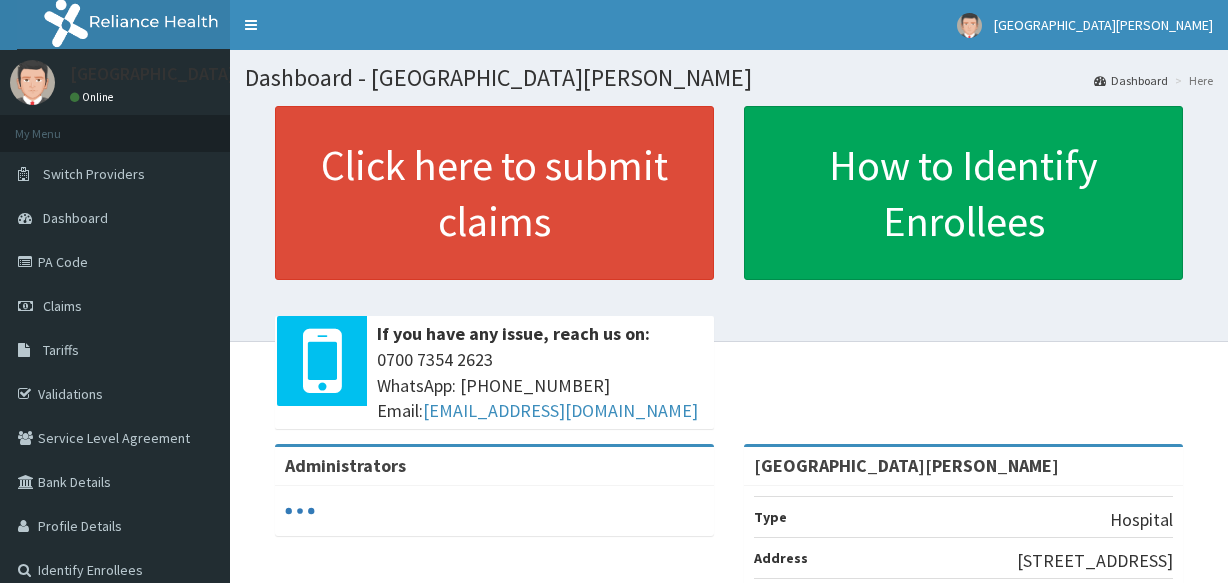 scroll, scrollTop: 0, scrollLeft: 0, axis: both 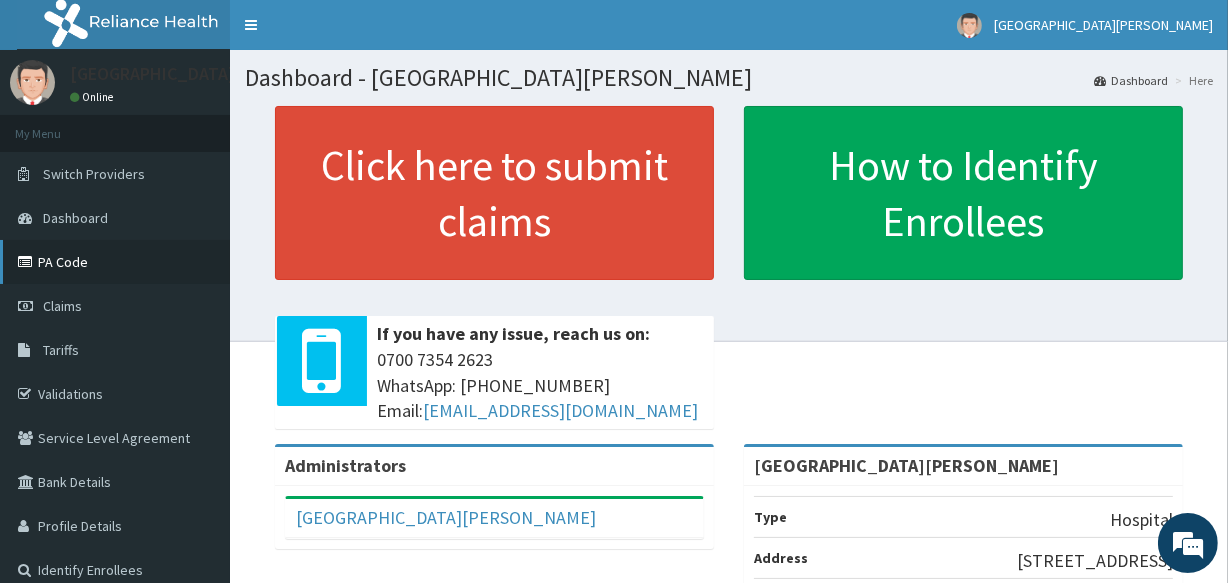 click on "PA Code" at bounding box center [115, 262] 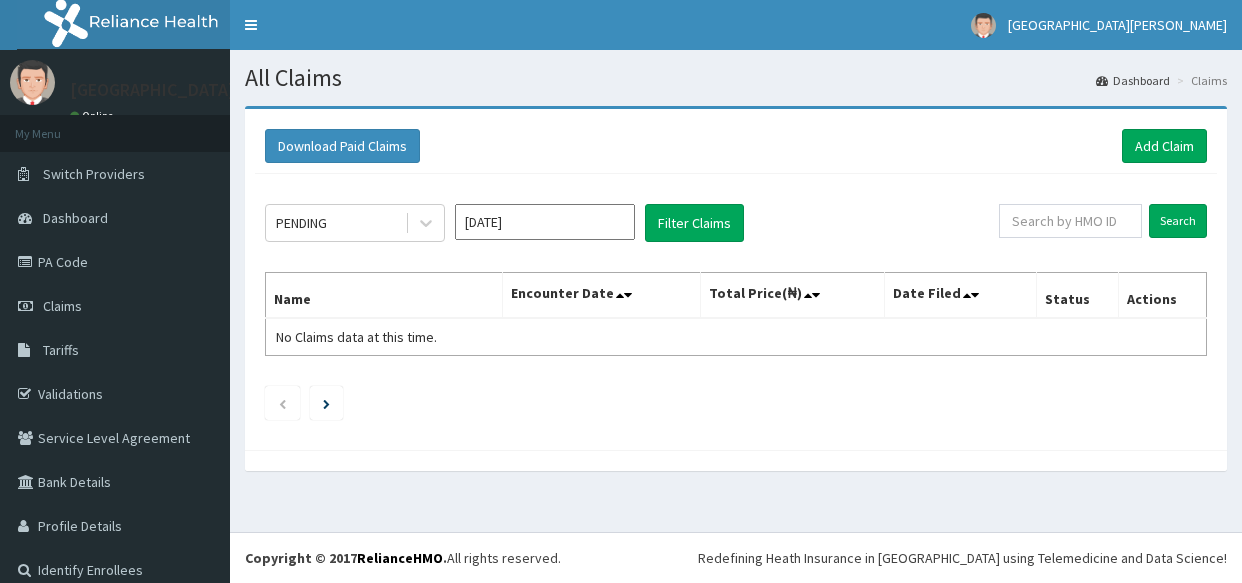 scroll, scrollTop: 0, scrollLeft: 0, axis: both 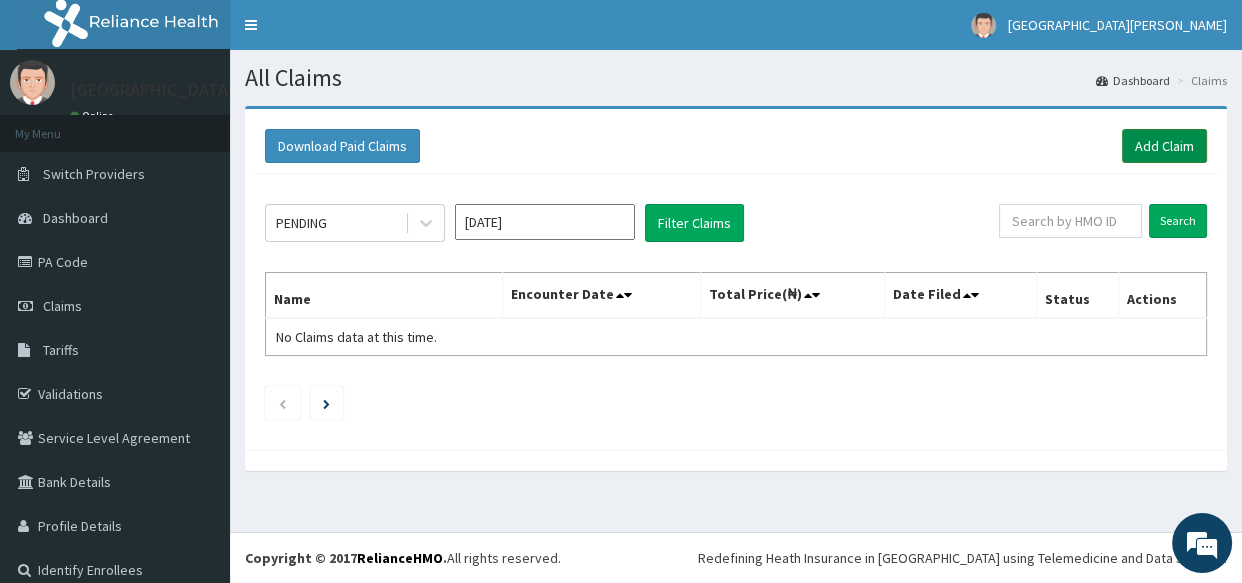 click on "Add Claim" at bounding box center [1164, 146] 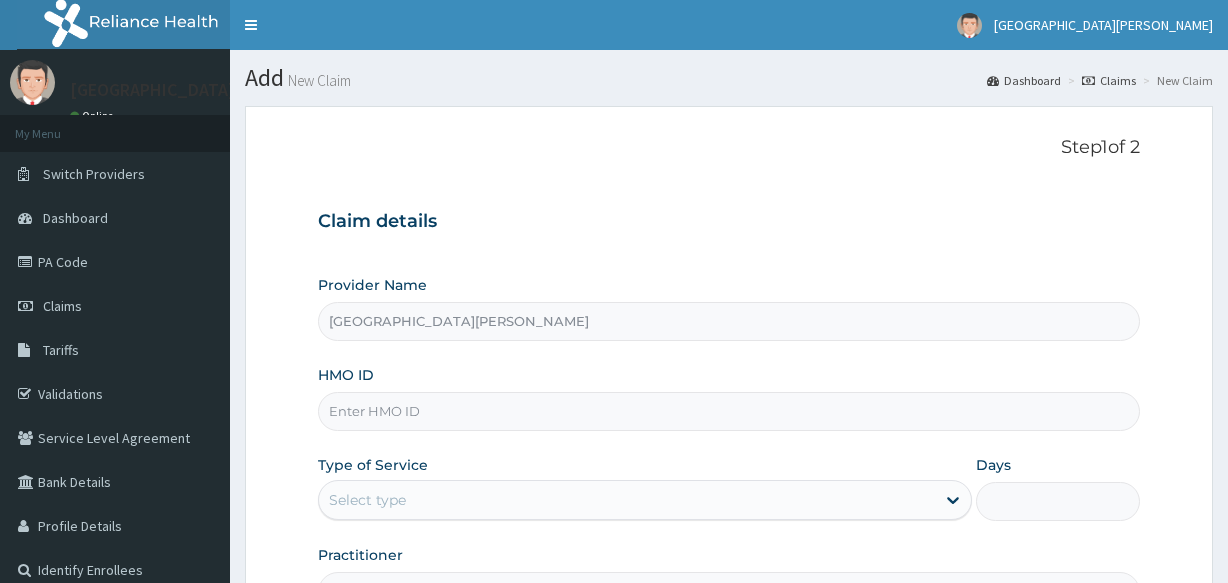 scroll, scrollTop: 0, scrollLeft: 0, axis: both 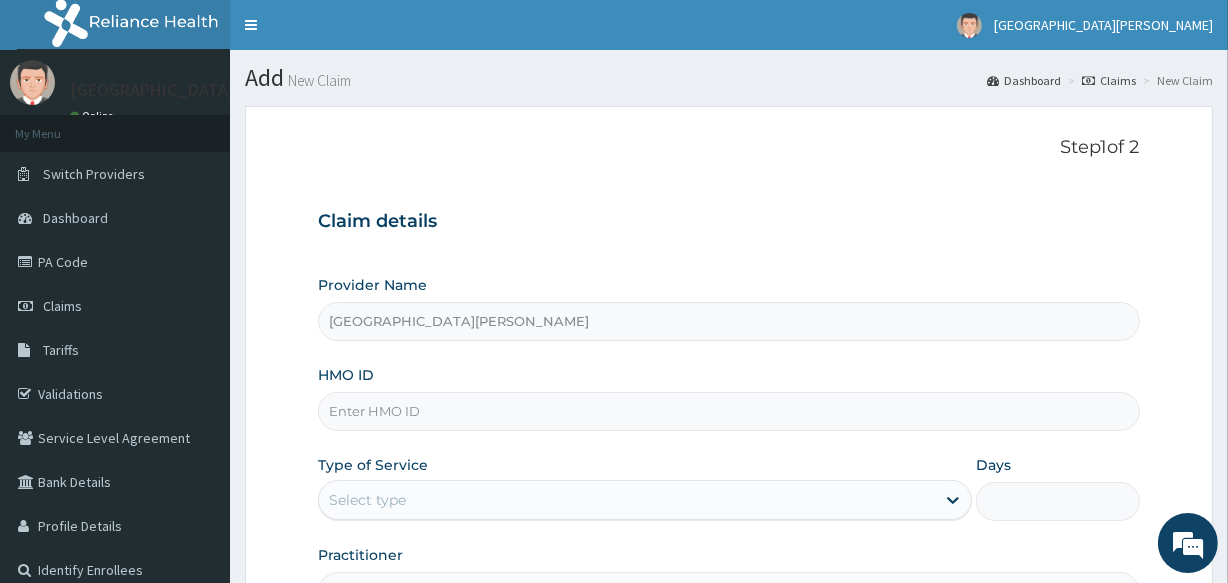 click on "HMO ID" at bounding box center [728, 411] 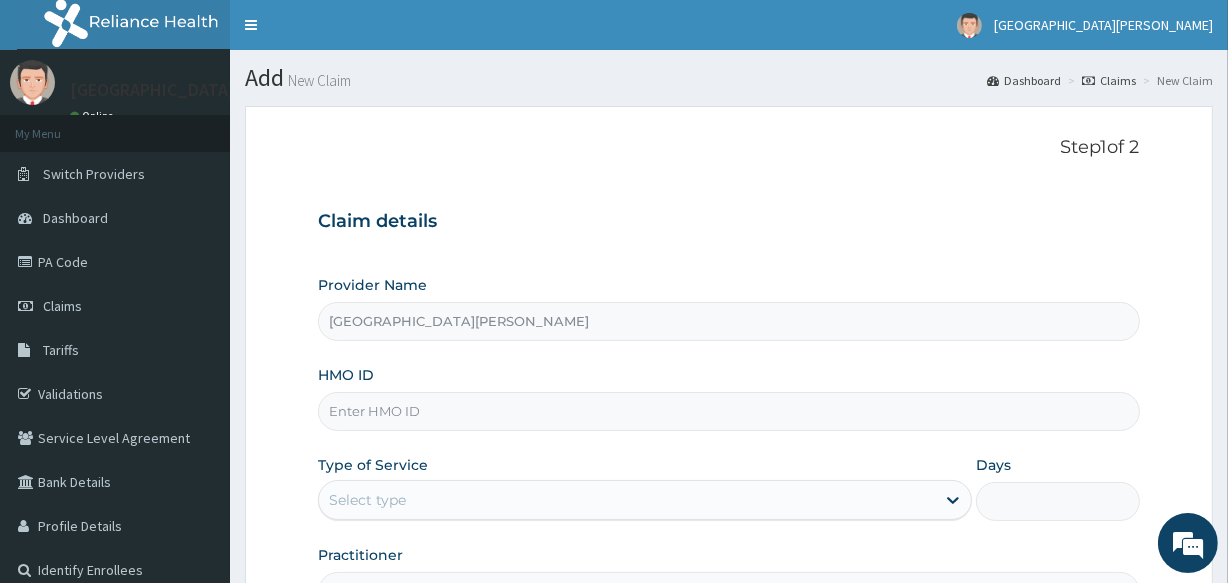 scroll, scrollTop: 0, scrollLeft: 0, axis: both 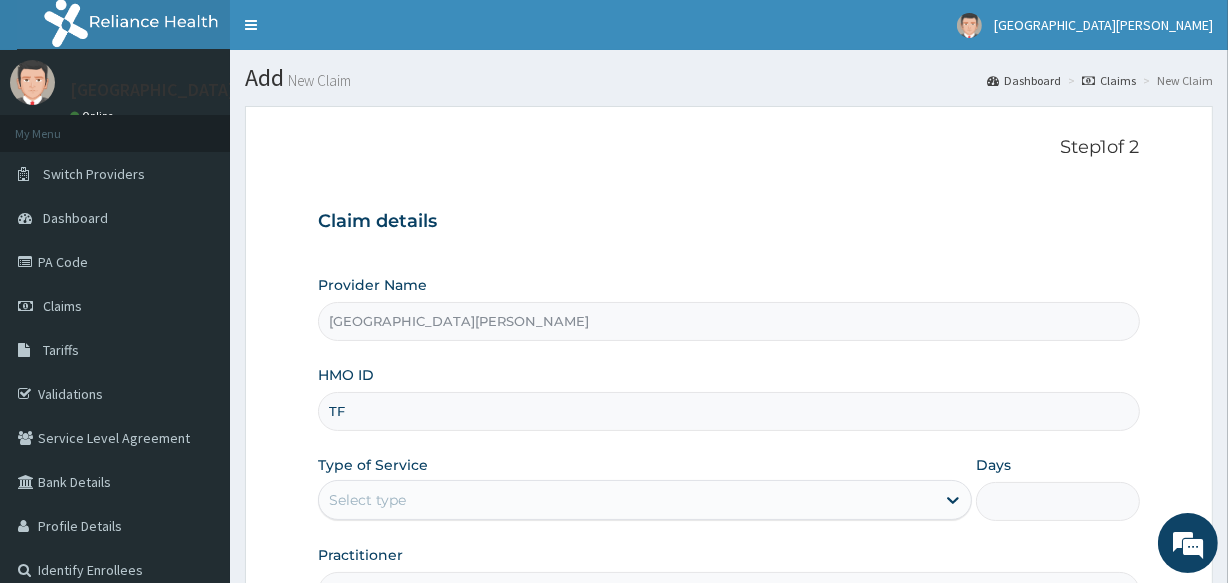 type on "TFP/10057/B" 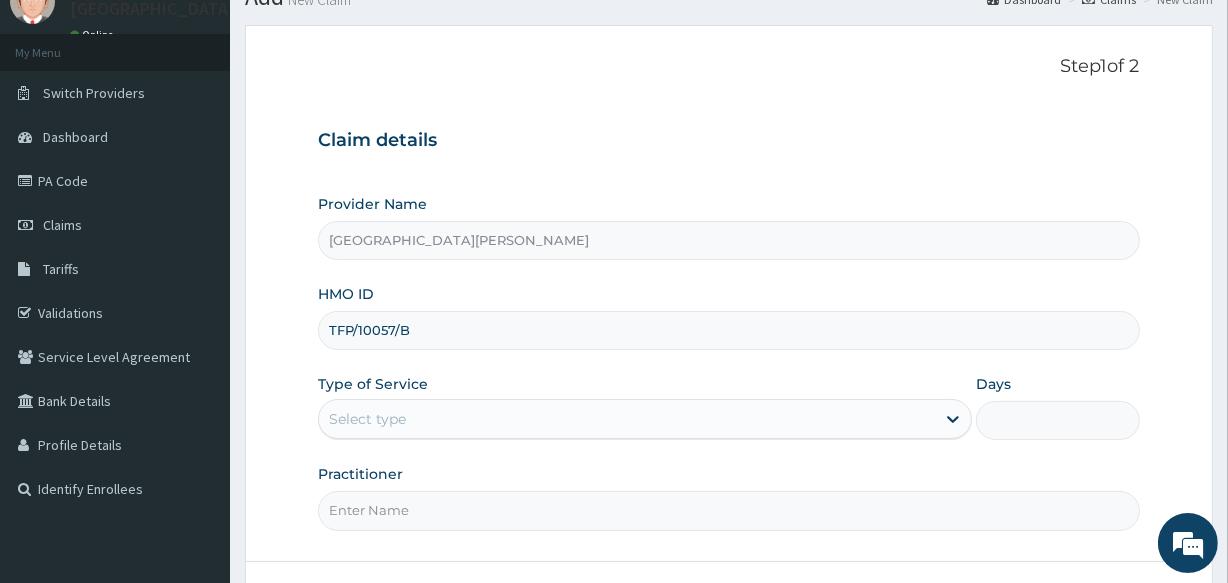 scroll, scrollTop: 109, scrollLeft: 0, axis: vertical 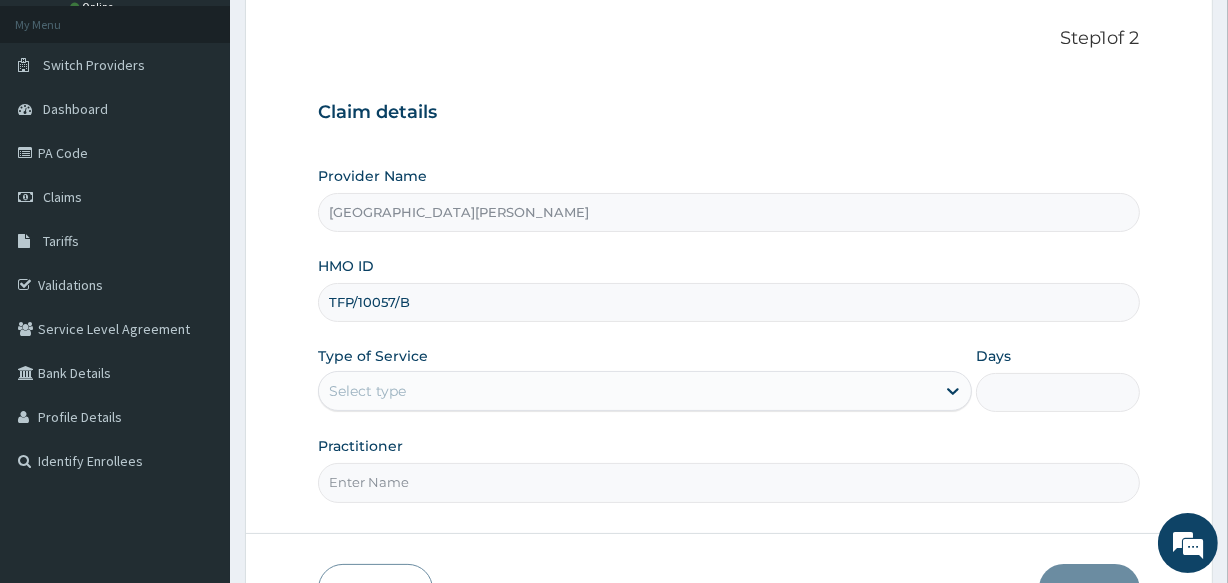click on "Select type" at bounding box center (627, 391) 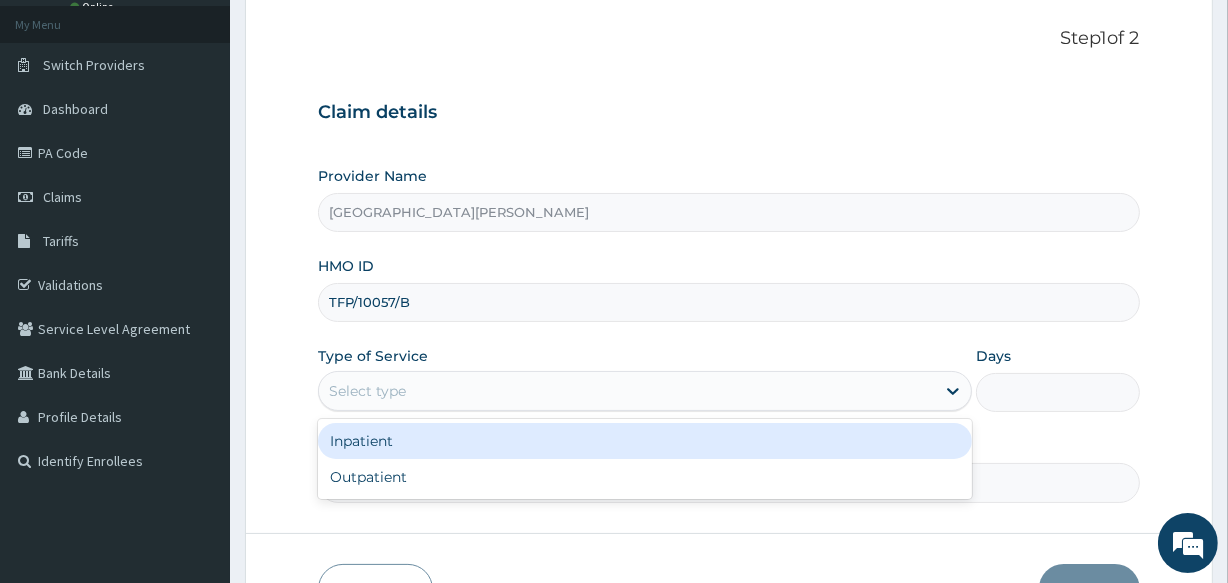 click on "Inpatient" at bounding box center (645, 441) 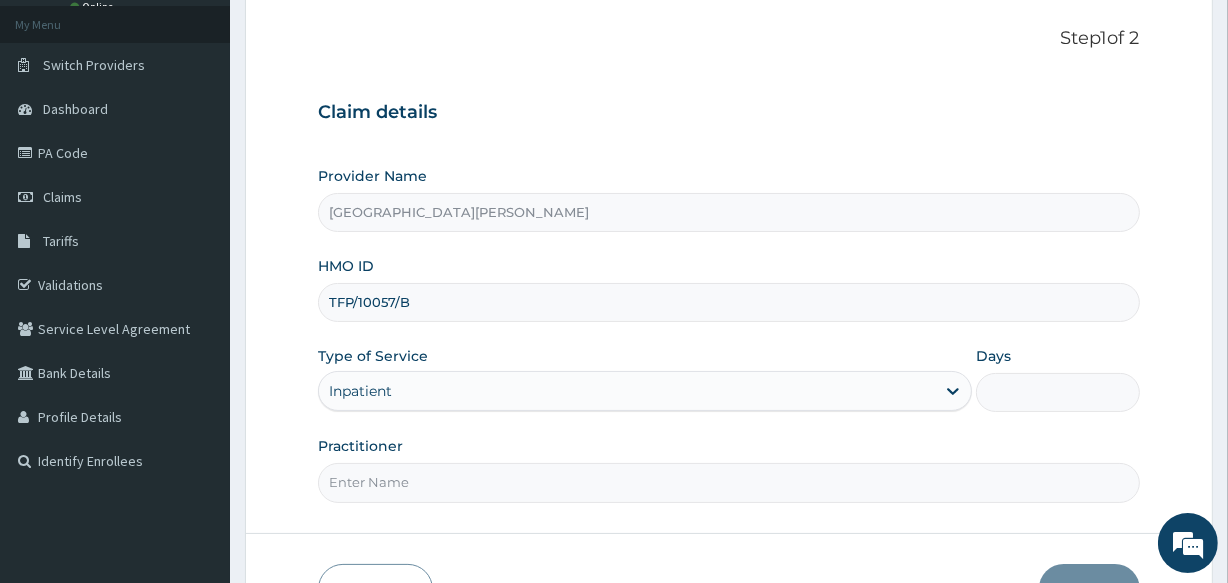 click on "Days" at bounding box center (1057, 392) 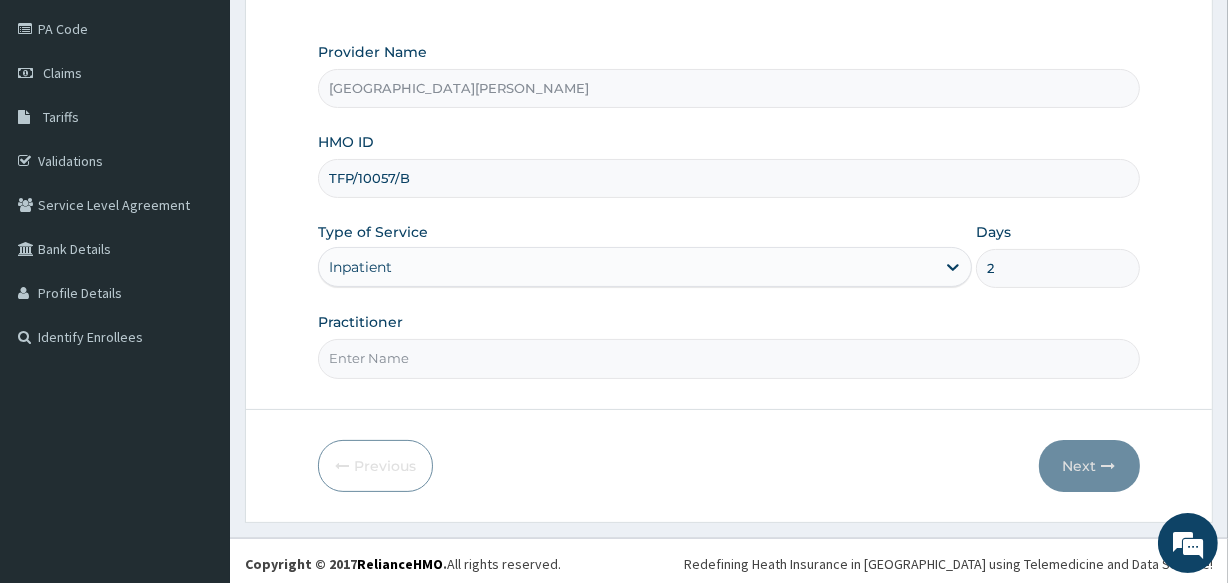 scroll, scrollTop: 237, scrollLeft: 0, axis: vertical 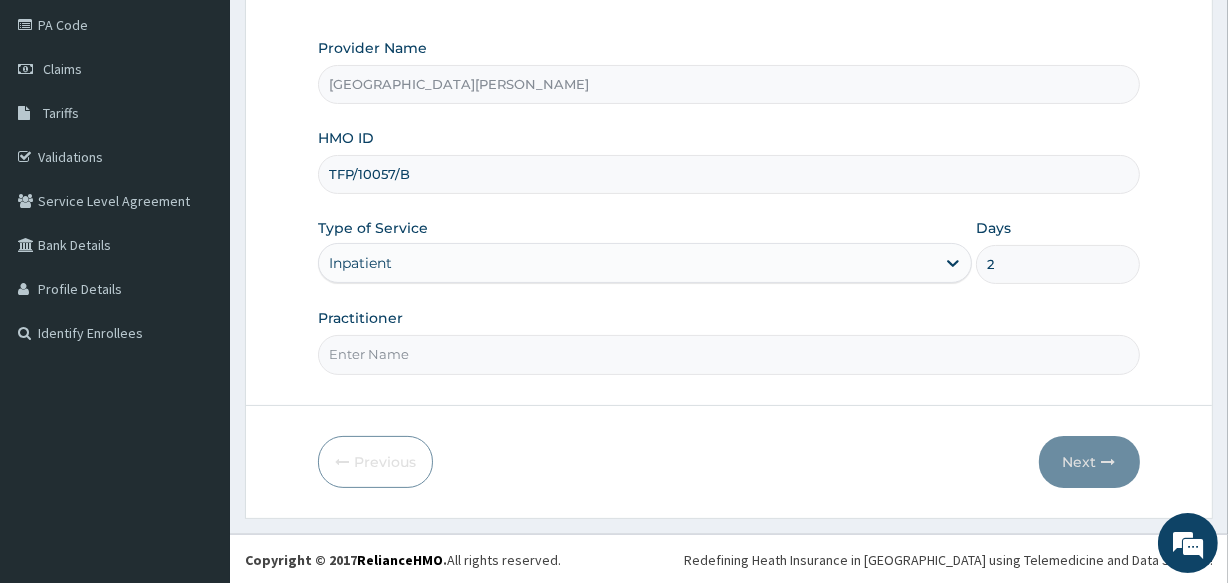 type on "2" 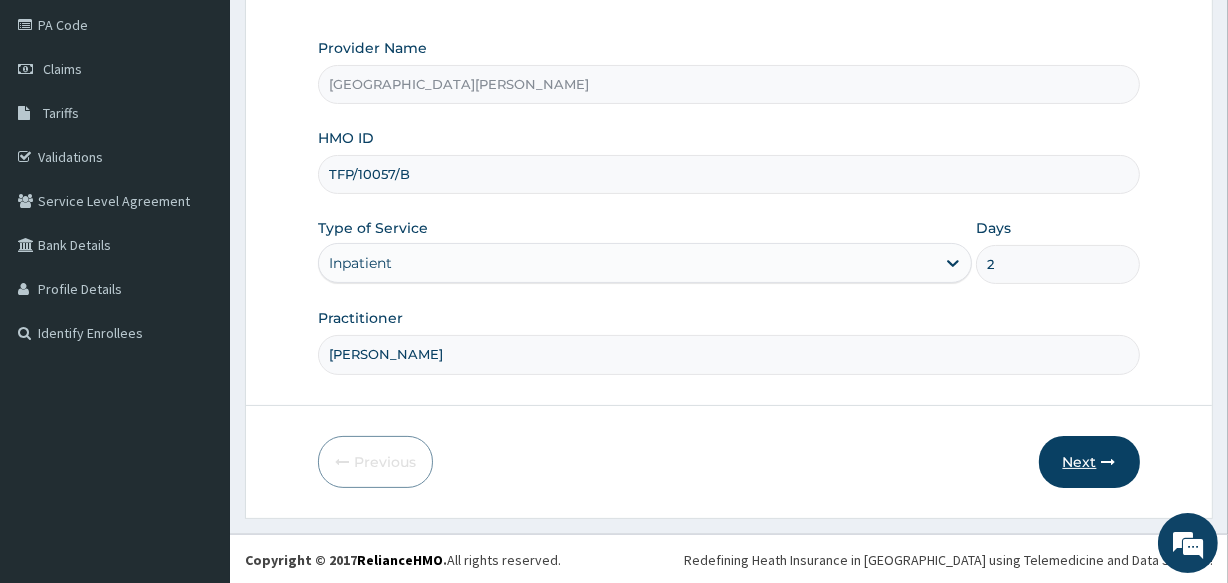 type on "DR M.C NWAGWU" 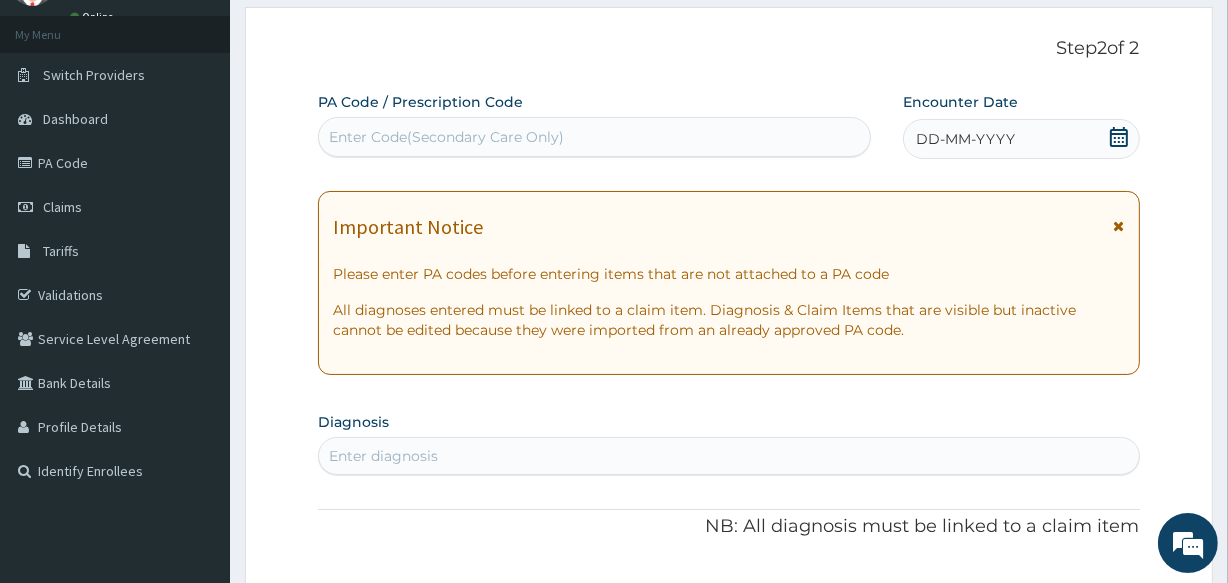 scroll, scrollTop: 91, scrollLeft: 0, axis: vertical 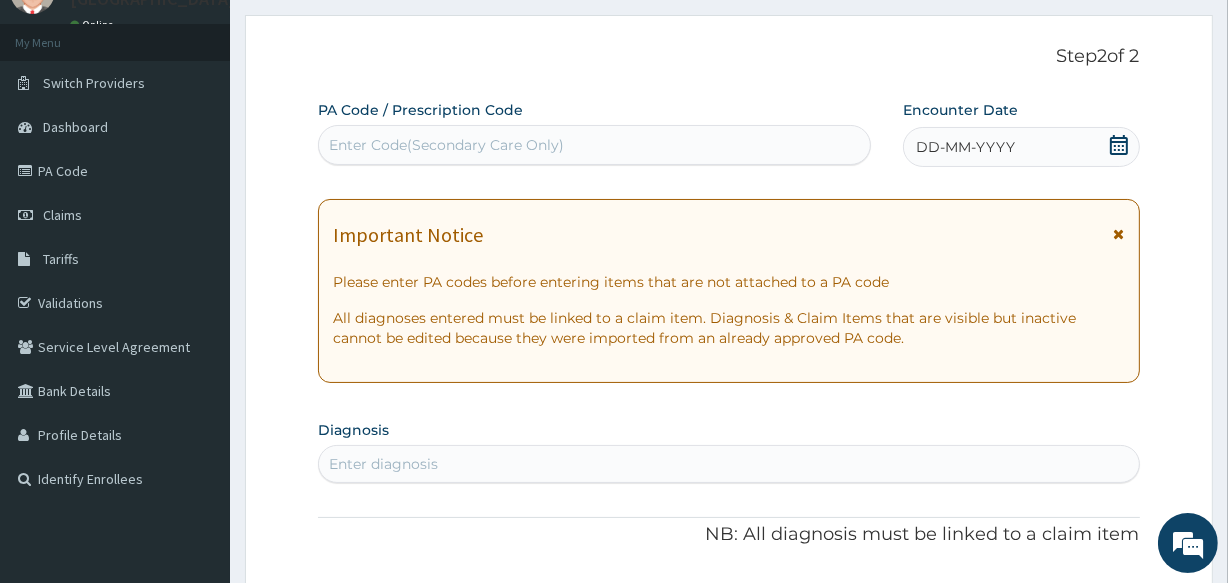 click 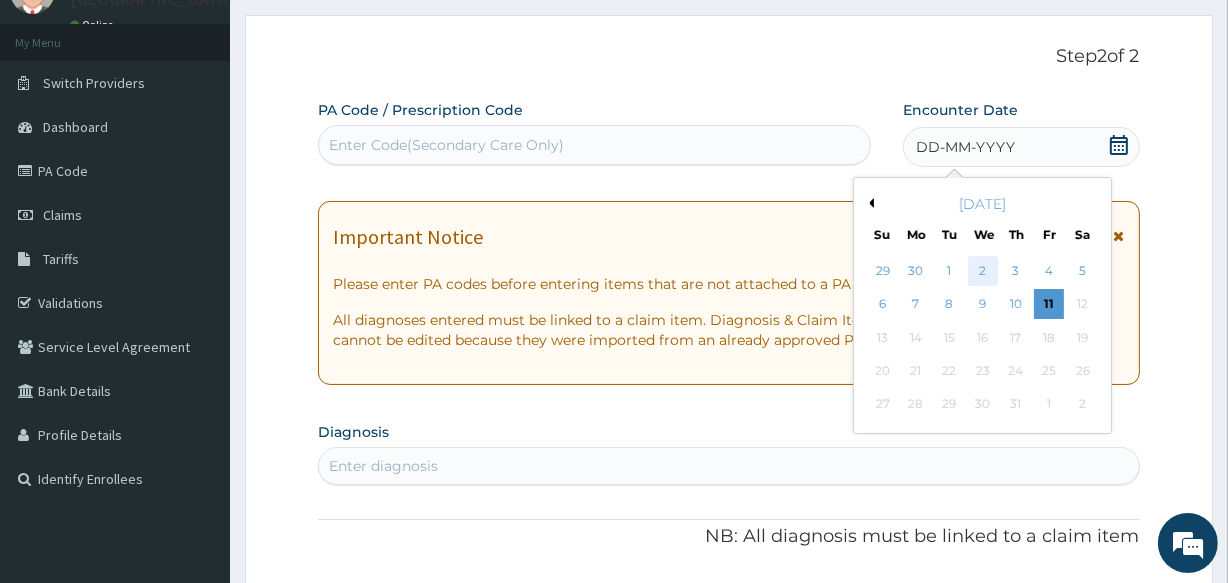 click on "2" at bounding box center (982, 271) 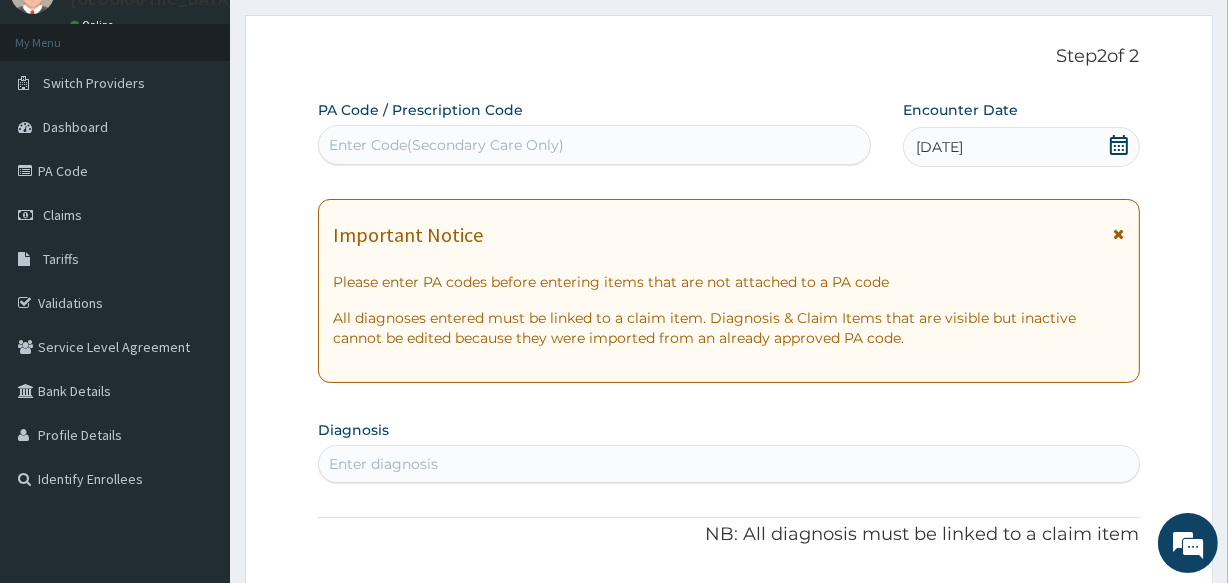 click on "Enter Code(Secondary Care Only)" at bounding box center [594, 145] 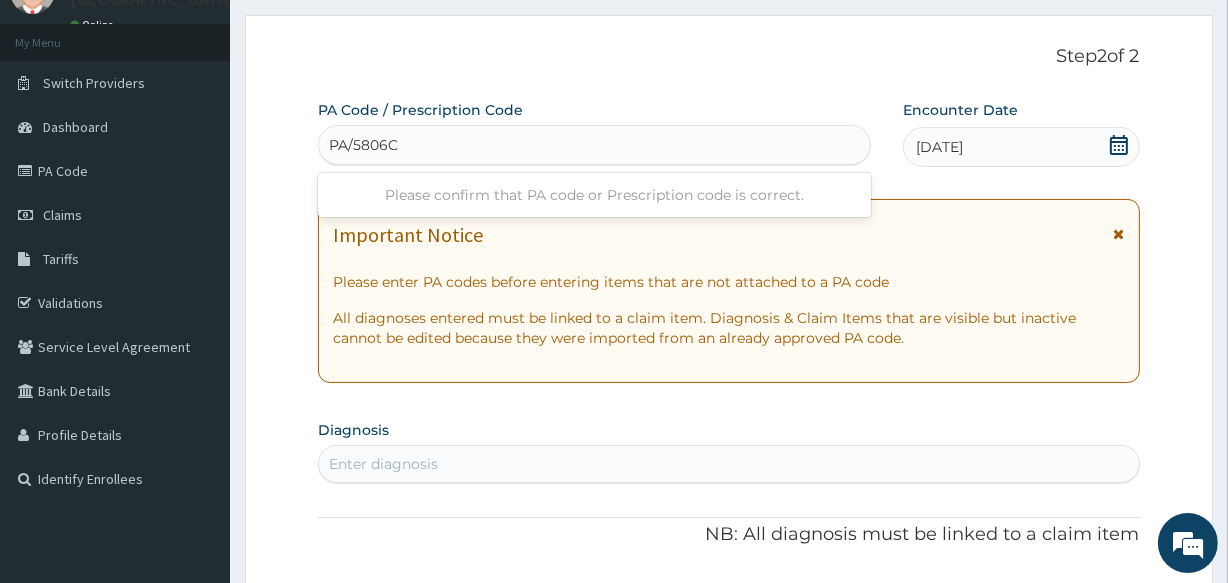 type on "PA/5806C8" 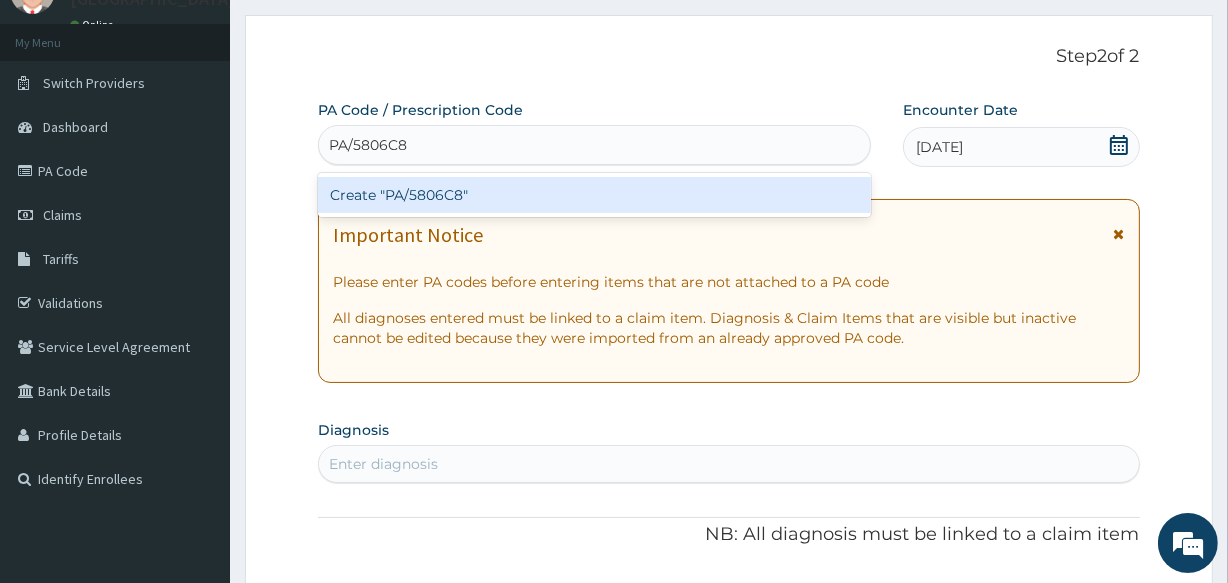 click on "Create "PA/5806C8"" at bounding box center [594, 195] 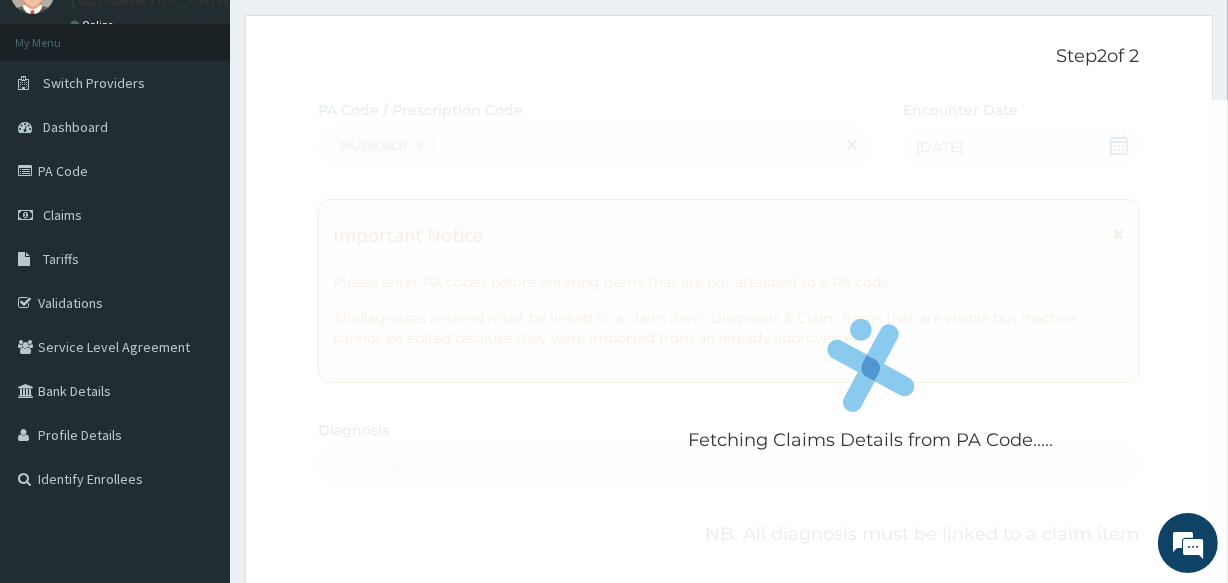 scroll, scrollTop: 690, scrollLeft: 0, axis: vertical 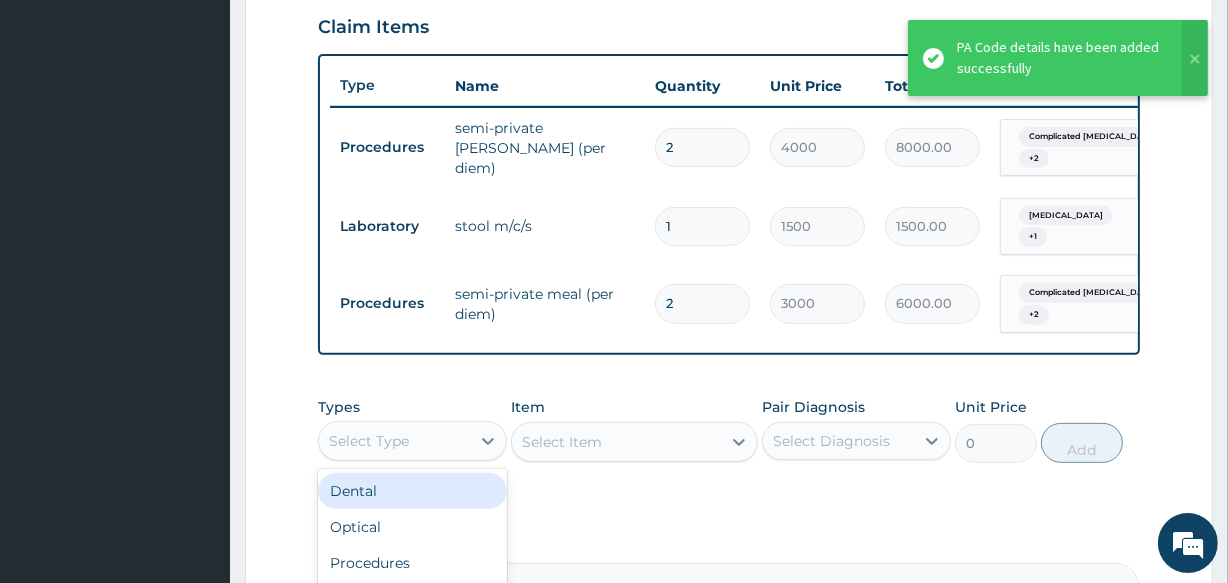 click on "Select Type" at bounding box center [394, 441] 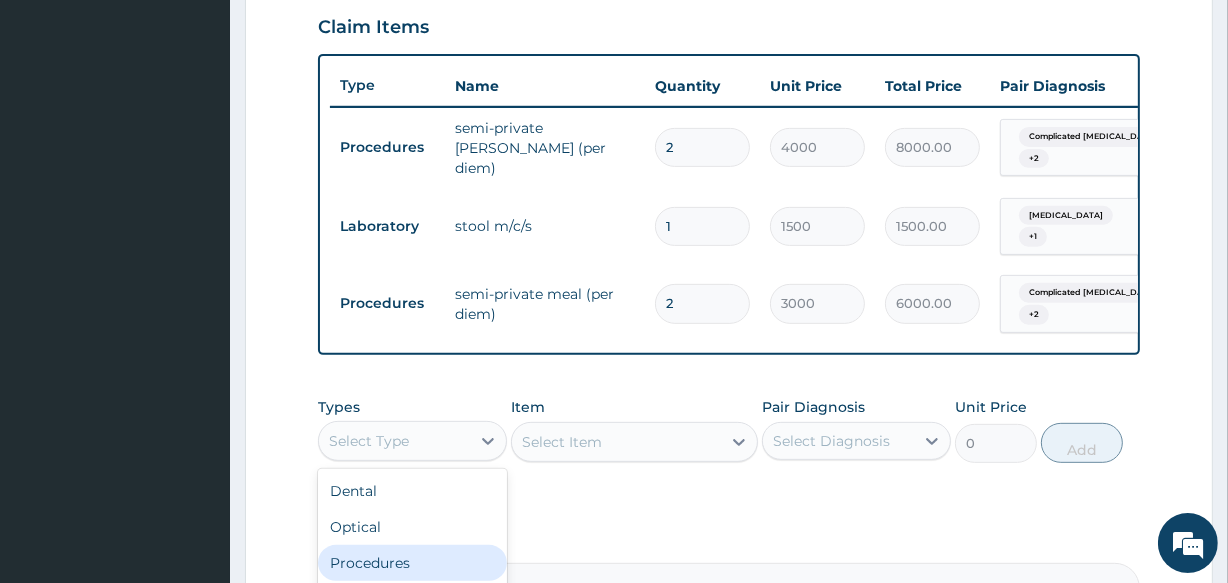 click on "Procedures" at bounding box center [412, 563] 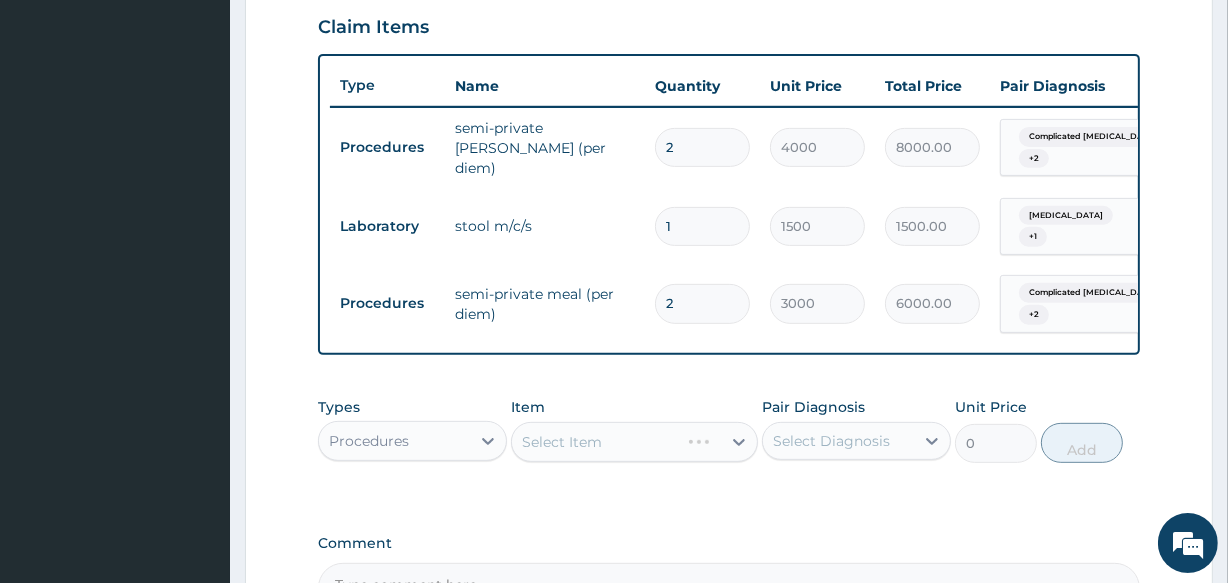 click on "Select Item" at bounding box center (634, 442) 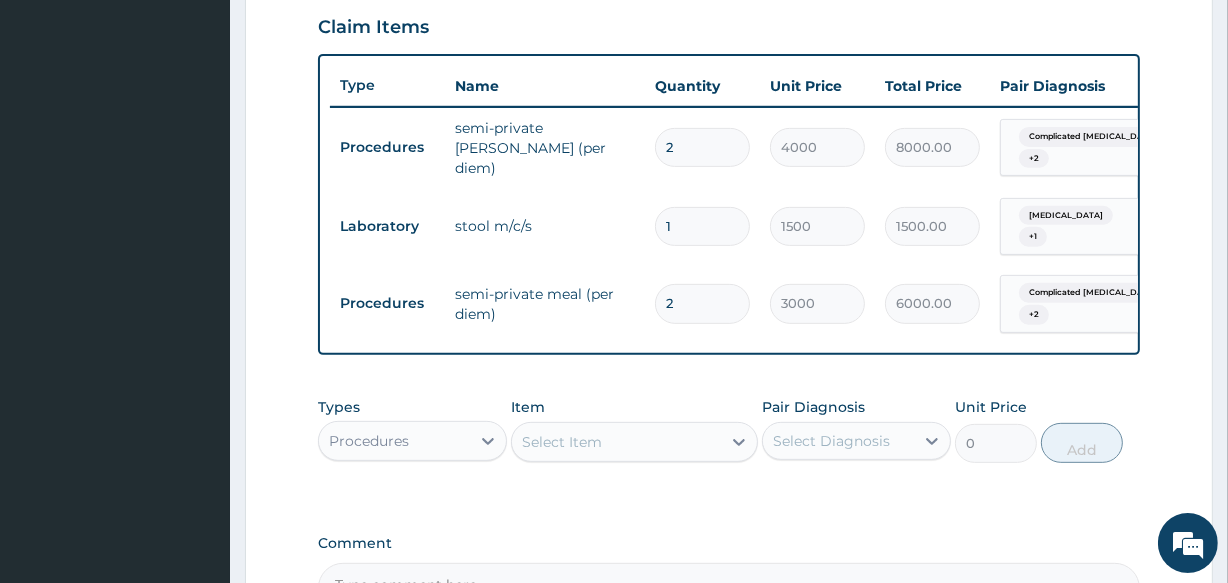 click on "Select Item" at bounding box center [616, 442] 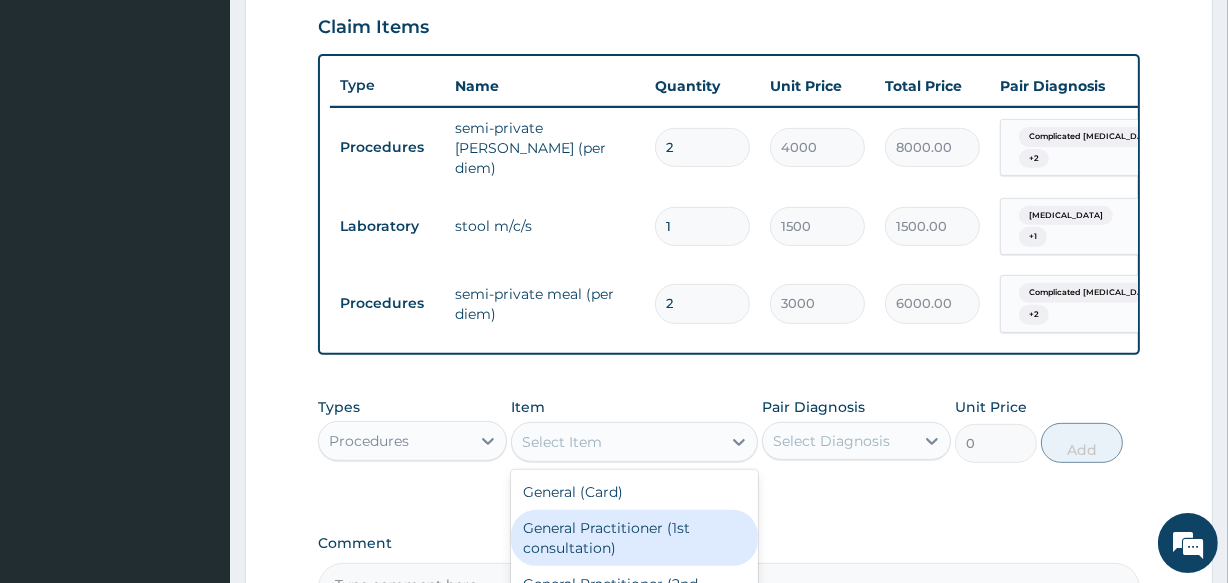 click on "General Practitioner (1st consultation)" at bounding box center [634, 538] 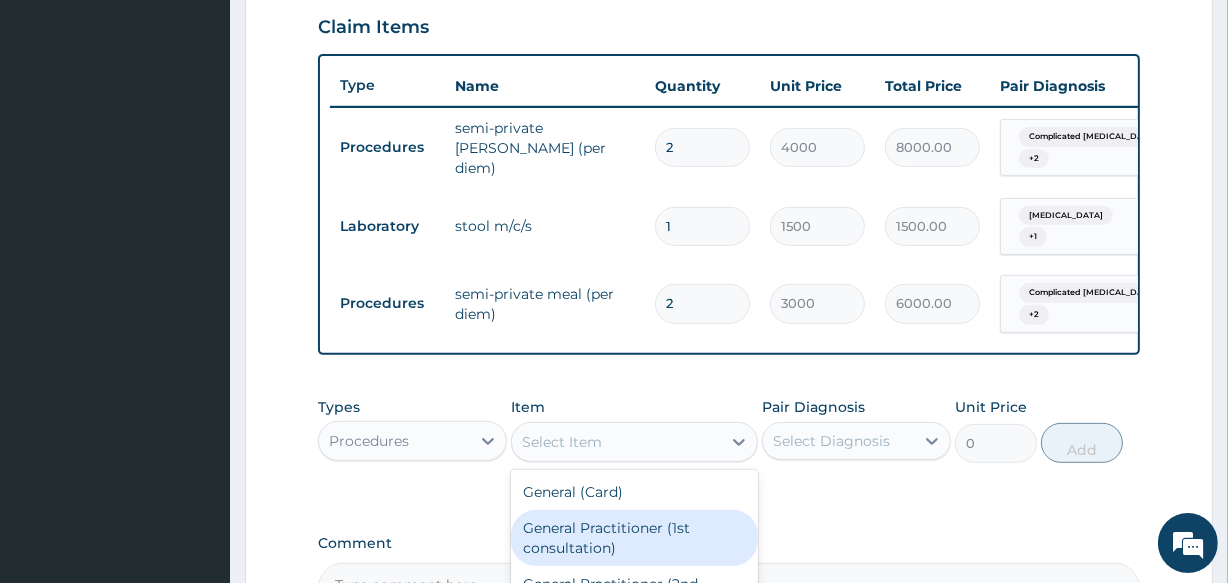 type on "1500" 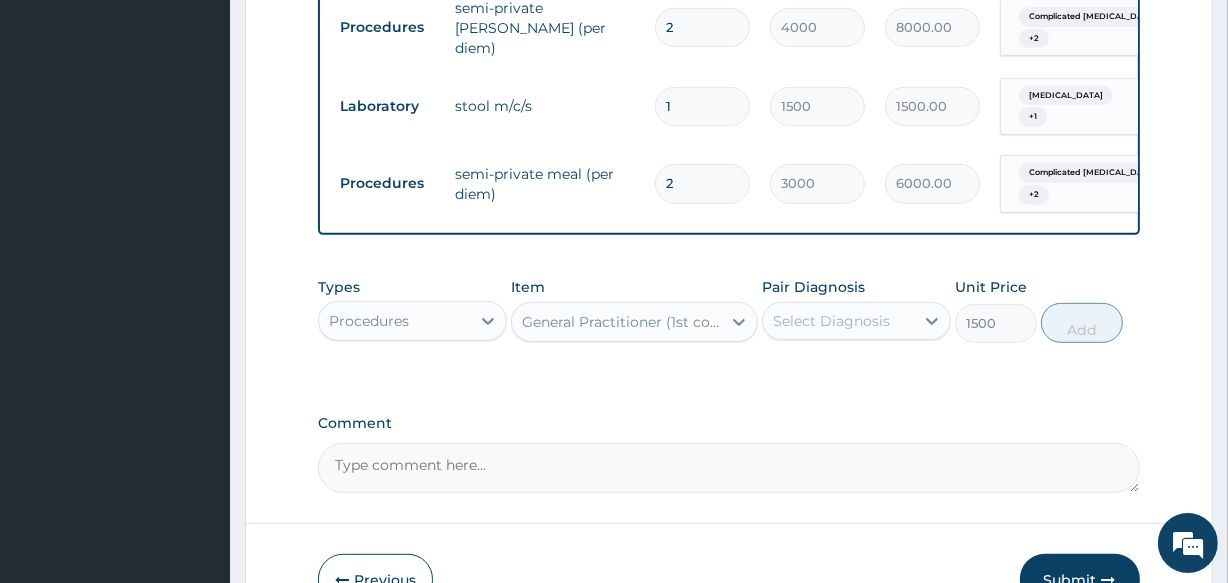 scroll, scrollTop: 836, scrollLeft: 0, axis: vertical 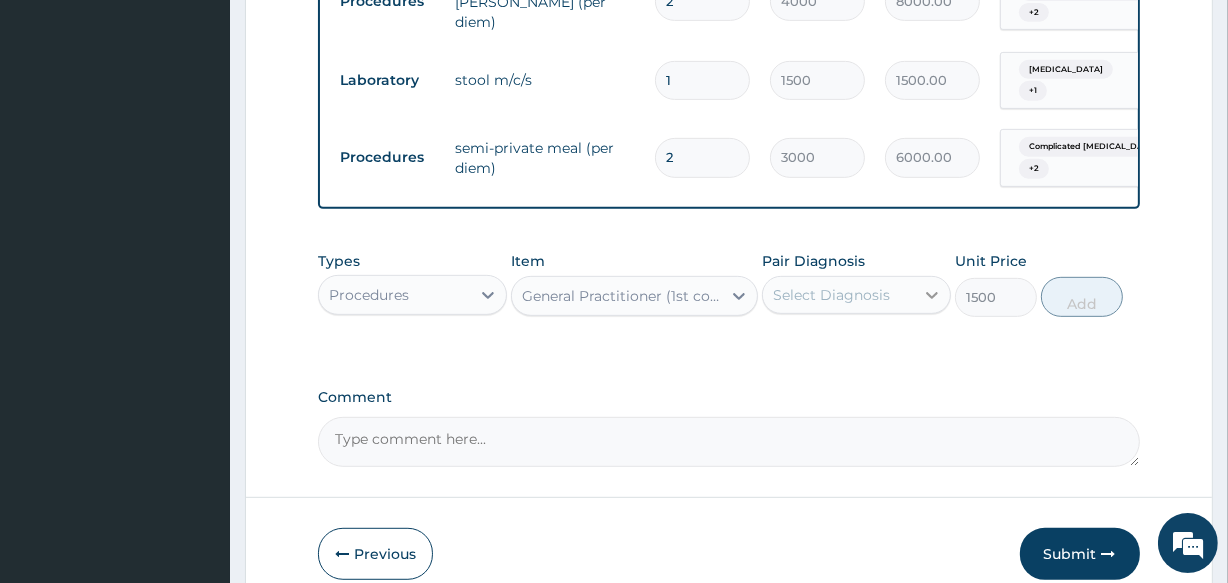 click 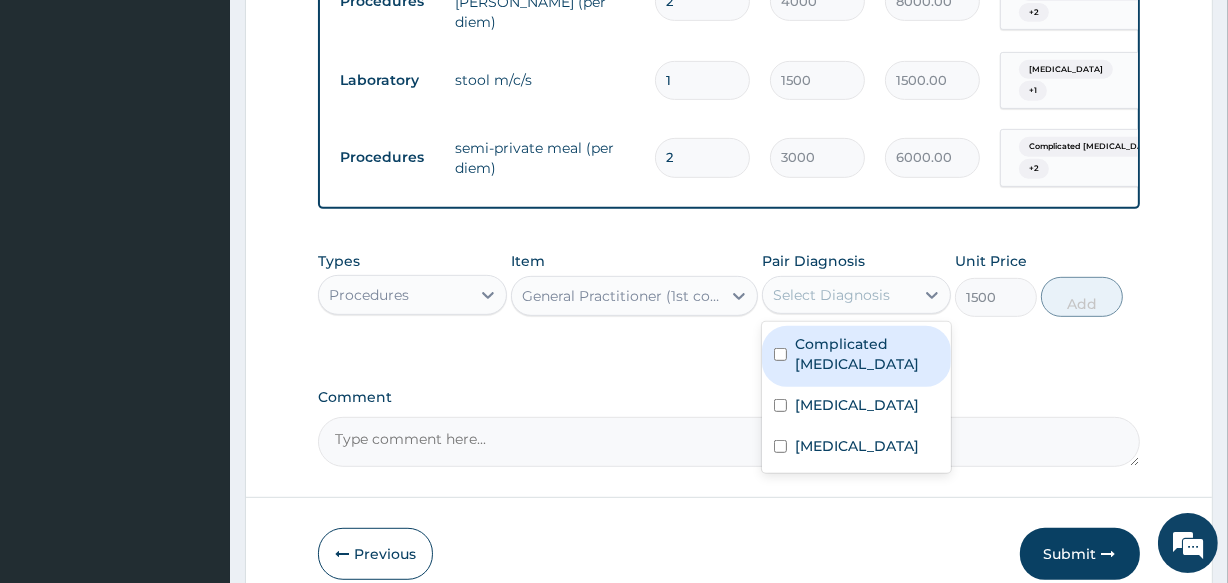 click on "Complicated malaria" at bounding box center [867, 354] 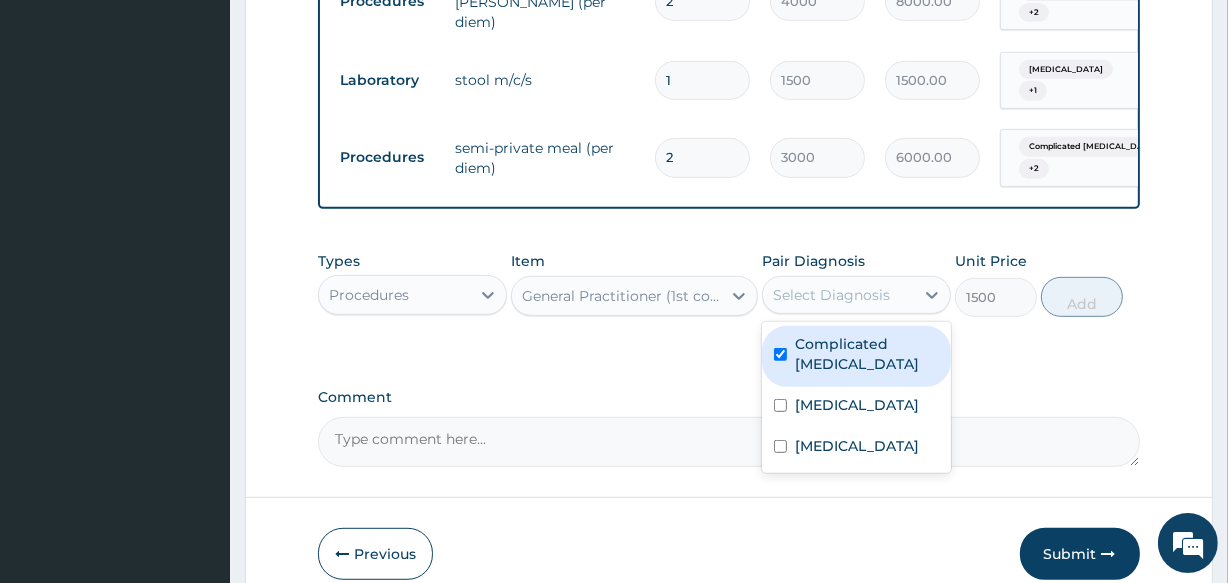 checkbox on "true" 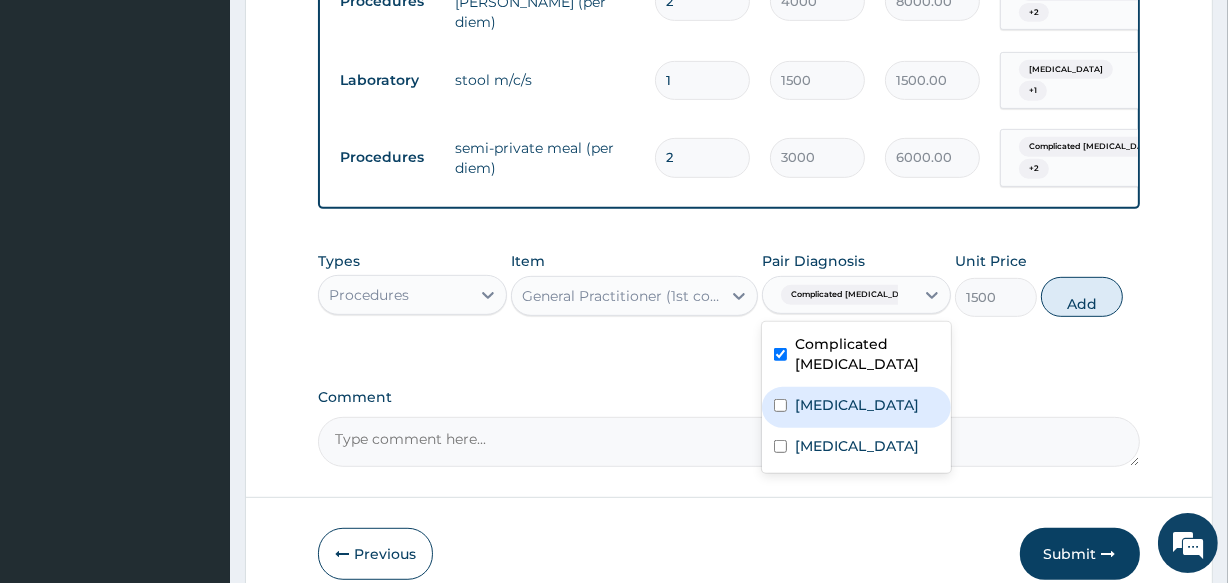 click on "Gastroenteritis" at bounding box center [857, 405] 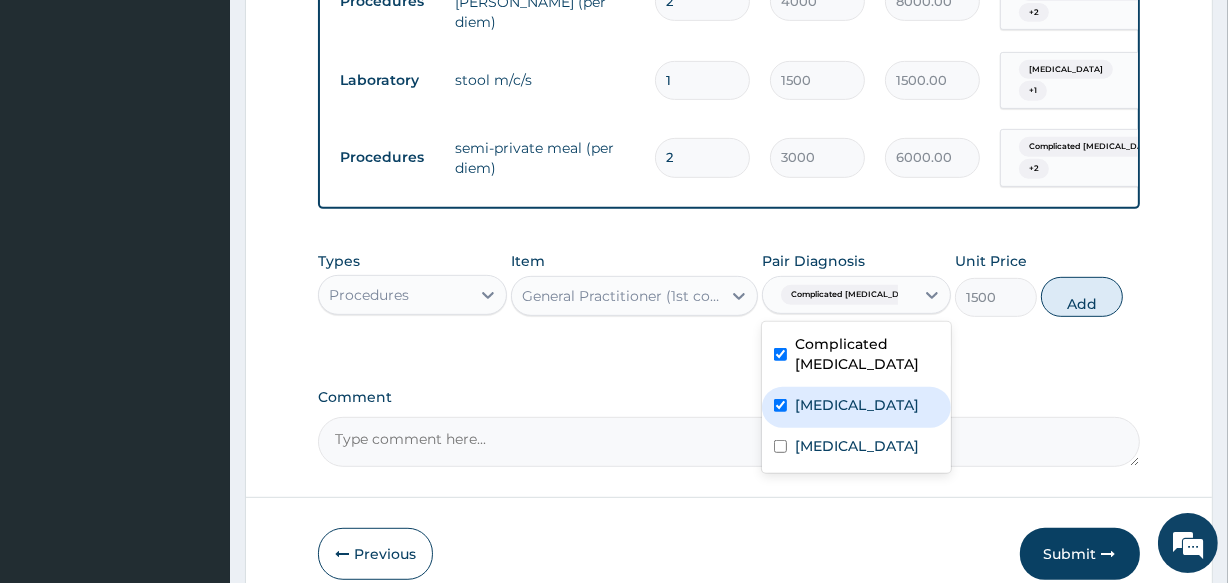 checkbox on "true" 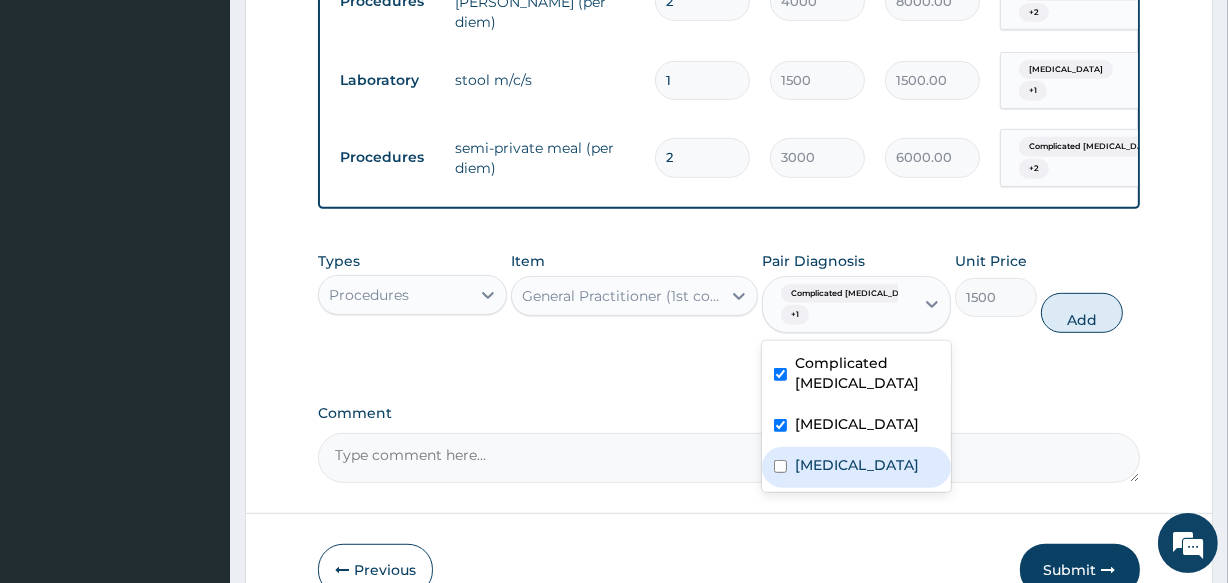 click on "Typhoid fever" at bounding box center (857, 465) 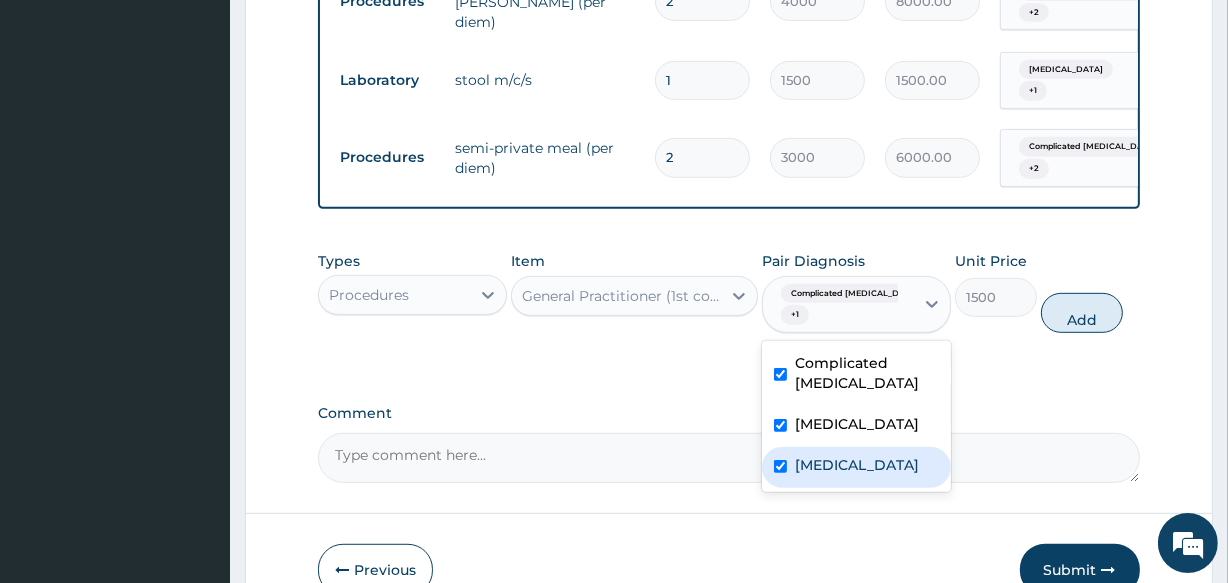 checkbox on "true" 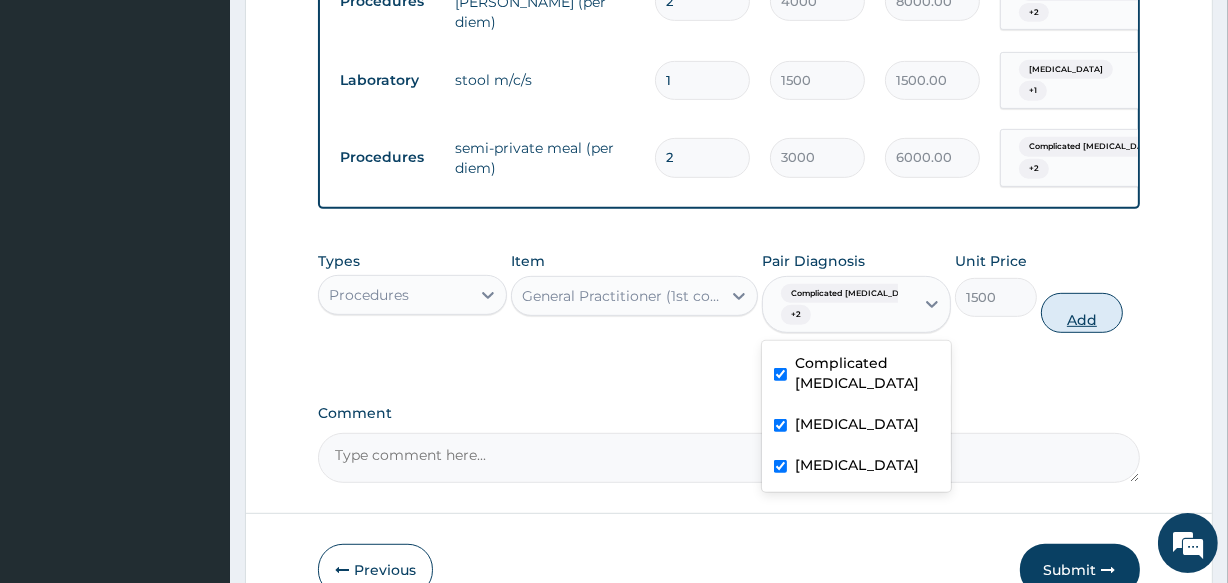 click on "Add" at bounding box center [1082, 313] 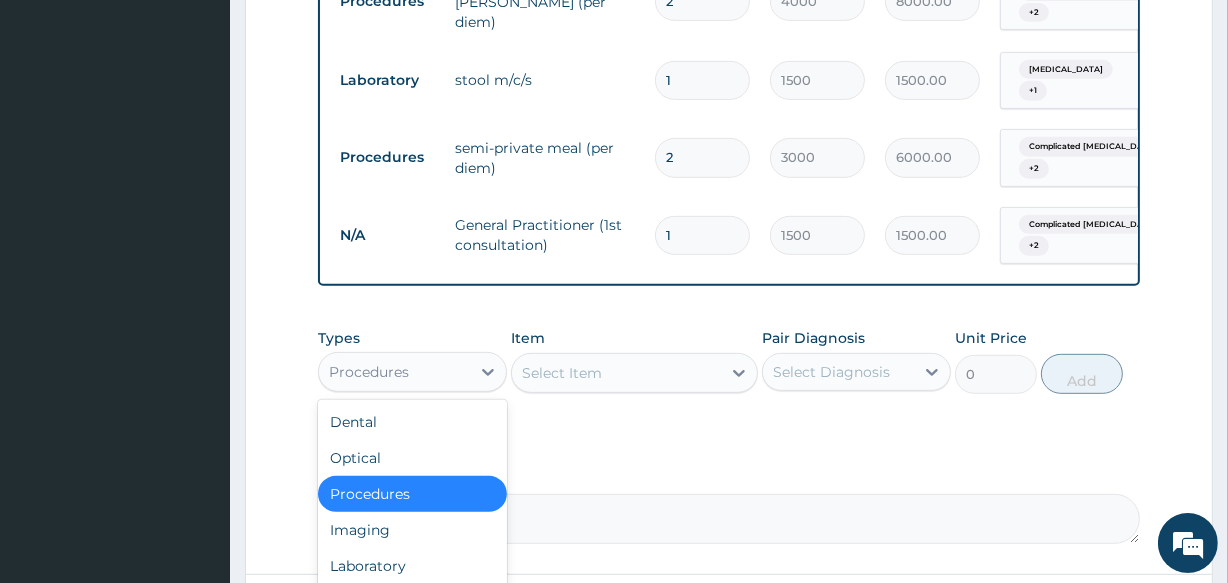 click on "Procedures" at bounding box center [394, 372] 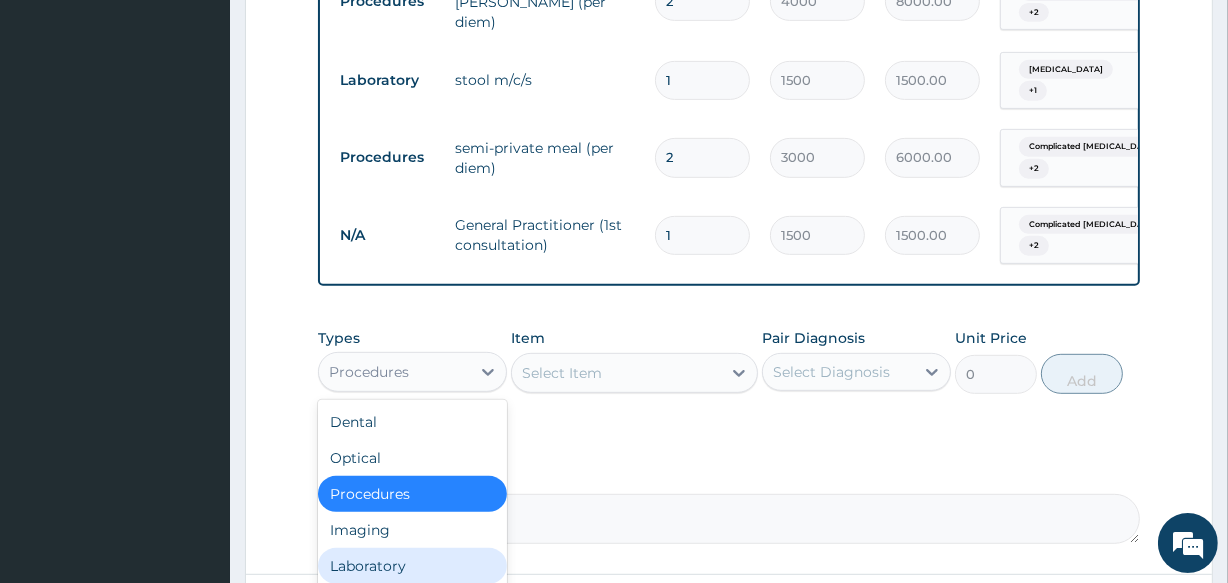 click on "Laboratory" at bounding box center [412, 566] 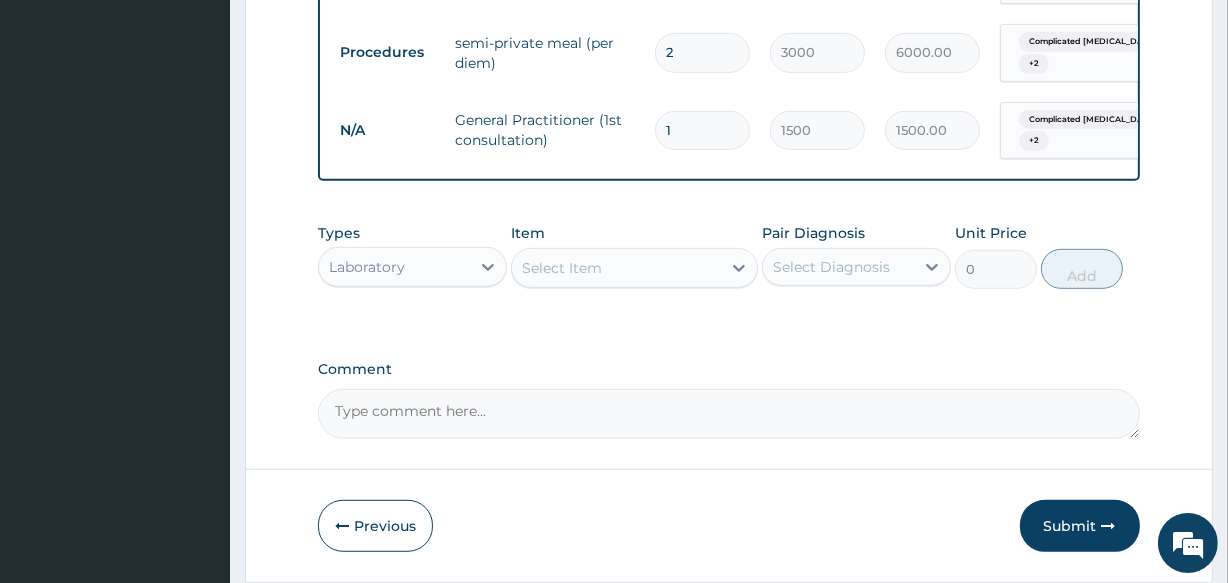 scroll, scrollTop: 945, scrollLeft: 0, axis: vertical 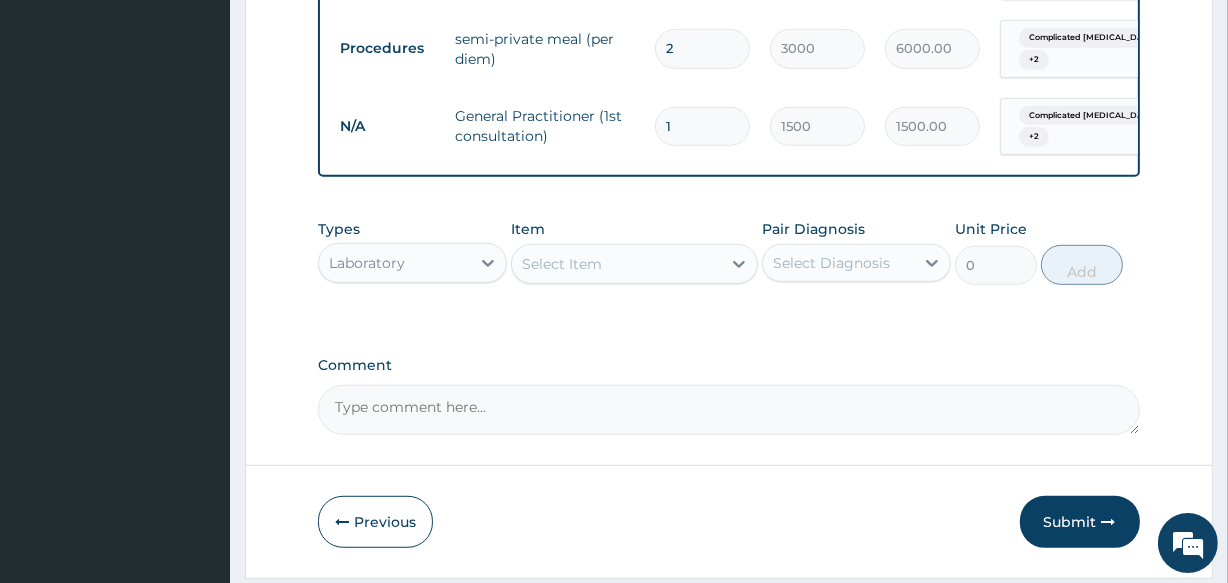 click on "Select Item" at bounding box center (616, 264) 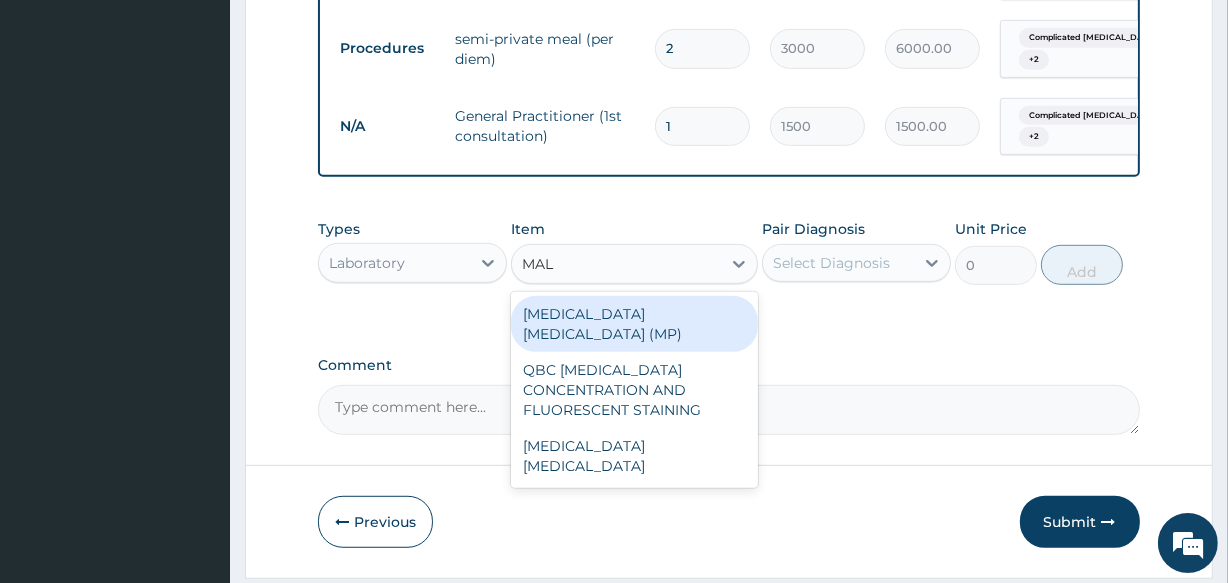 type on "MALA" 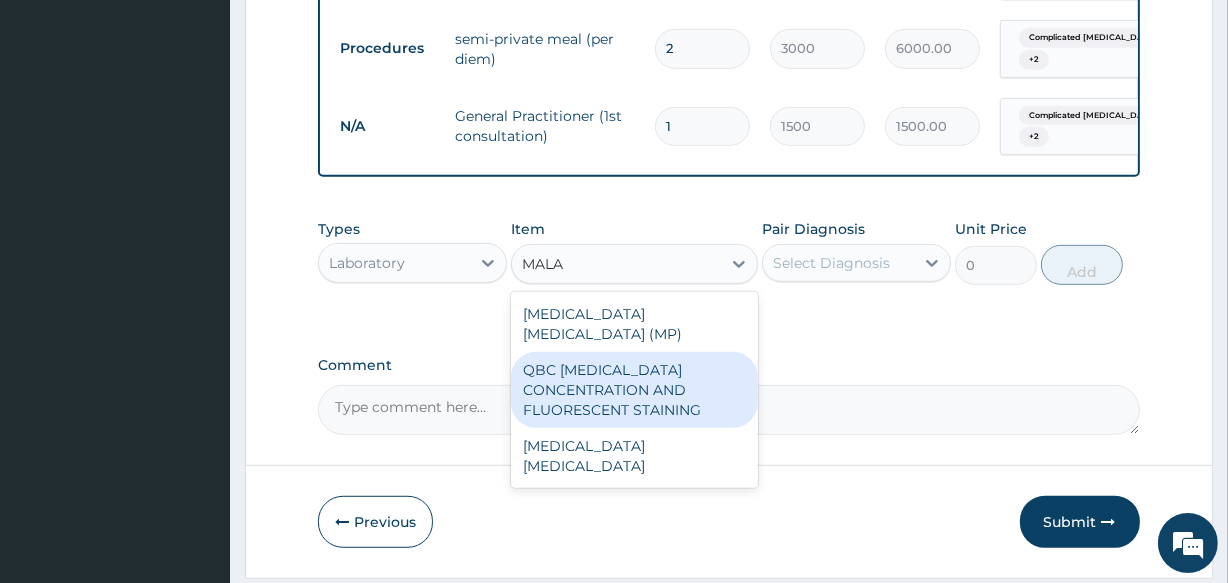 click on "QBC MALARIA CONCENTRATION AND FLUORESCENT STAINING" at bounding box center [634, 390] 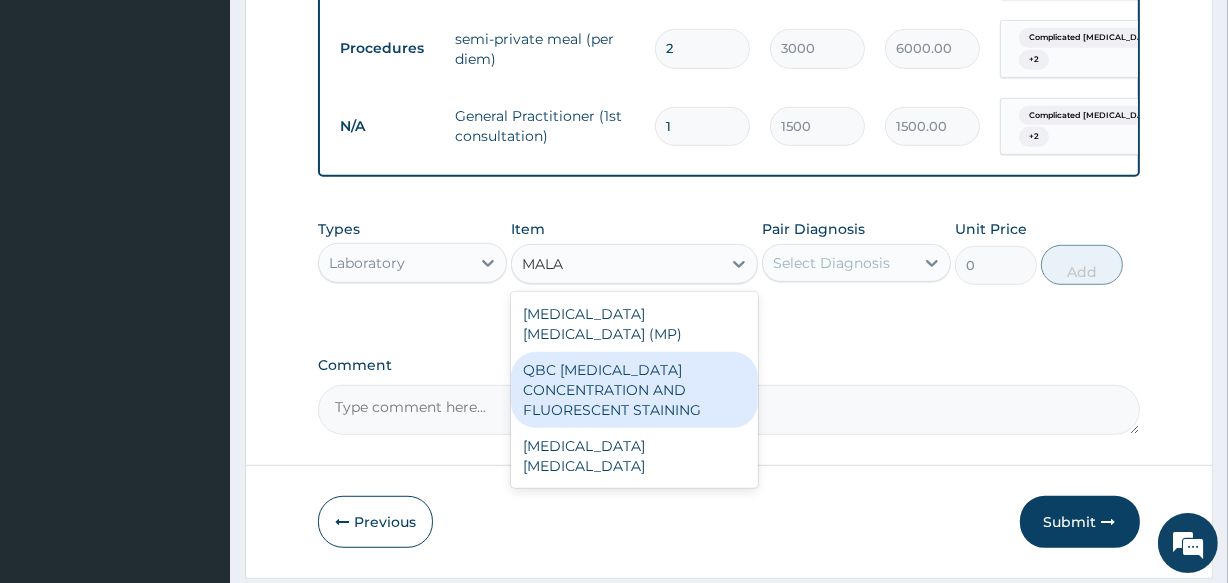 type 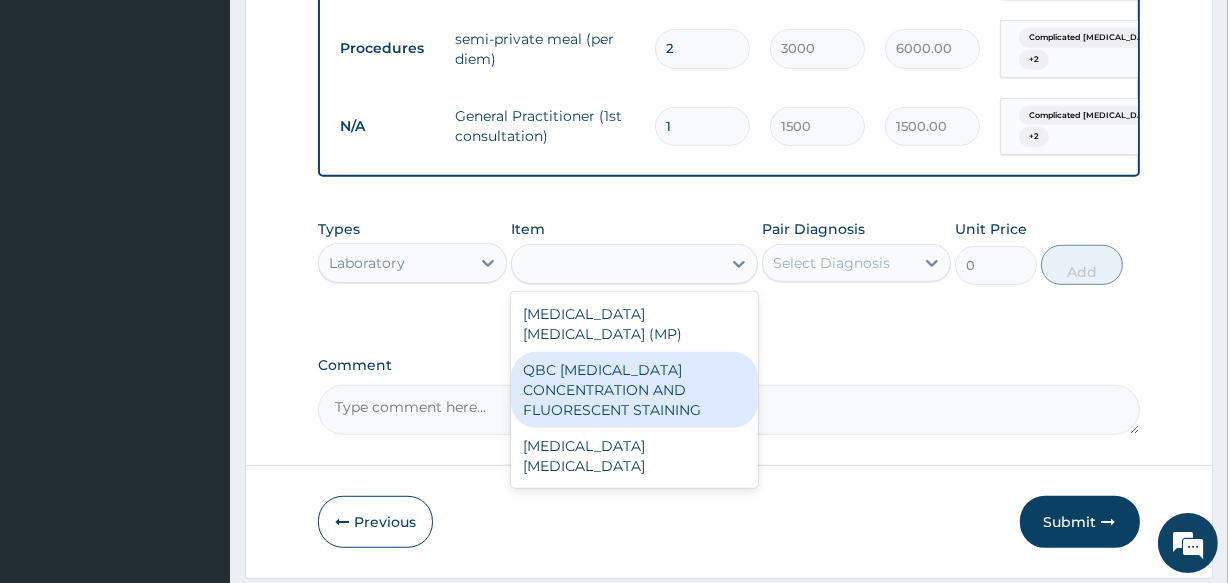 type on "1200" 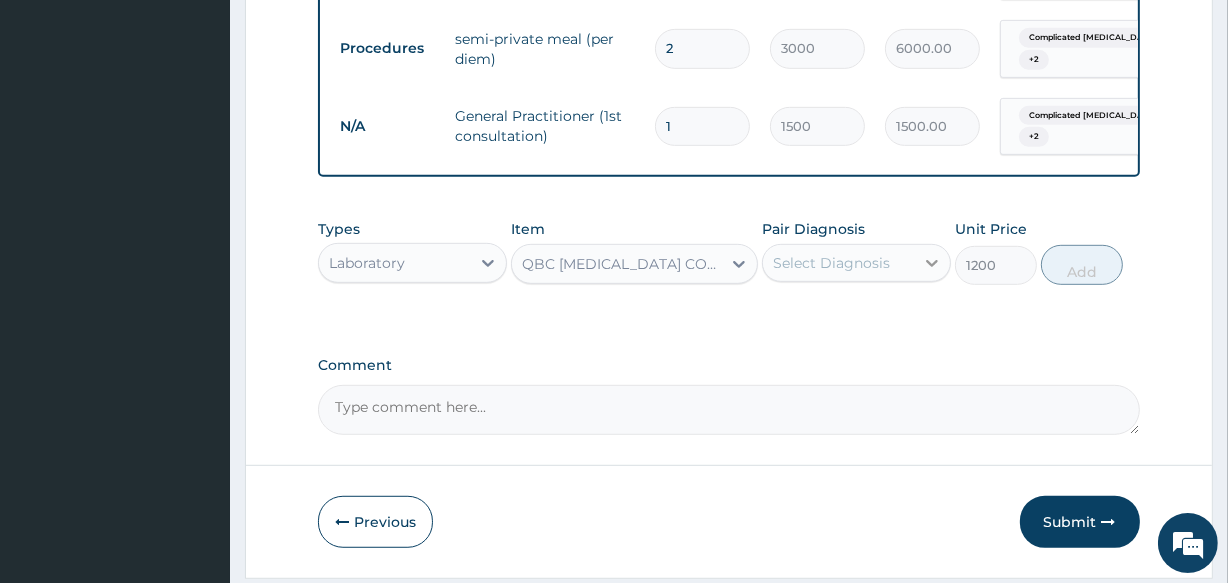 click at bounding box center [932, 263] 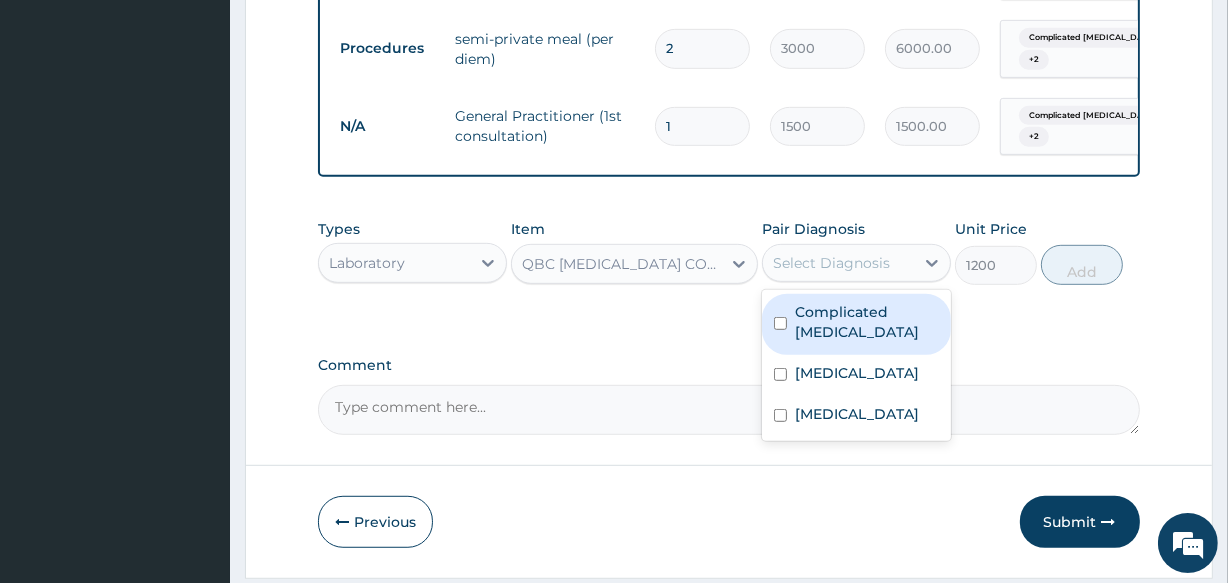 click on "Complicated malaria" at bounding box center (867, 322) 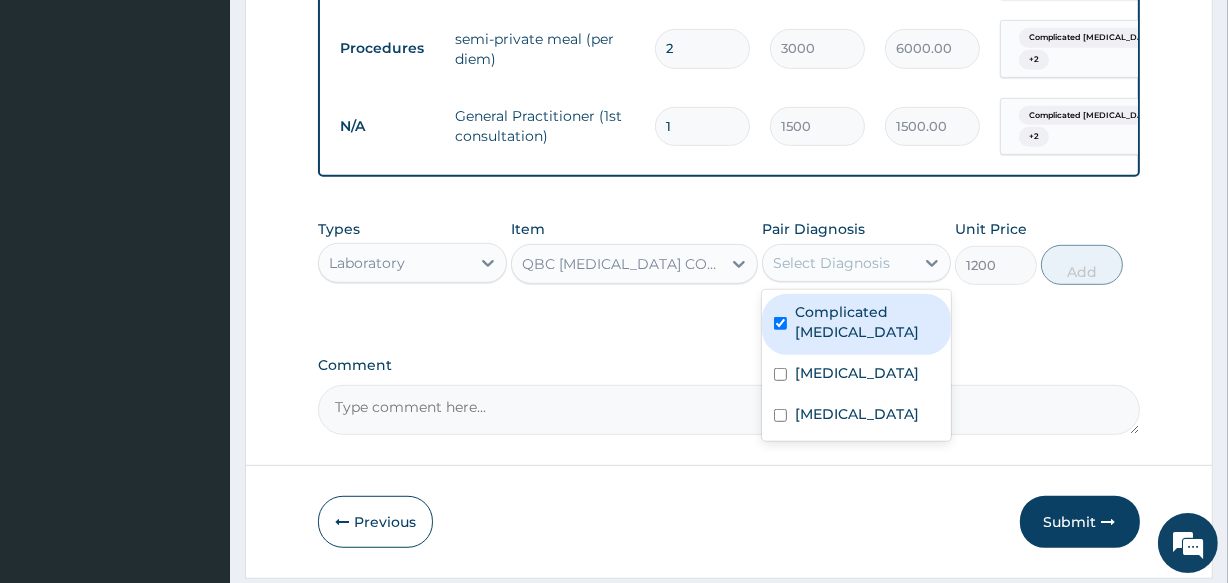 checkbox on "true" 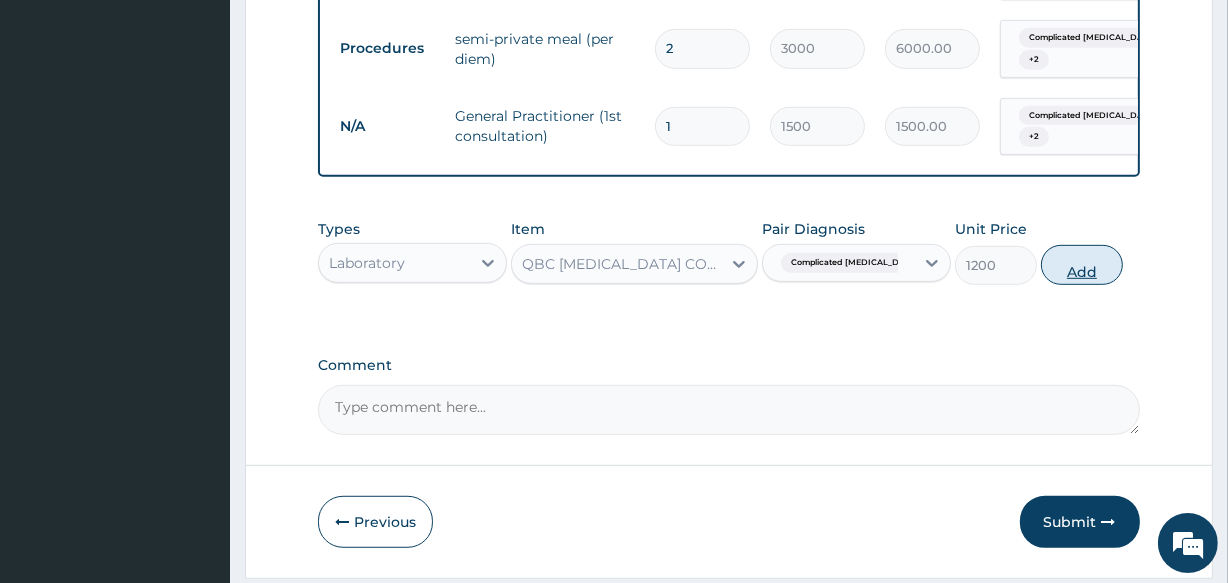click on "Add" at bounding box center [1082, 265] 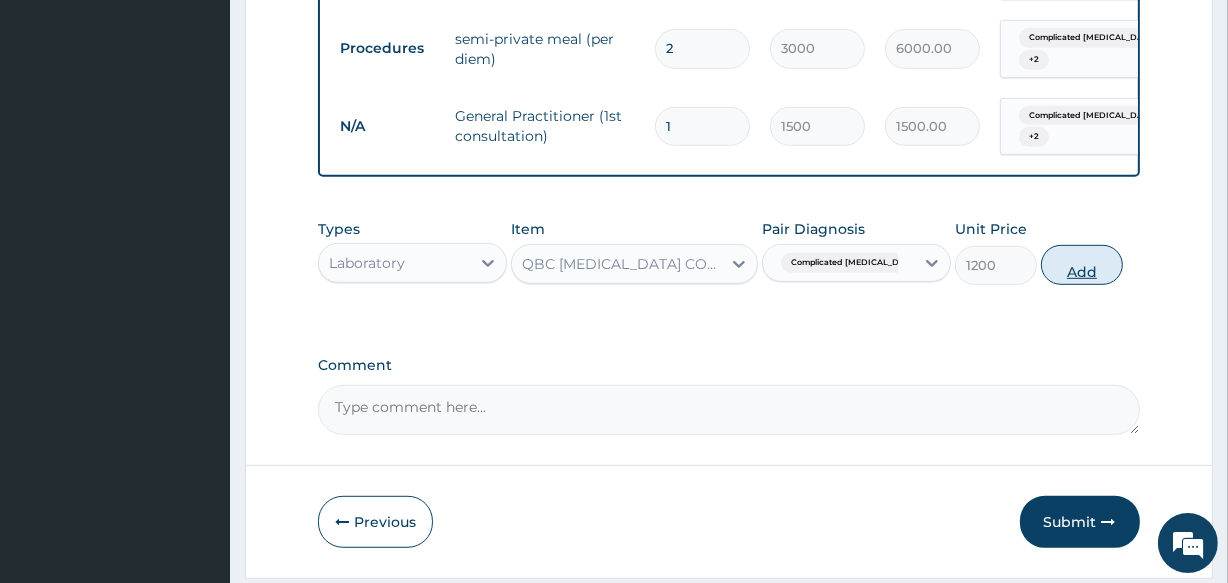 type on "0" 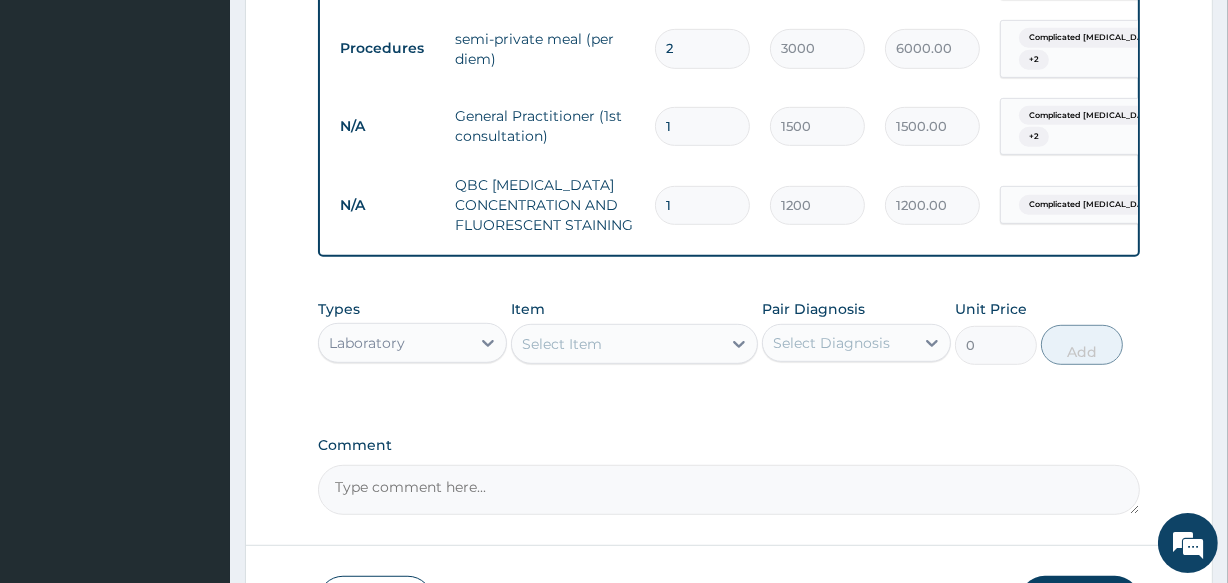 click on "Select Item" at bounding box center (616, 344) 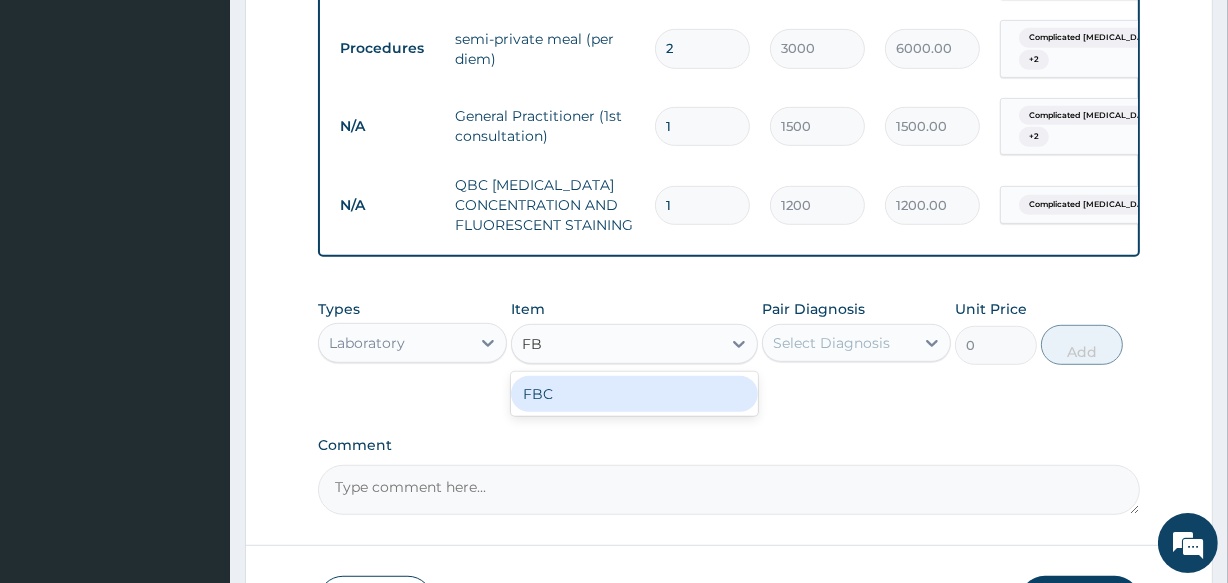 type on "FBC" 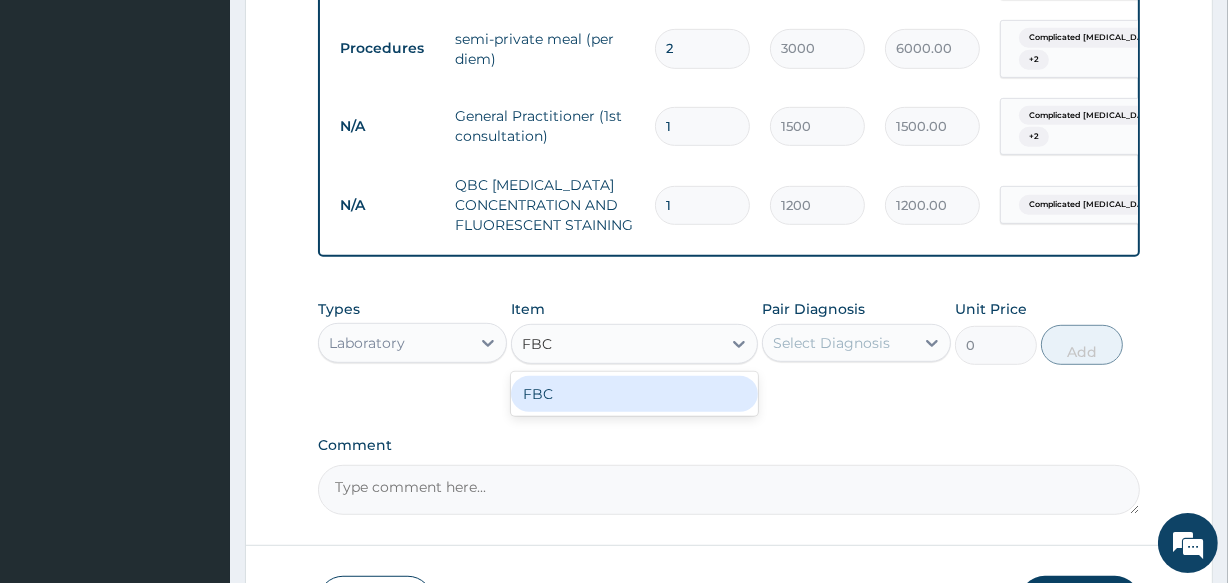 click on "FBC" at bounding box center (634, 394) 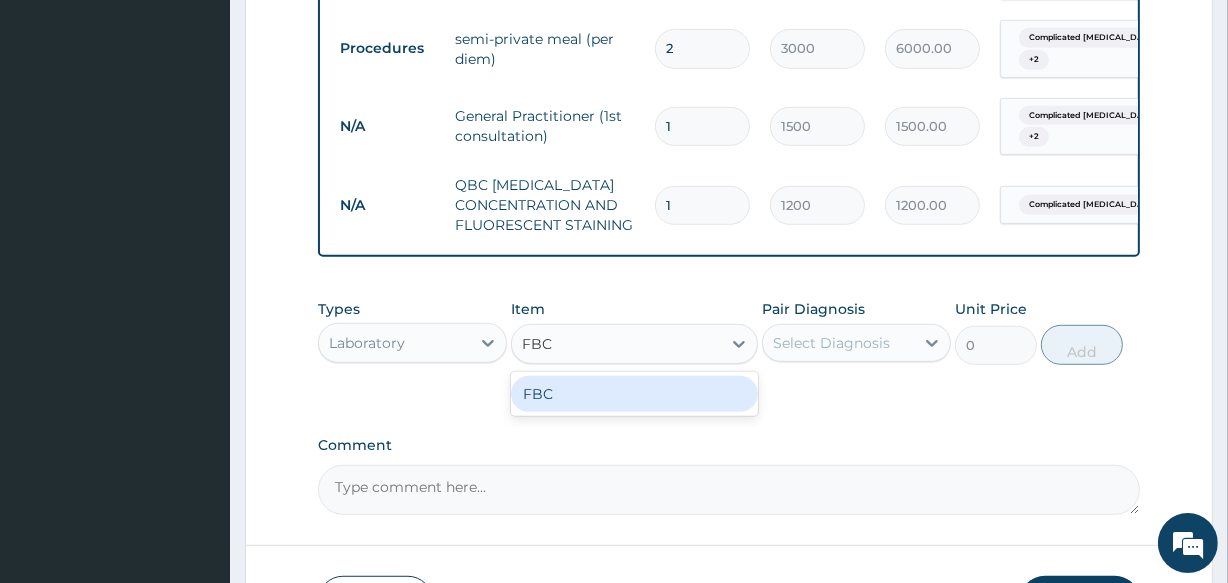 type 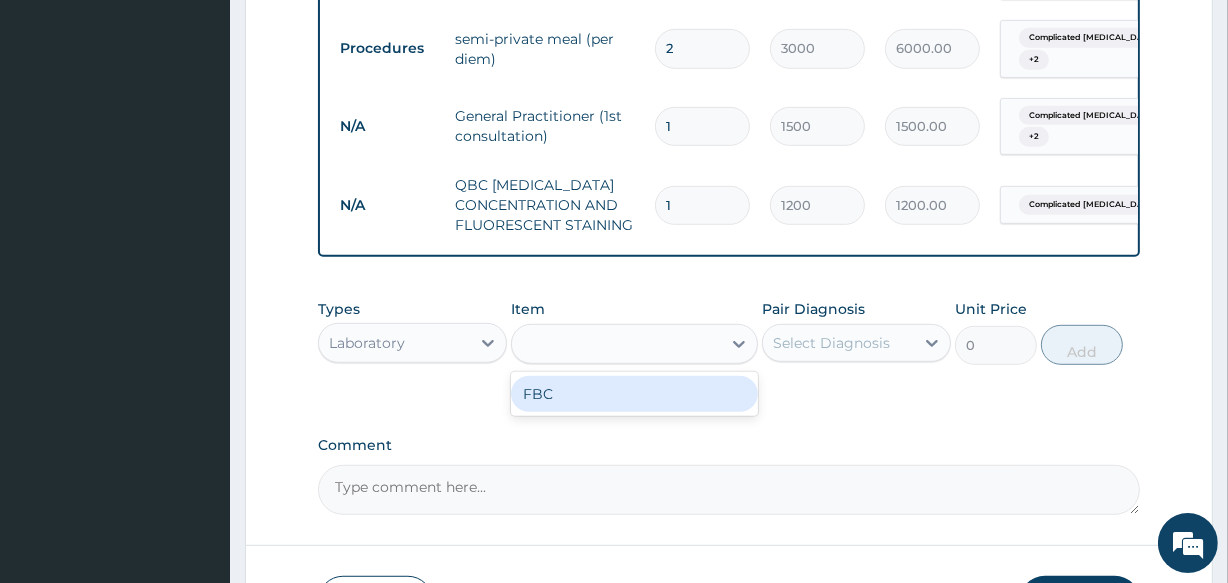 type on "1600" 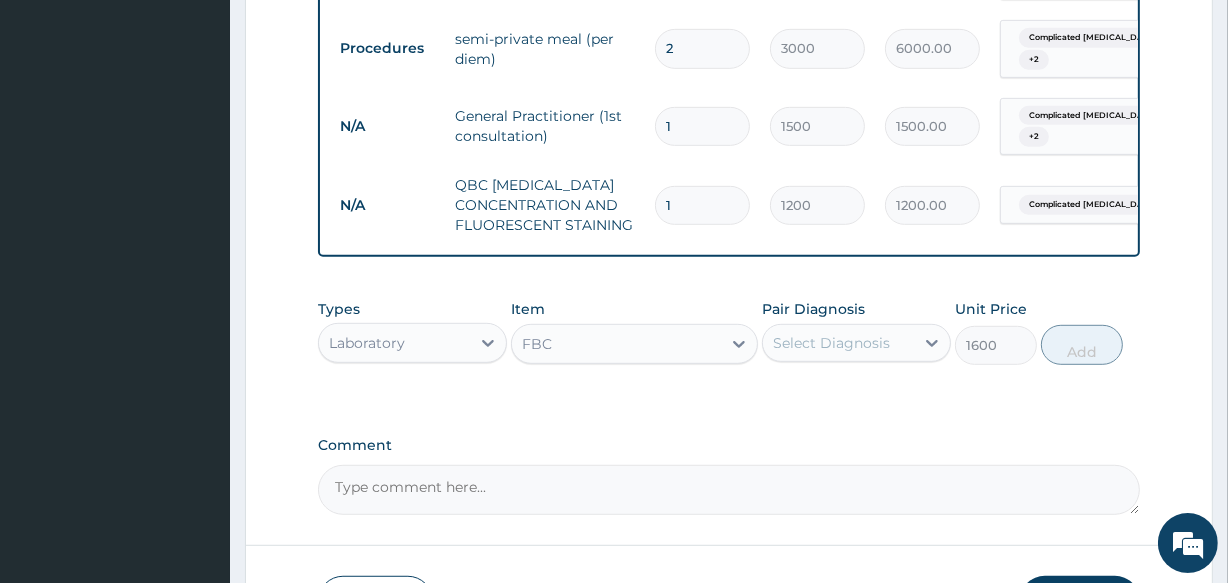 click on "Select Diagnosis" at bounding box center [831, 343] 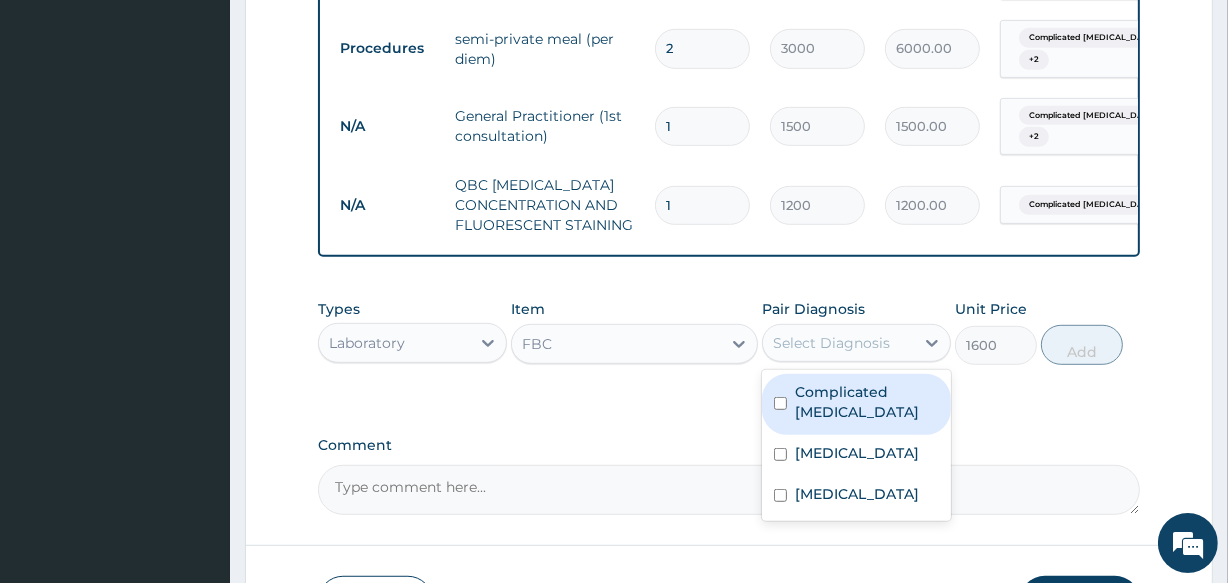 click on "Complicated malaria" at bounding box center [867, 402] 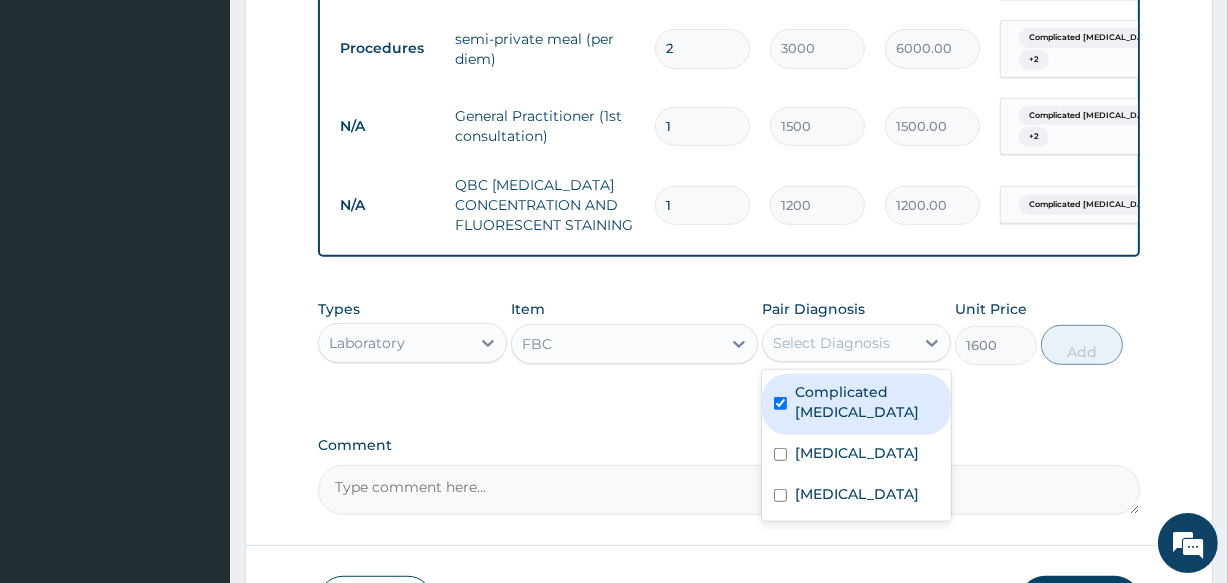 checkbox on "true" 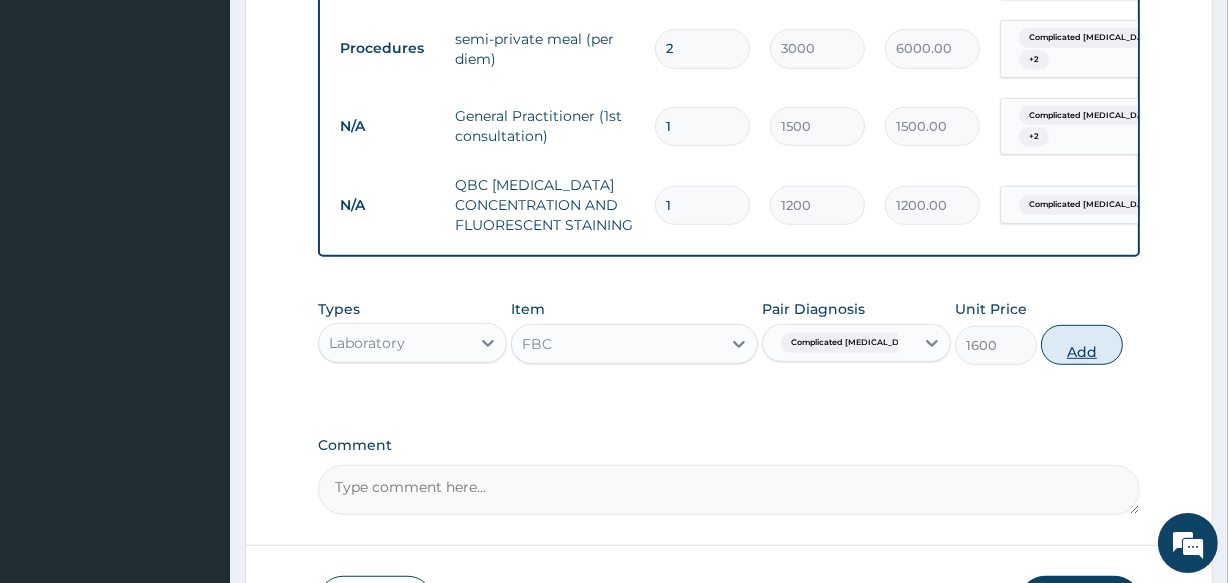 click on "Add" at bounding box center (1082, 345) 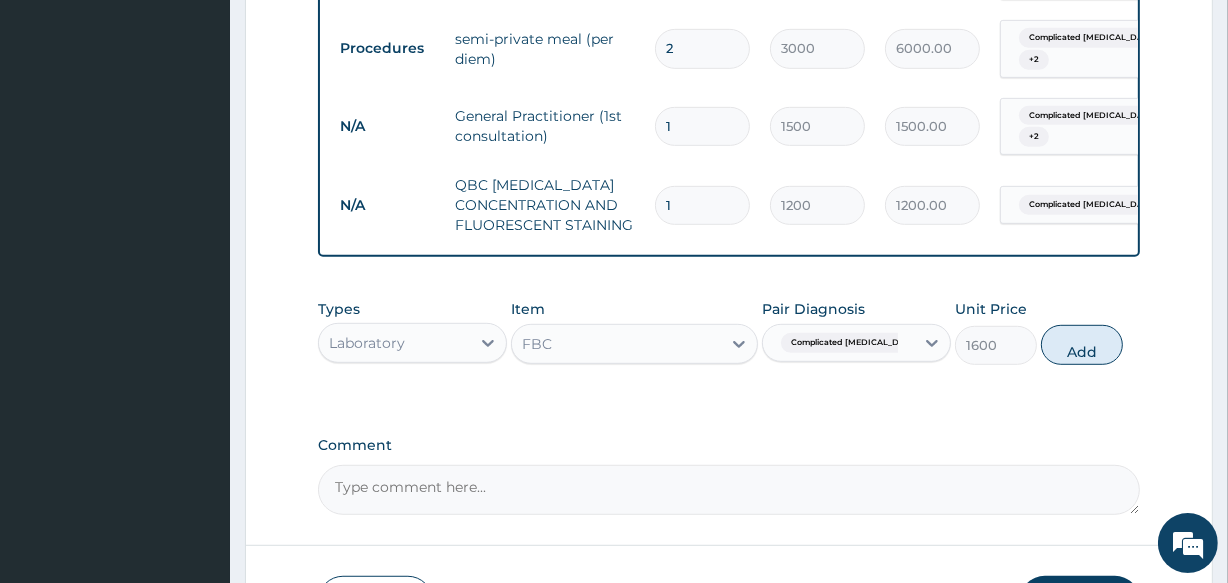 type on "0" 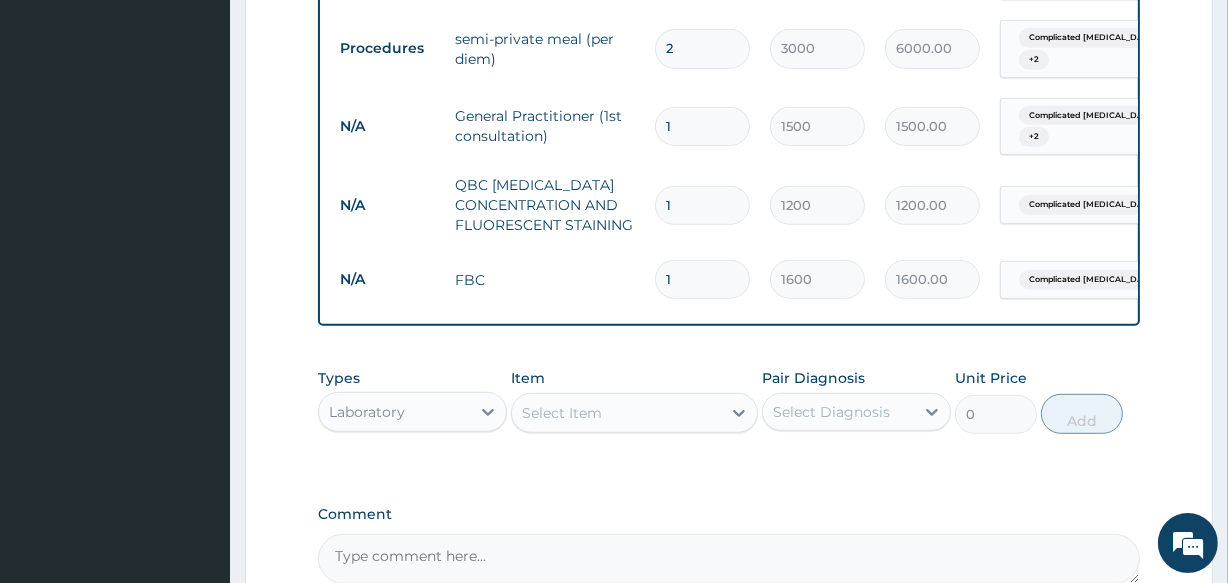 click on "Laboratory" at bounding box center [394, 412] 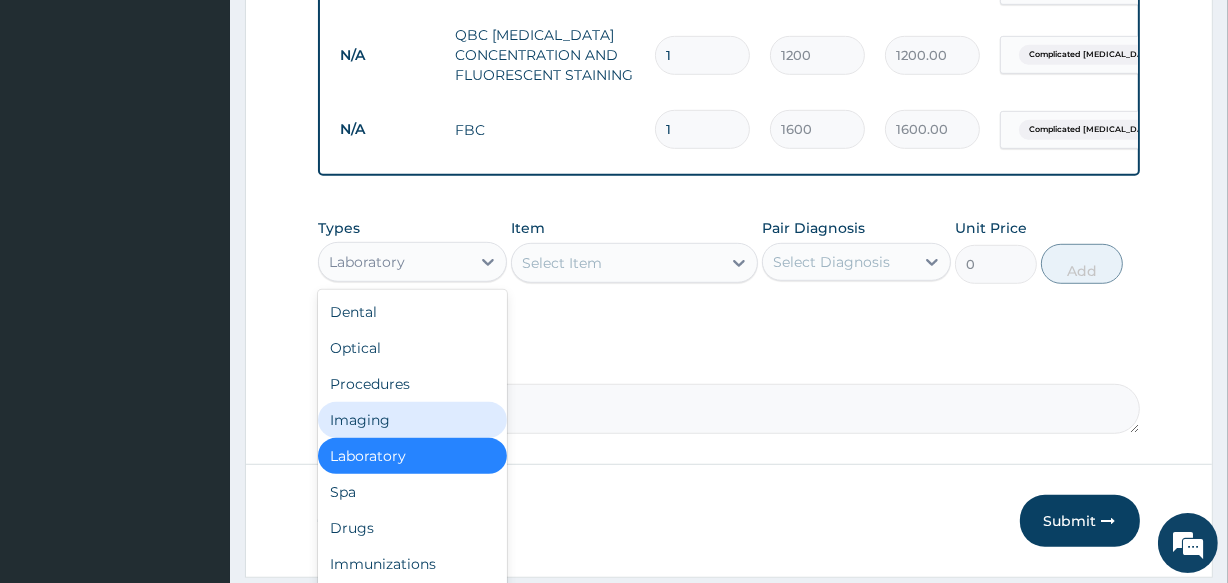 scroll, scrollTop: 1127, scrollLeft: 0, axis: vertical 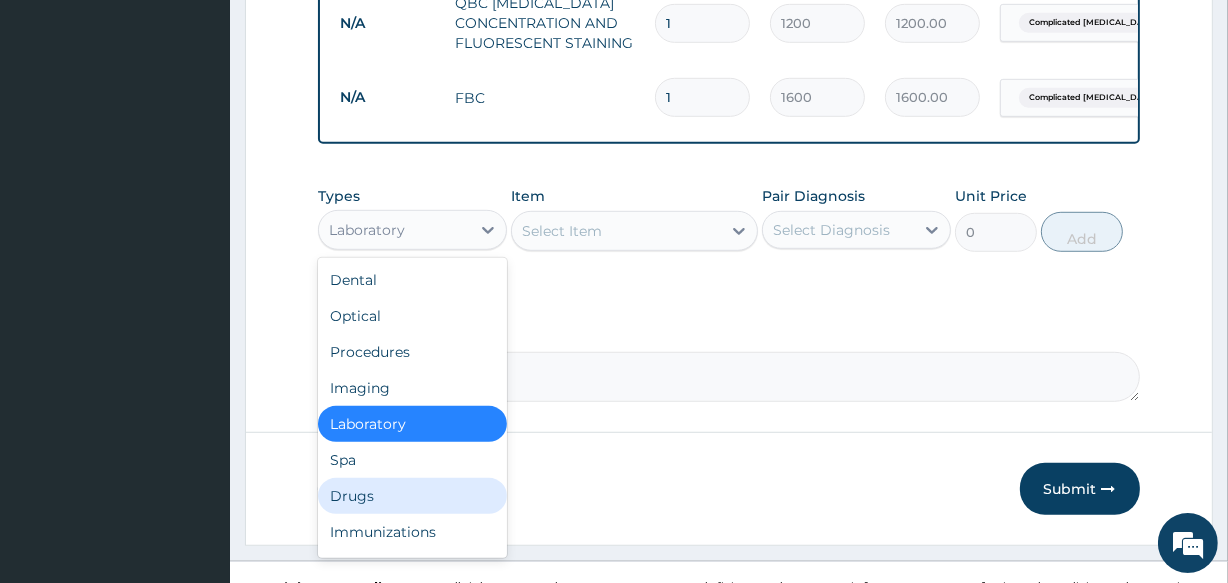 drag, startPoint x: 360, startPoint y: 510, endPoint x: 637, endPoint y: 255, distance: 376.50232 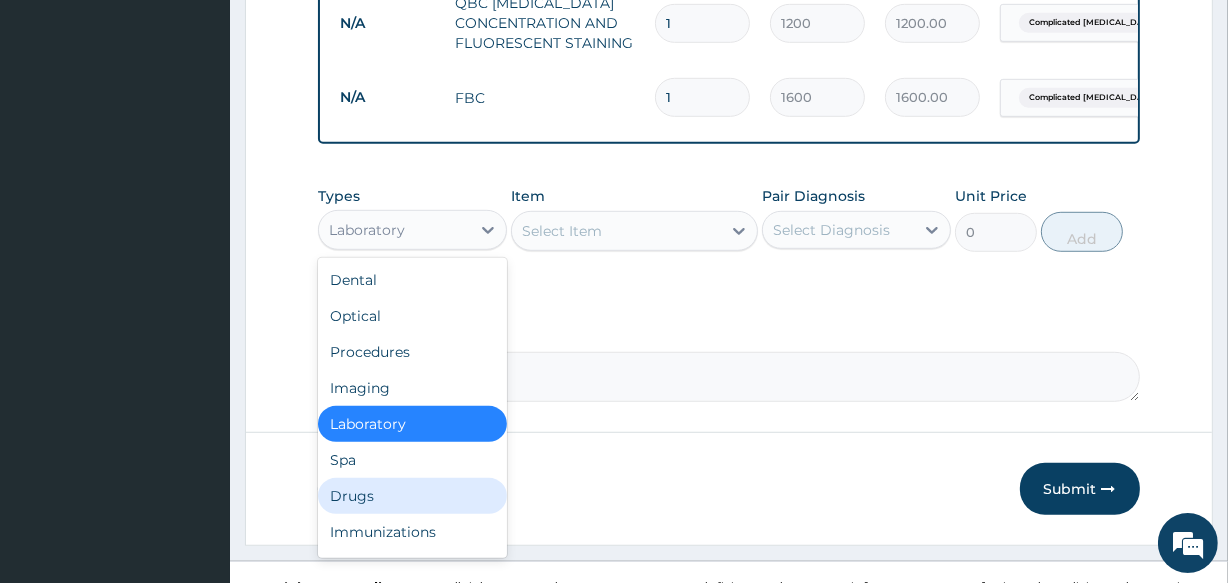 click on "Drugs" at bounding box center (412, 496) 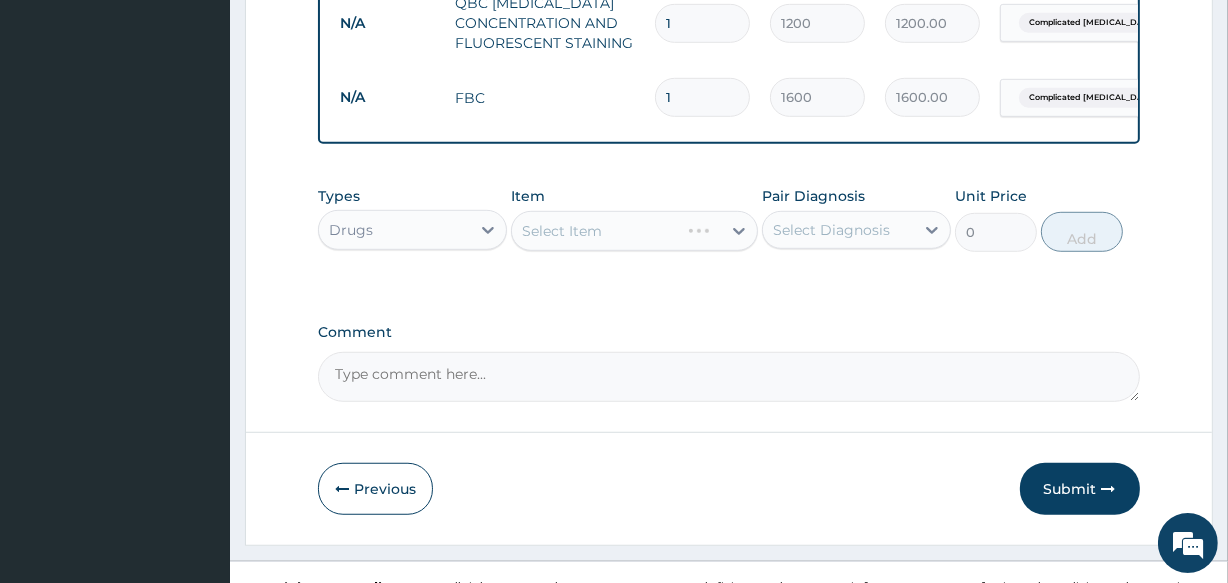 click on "Select Item" at bounding box center (634, 231) 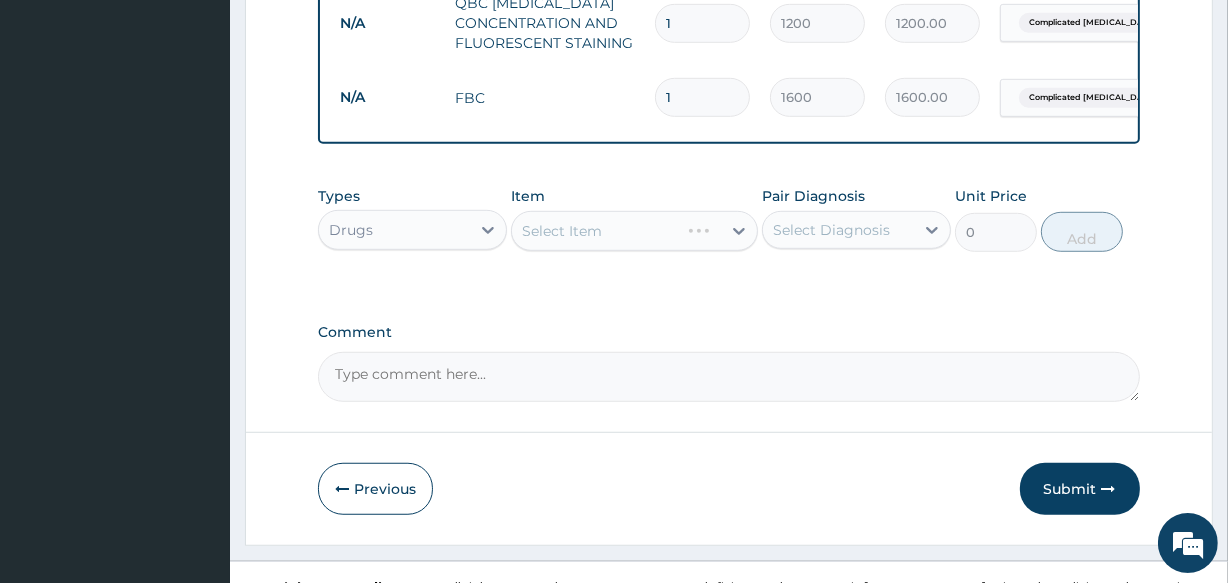 click on "Select Item" at bounding box center [634, 231] 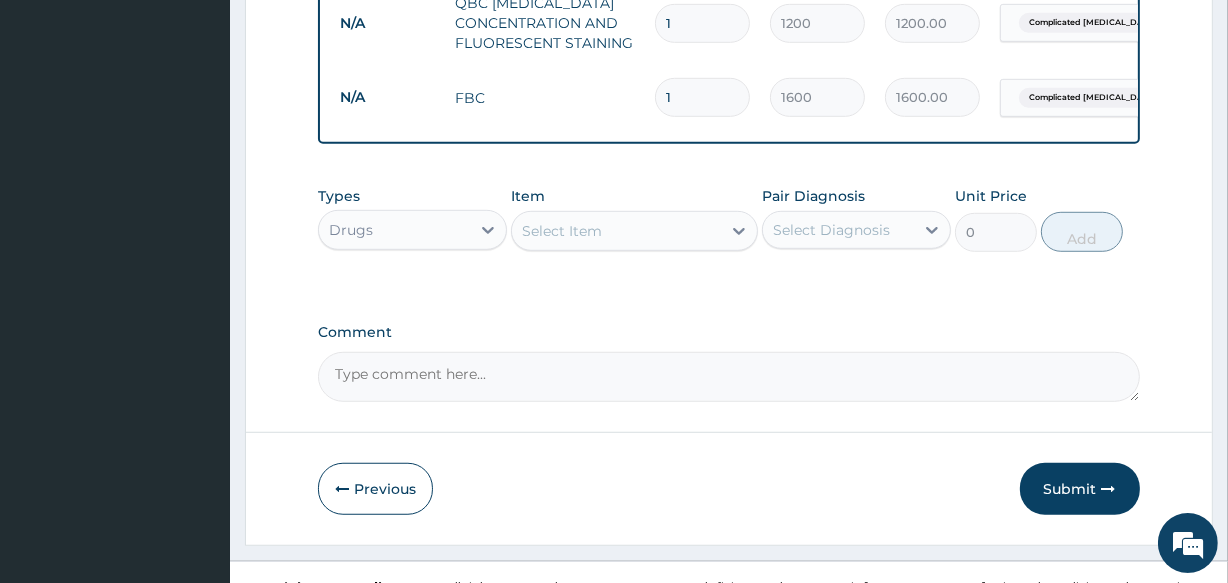 click on "Select Item" at bounding box center [616, 231] 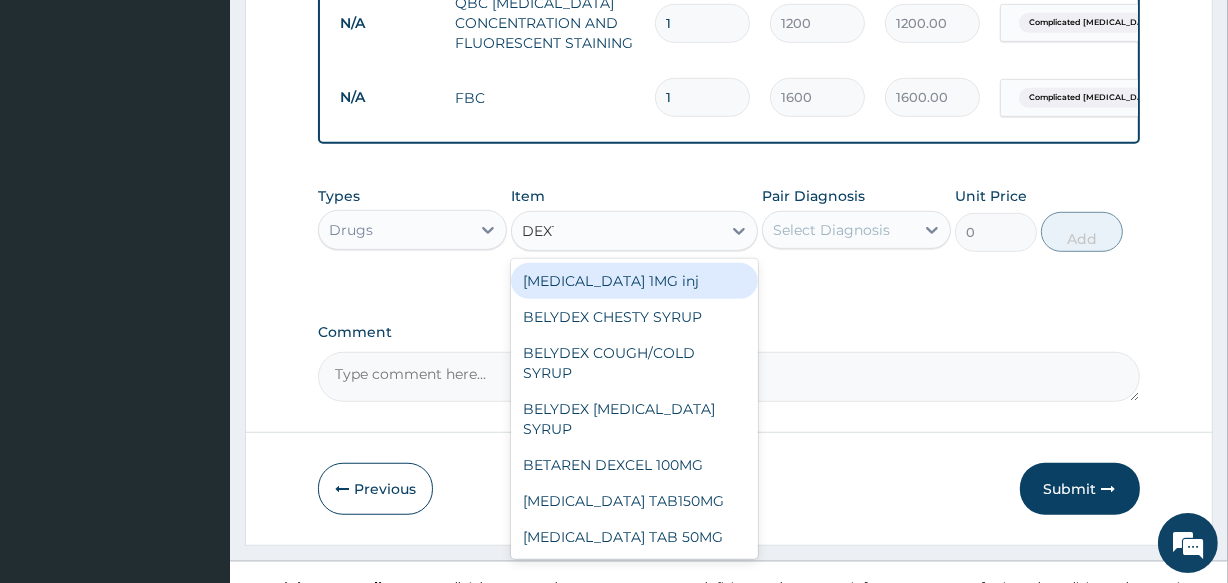 type on "DEXTR" 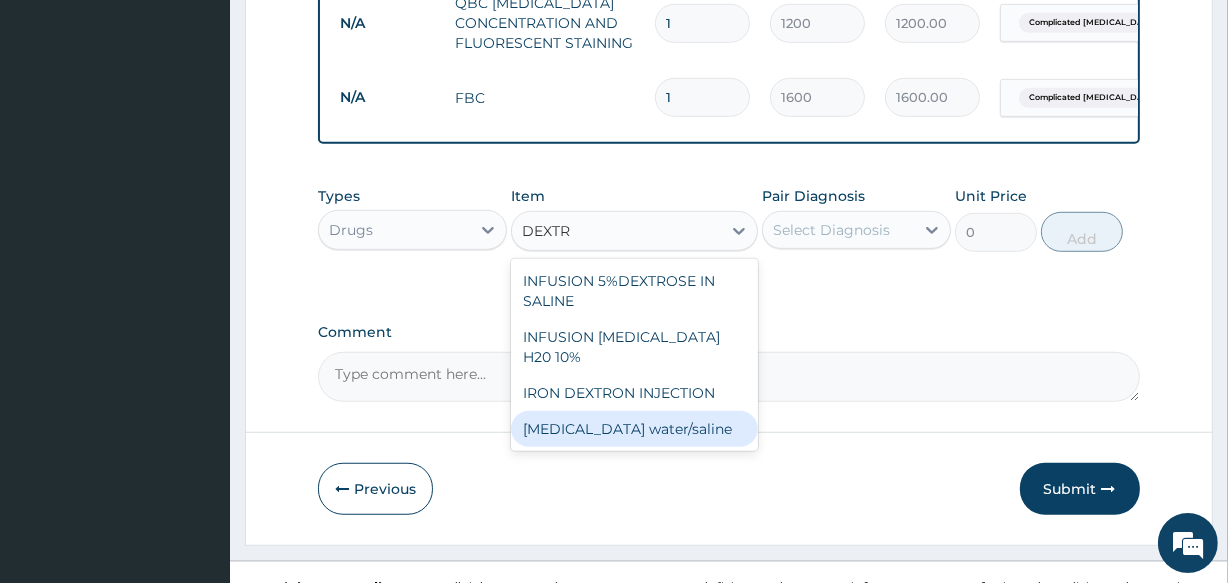 click on "Dextrose water/saline" at bounding box center (634, 429) 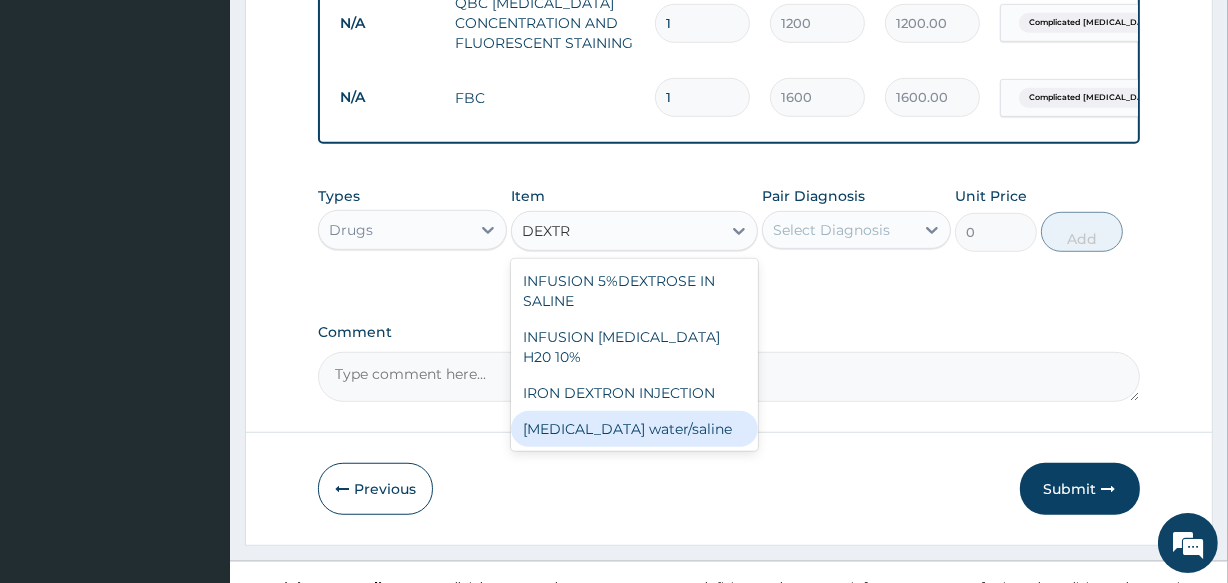 type 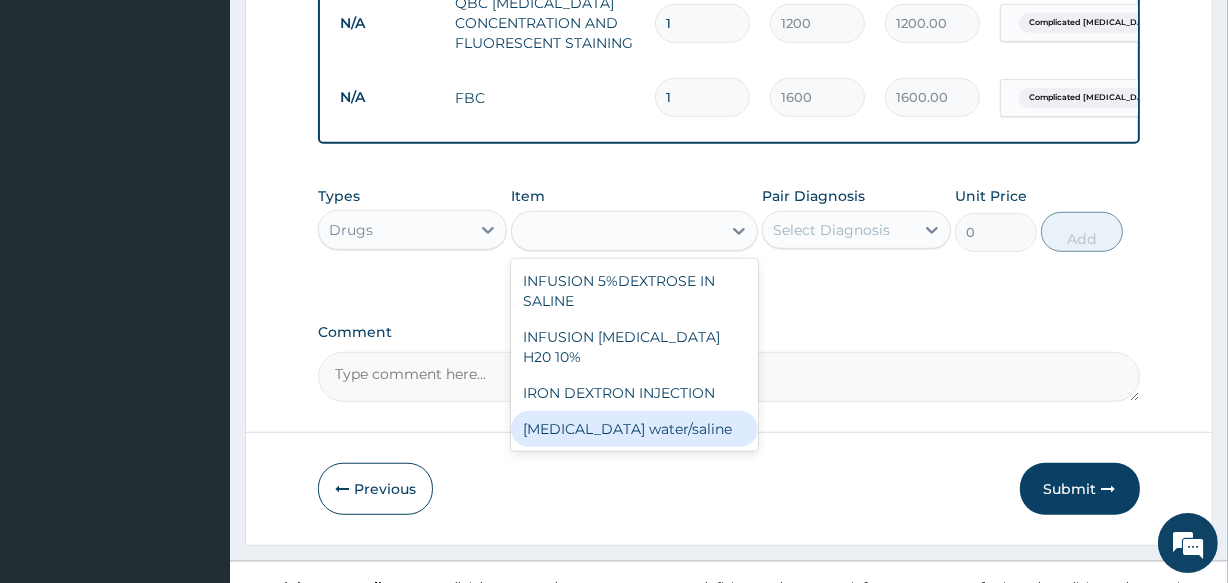 type on "700" 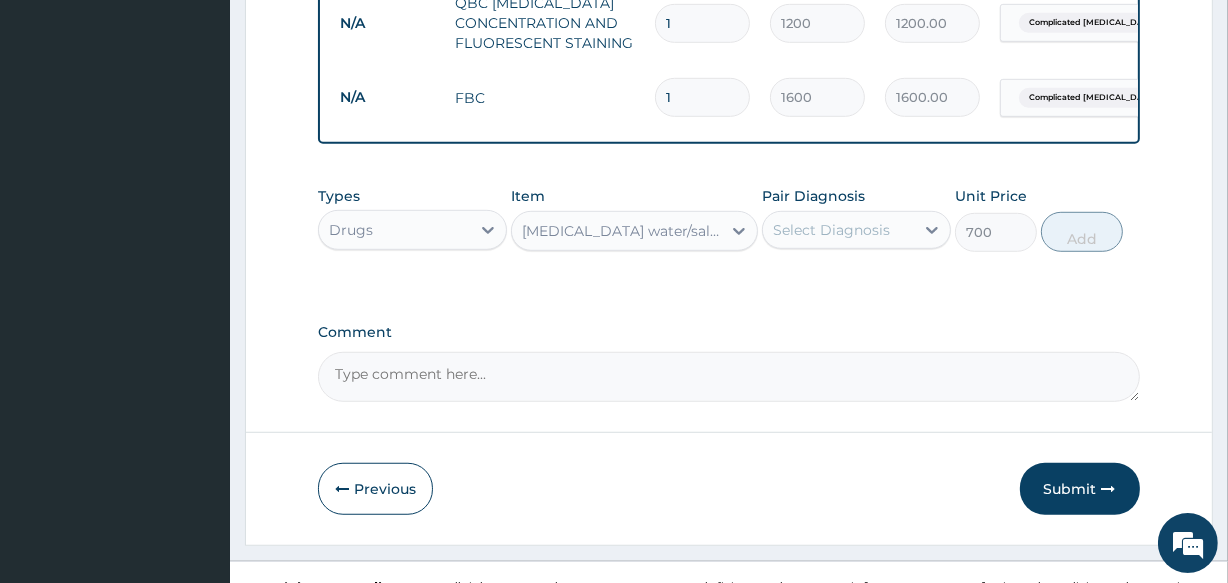 click on "Select Diagnosis" at bounding box center (831, 230) 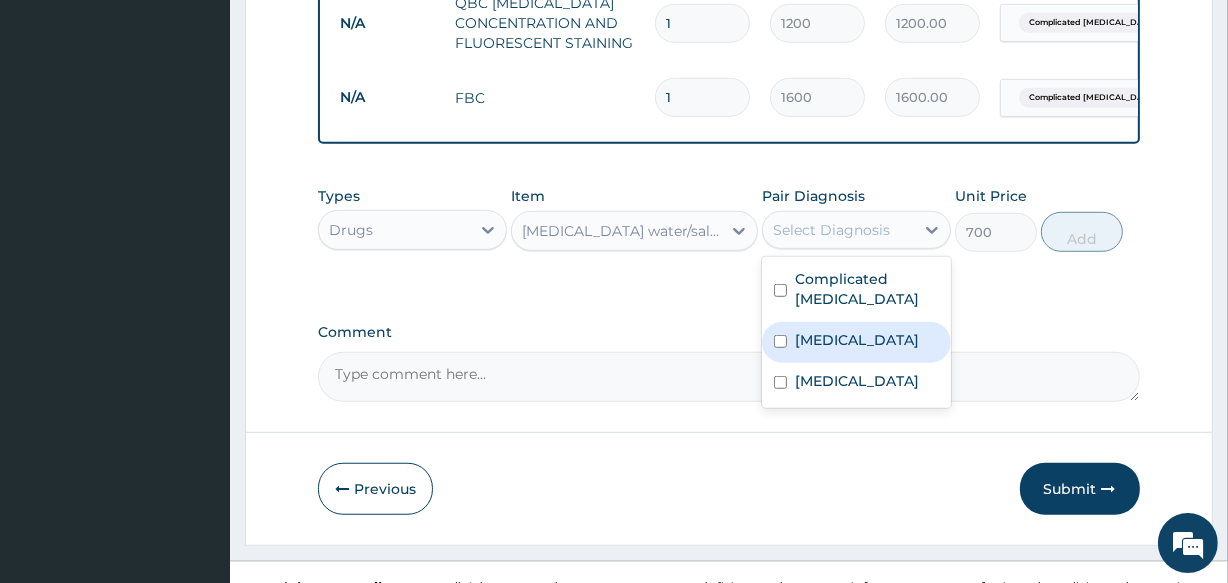click on "Gastroenteritis" at bounding box center (857, 340) 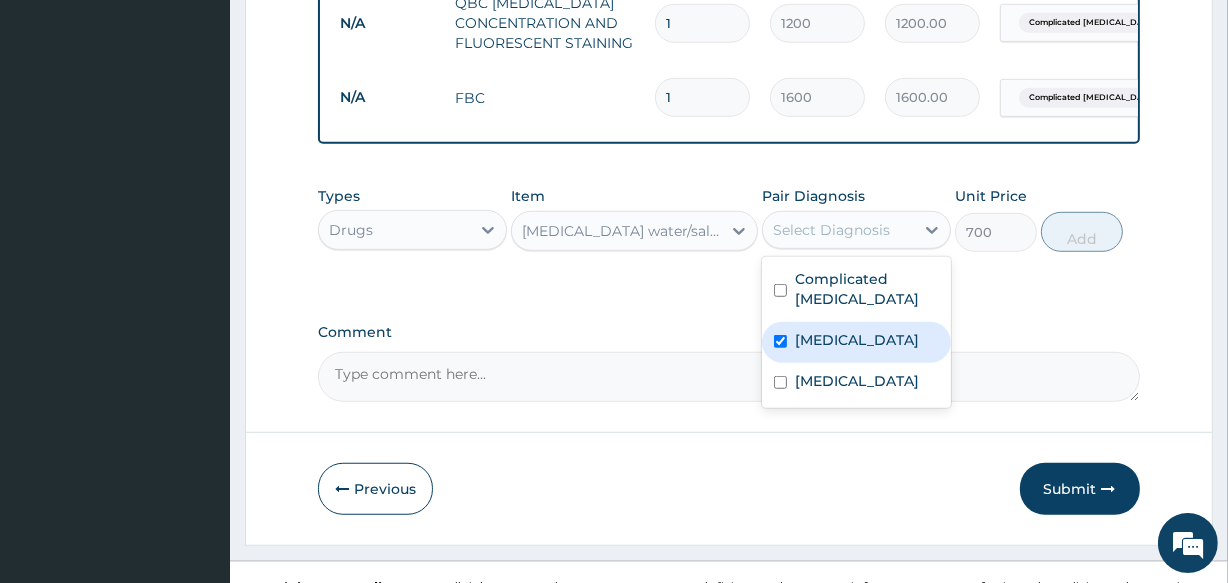 checkbox on "true" 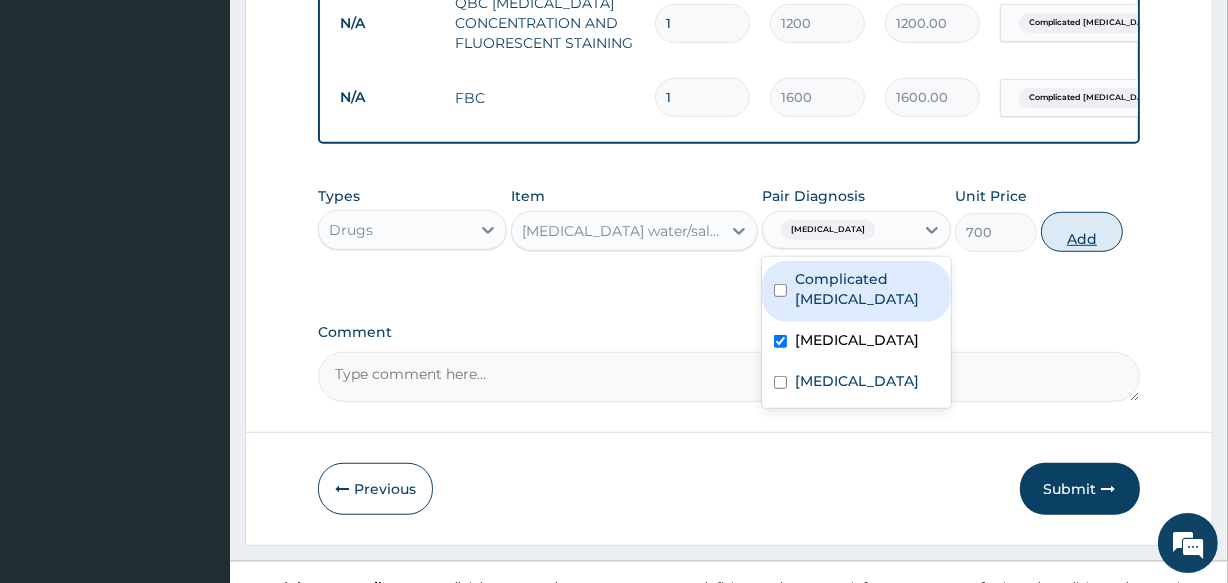 click on "Add" at bounding box center (1082, 232) 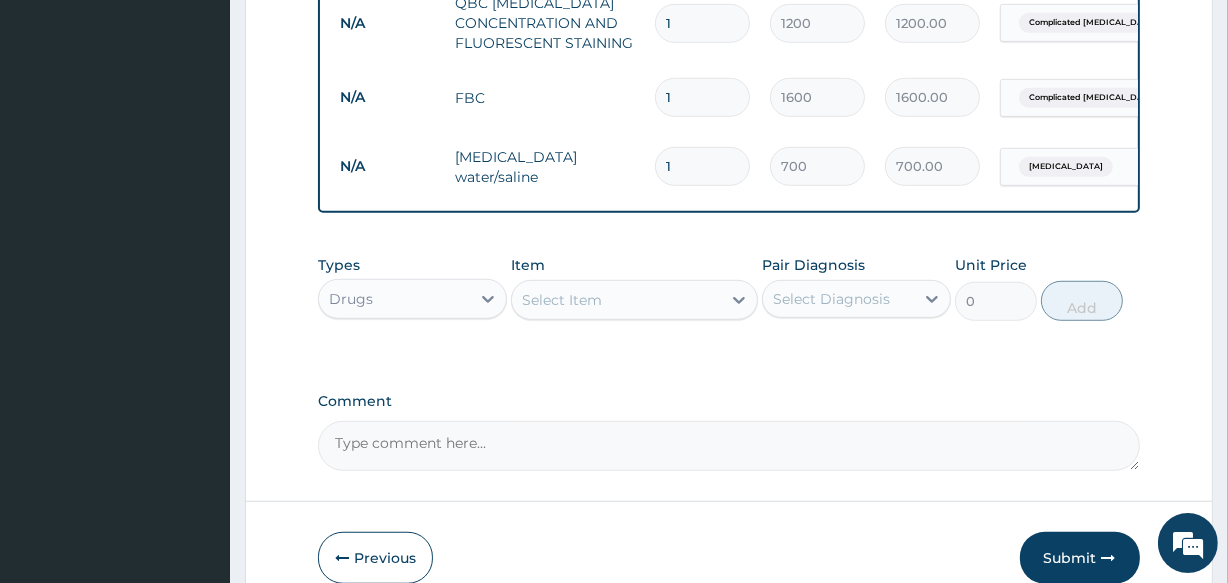 type 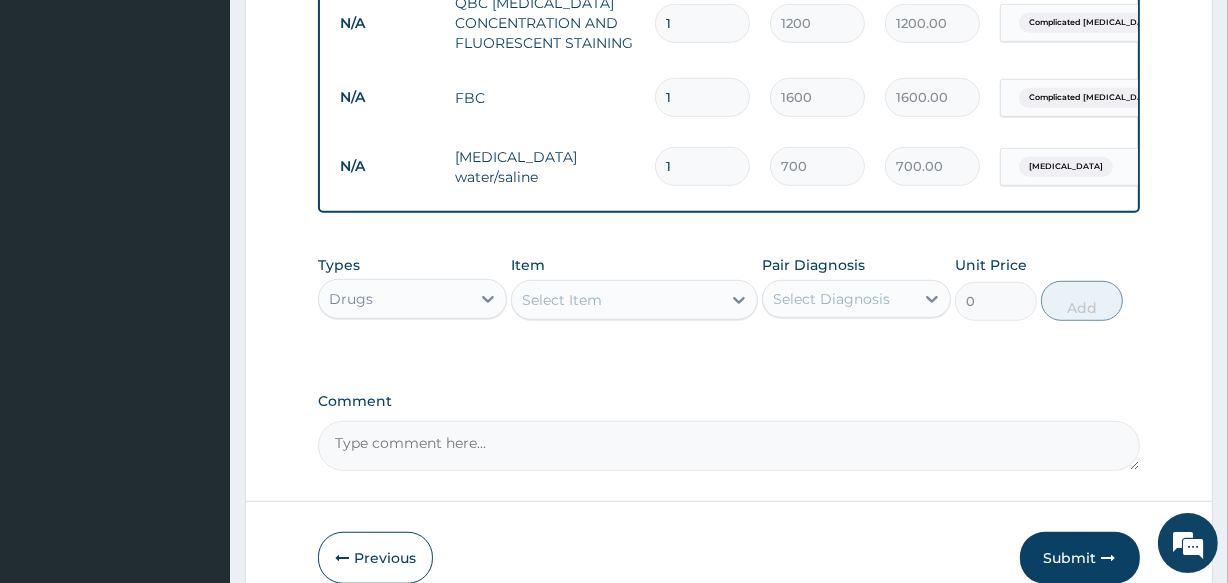 type on "0.00" 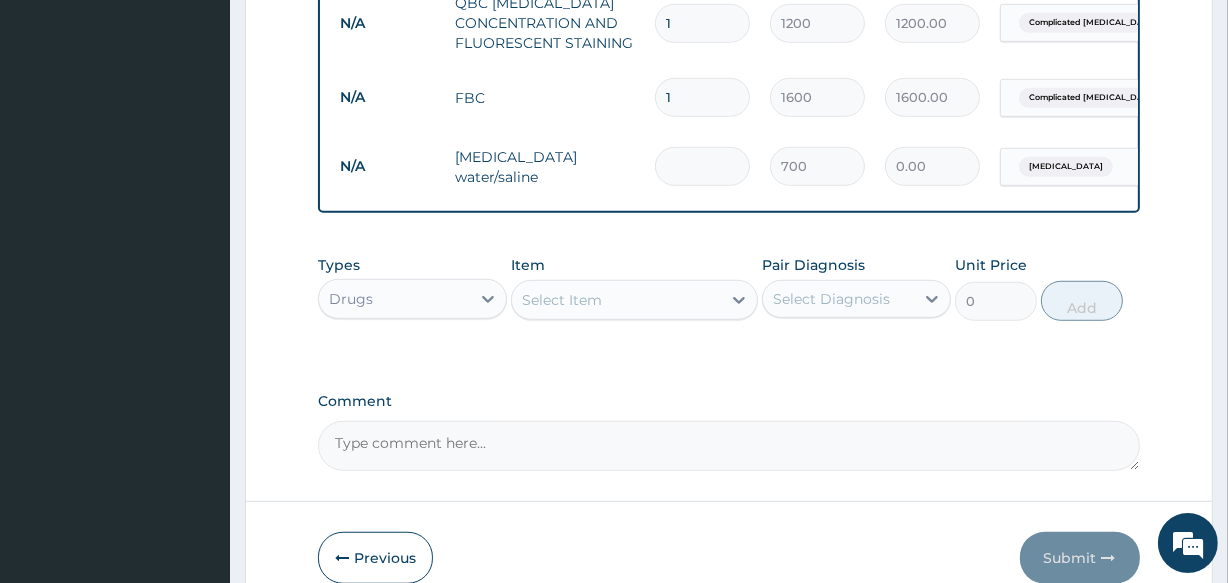 type on "6" 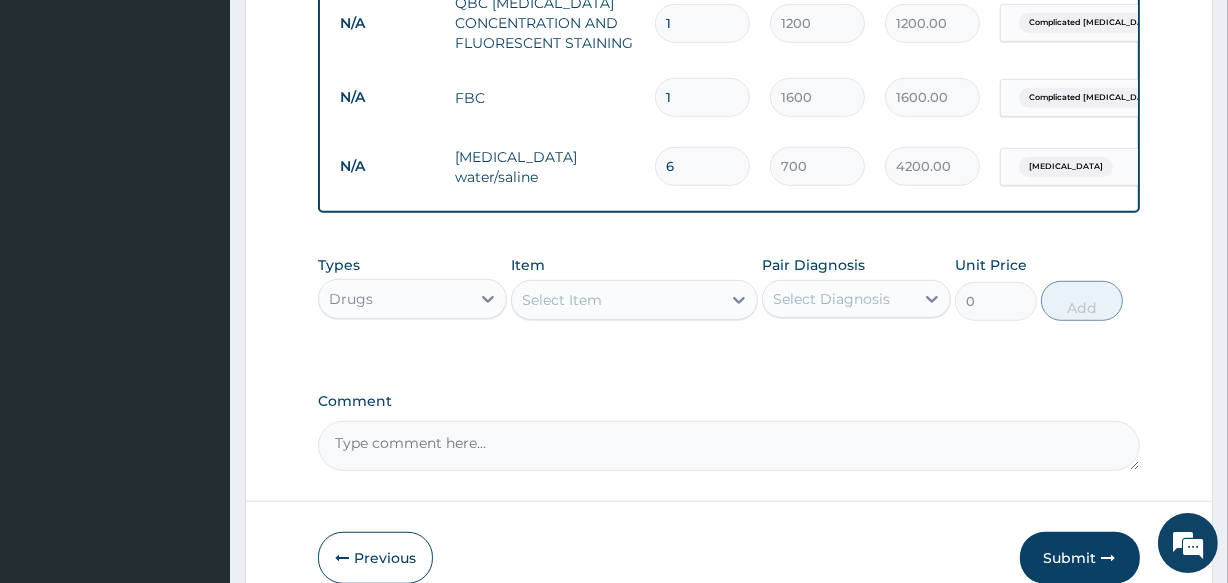 type on "6" 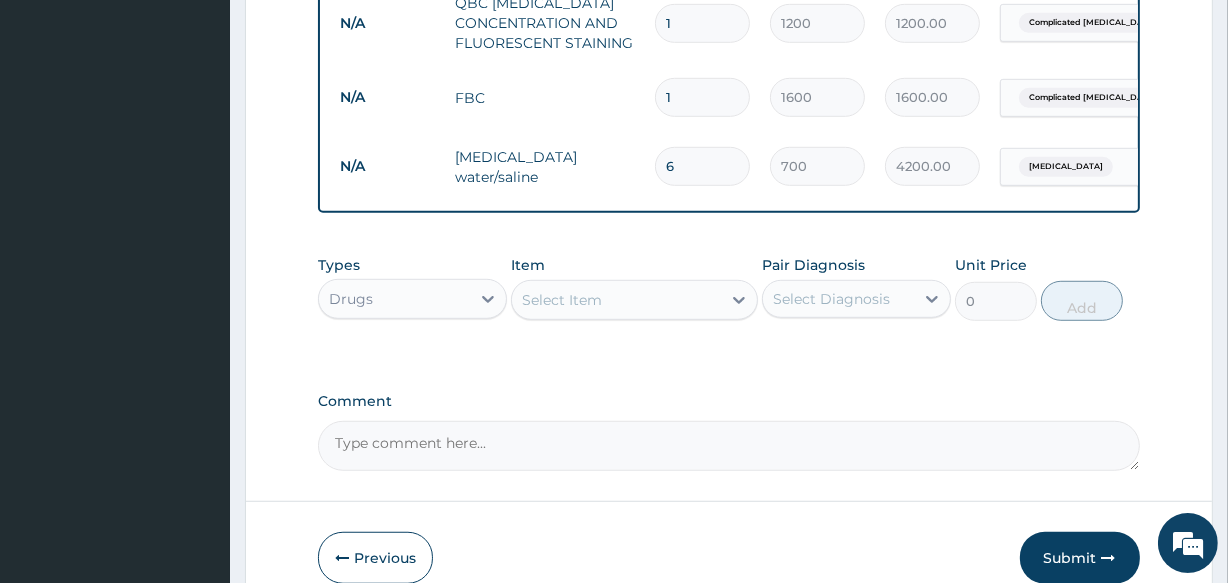 click on "Select Item" at bounding box center (616, 300) 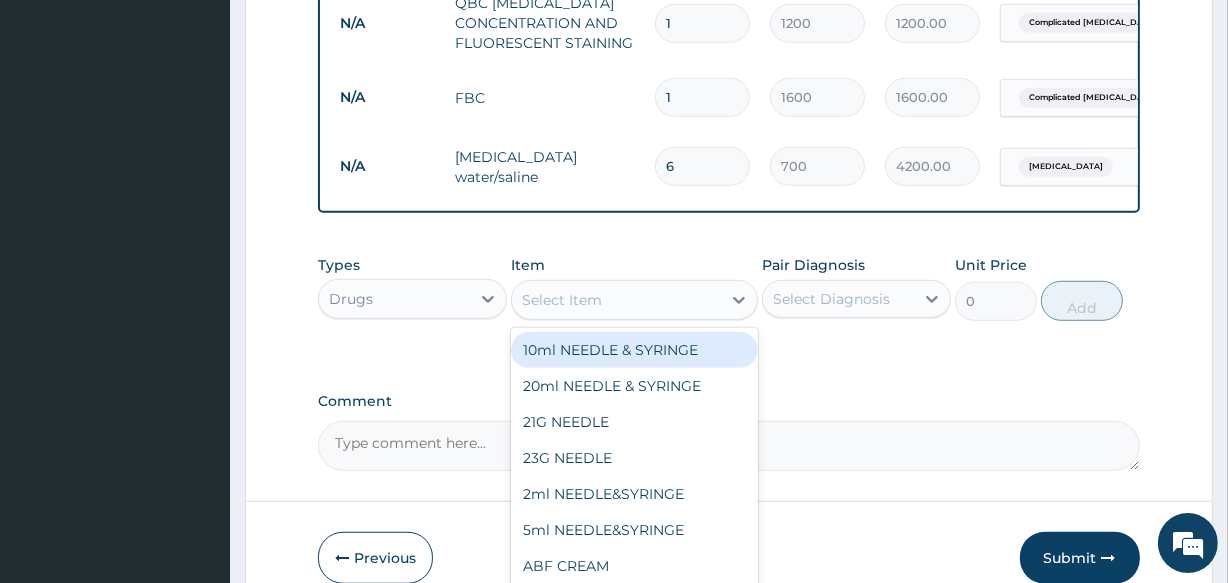 type on "P" 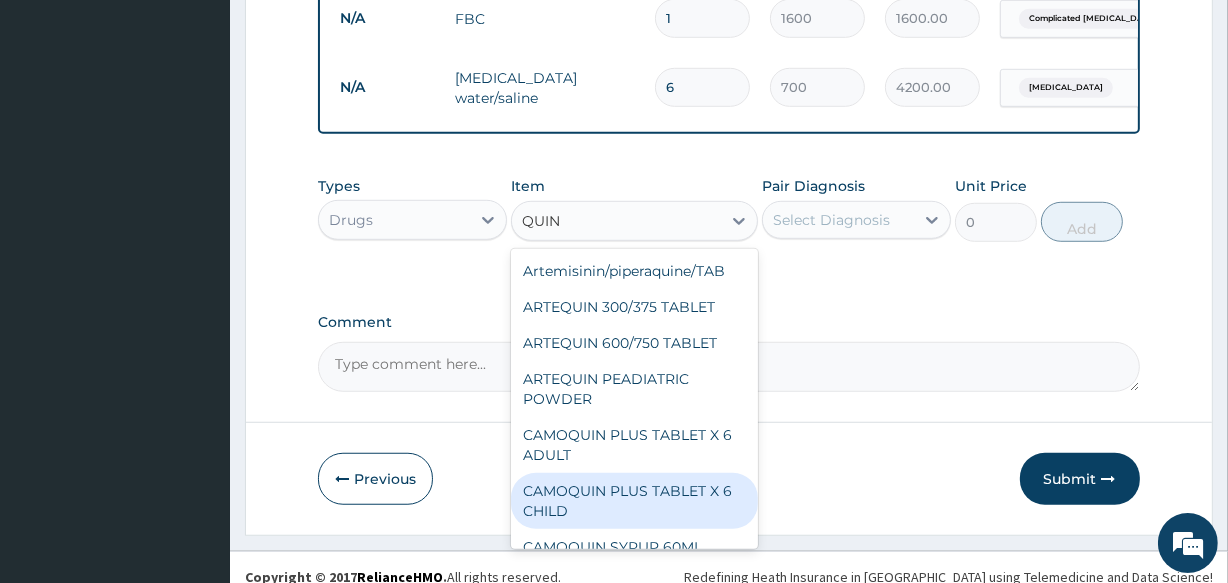 scroll, scrollTop: 1227, scrollLeft: 0, axis: vertical 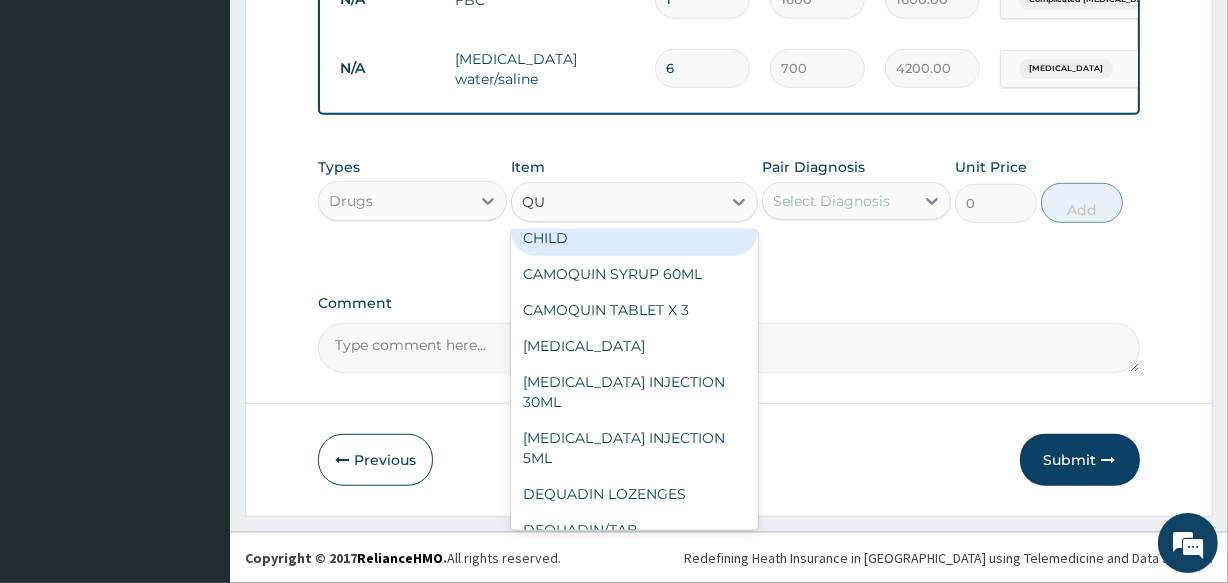type on "Q" 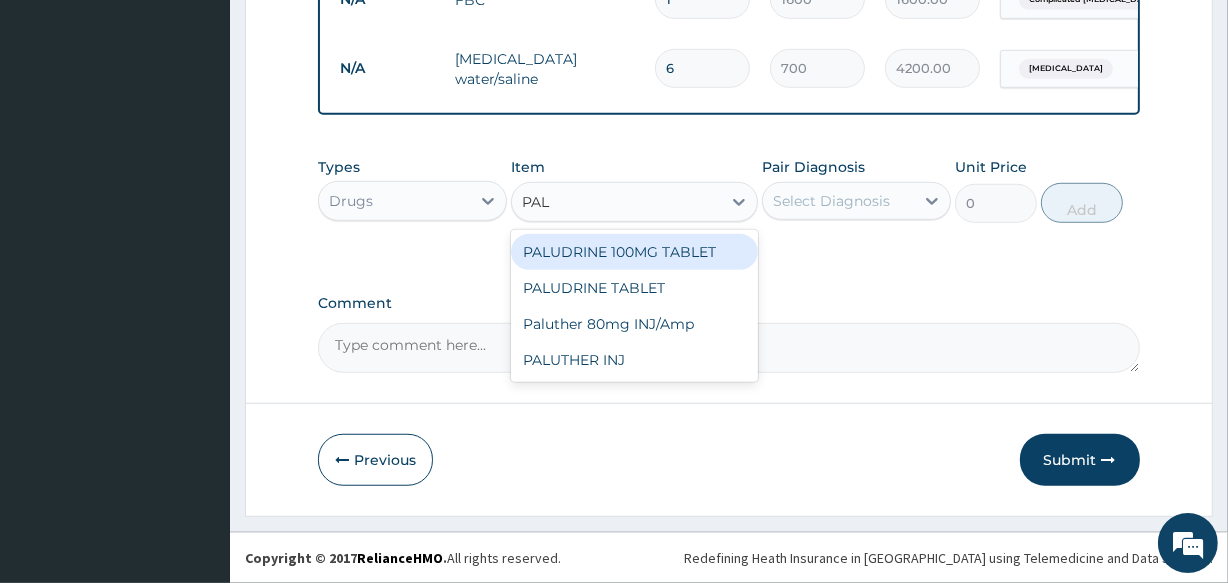 scroll, scrollTop: 0, scrollLeft: 0, axis: both 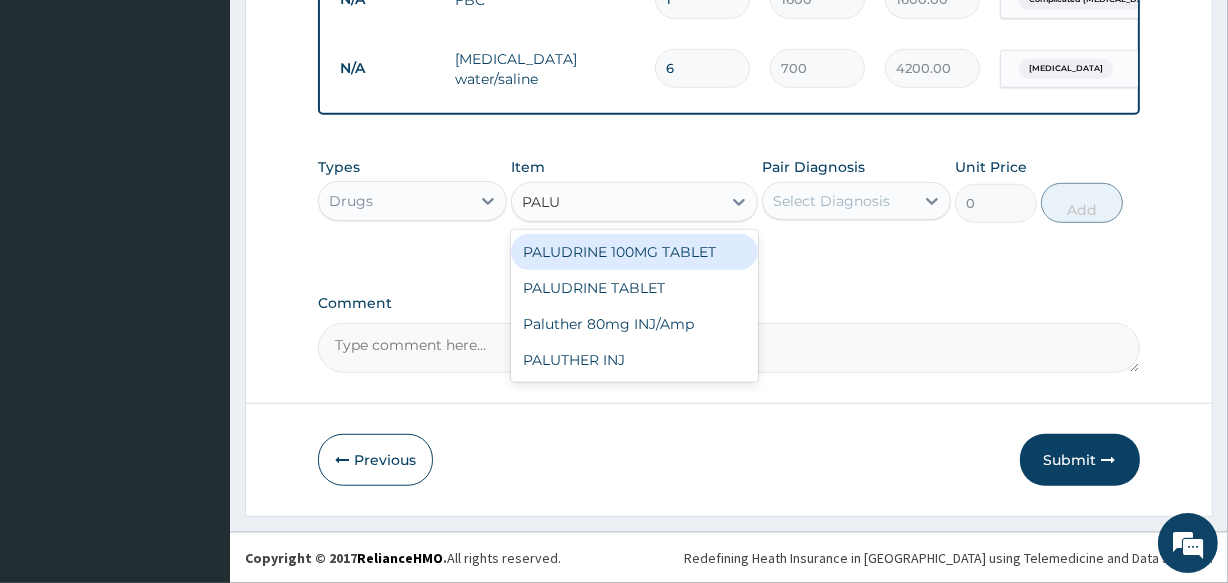 type on "PALUT" 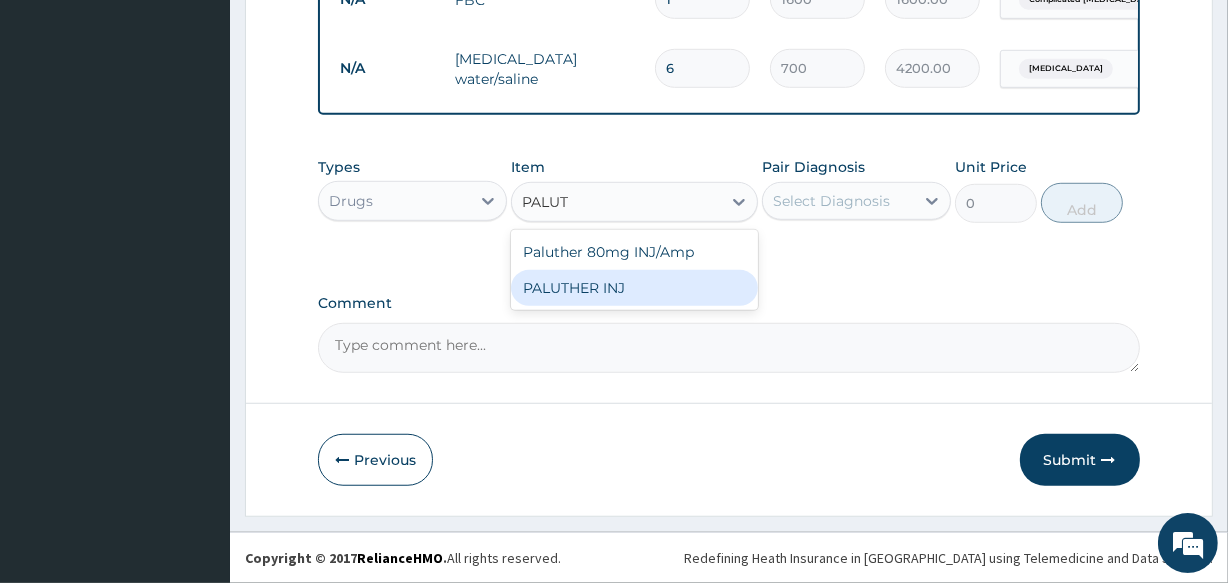 click on "PALUTHER INJ" at bounding box center [634, 288] 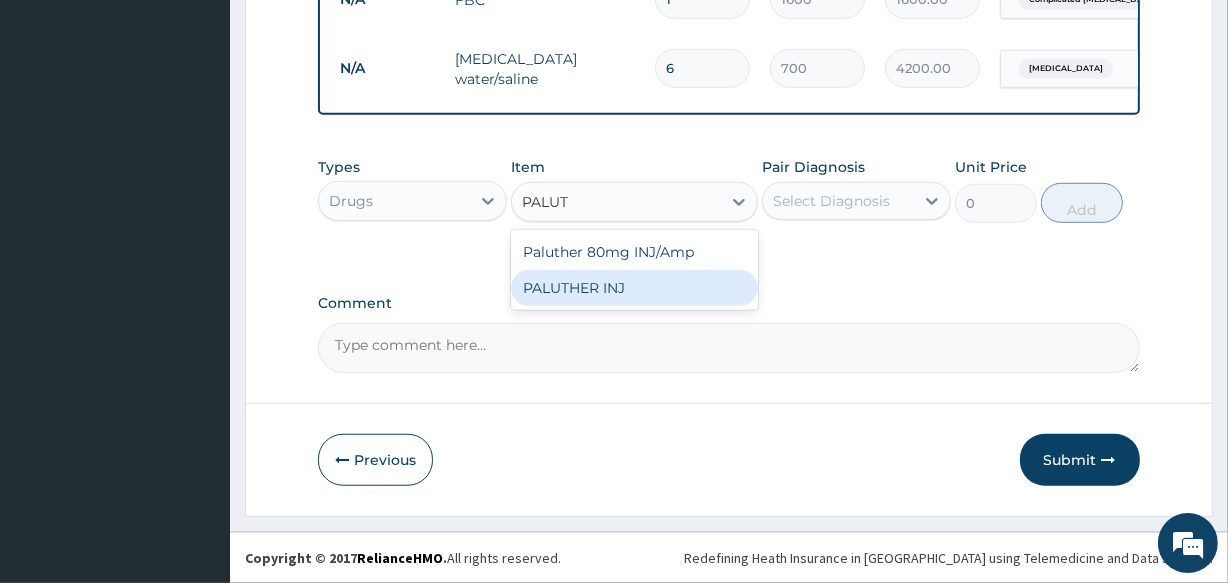 type 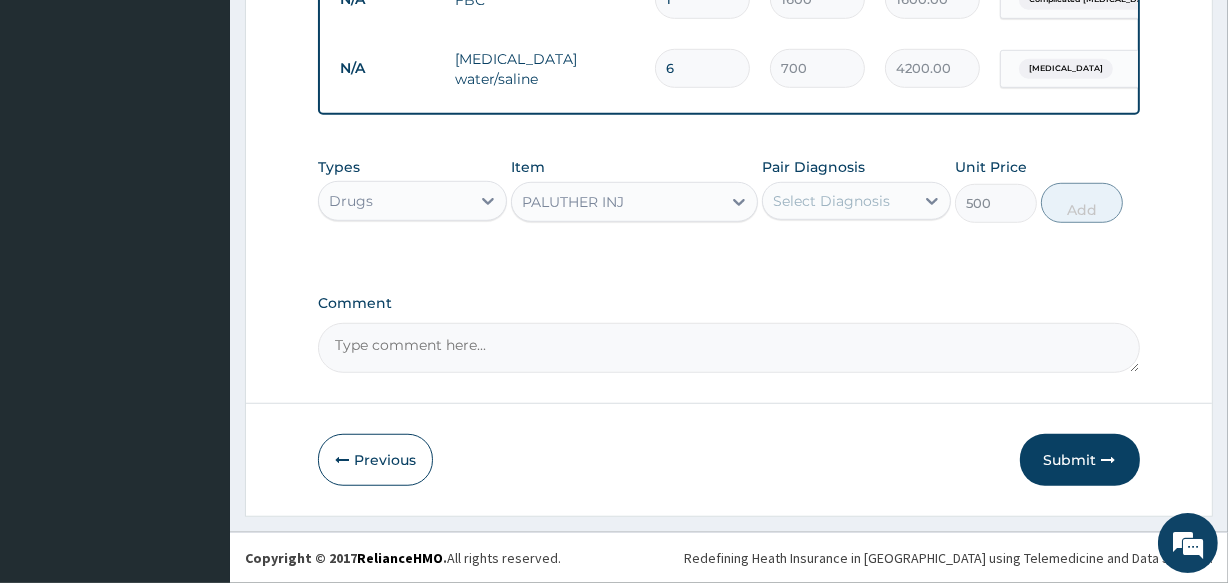 click on "Select Diagnosis" at bounding box center (831, 201) 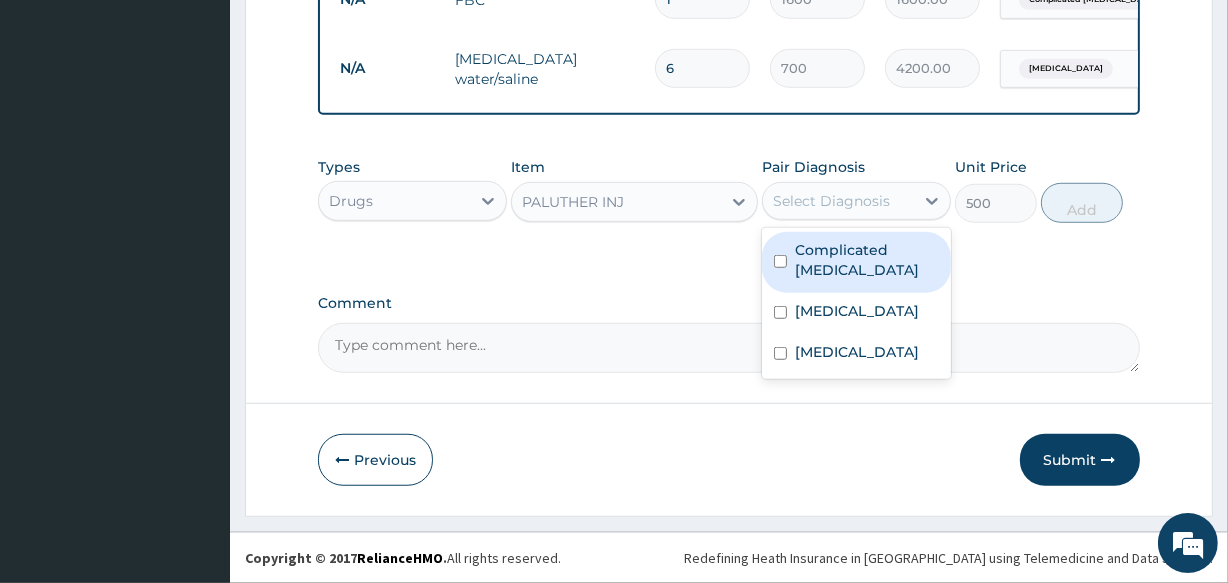 click on "Complicated malaria" at bounding box center [867, 260] 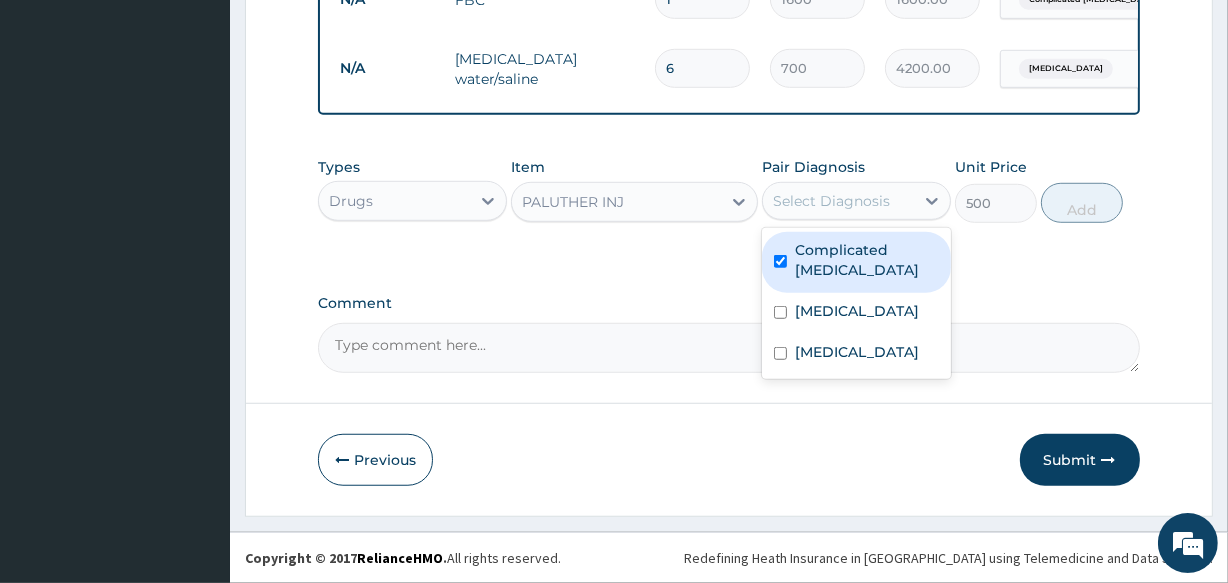 checkbox on "true" 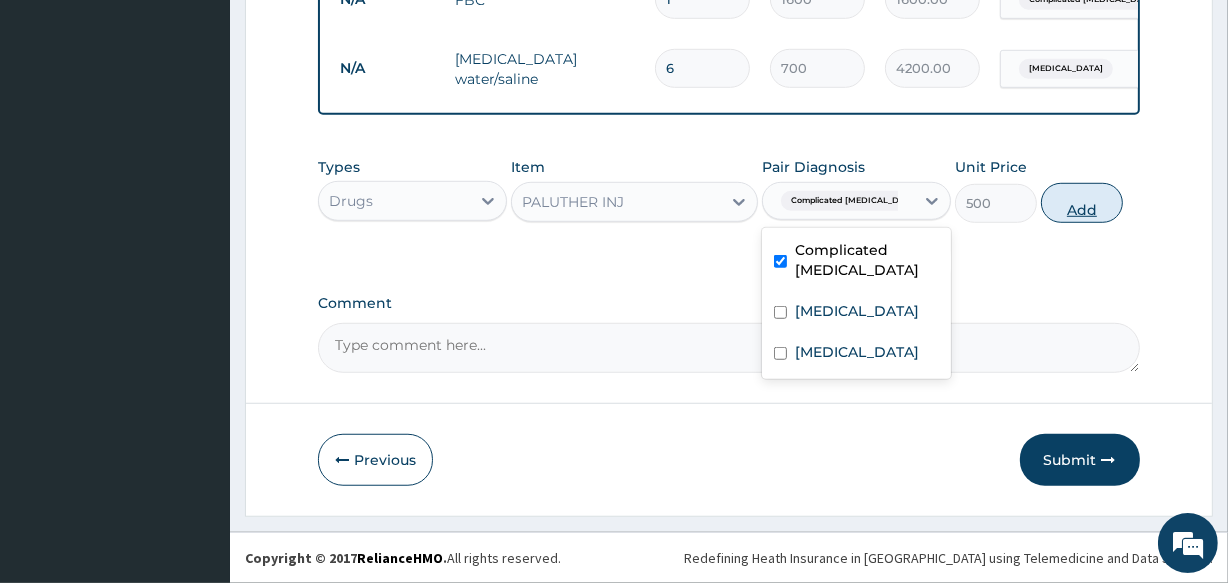 click on "Add" at bounding box center [1082, 203] 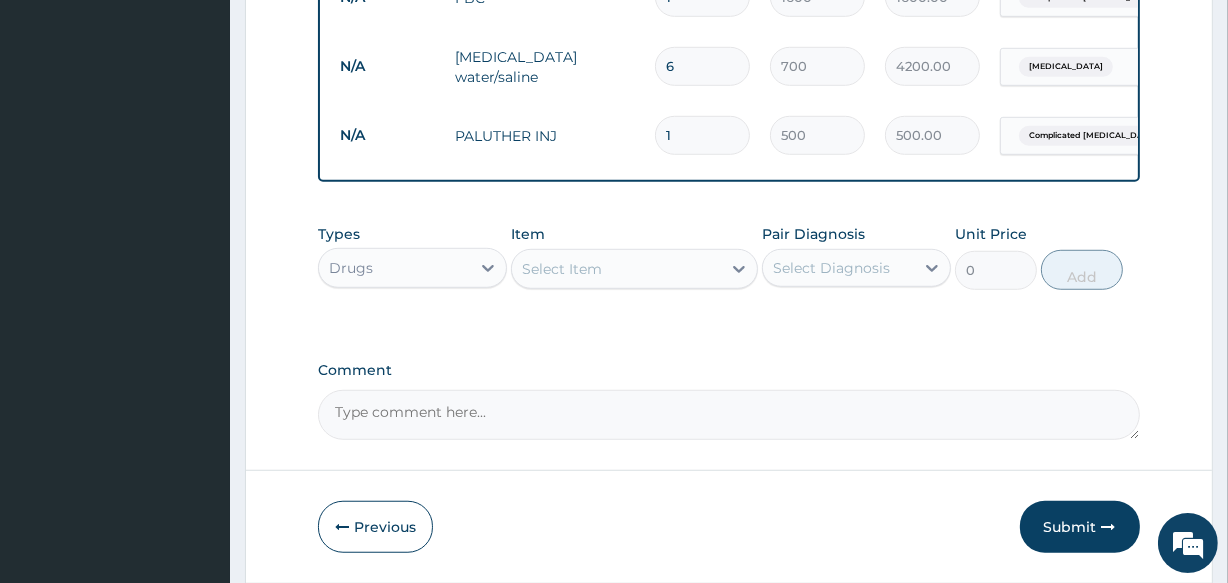 click on "Select Item" at bounding box center [562, 269] 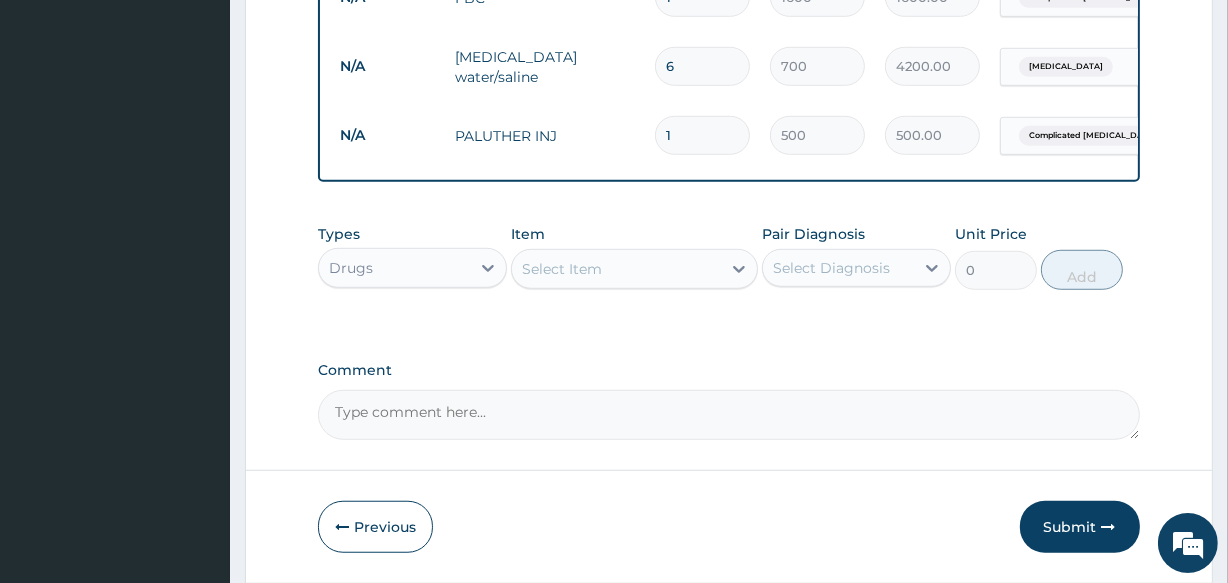 click on "1" at bounding box center [702, 135] 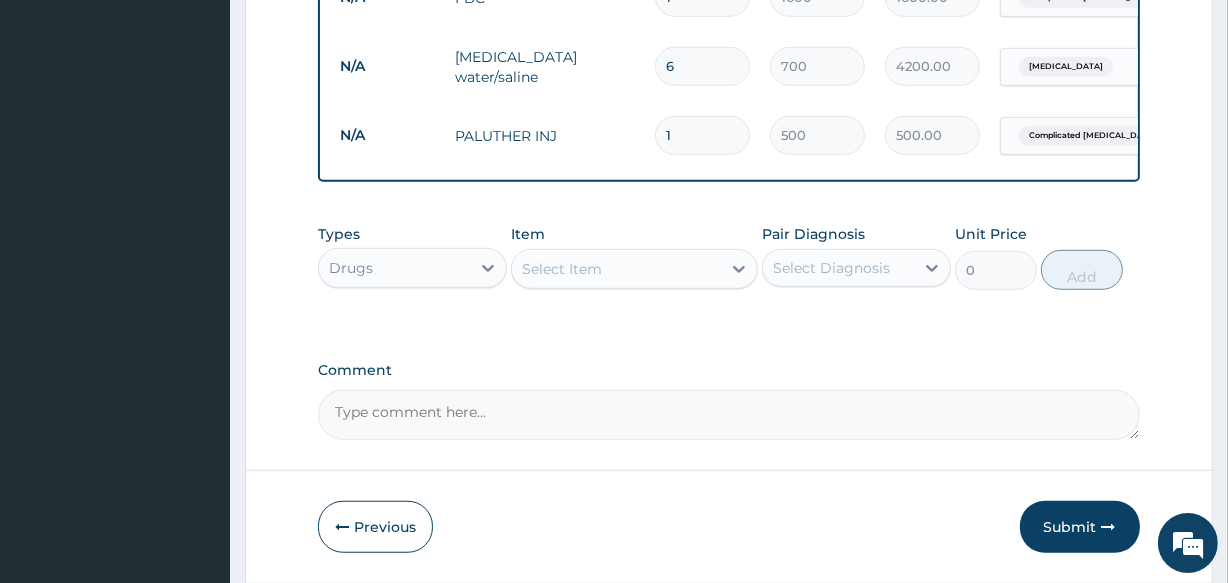 type 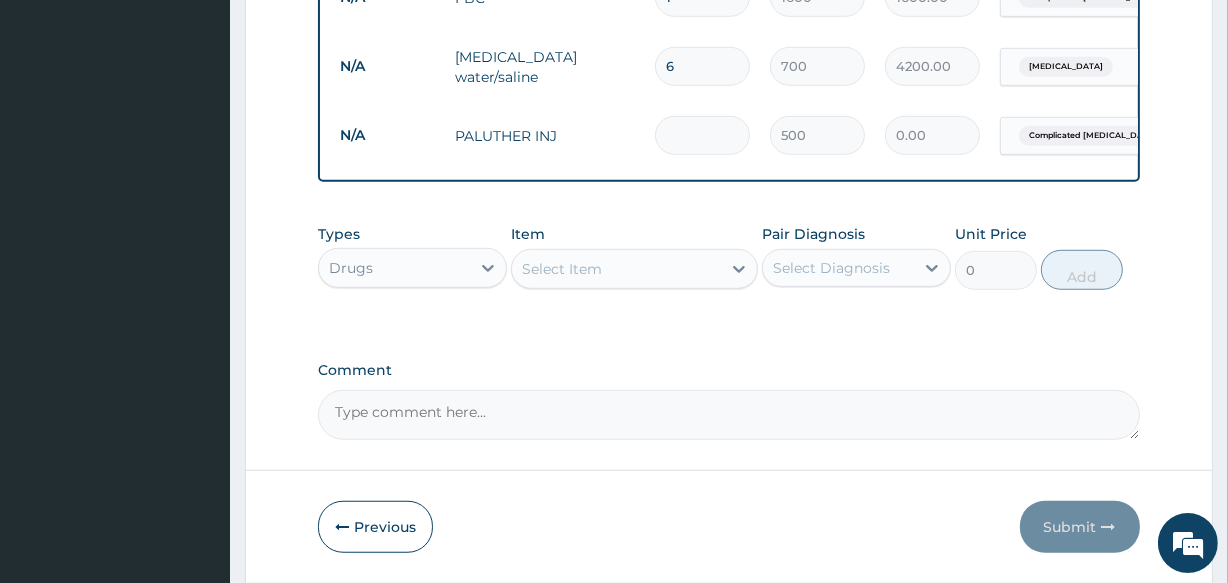type on "6" 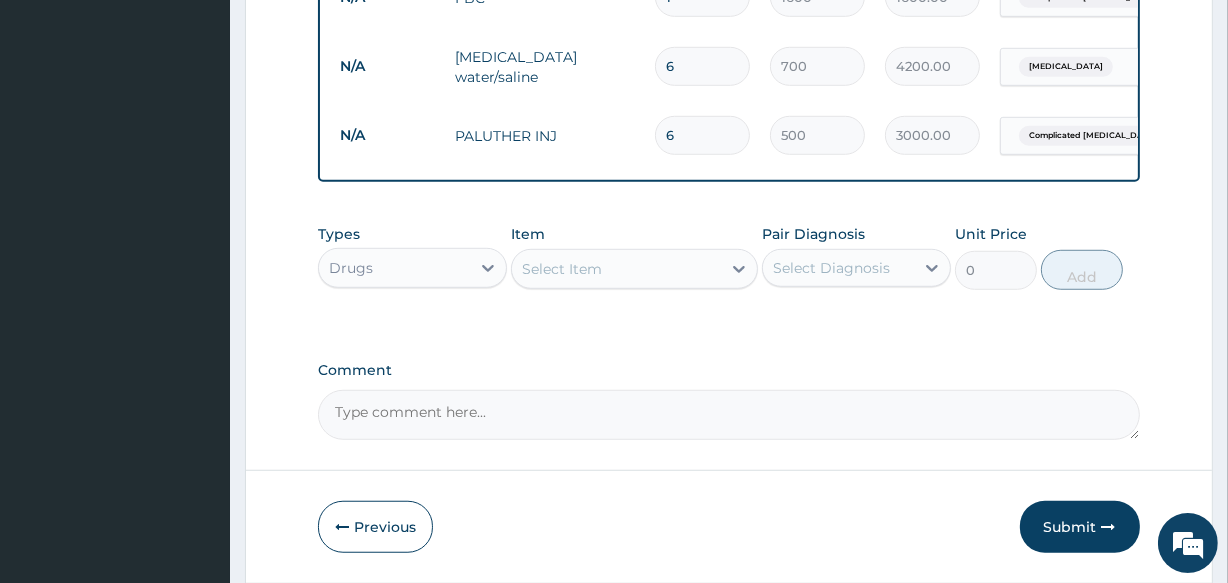 type on "6" 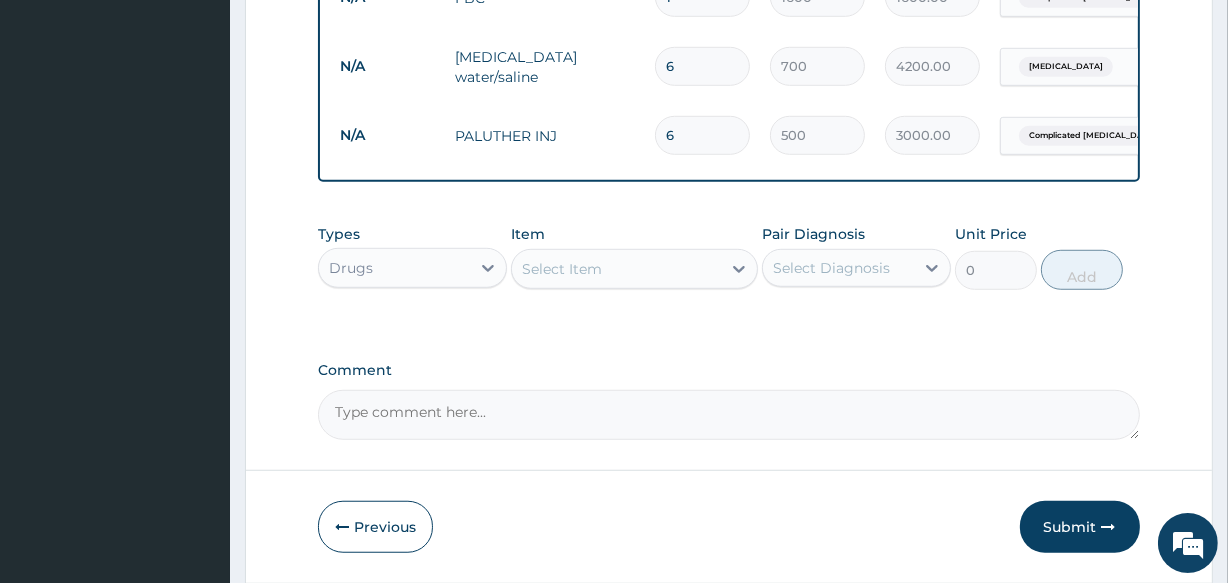 click on "Select Item" at bounding box center (616, 269) 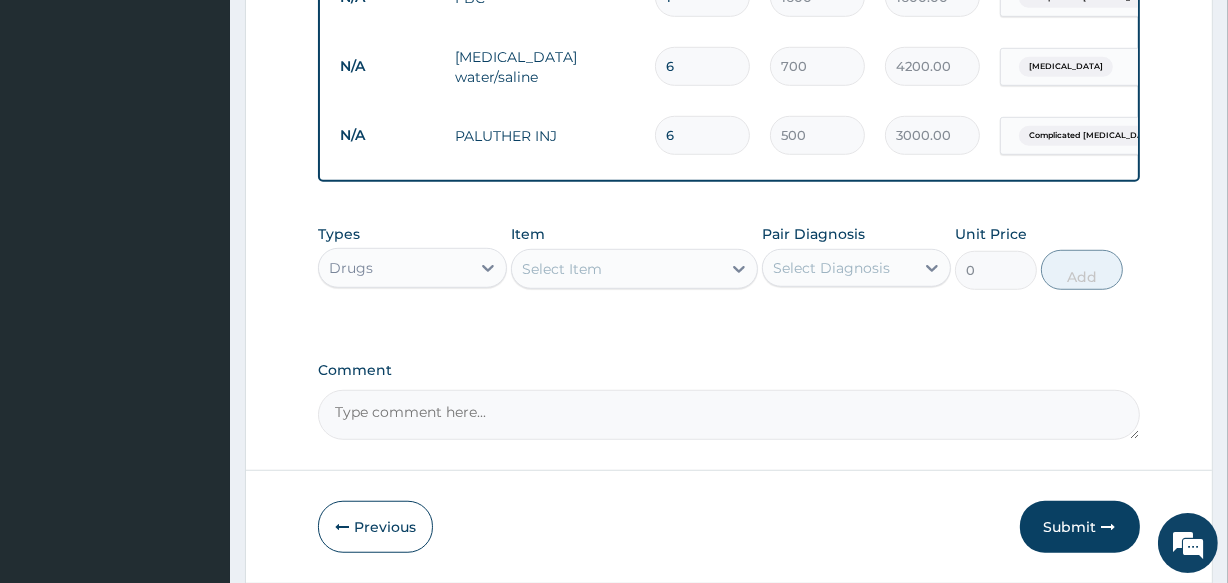 click on "Select Item" at bounding box center (616, 269) 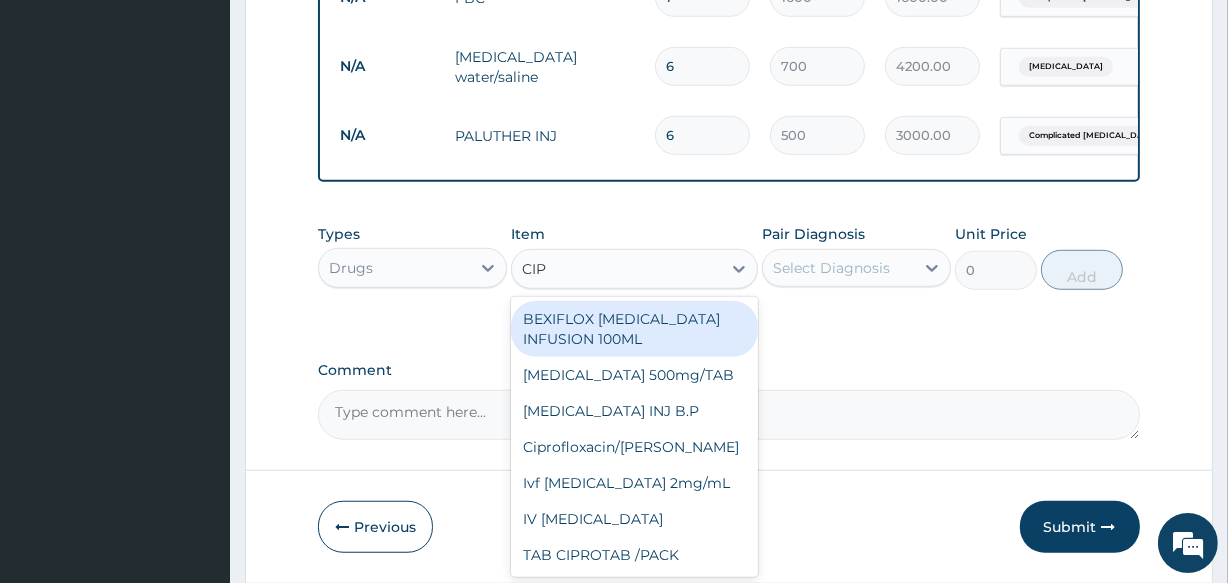 type on "CIPR" 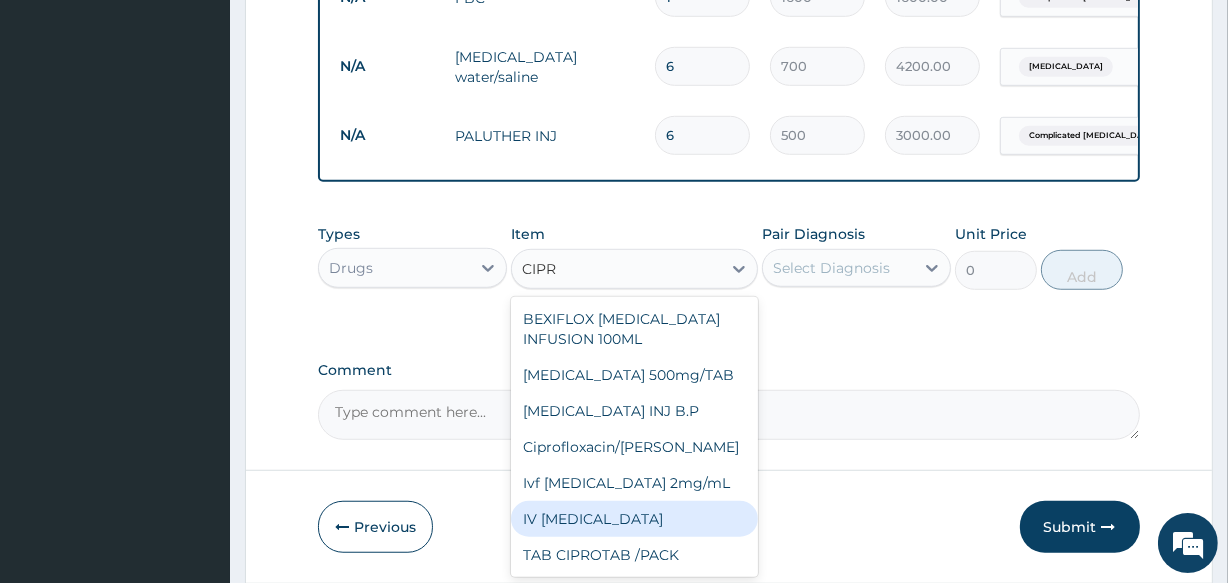 click on "IV CIPROFLOXACIN" at bounding box center (634, 519) 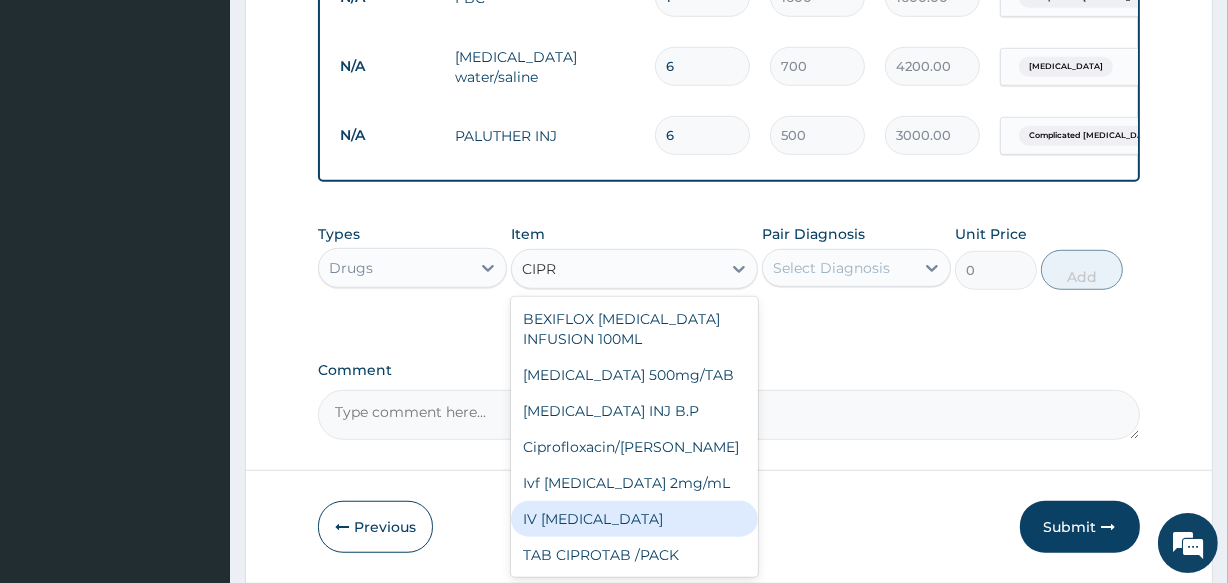 type 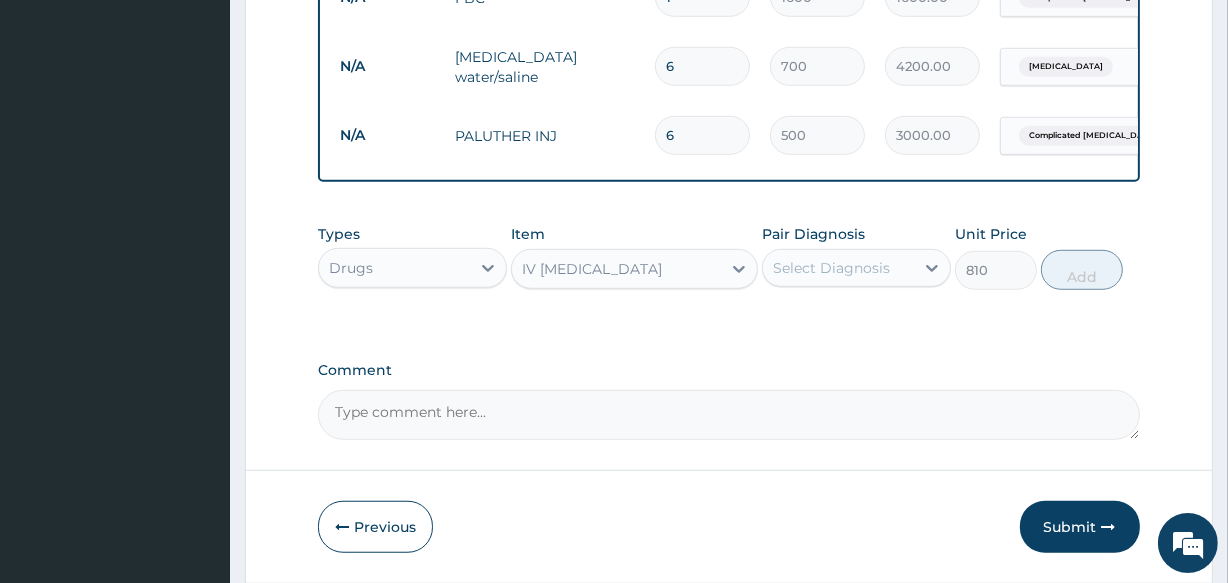click on "Select Diagnosis" at bounding box center [831, 268] 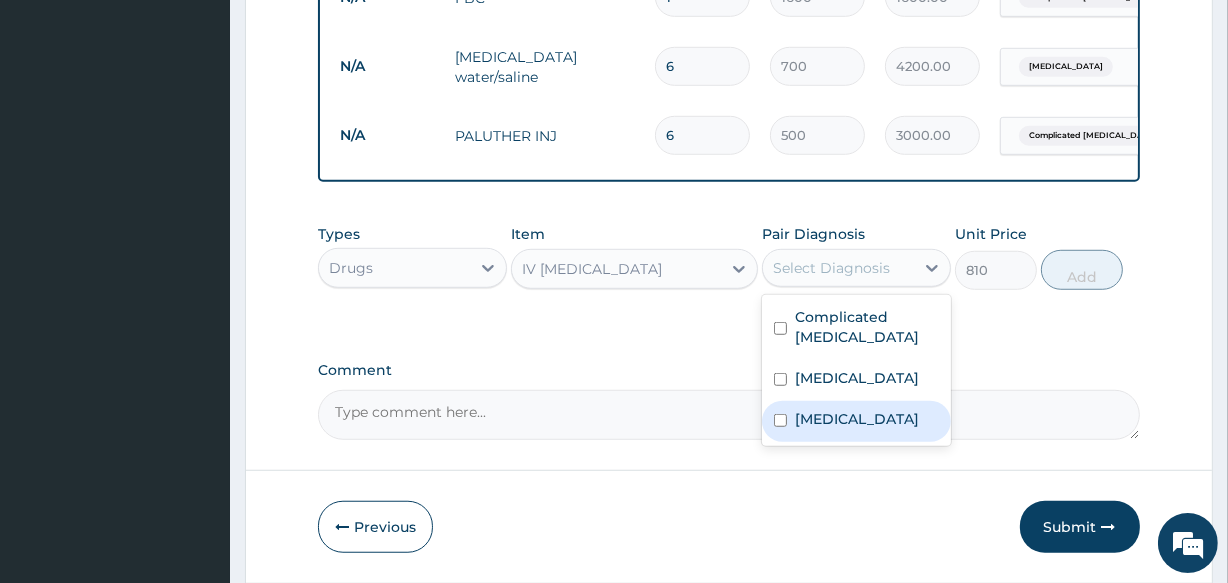 click on "Typhoid fever" at bounding box center [857, 419] 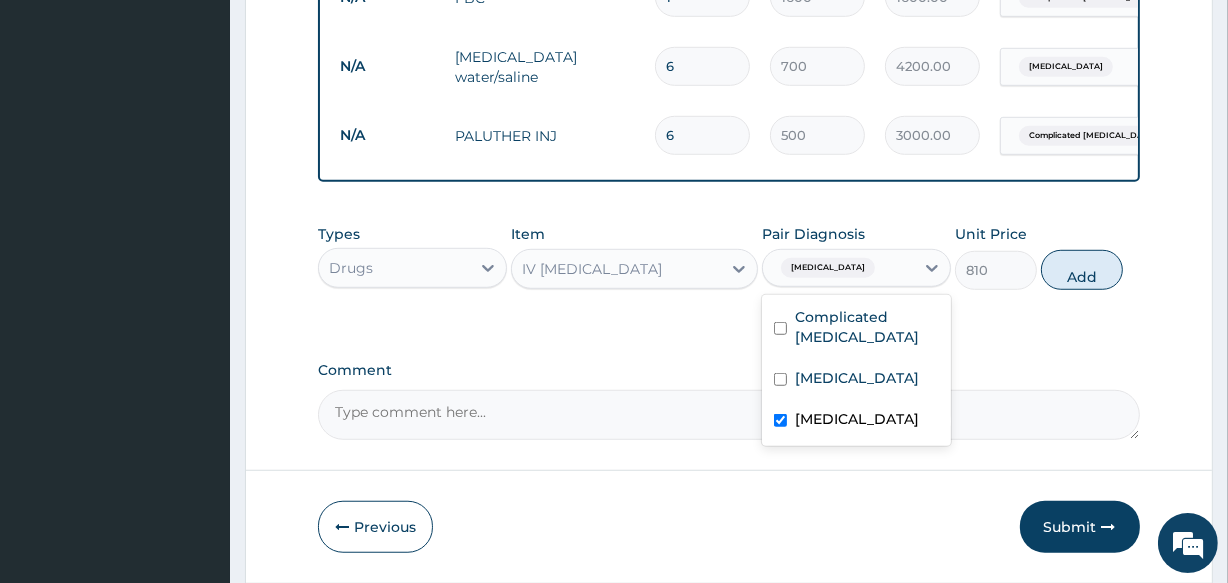 checkbox on "true" 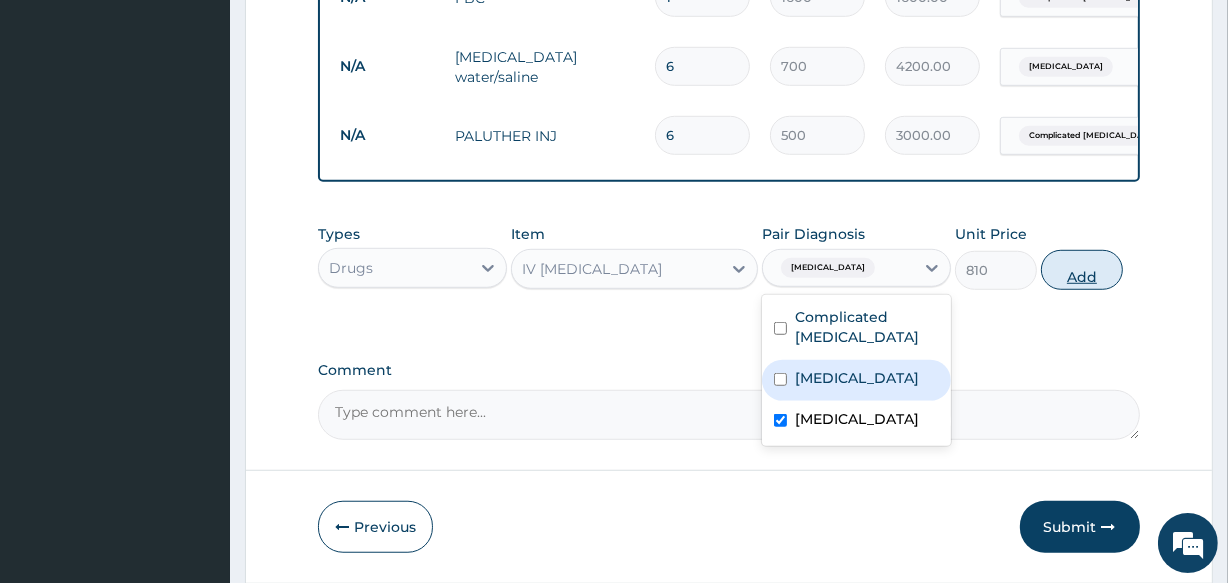 click on "Add" at bounding box center [1082, 270] 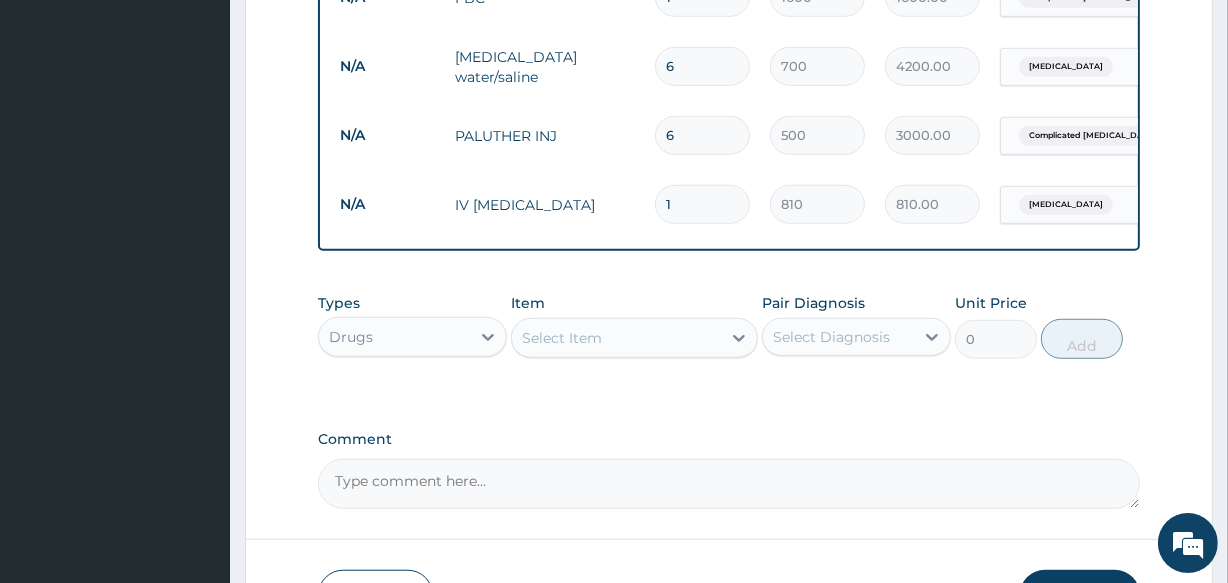 type 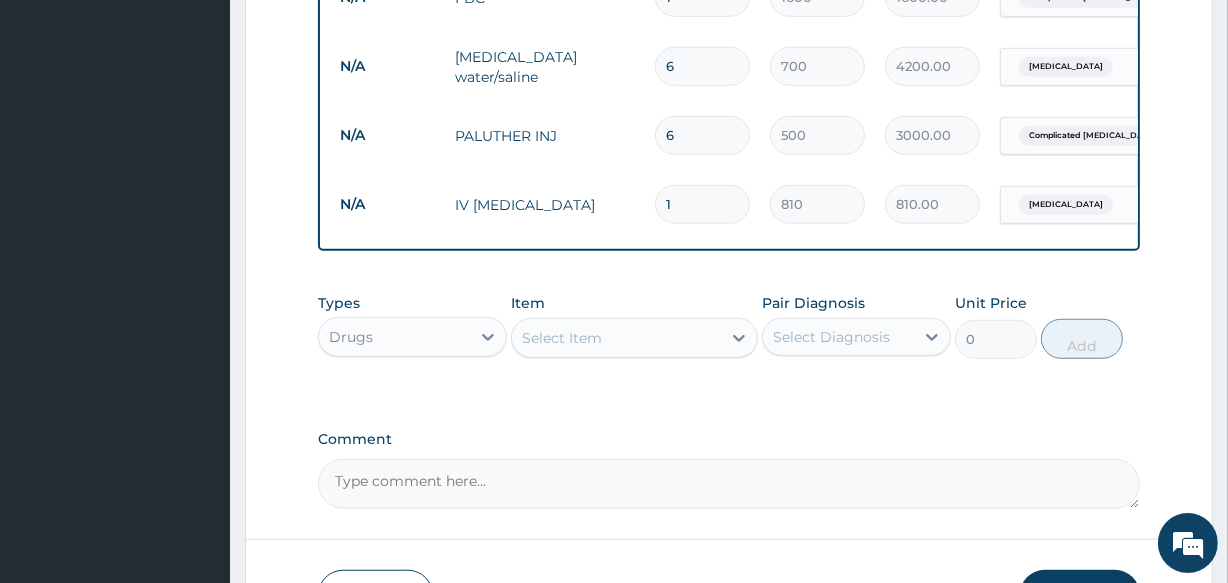 type on "0.00" 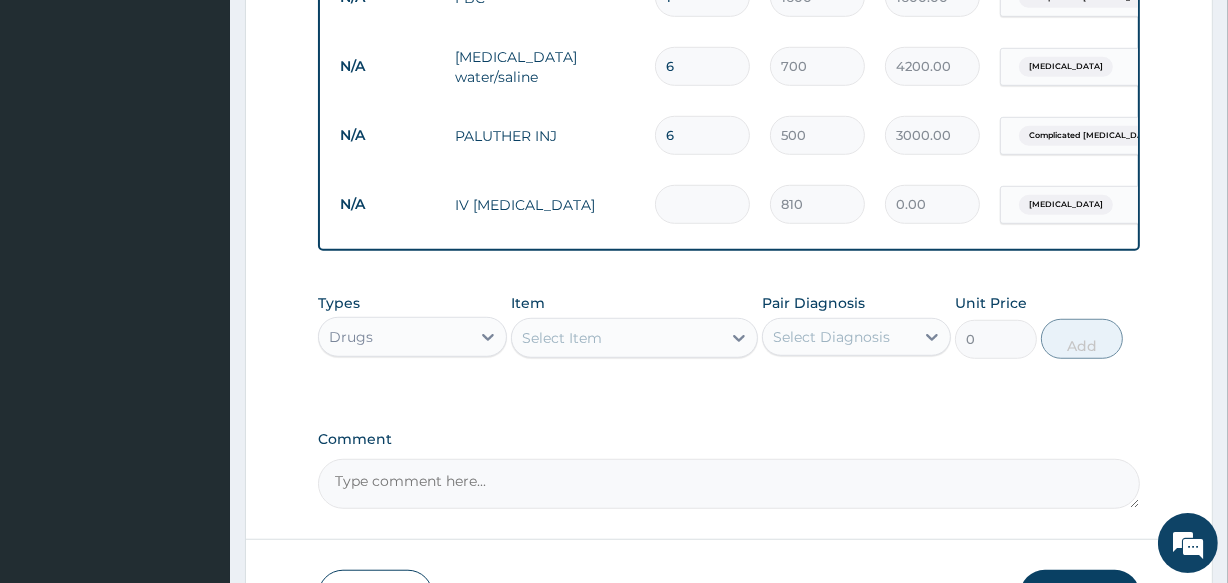 type on "4" 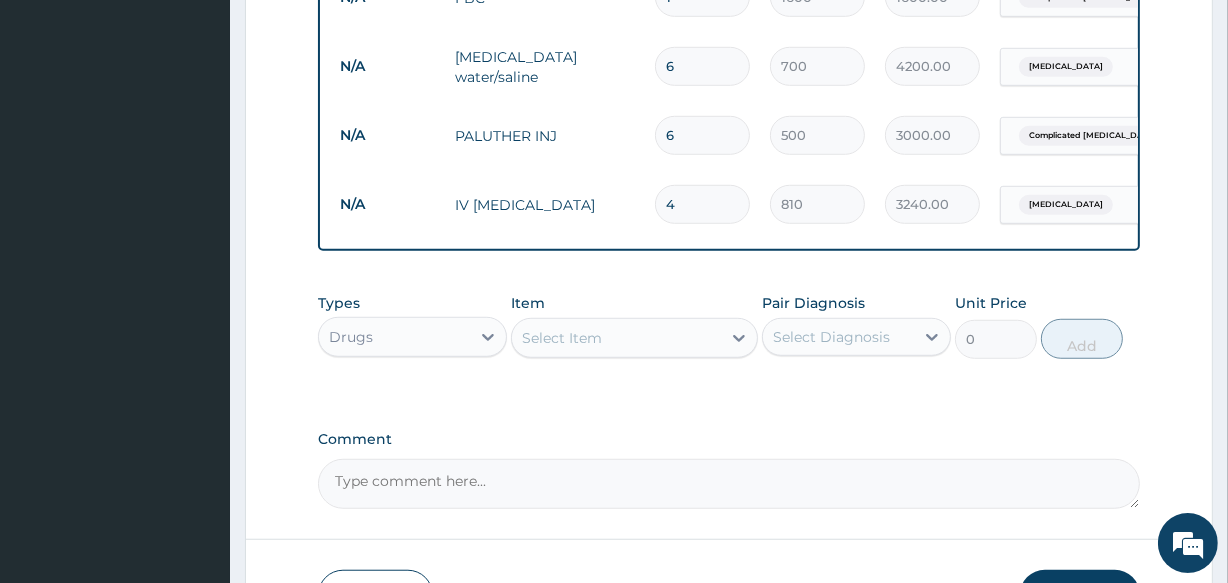 type on "4" 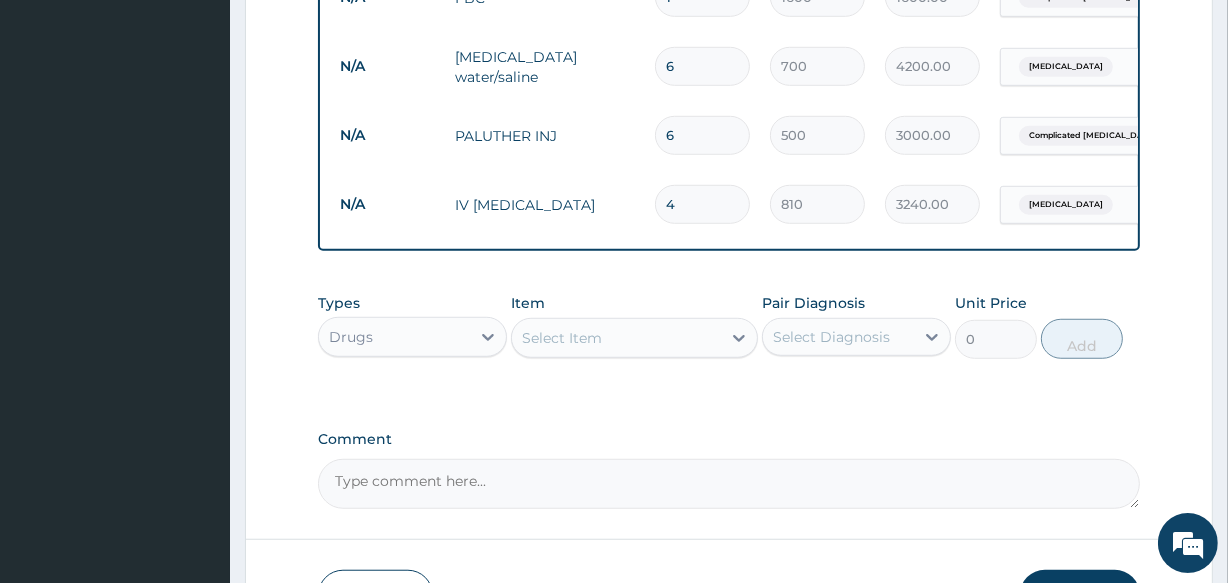 click on "Select Item" at bounding box center (616, 338) 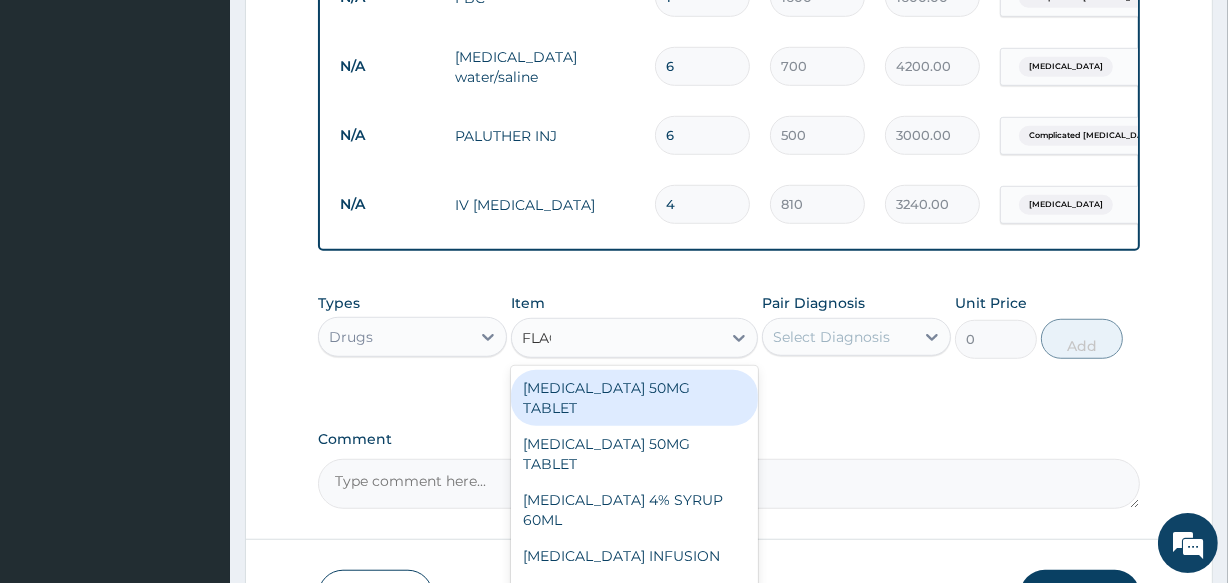 type on "FLAGY" 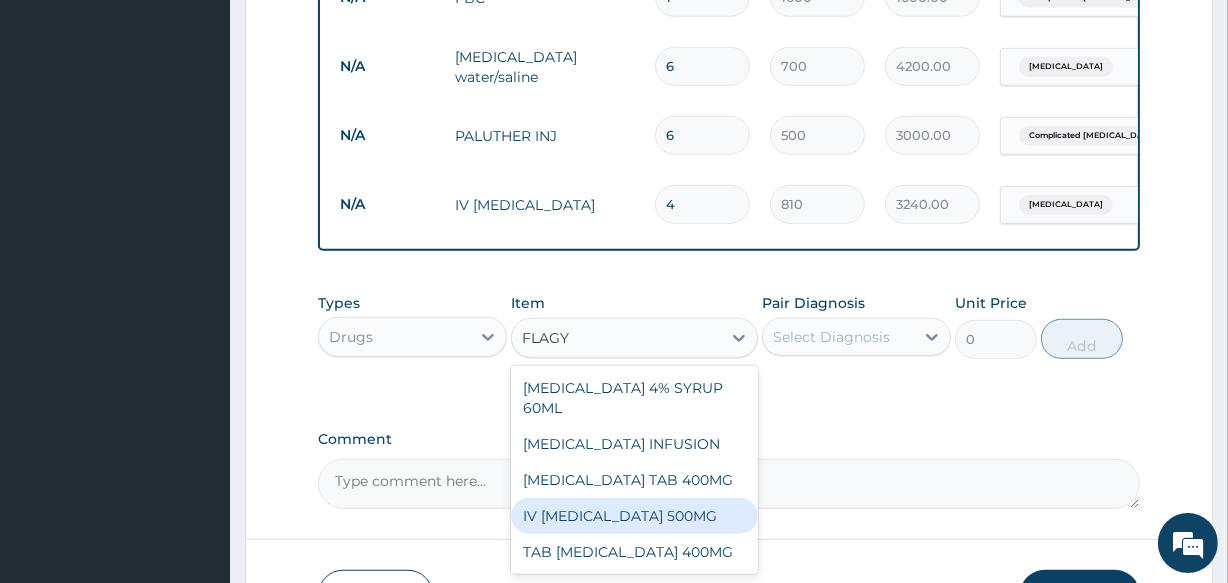 click on "IV FLAGYL 500MG" at bounding box center [634, 516] 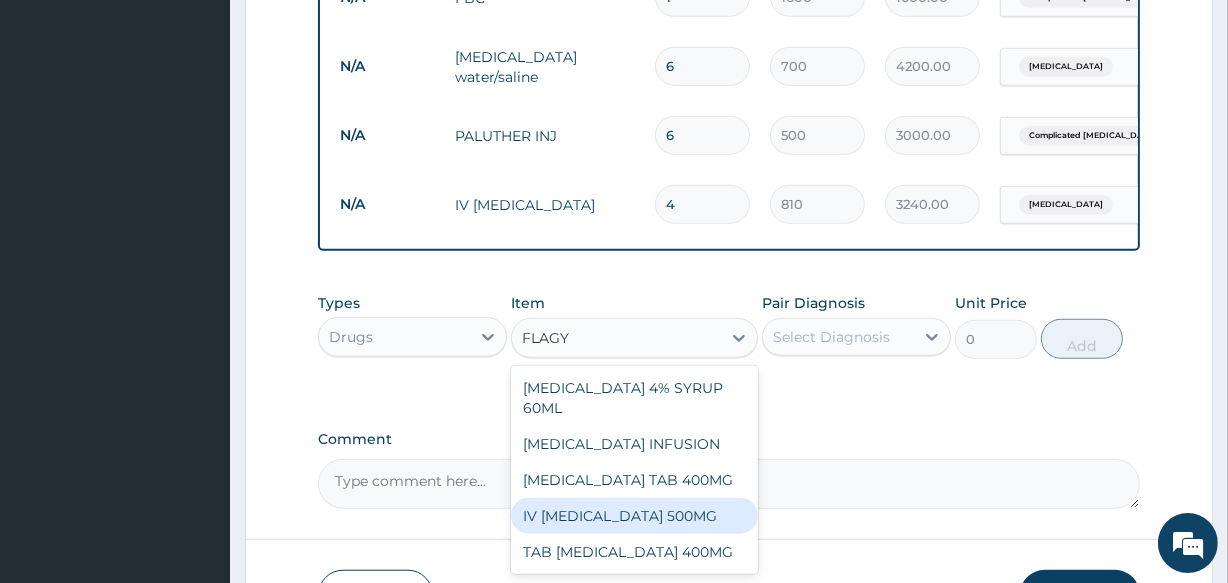 type 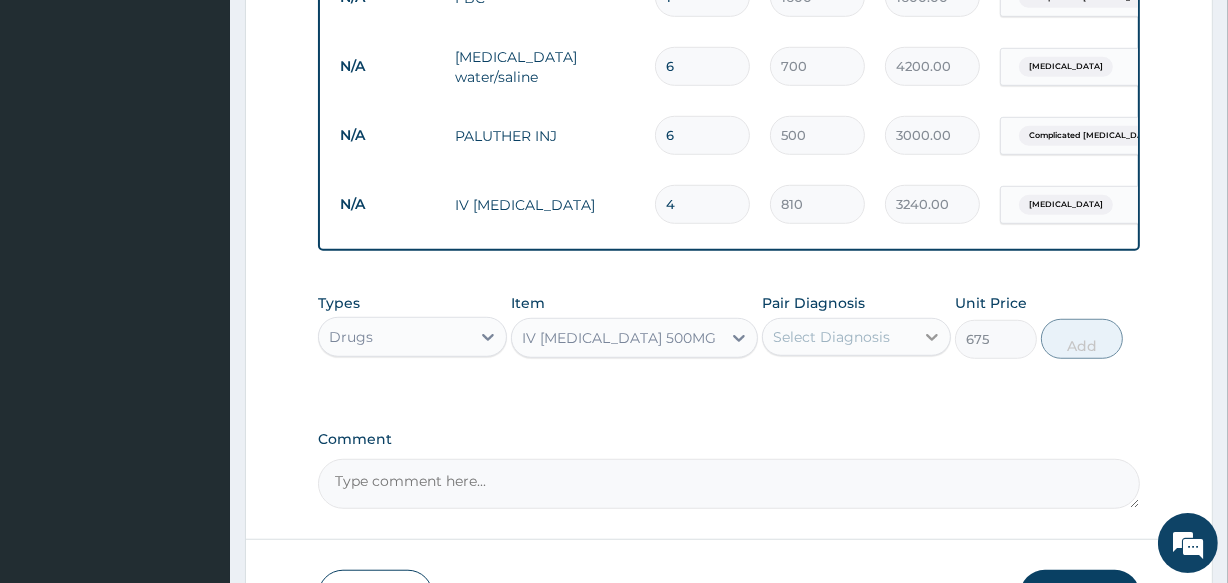 click 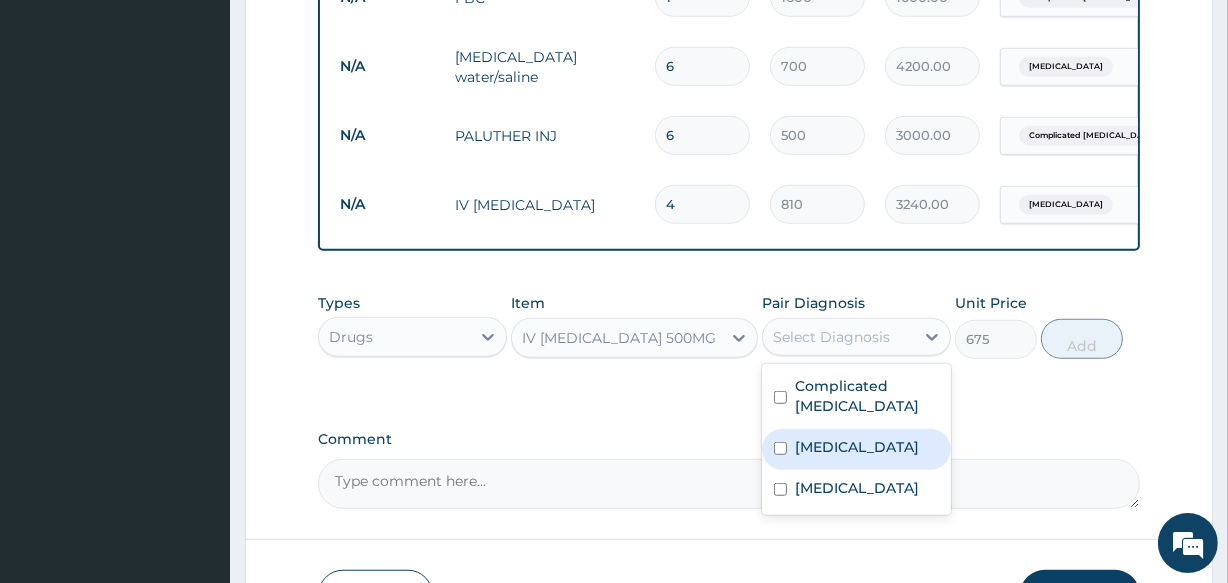 click on "Gastroenteritis" at bounding box center (857, 447) 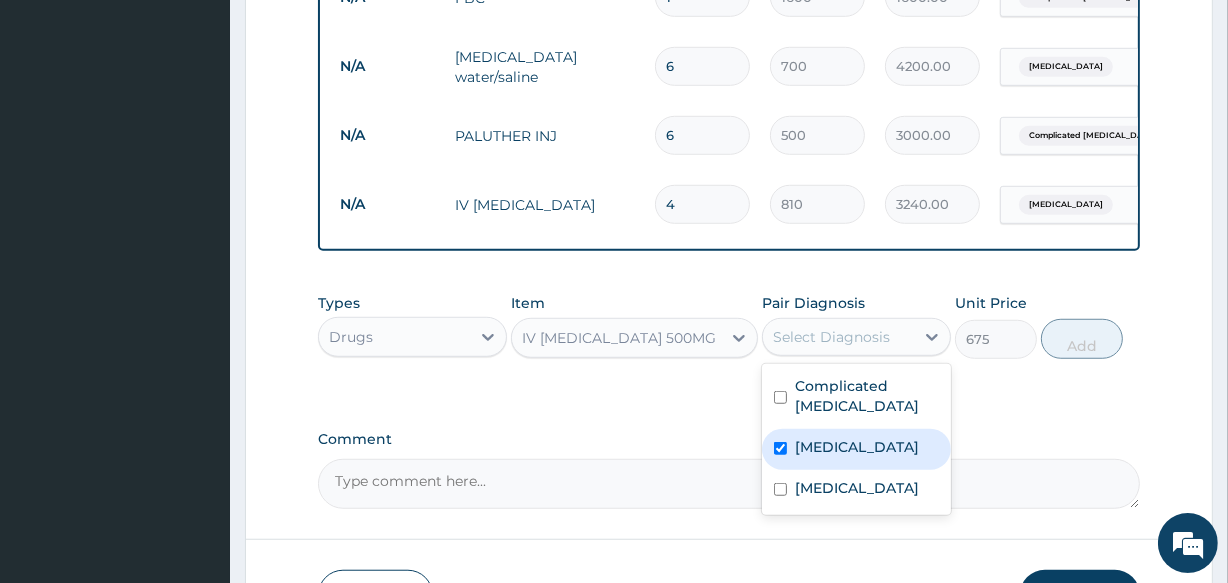 checkbox on "true" 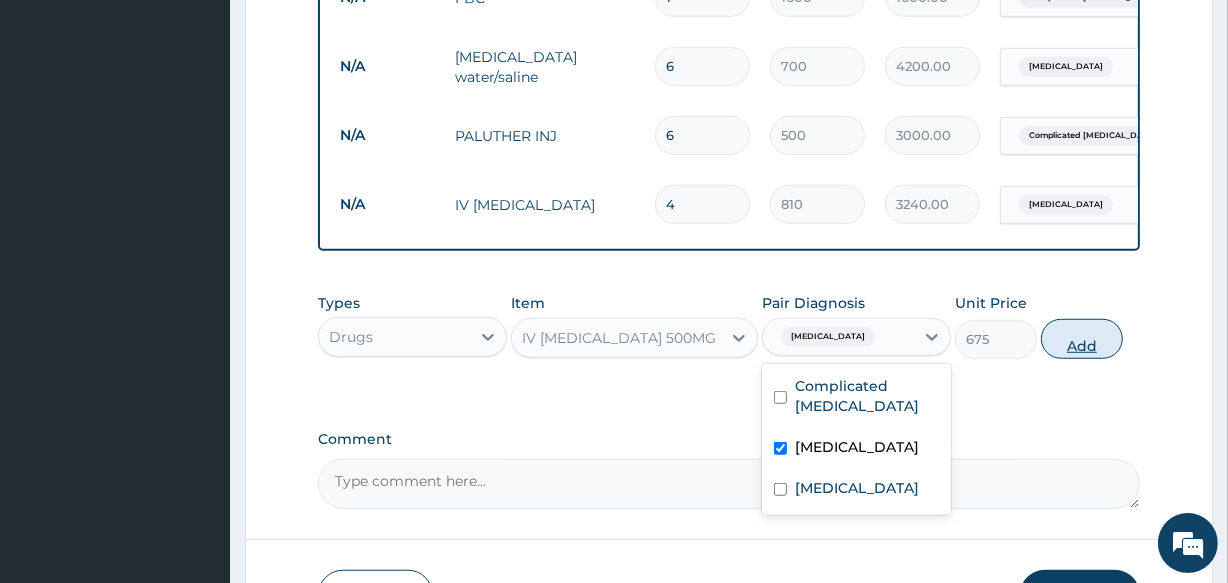 click on "Add" at bounding box center [1082, 339] 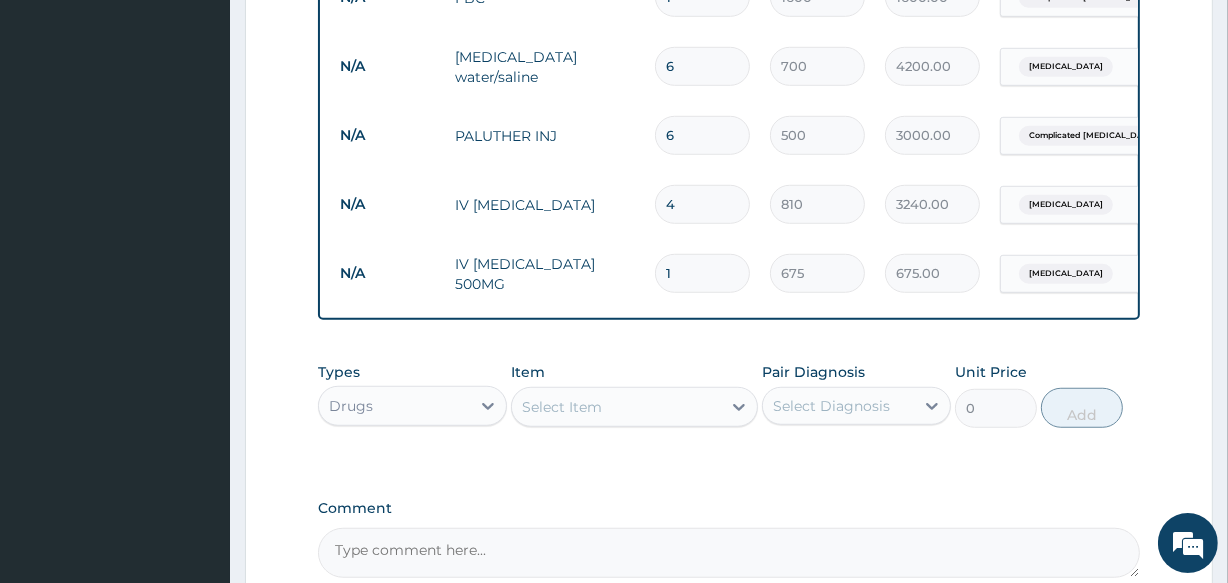 type 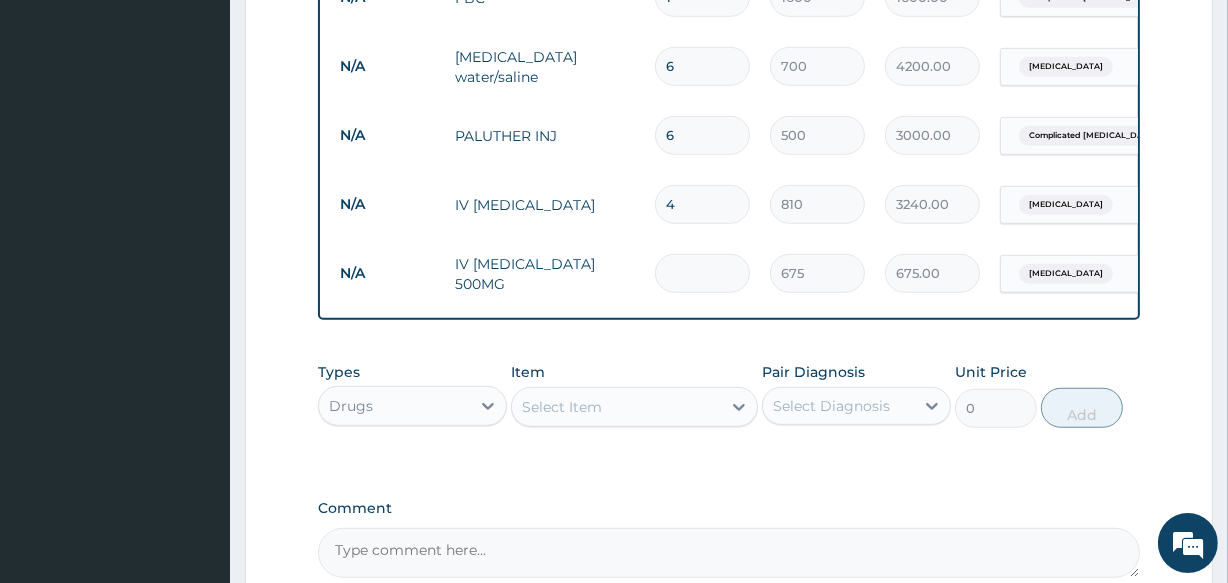 type on "0.00" 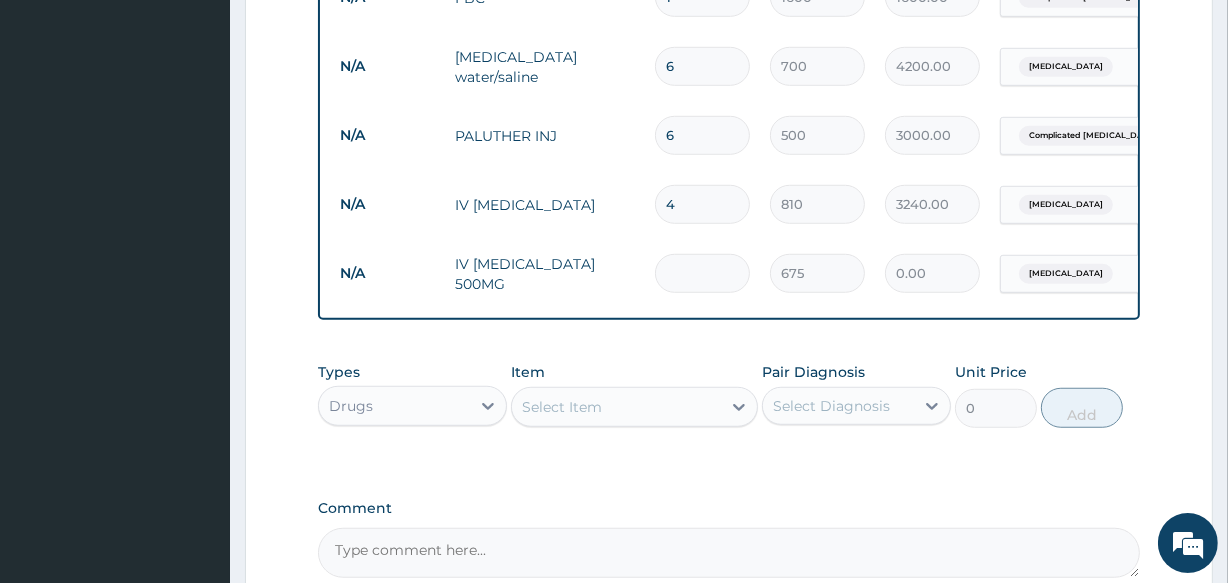 type on "6" 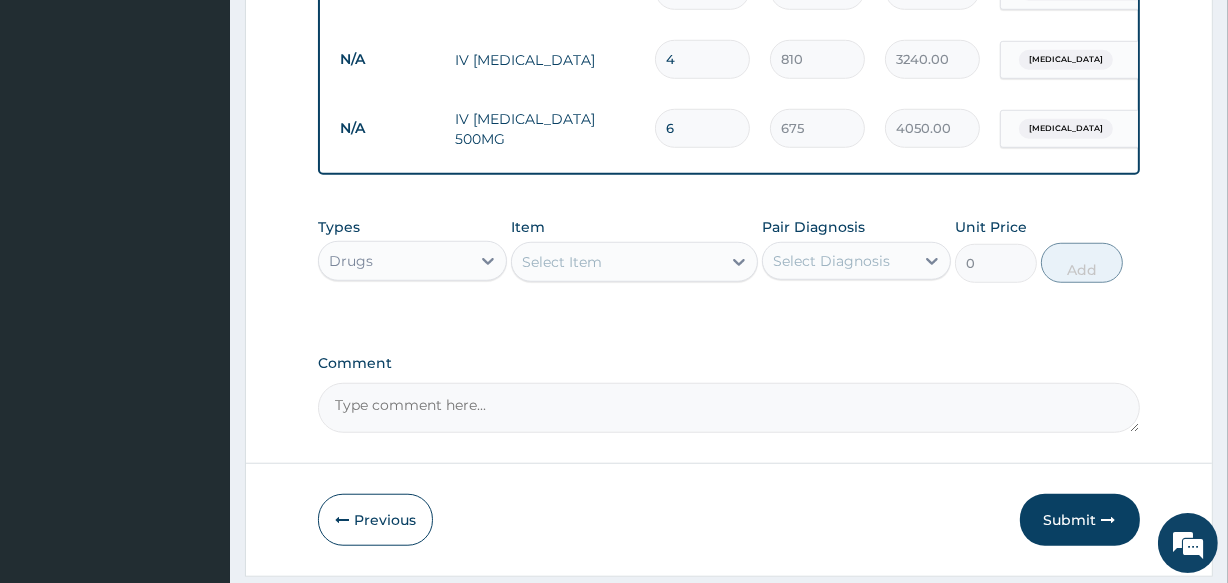 scroll, scrollTop: 1409, scrollLeft: 0, axis: vertical 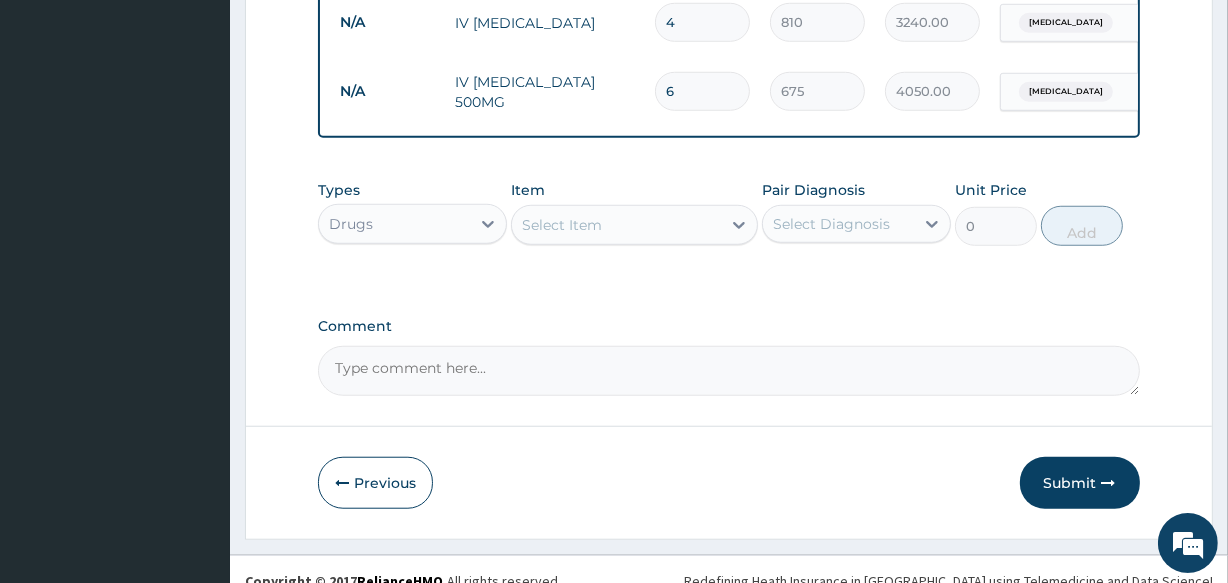 type on "6" 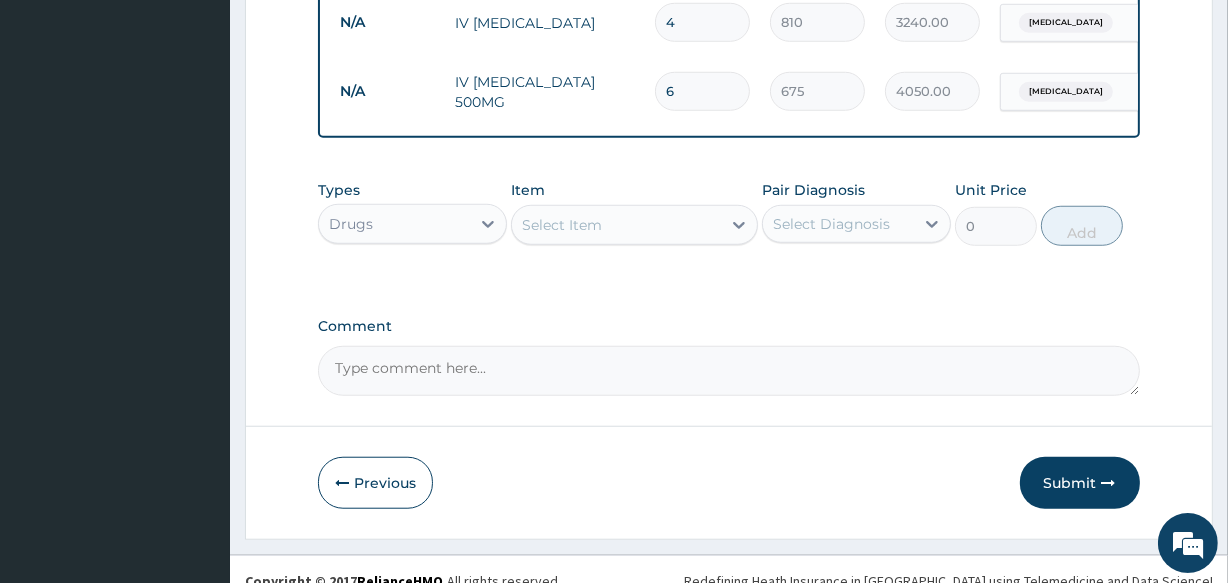 click on "Select Item" at bounding box center [562, 225] 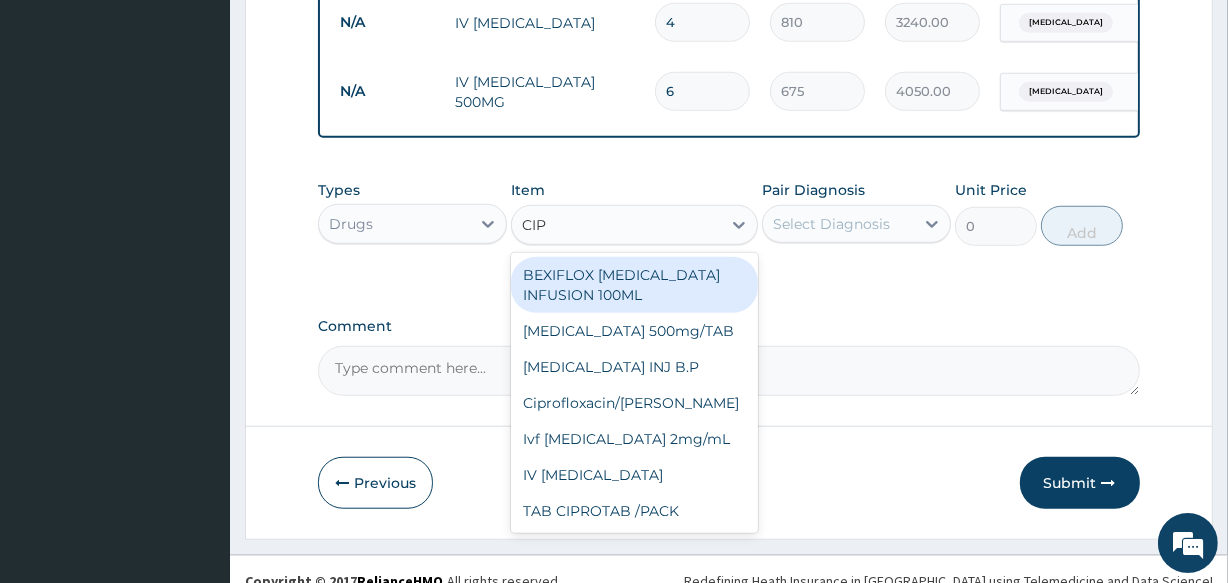 type on "CIPR" 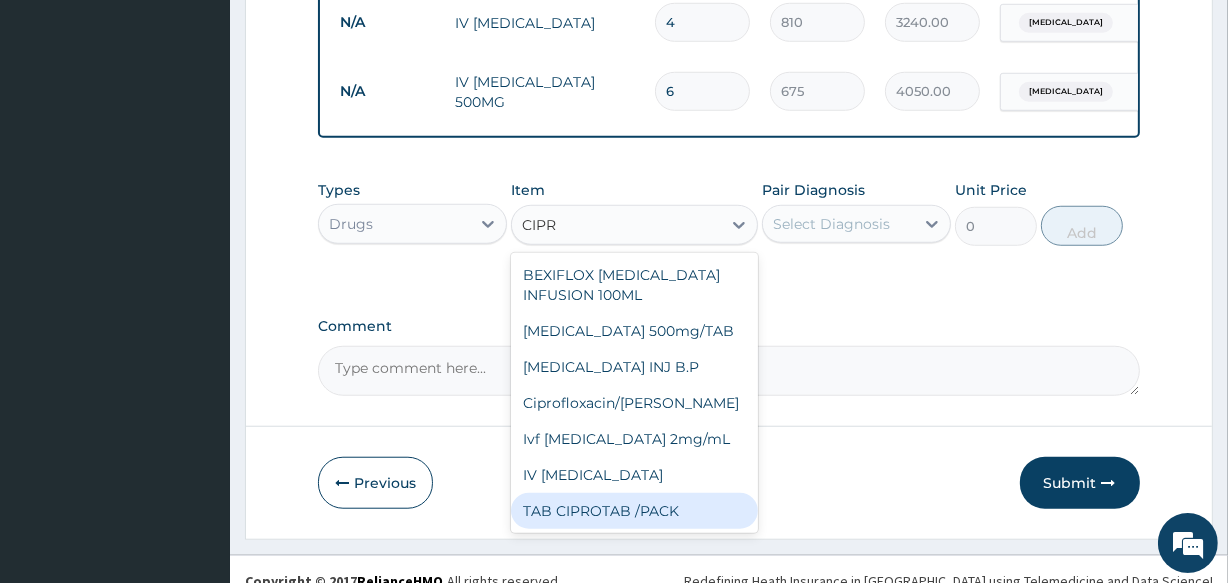 click on "TAB CIPROTAB /PACK" at bounding box center [634, 511] 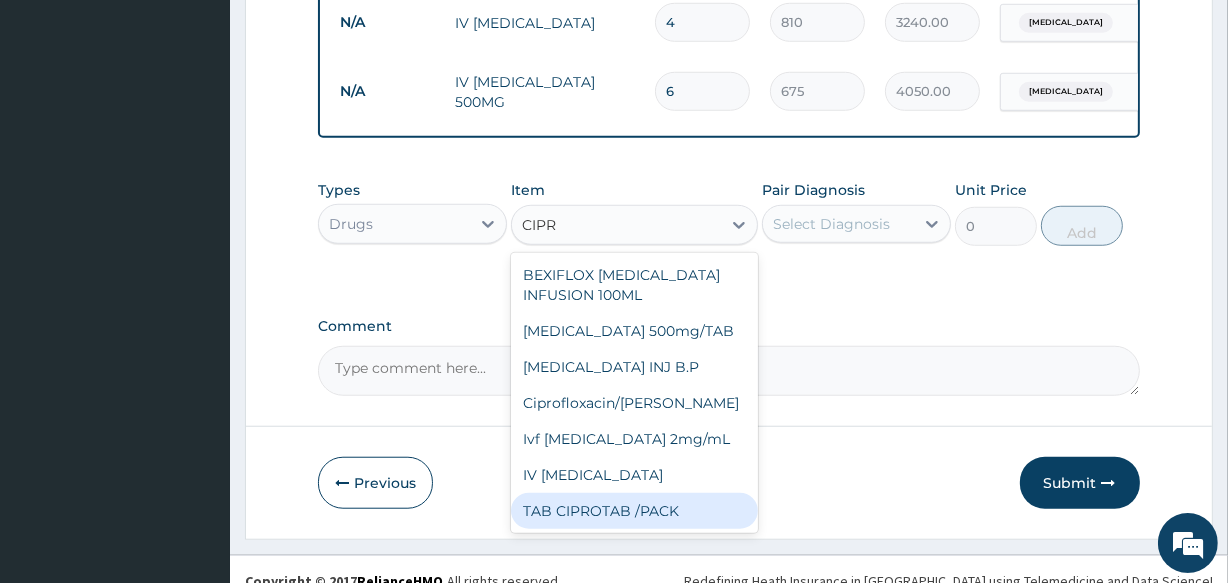 type 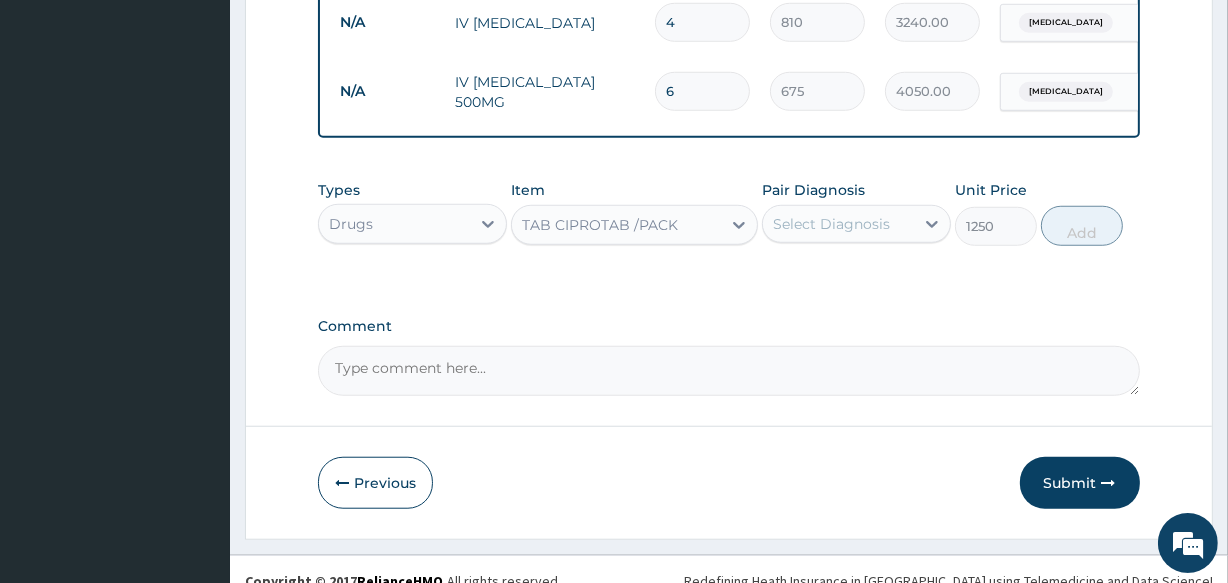 click on "Select Diagnosis" at bounding box center (838, 224) 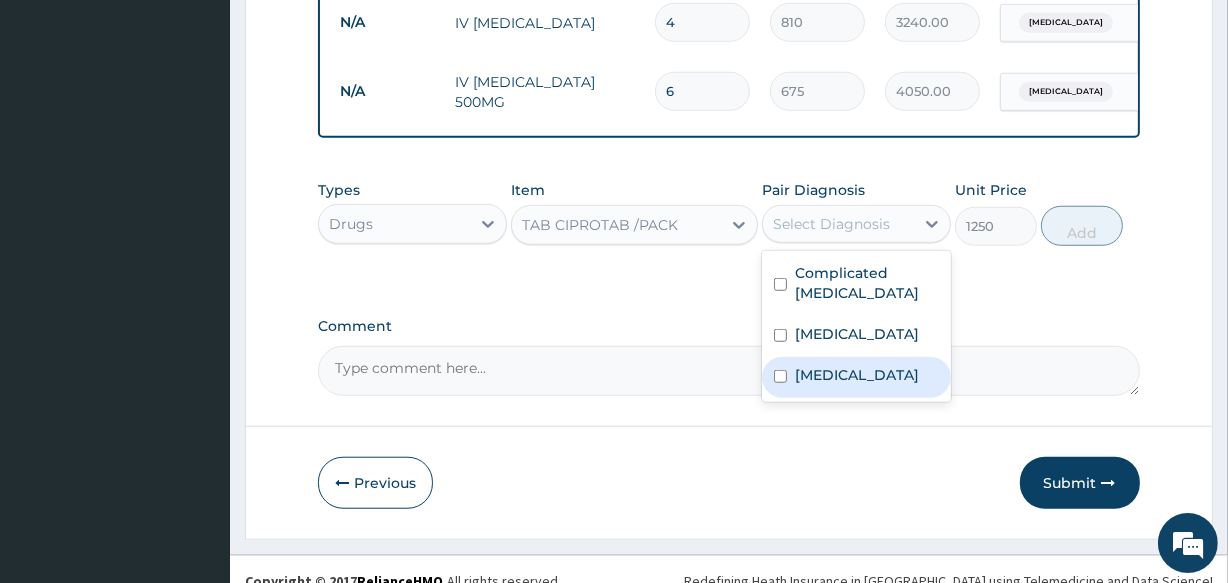 click on "Typhoid fever" at bounding box center (856, 377) 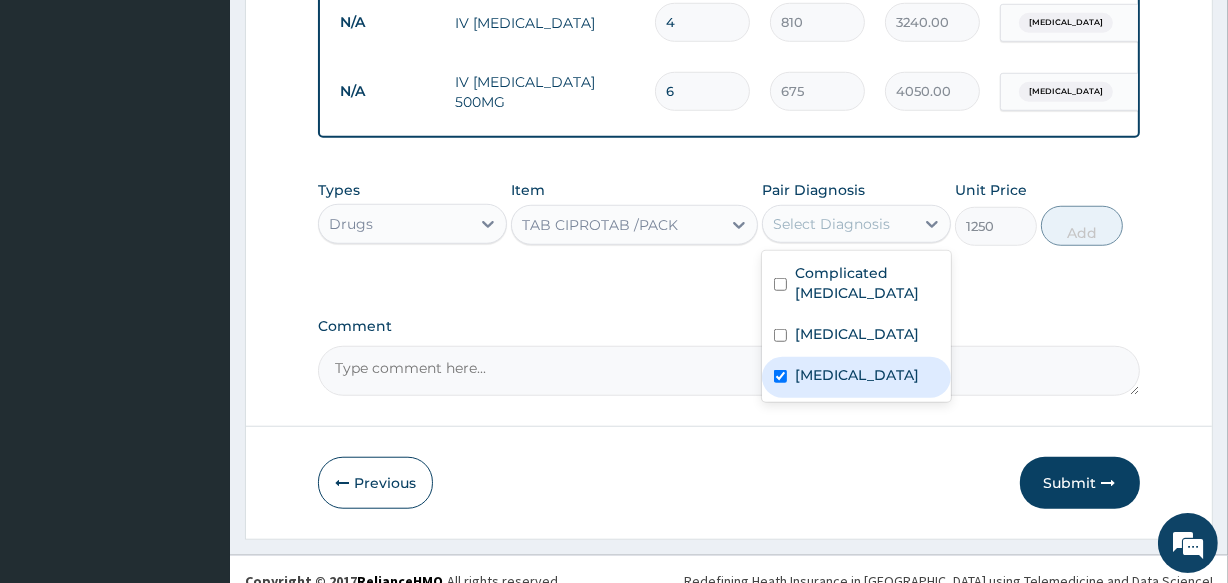 checkbox on "true" 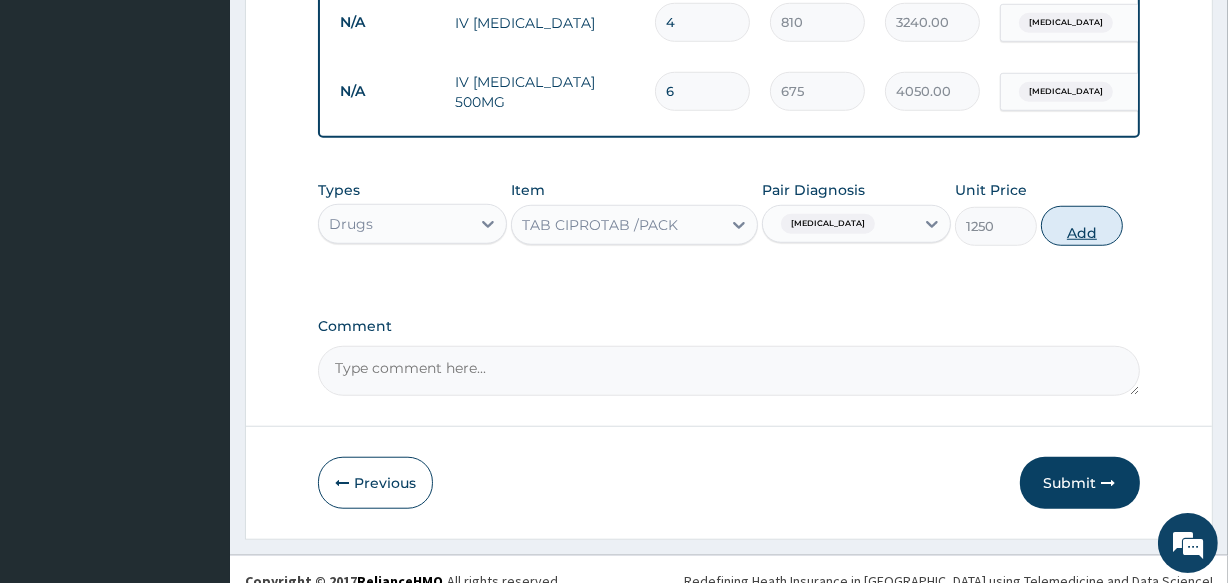 click on "Add" at bounding box center (1082, 226) 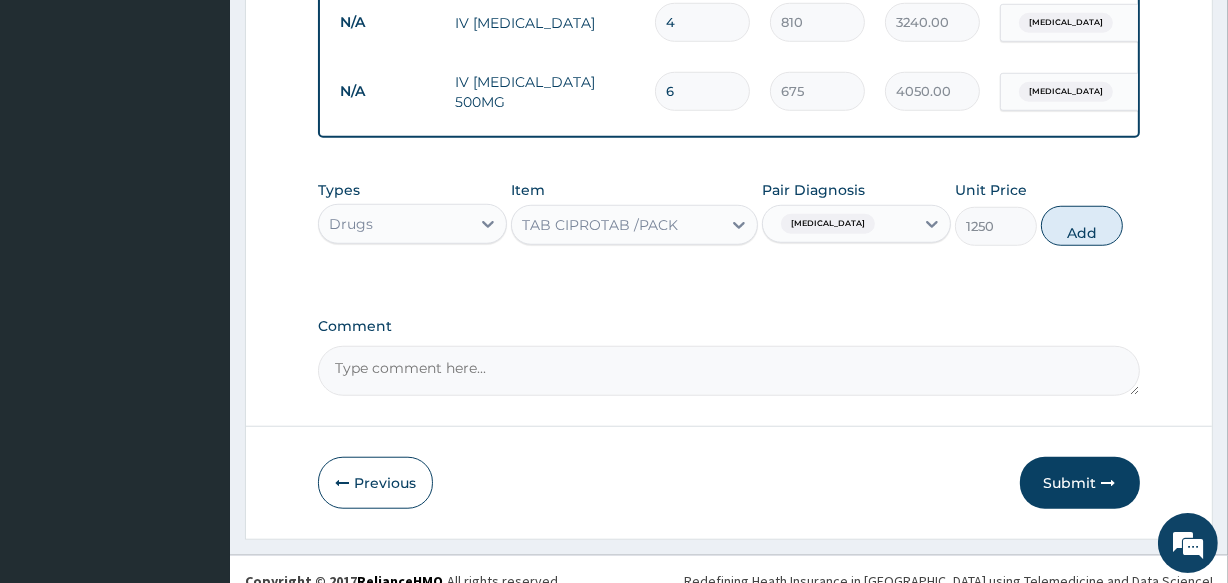 type on "0" 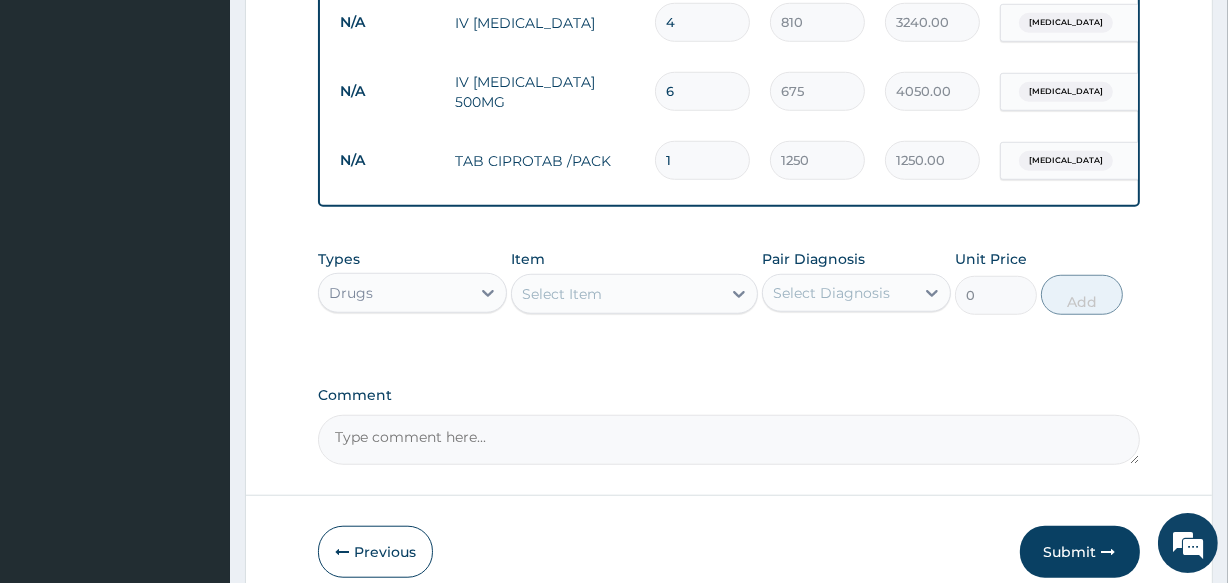 click on "Select Item" at bounding box center (616, 294) 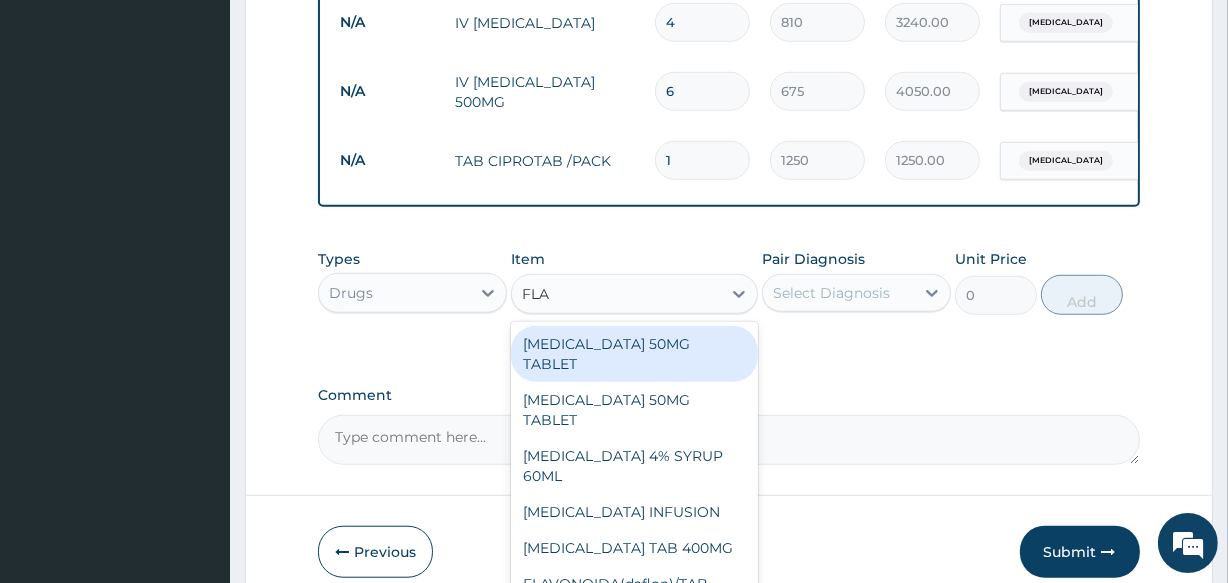 type on "FLAG" 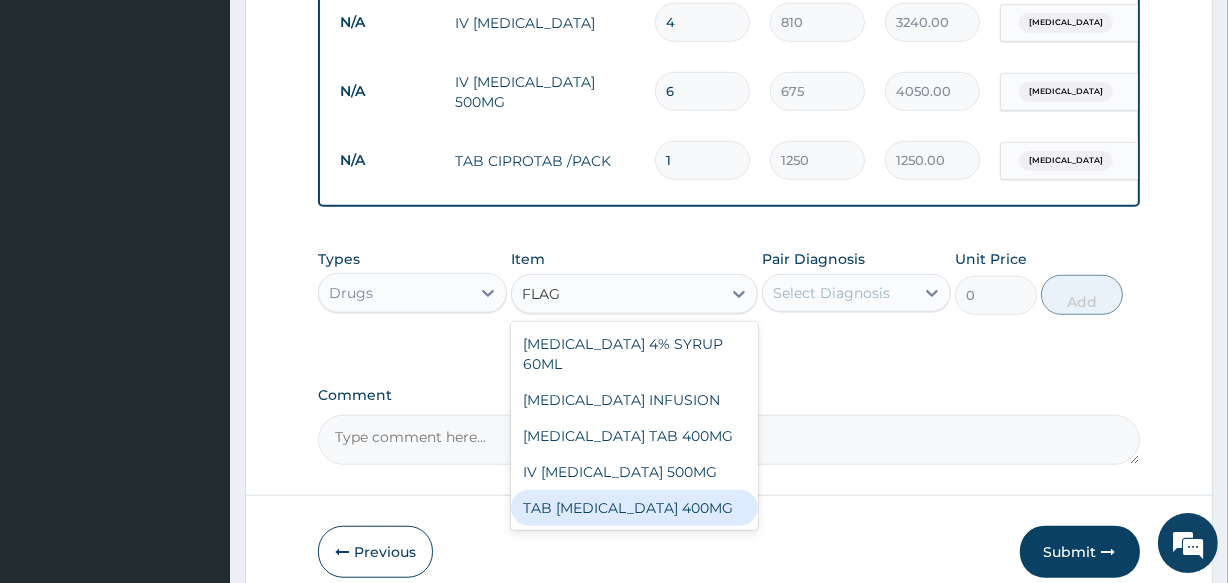click on "TAB FLAGYL 400MG" at bounding box center [634, 508] 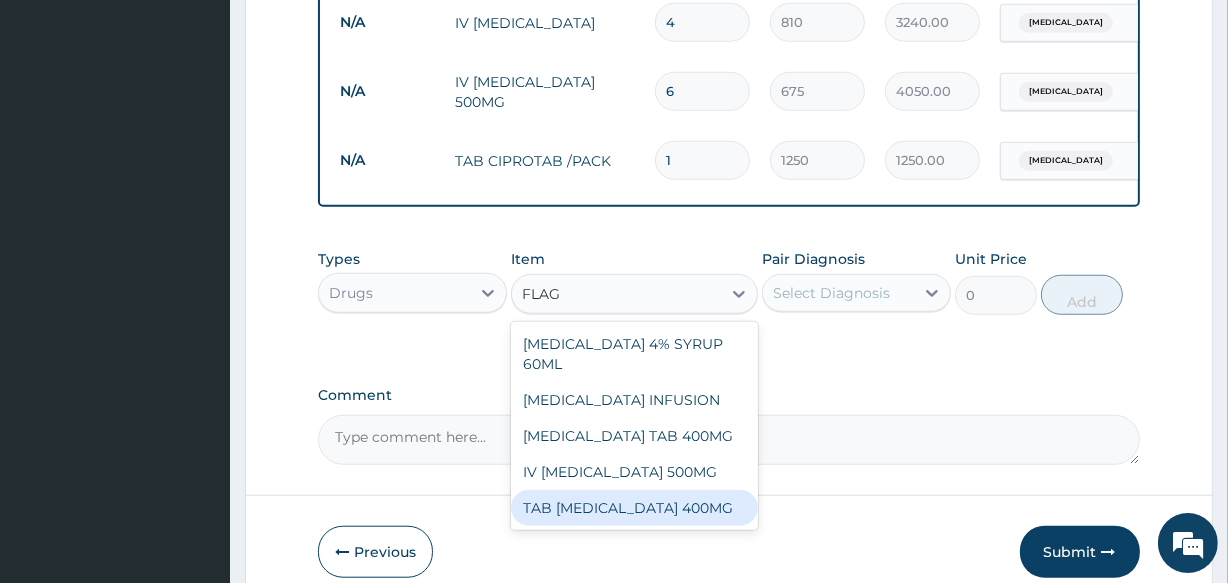 type 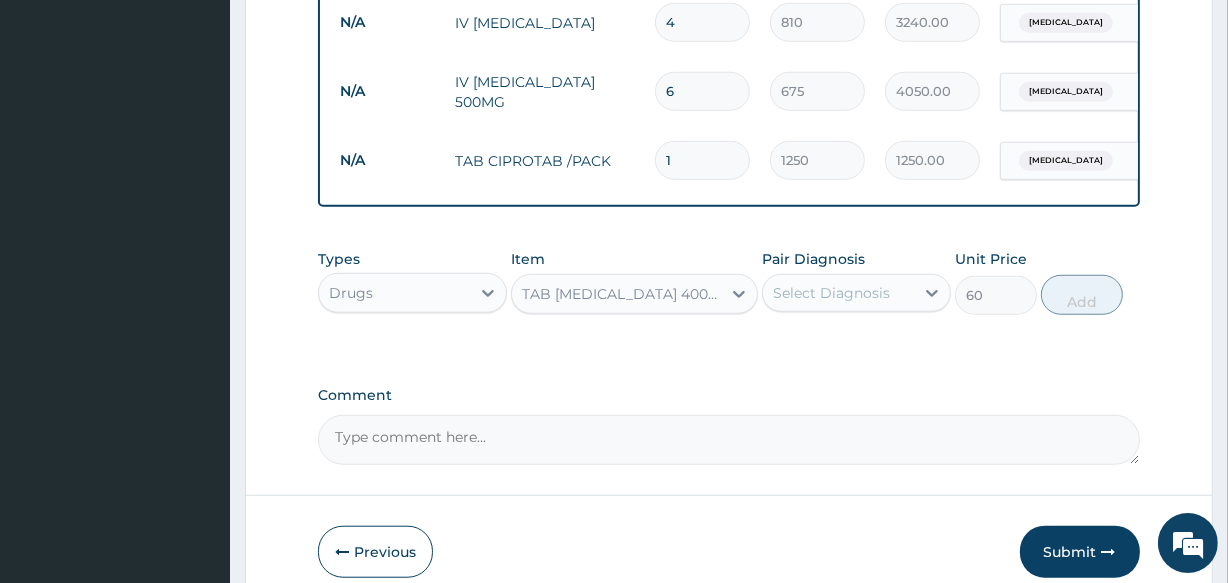click on "Select Diagnosis" at bounding box center [831, 293] 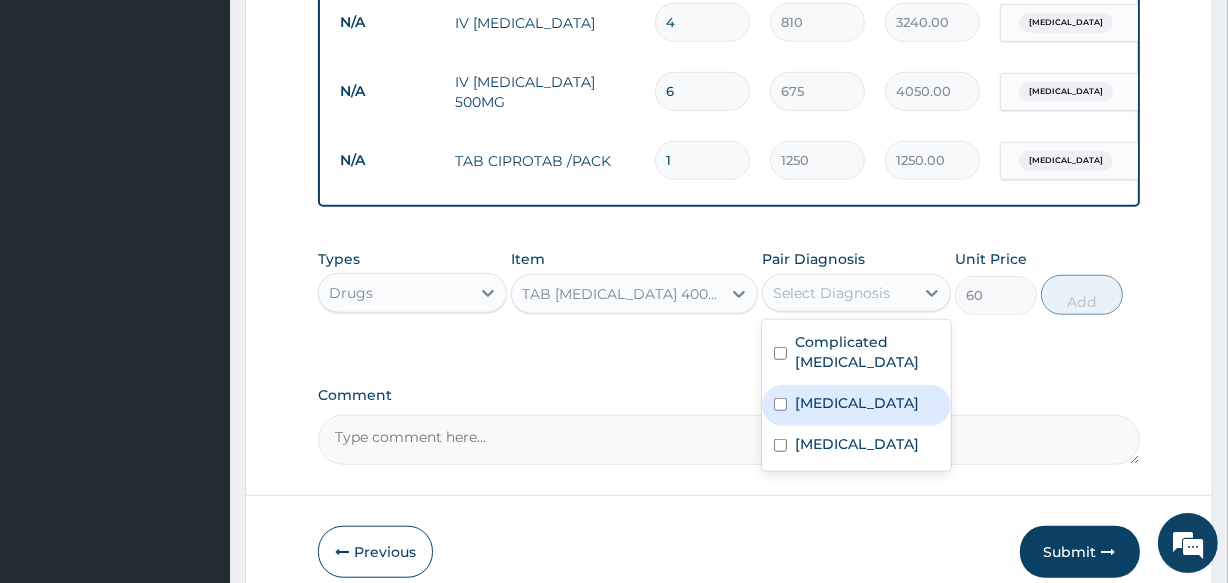 click on "Gastroenteritis" at bounding box center [857, 403] 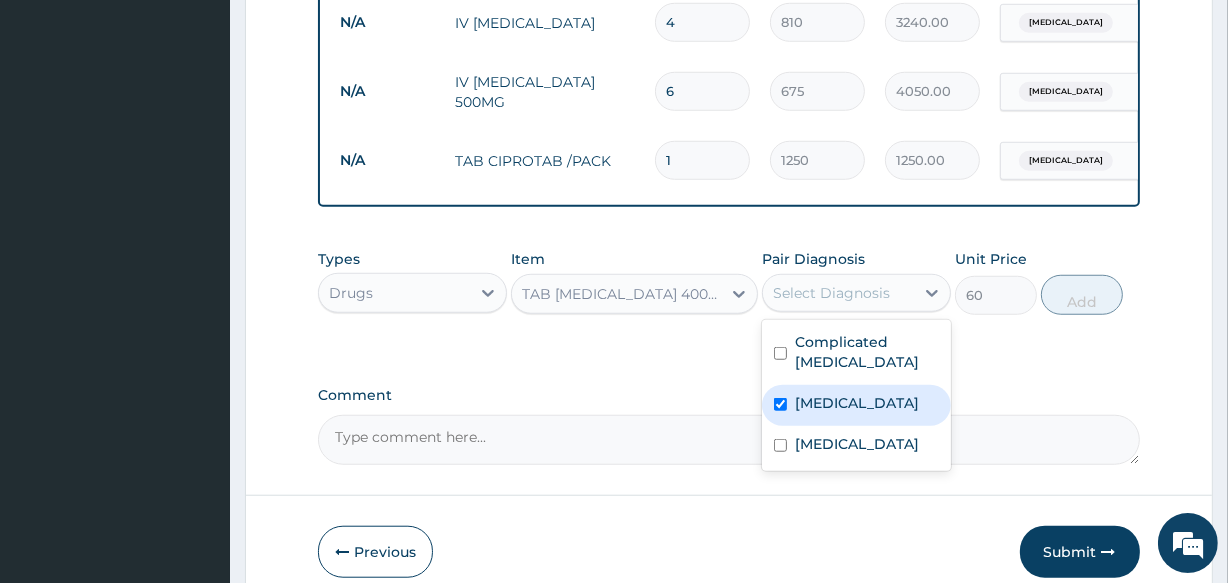 checkbox on "true" 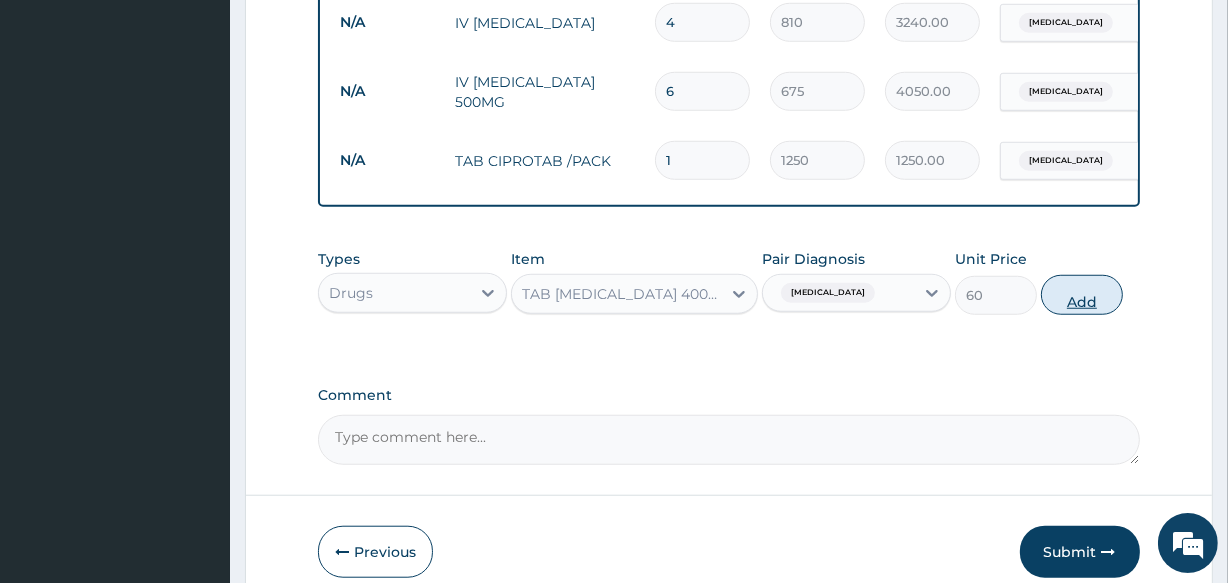 click on "Add" at bounding box center (1082, 295) 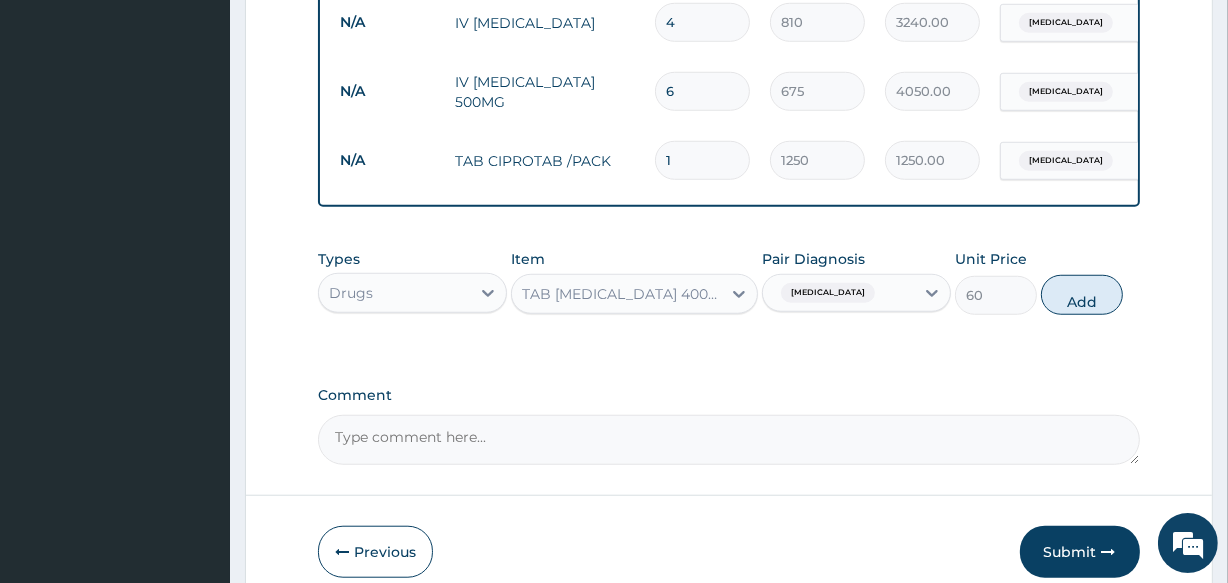 type on "0" 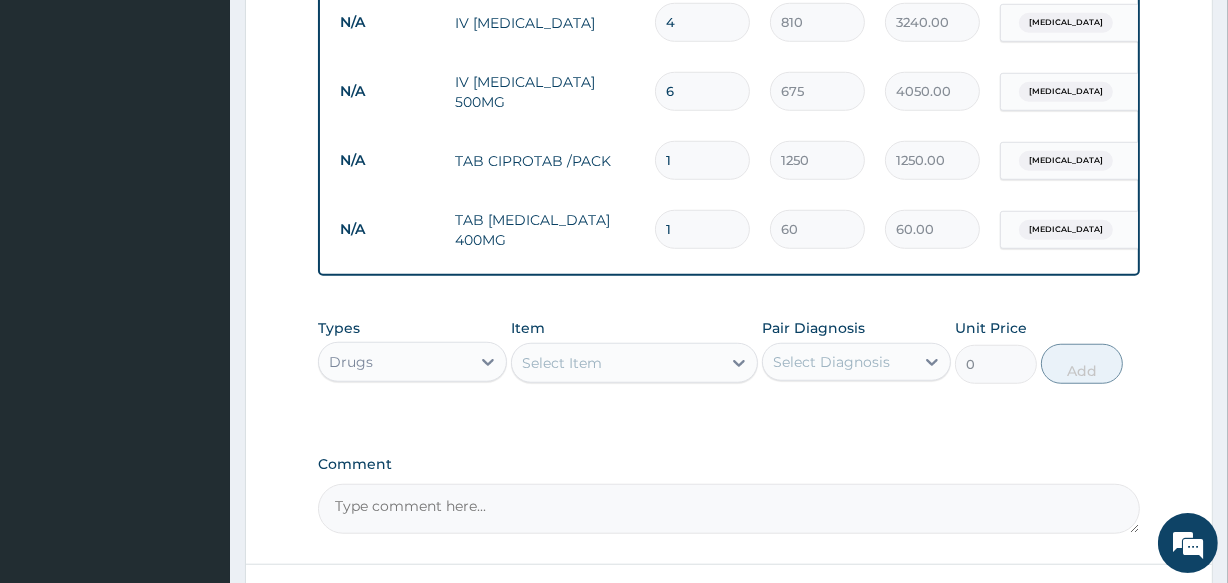 type on "15" 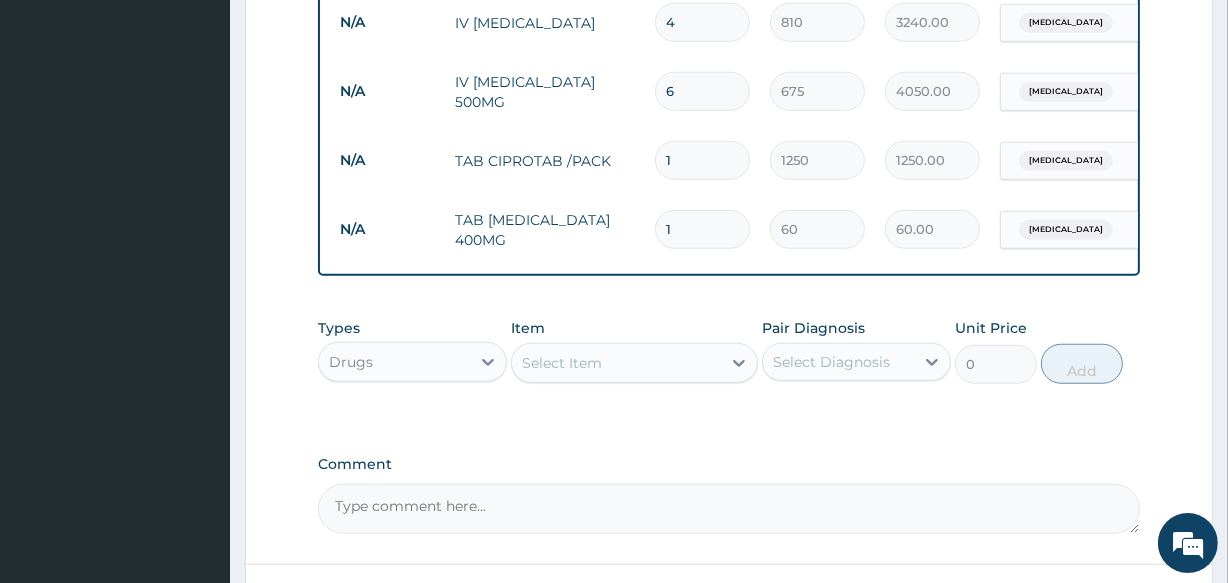 type on "900.00" 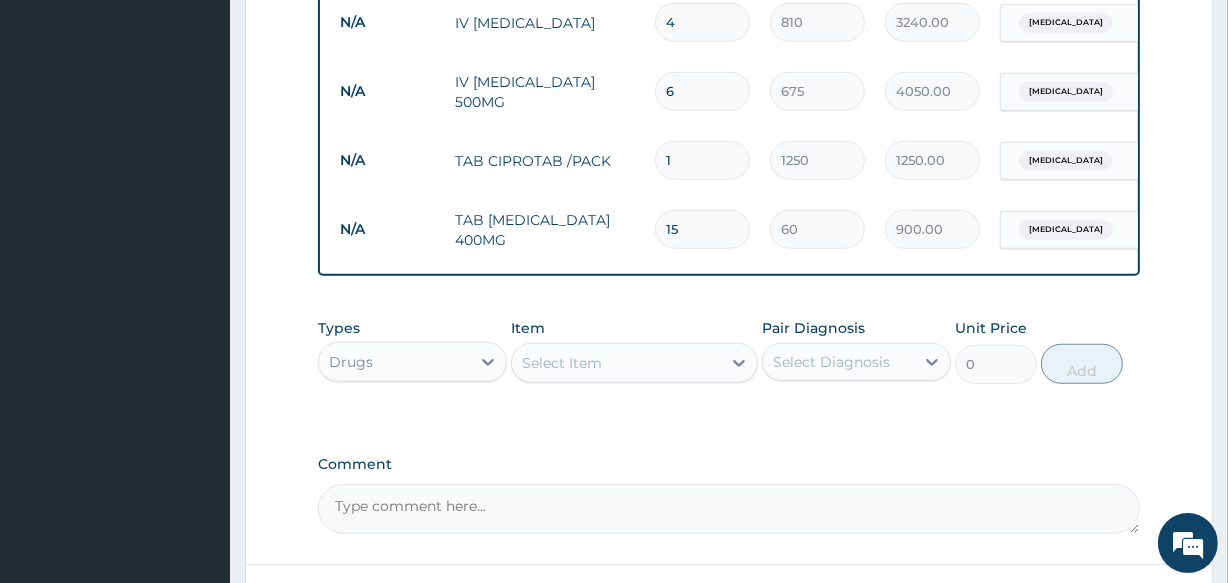 type on "15" 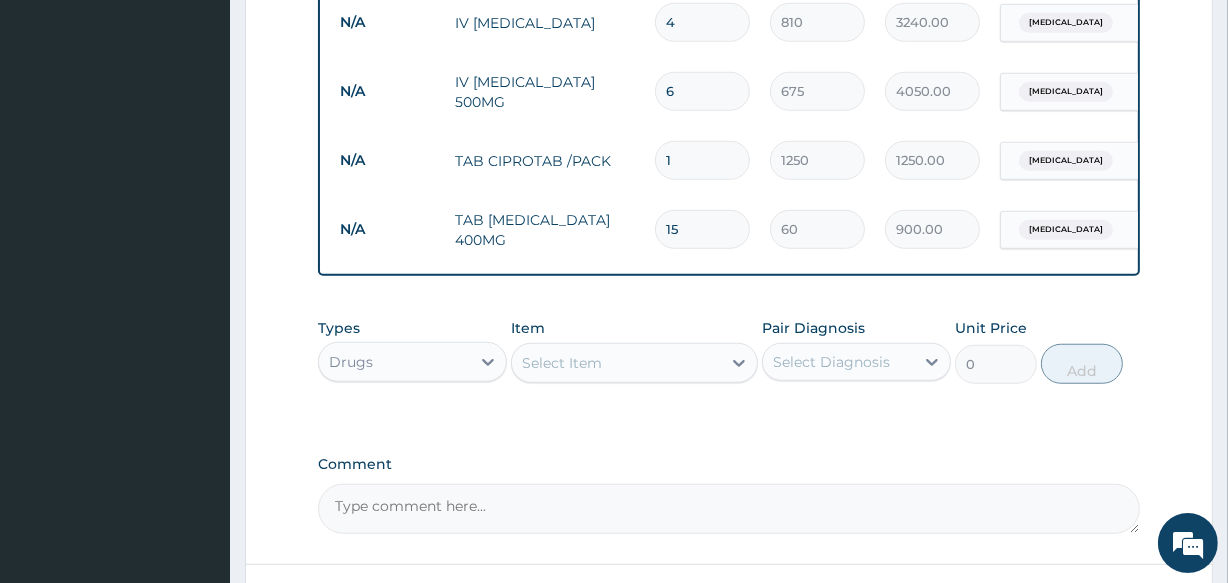 click on "Select Item" at bounding box center (616, 363) 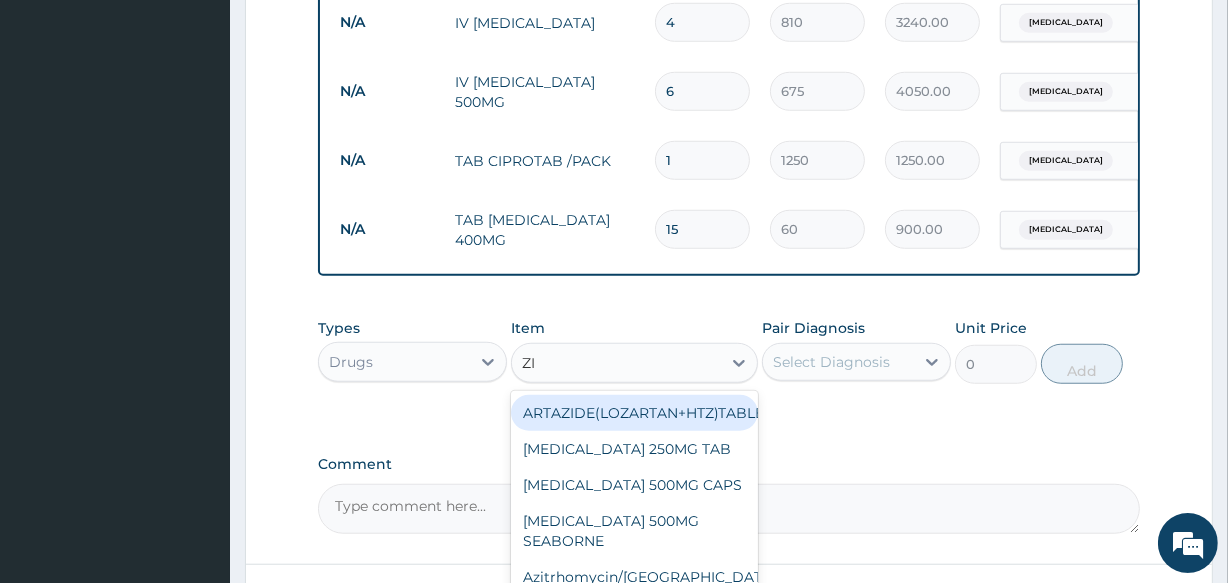 type on "ZIN" 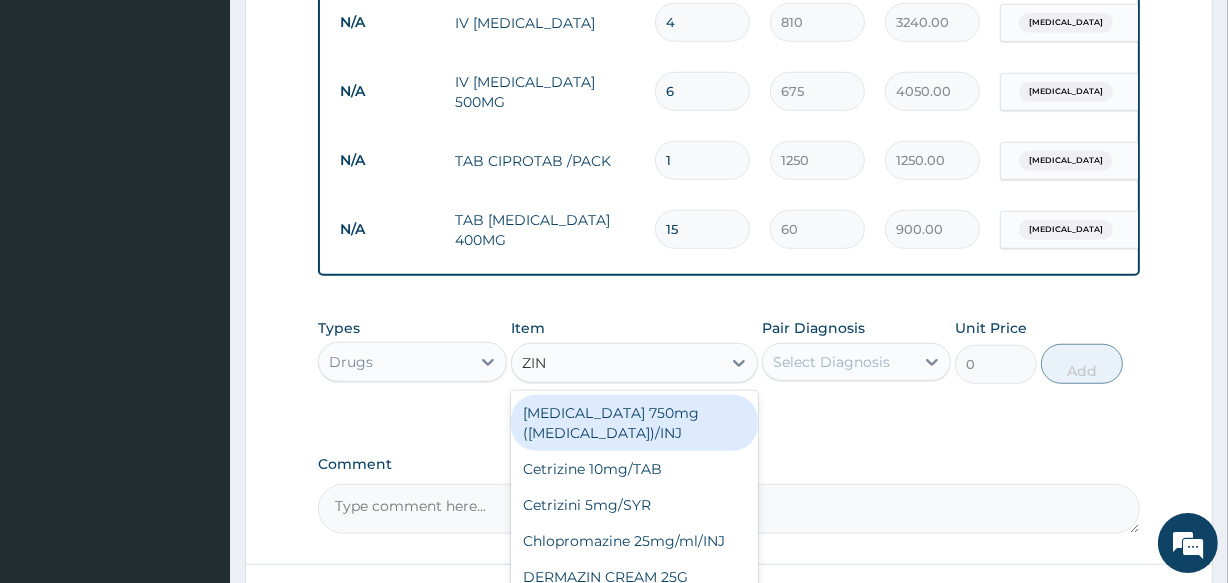 scroll, scrollTop: 1574, scrollLeft: 0, axis: vertical 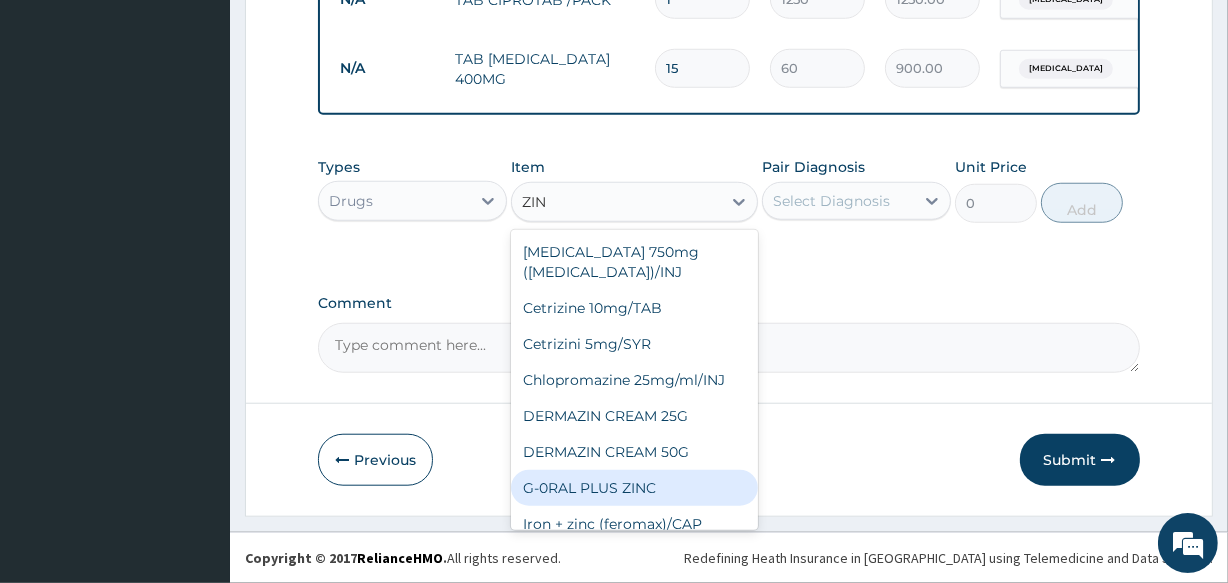 click on "G-0RAL PLUS ZINC" at bounding box center (634, 488) 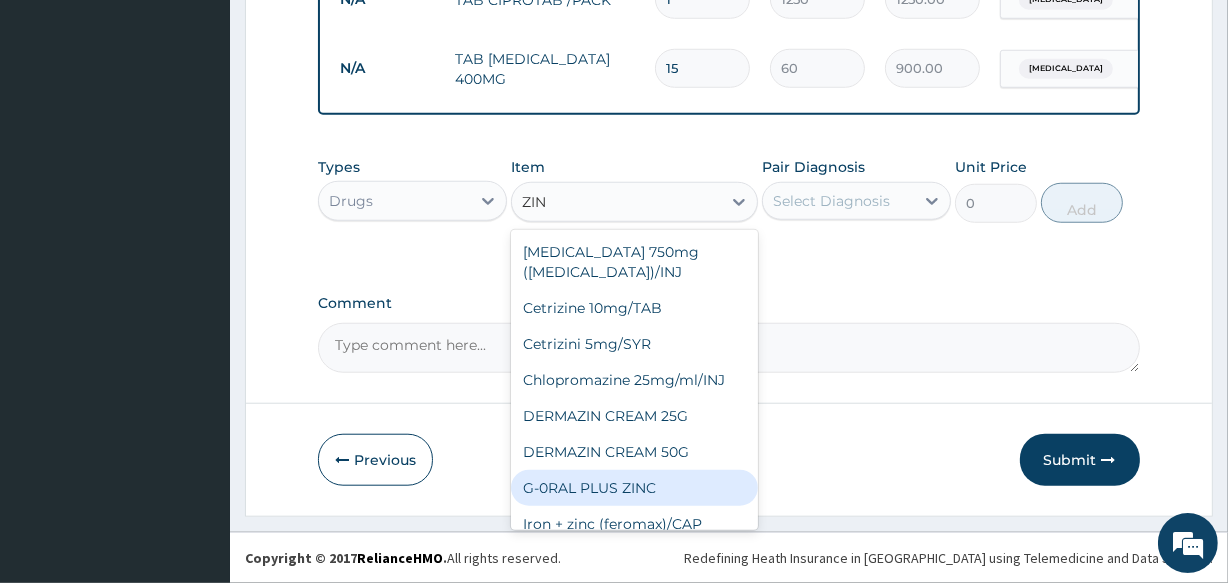 type 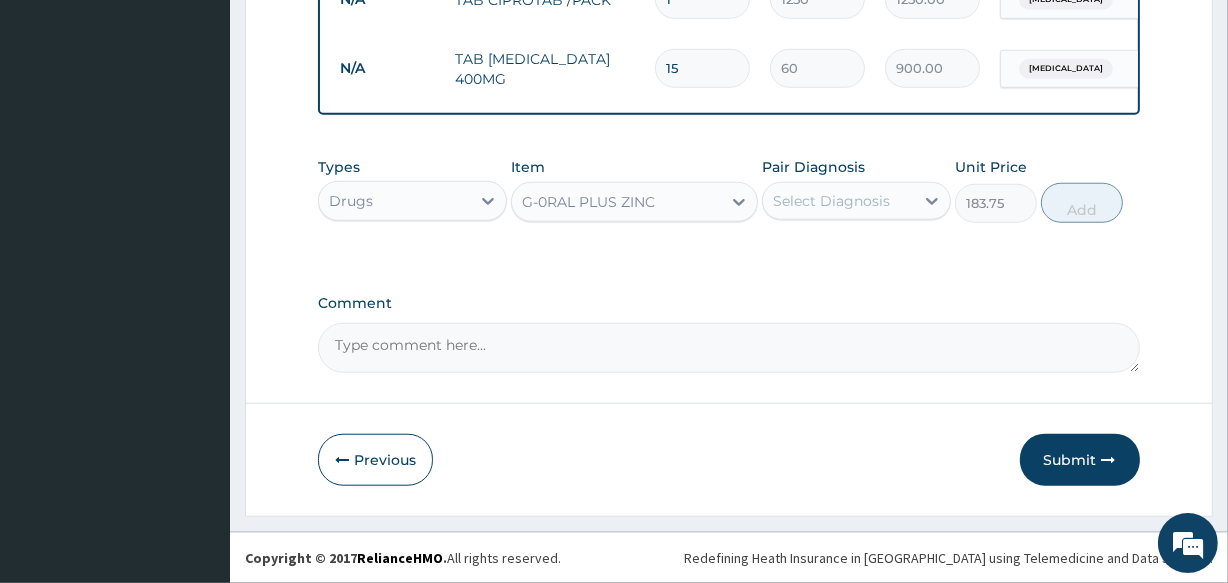 click on "Select Diagnosis" at bounding box center [831, 201] 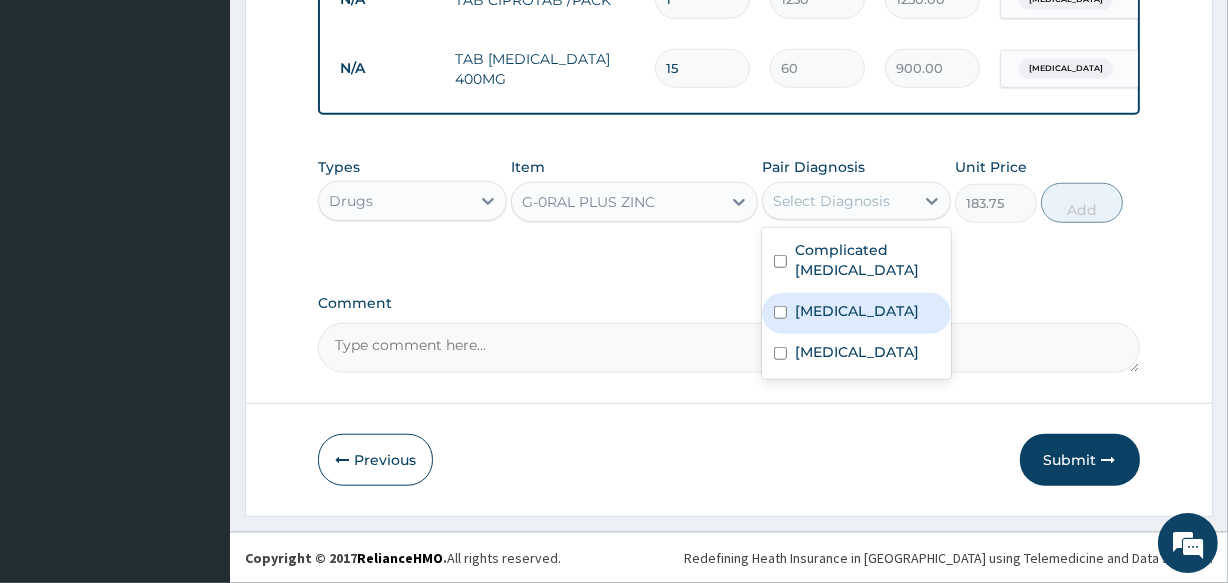 click on "Gastroenteritis" at bounding box center (857, 311) 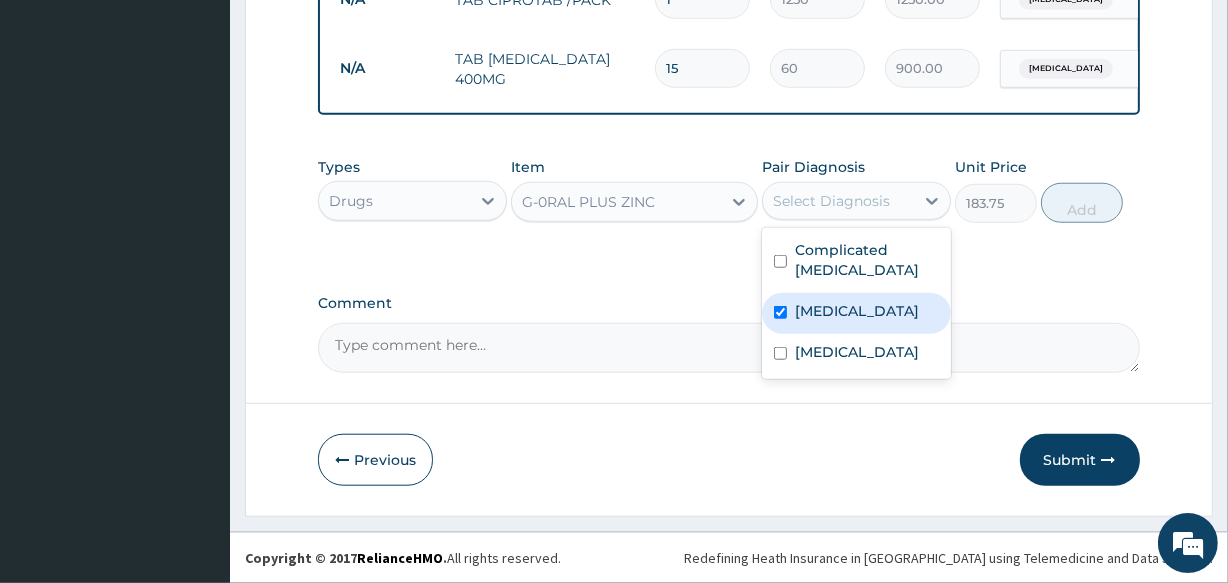checkbox on "true" 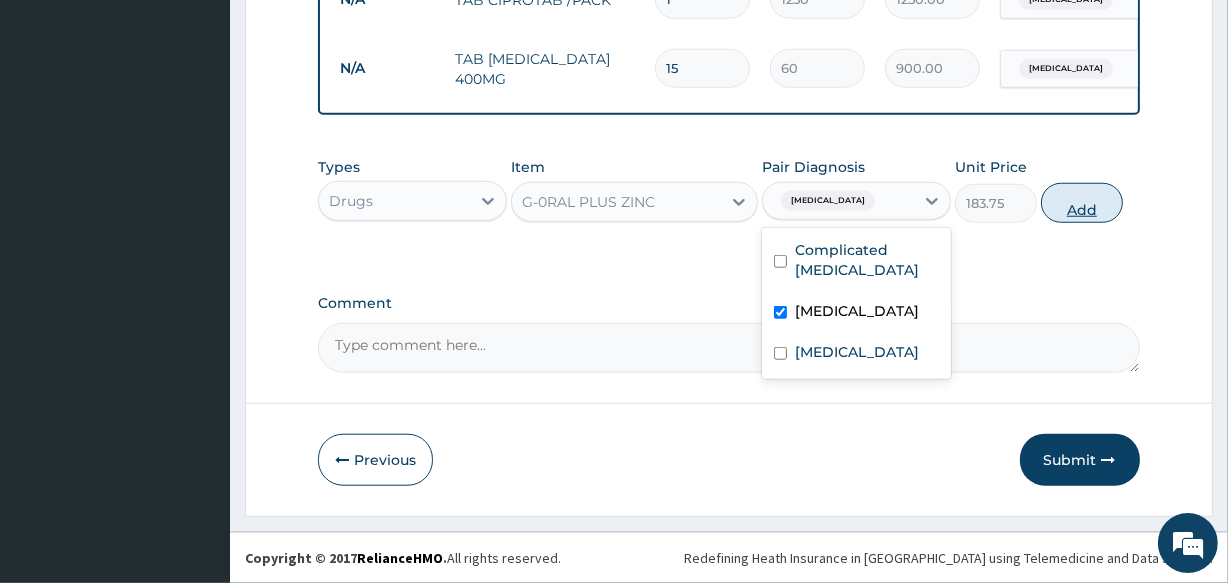 click on "Add" at bounding box center [1082, 203] 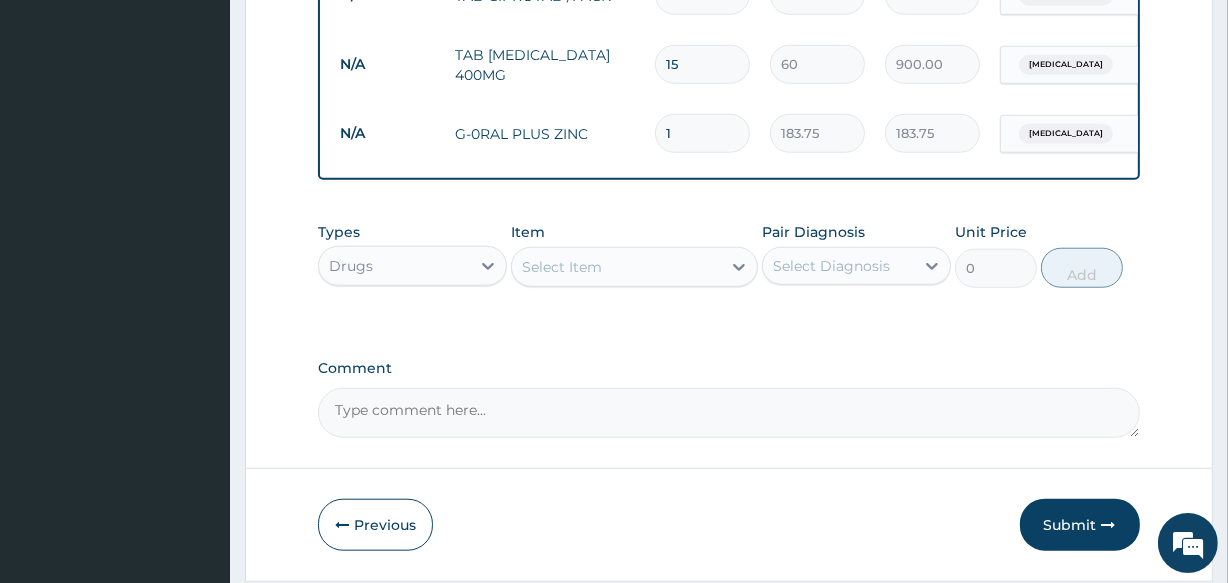 type on "10" 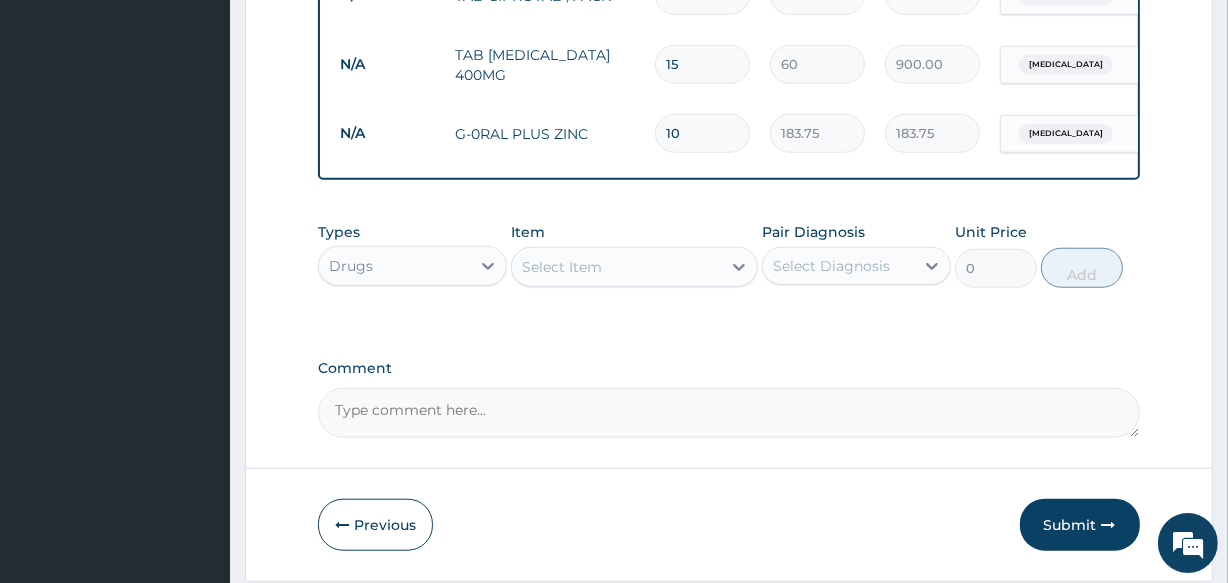 type on "1837.50" 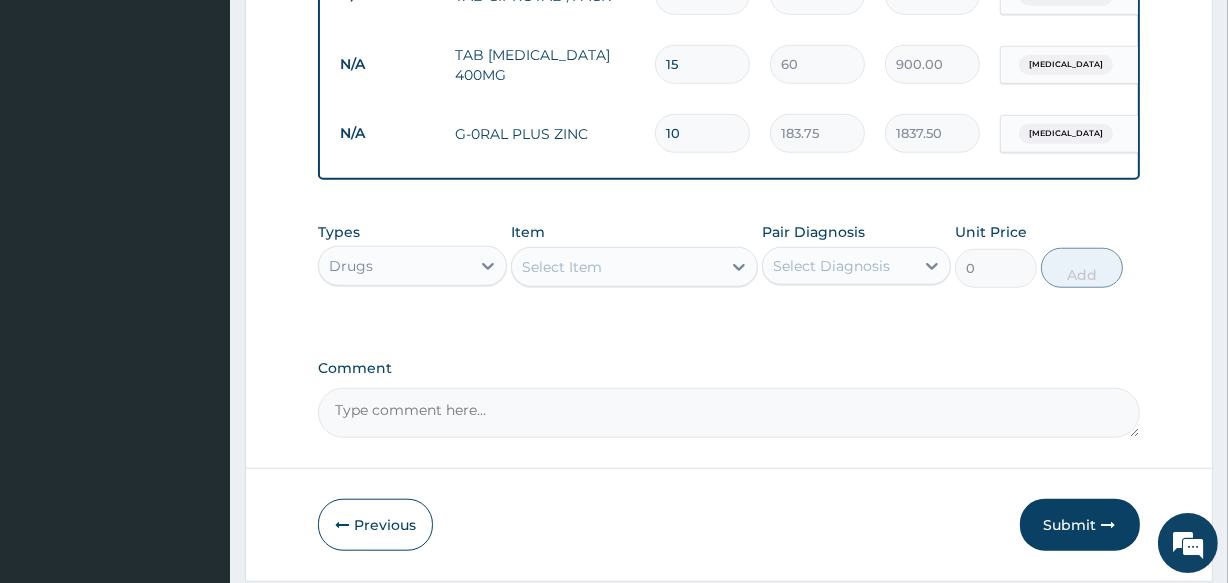 type on "10" 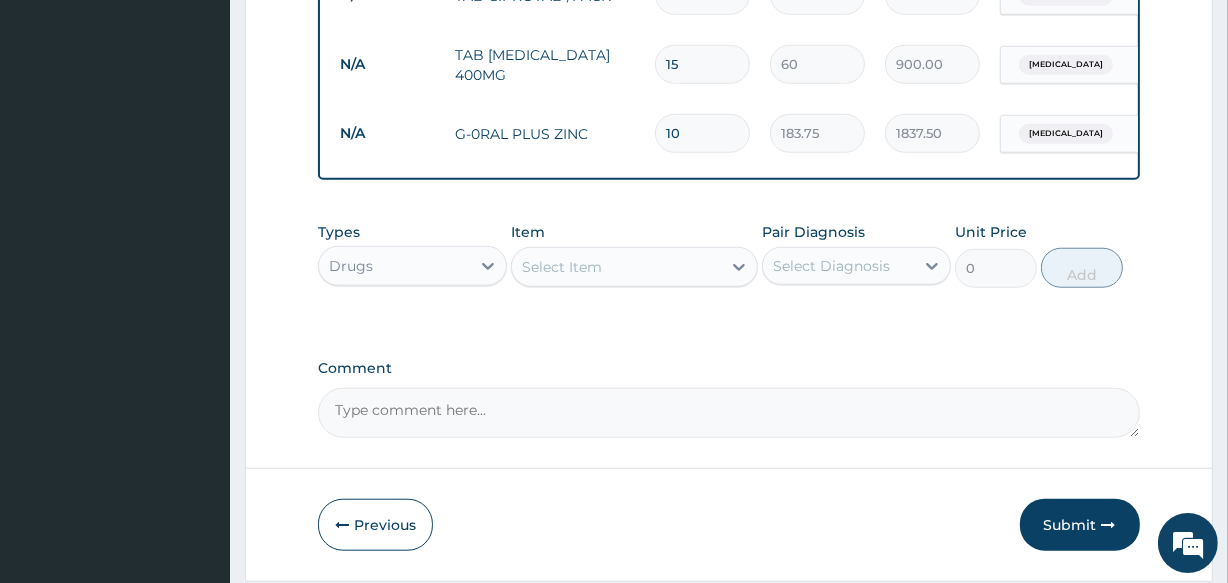 click on "Select Item" at bounding box center [616, 267] 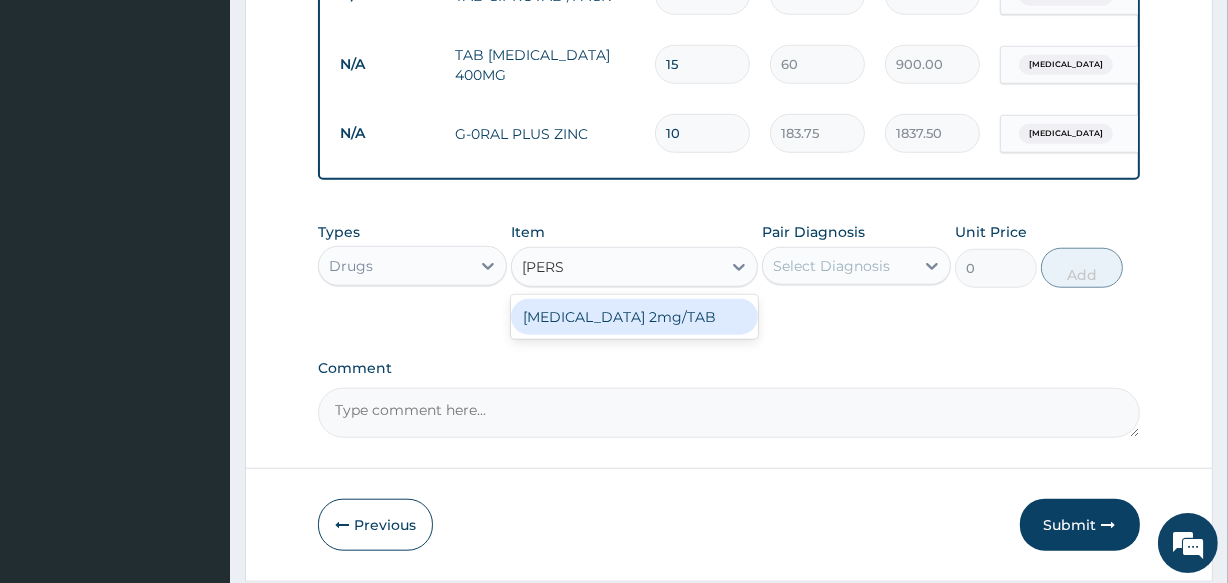 type on "LOPER" 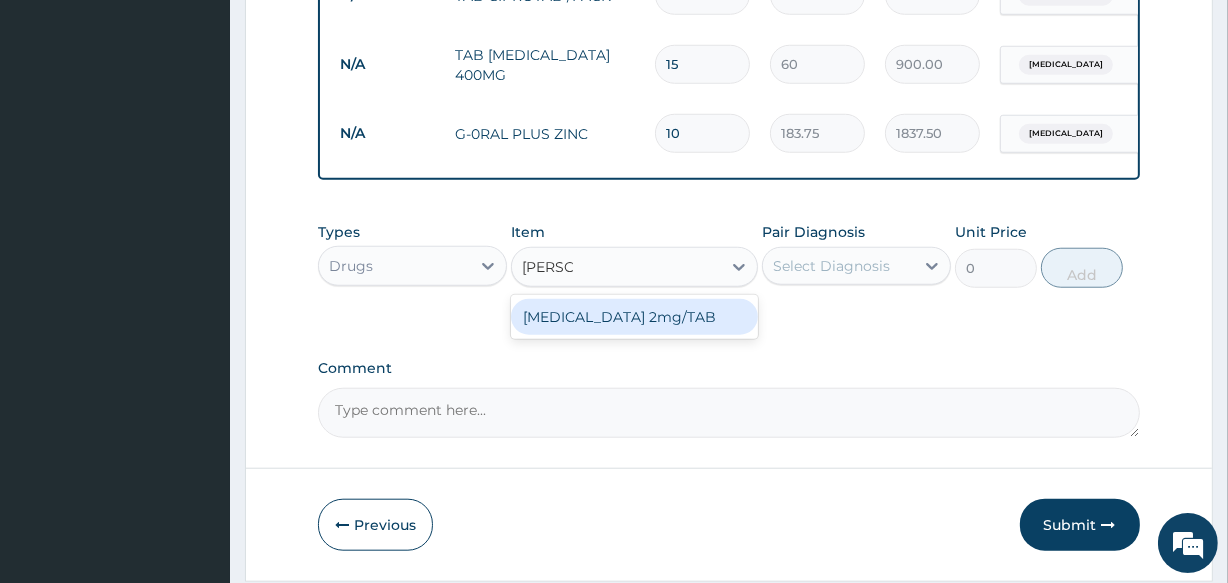 click on "LOPERAMIDE 2mg/TAB" at bounding box center (634, 317) 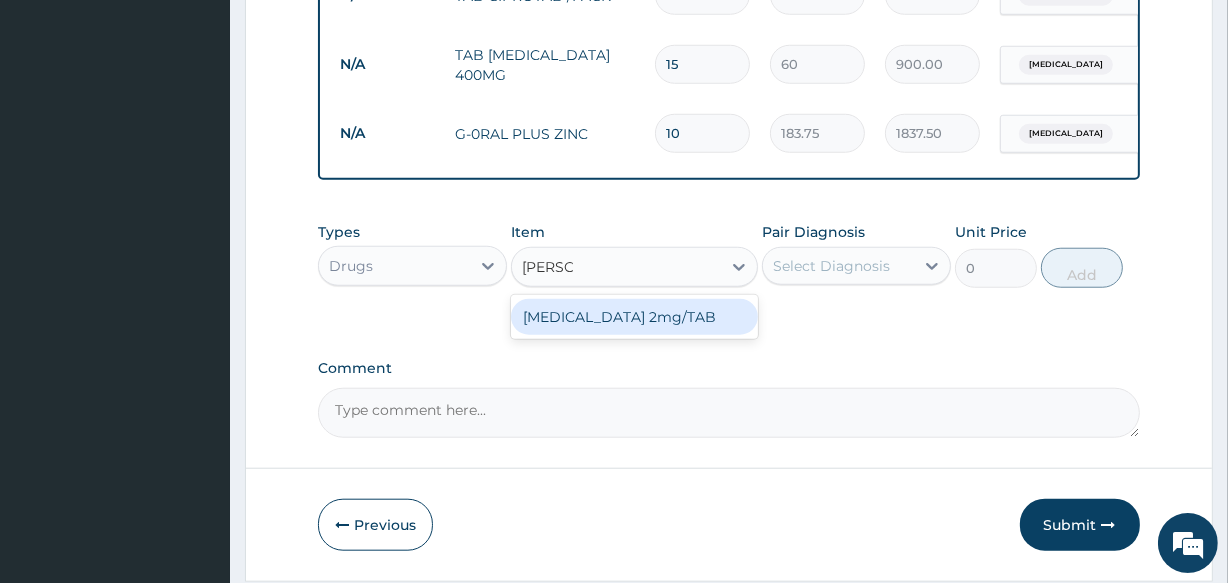 type 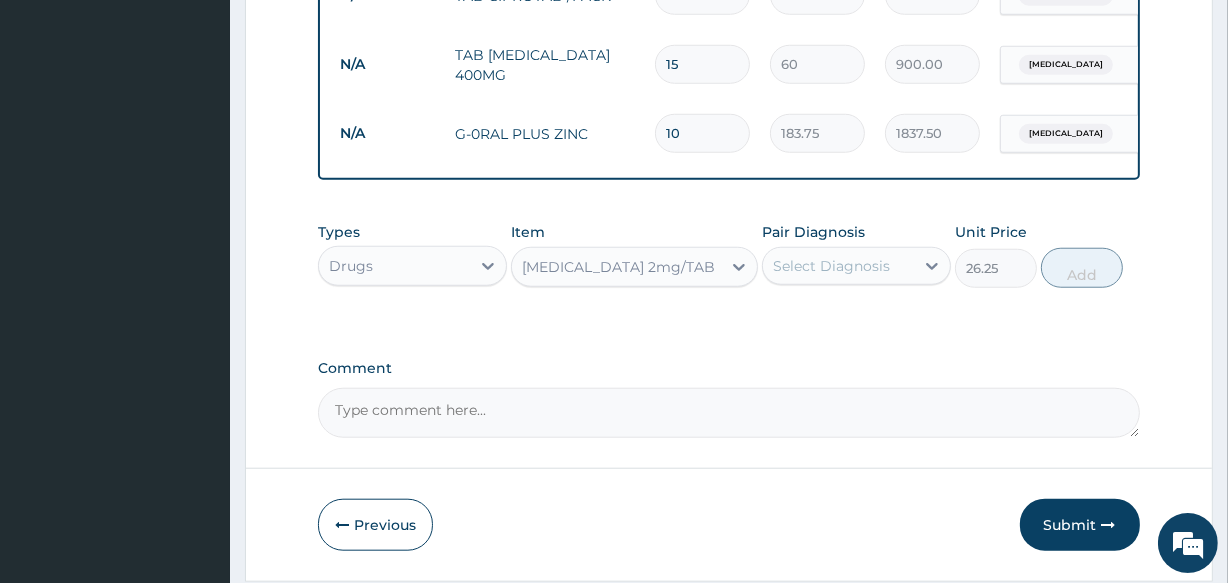 click on "Select Diagnosis" at bounding box center [838, 266] 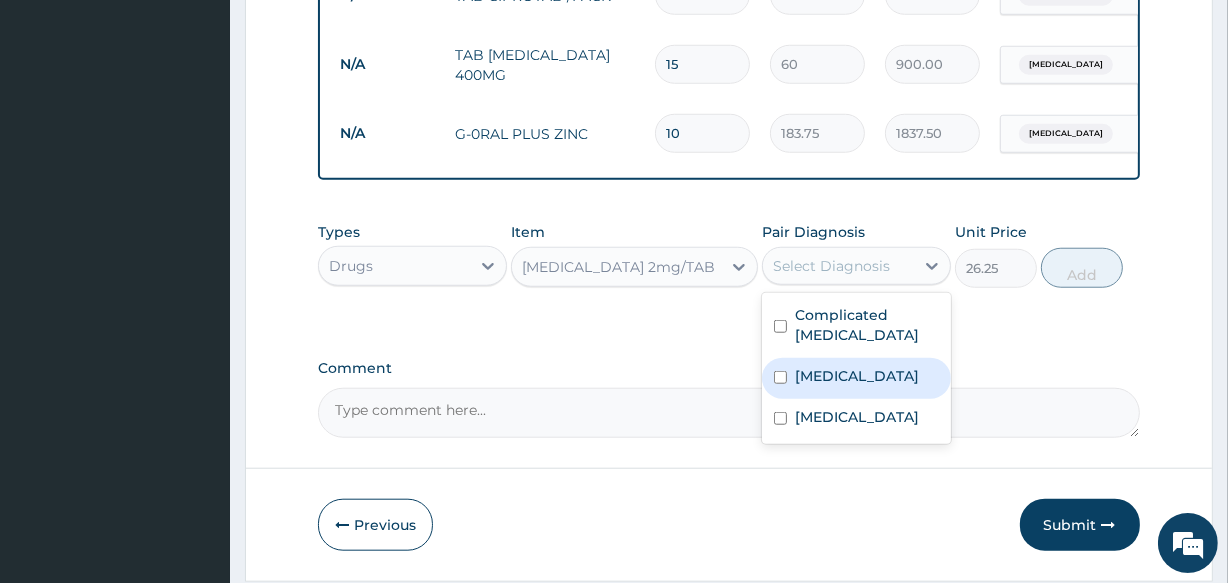 click on "Gastroenteritis" at bounding box center (856, 378) 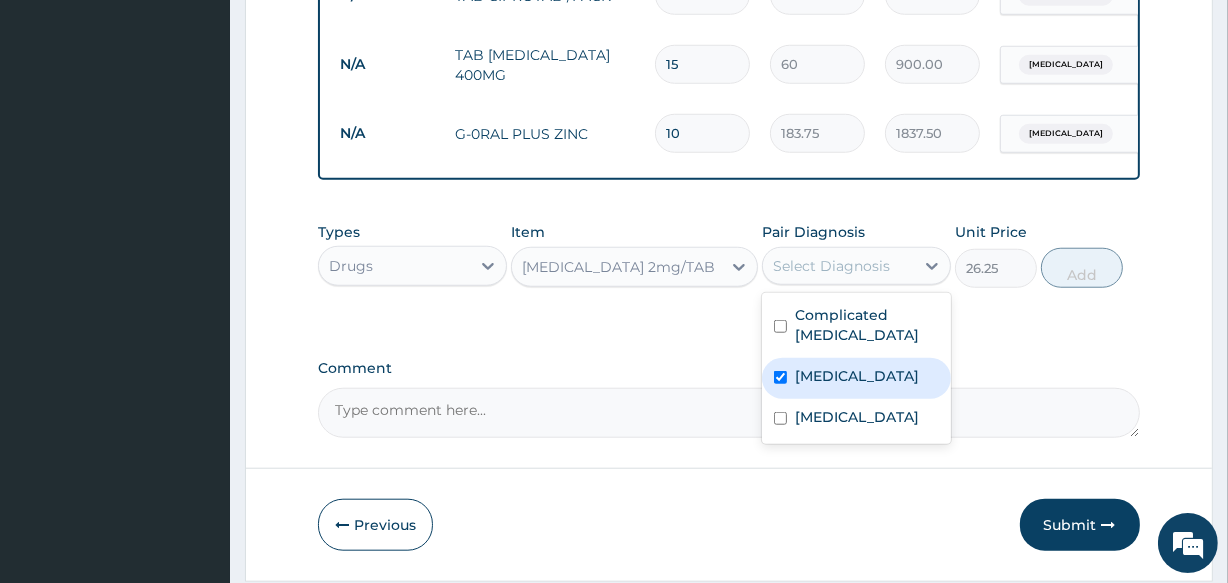 checkbox on "true" 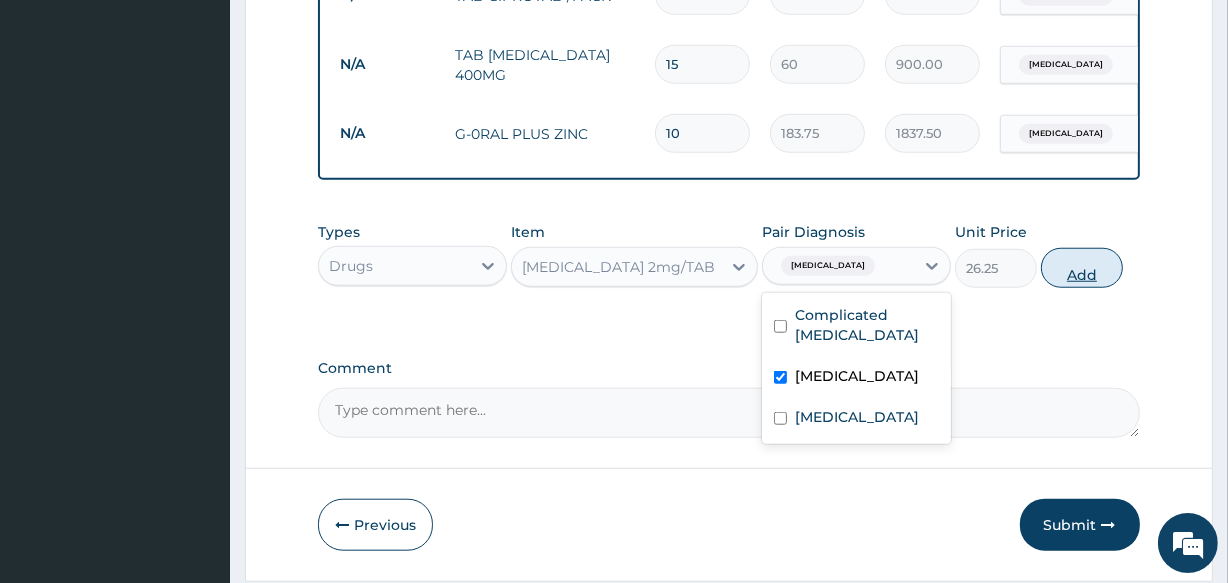 click on "Add" at bounding box center [1082, 268] 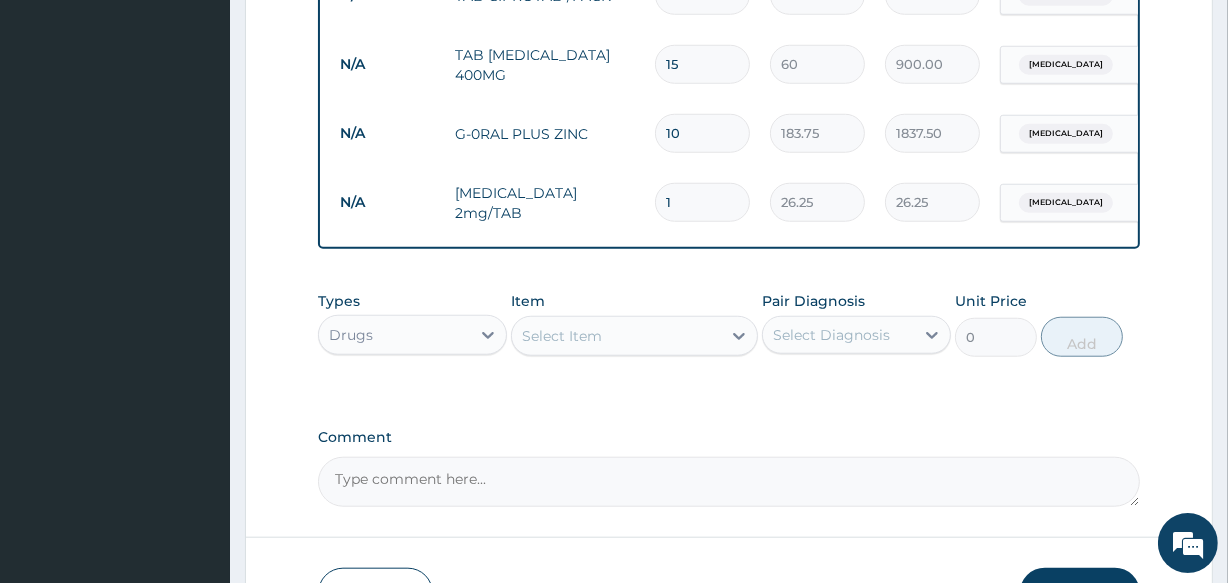 type 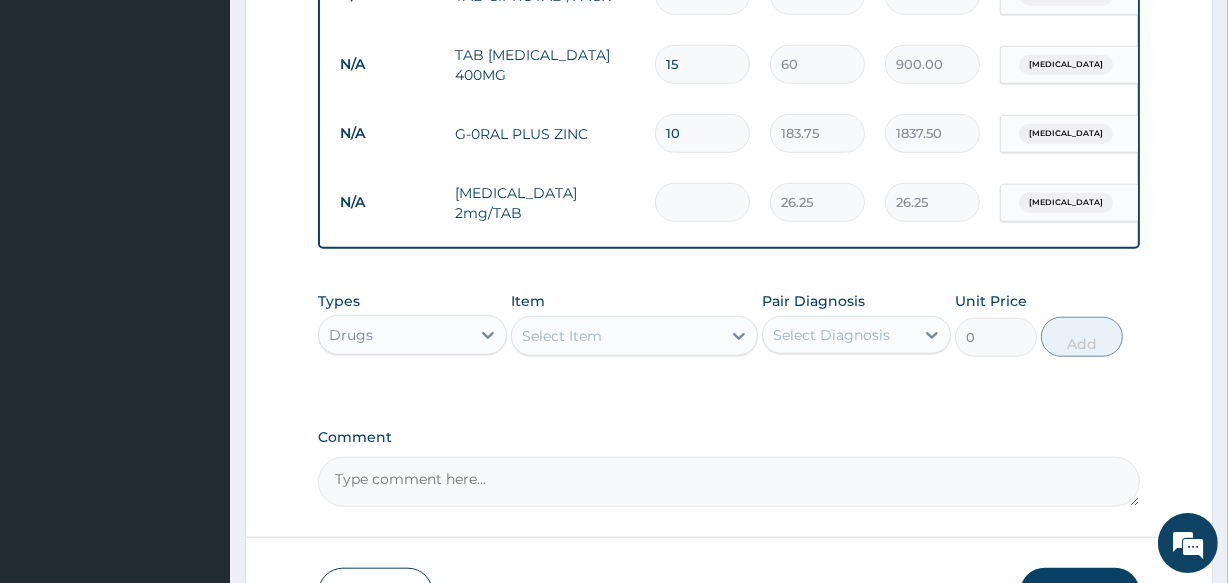 type on "0.00" 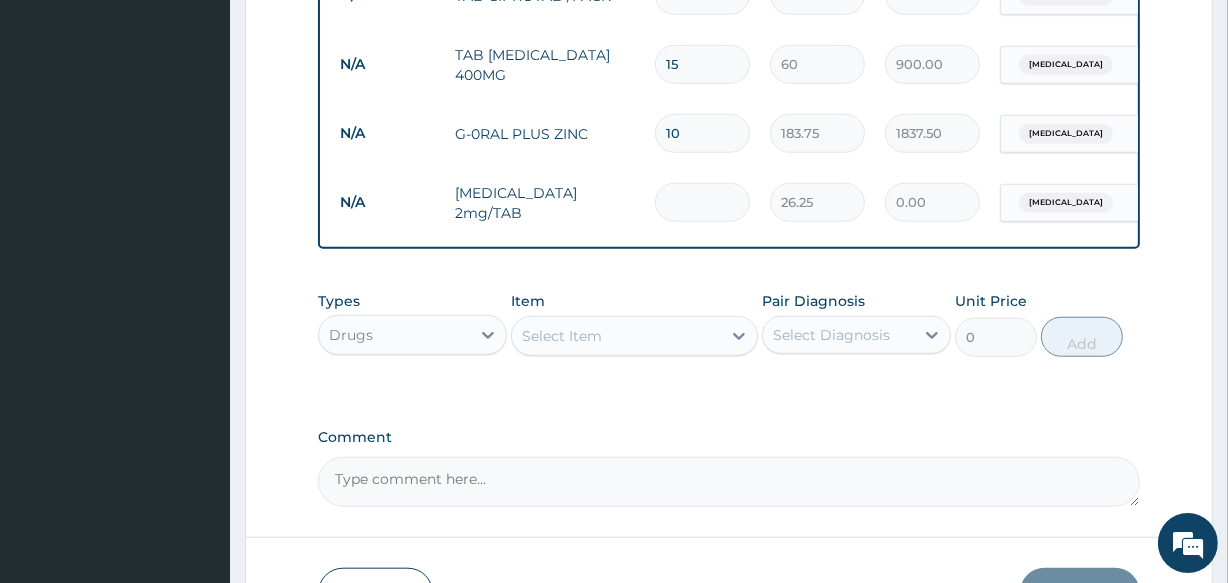 type on "6" 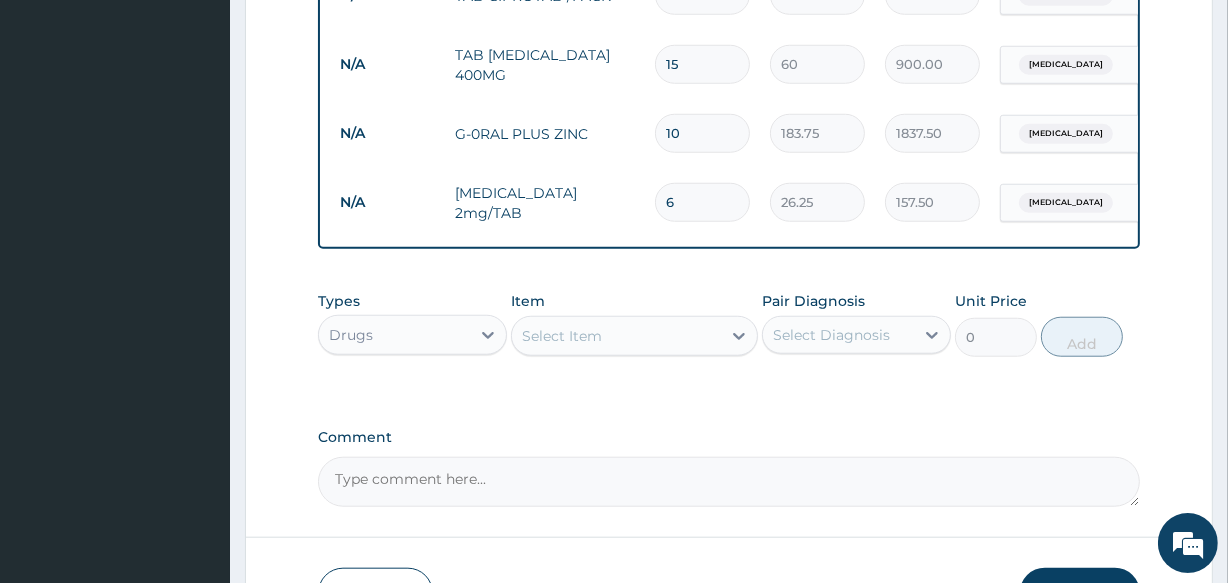 type on "6" 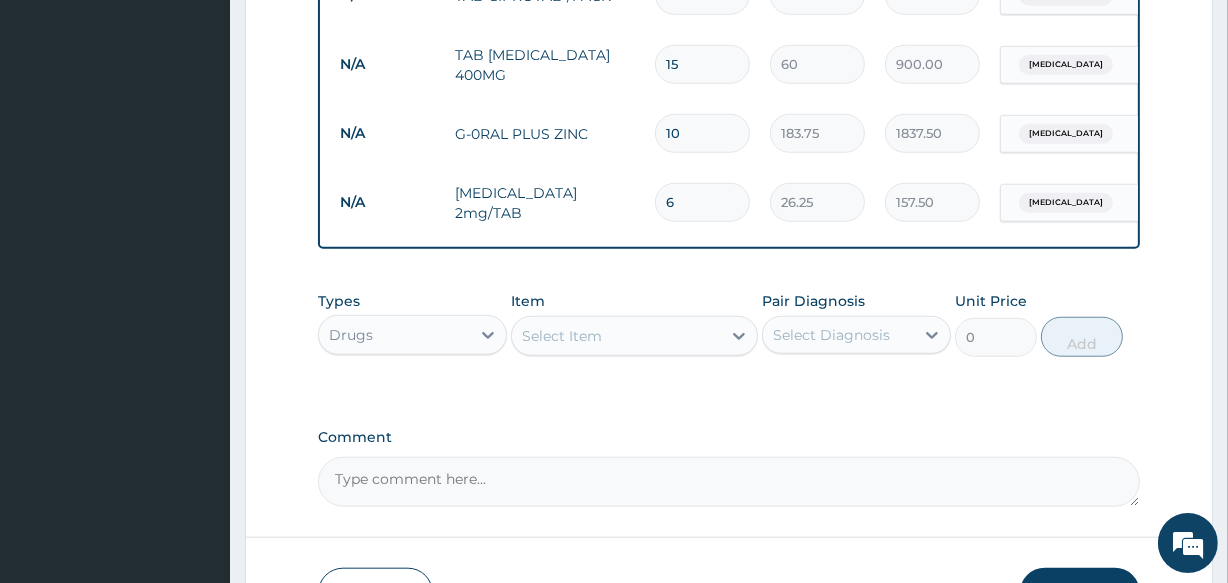 click on "Select Item" at bounding box center (616, 336) 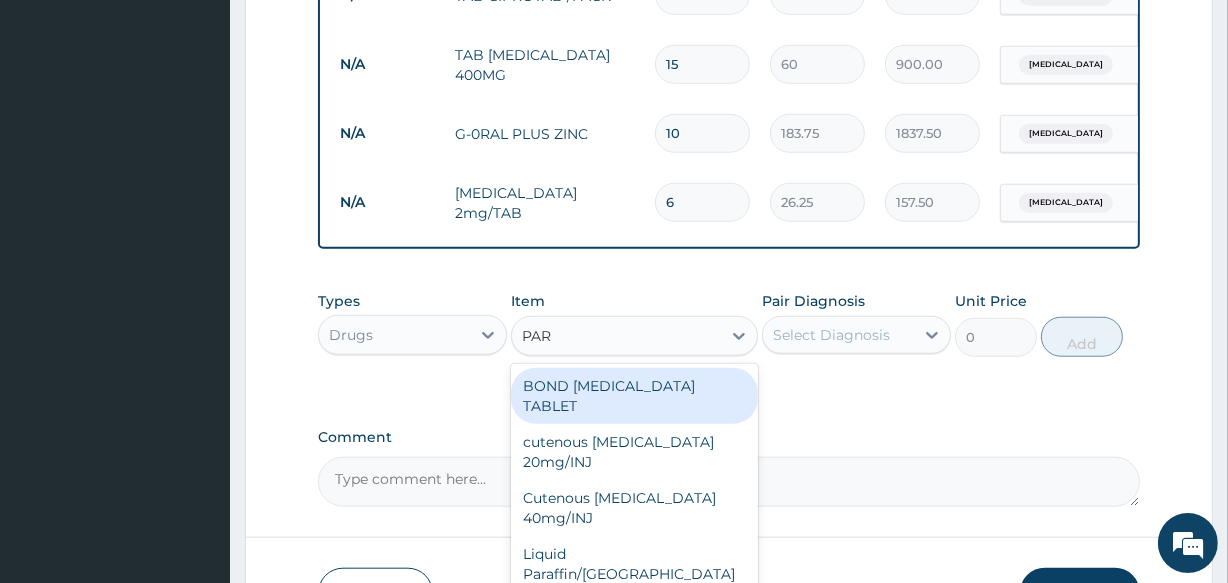 type on "PARA" 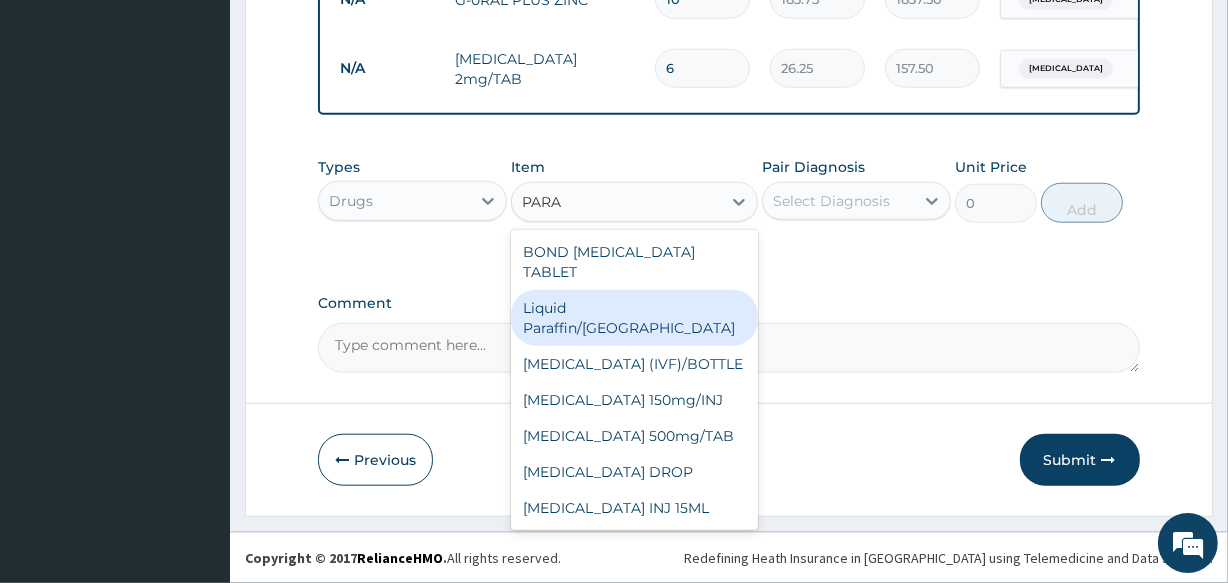 scroll, scrollTop: 1713, scrollLeft: 0, axis: vertical 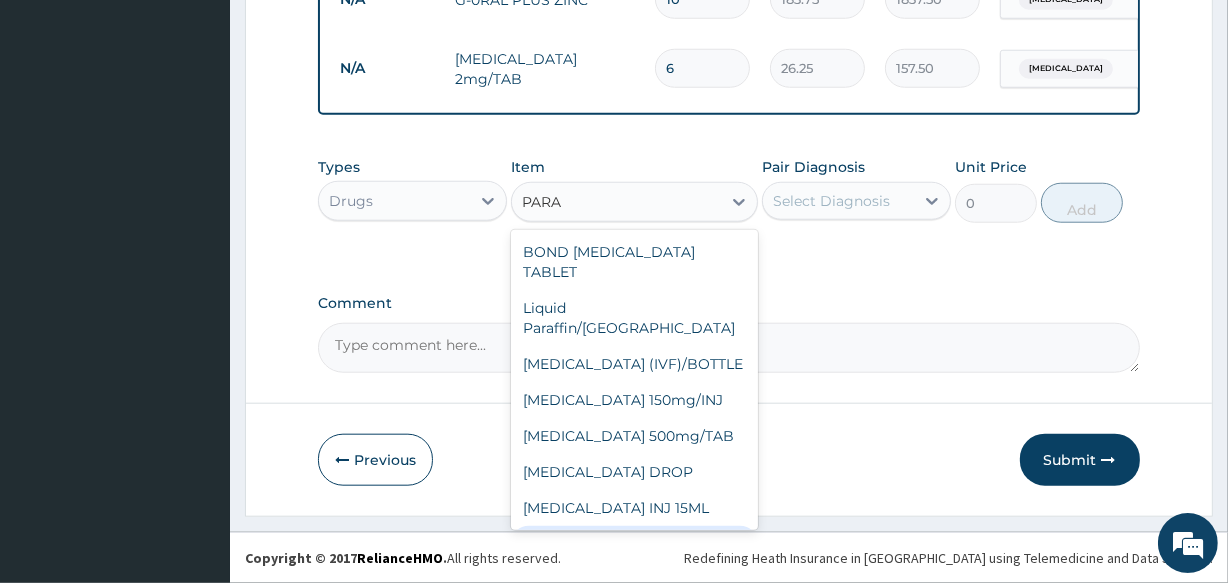 click on "PARACETAMOL INJ 2ML" at bounding box center (634, 544) 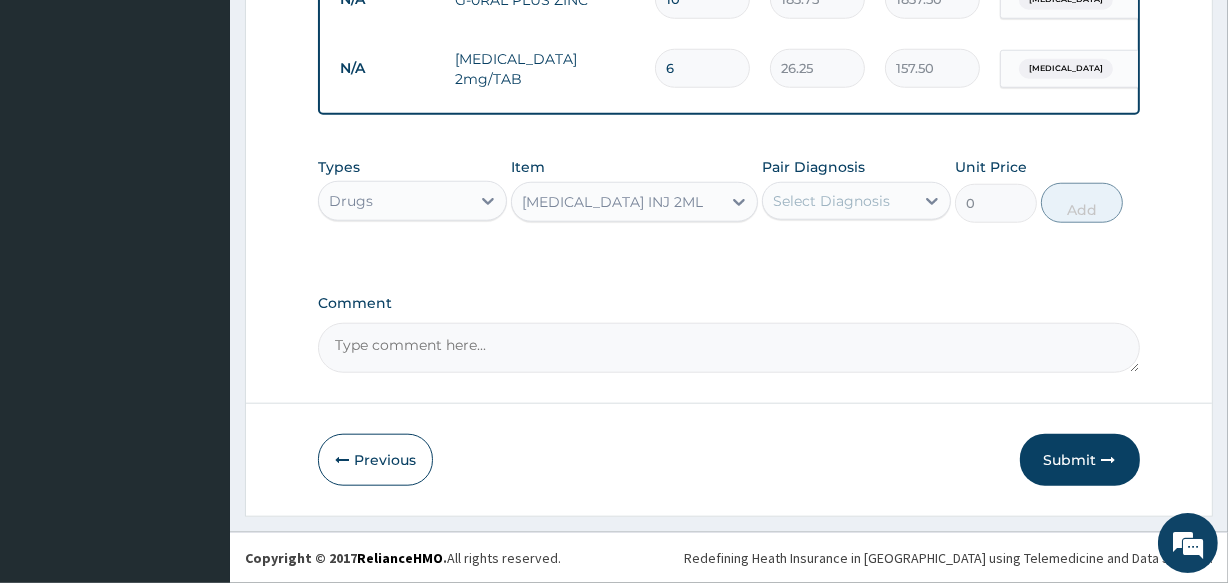 type 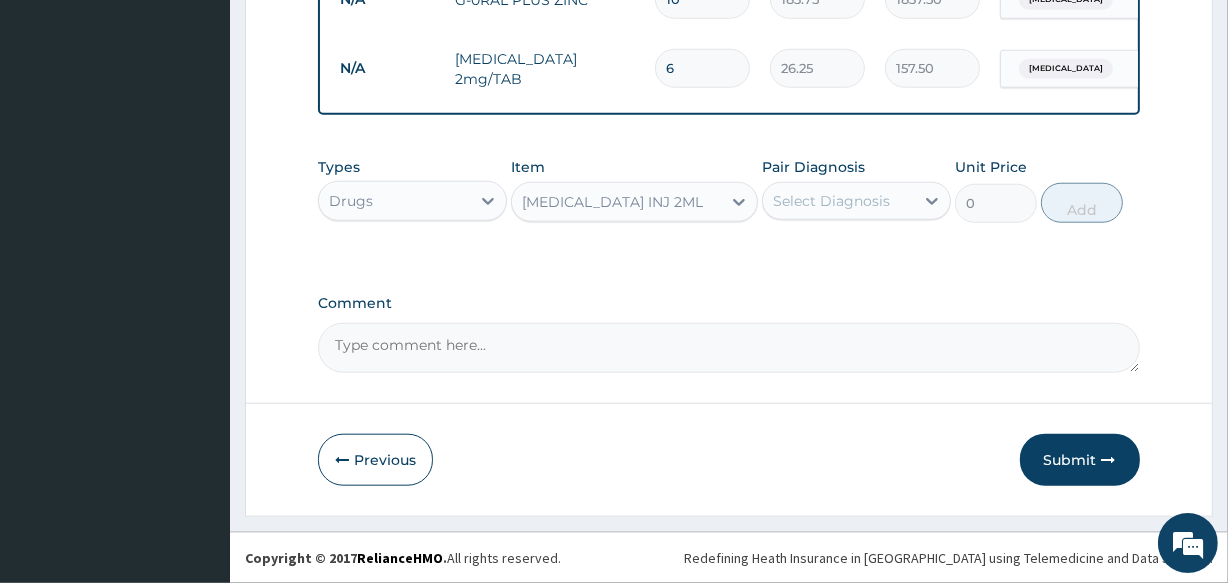 type on "210" 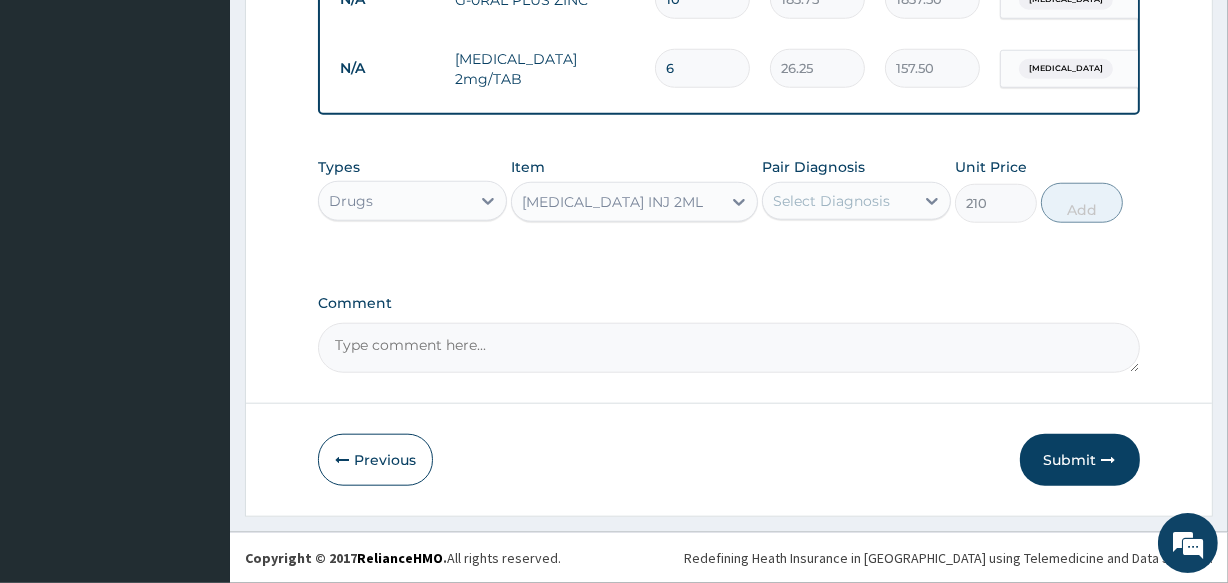 click on "Select Diagnosis" at bounding box center [838, 201] 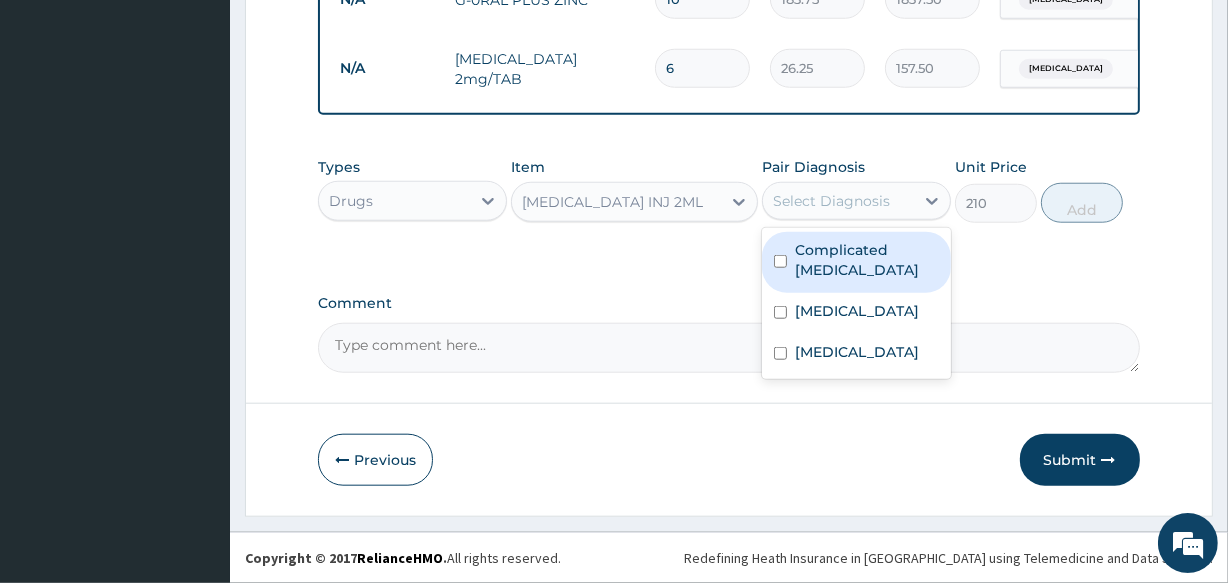 click on "Select Diagnosis" at bounding box center [831, 201] 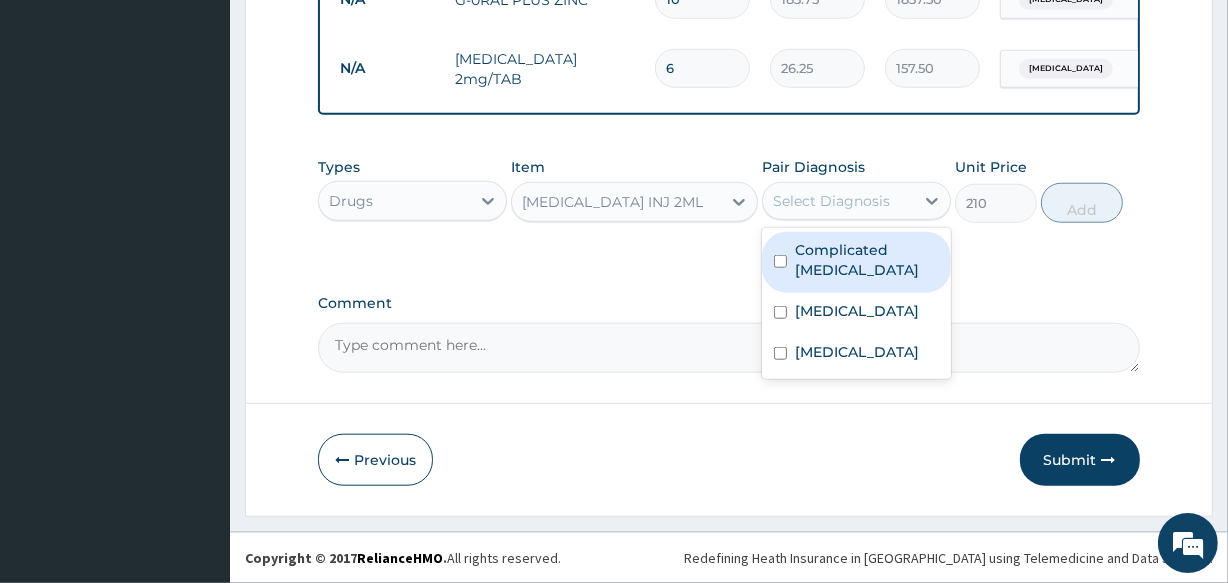 click on "Complicated malaria" at bounding box center [867, 260] 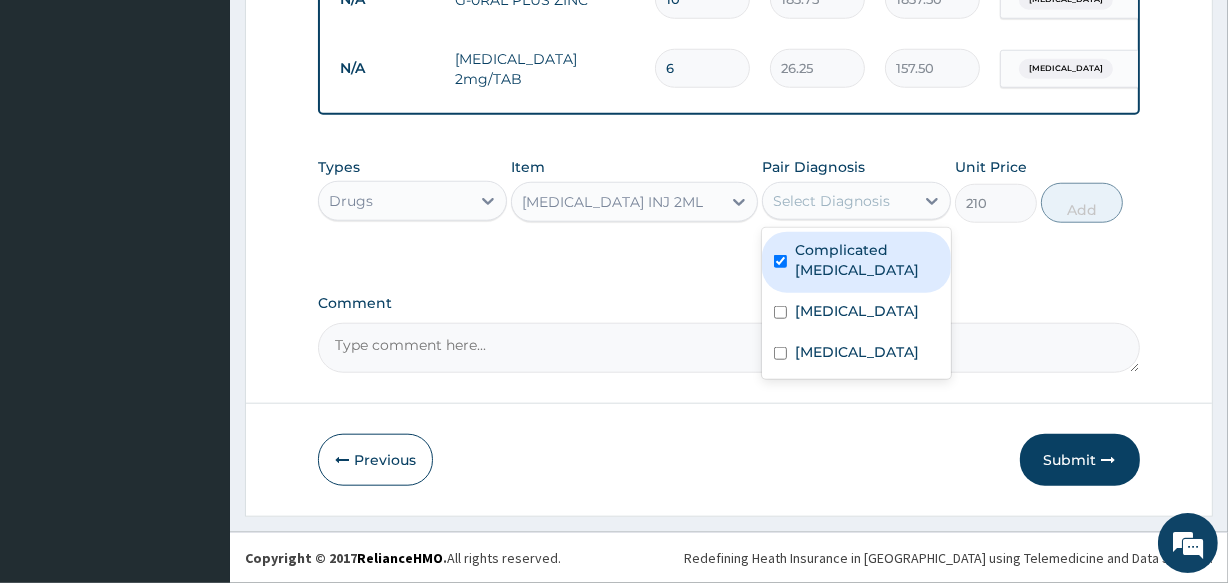 checkbox on "true" 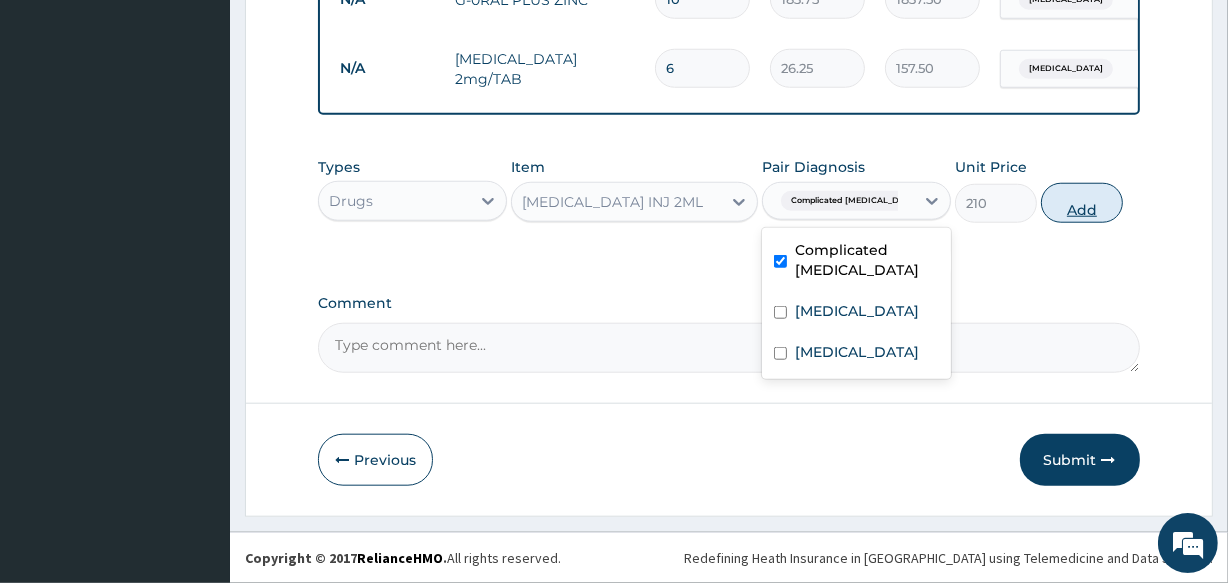 click on "Add" at bounding box center [1082, 203] 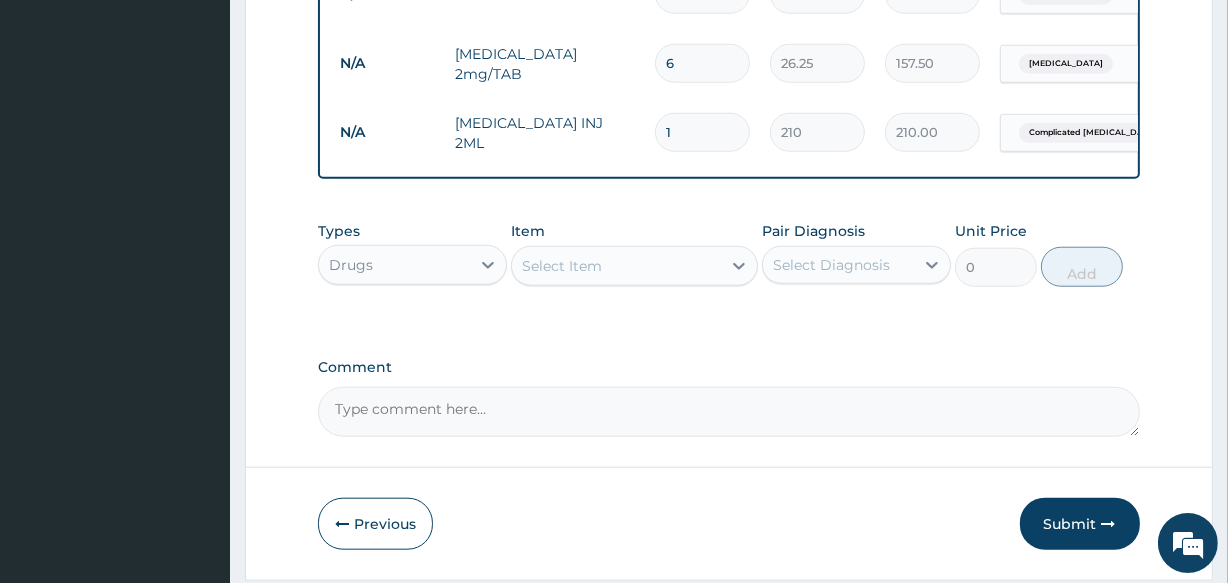 type 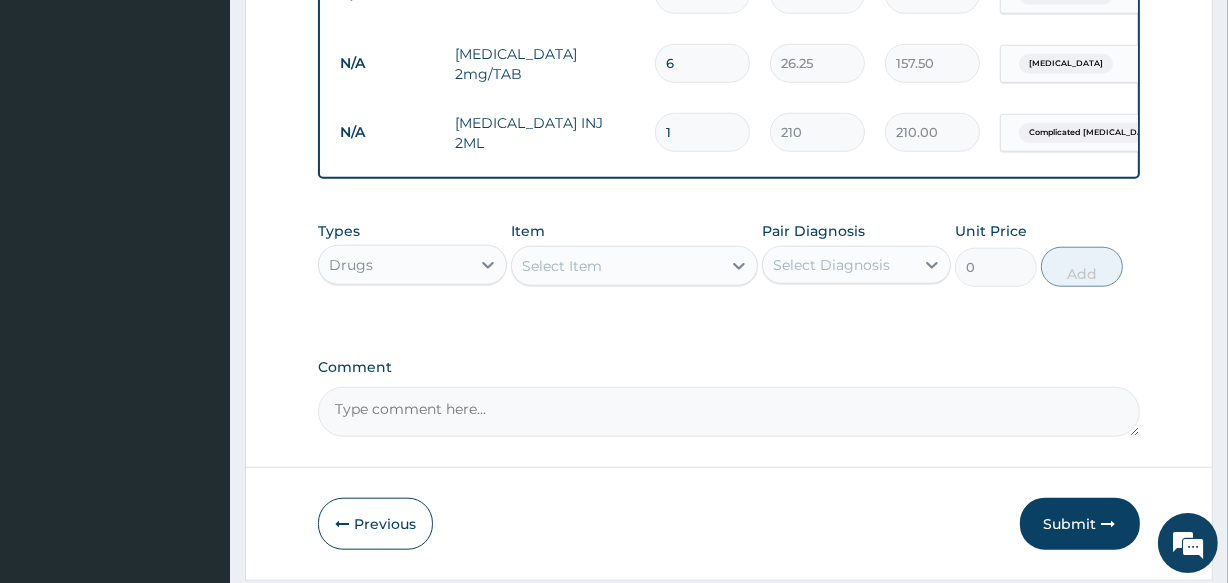 type on "0.00" 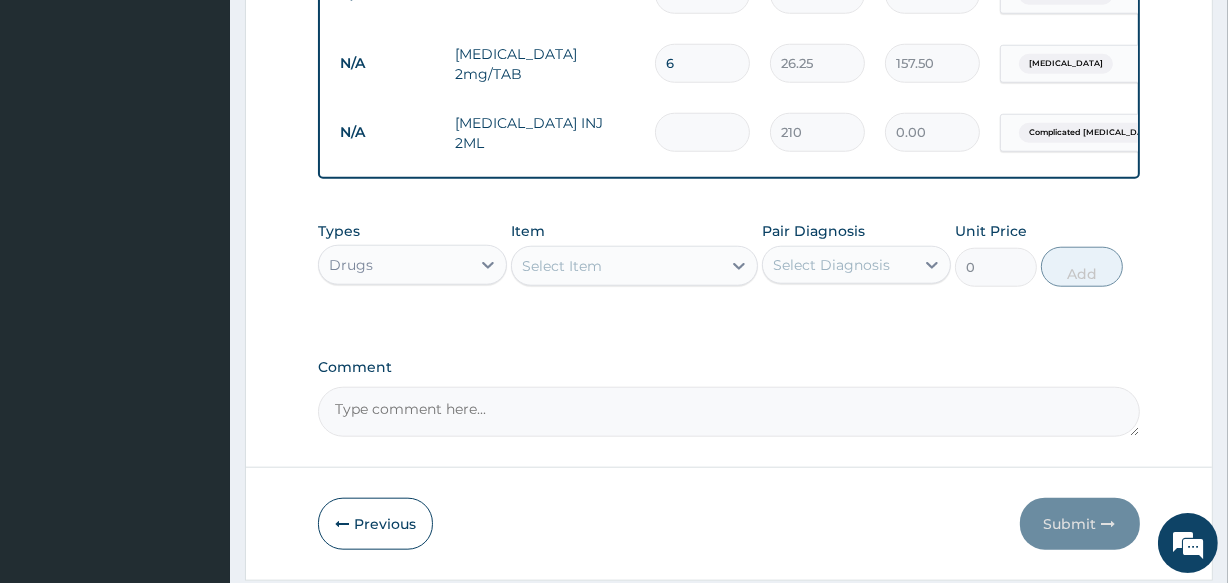 type on "4" 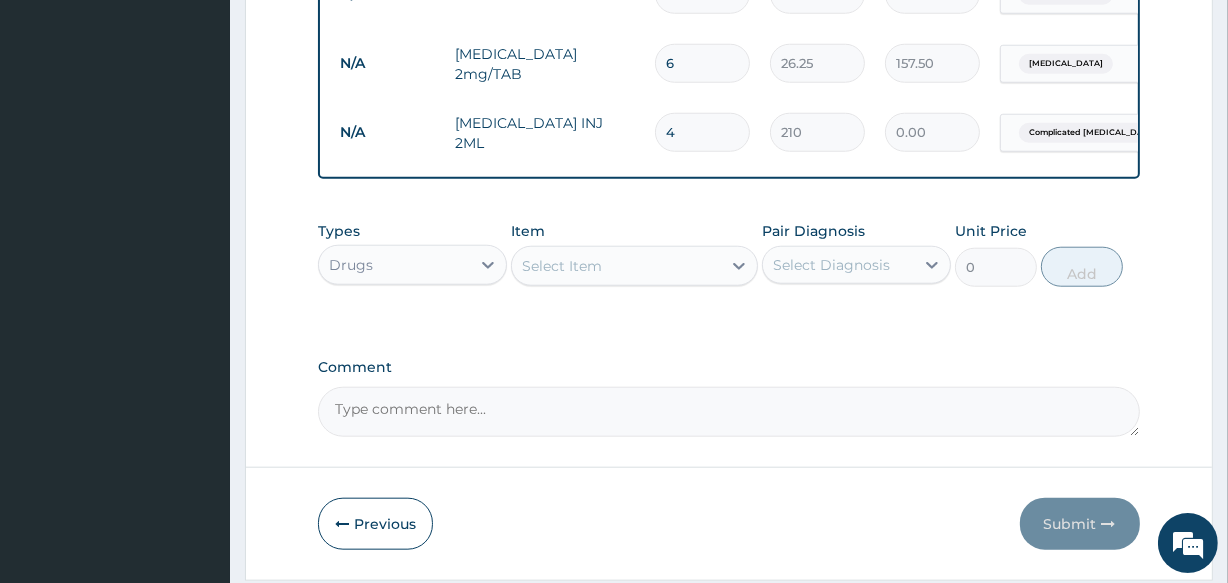 type on "840.00" 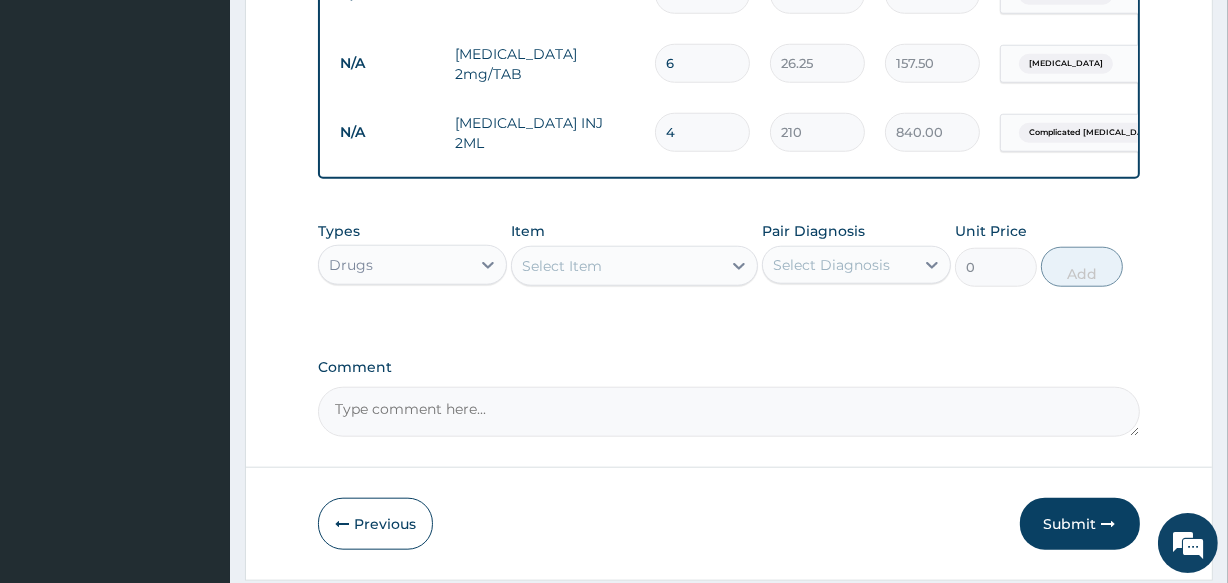type on "4" 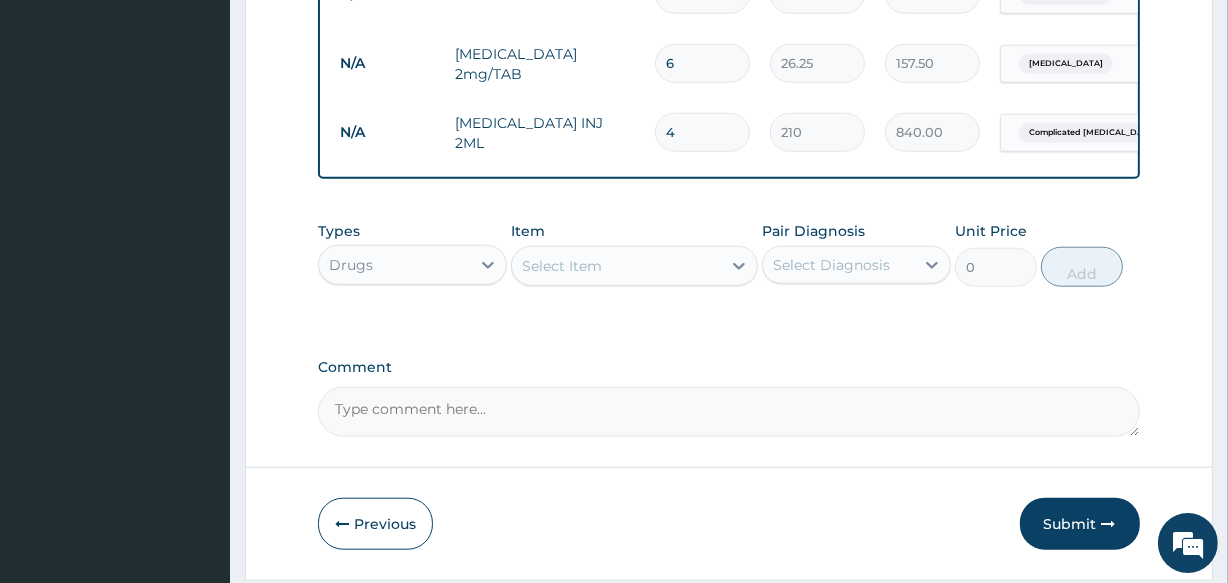 click on "Select Item" at bounding box center [616, 266] 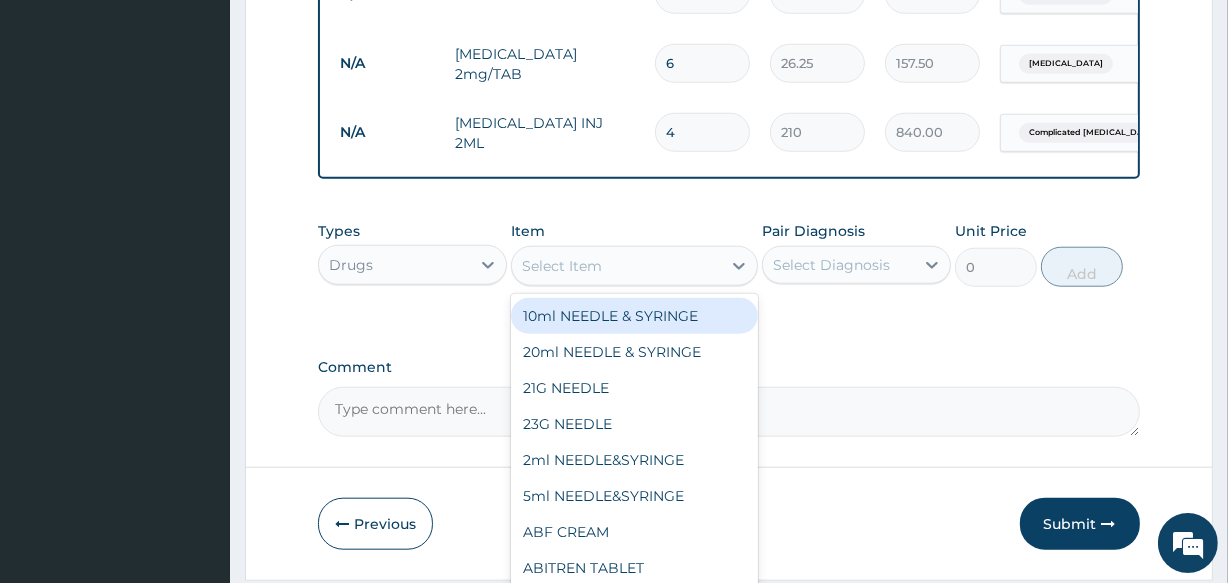 click on "Drugs" at bounding box center (394, 265) 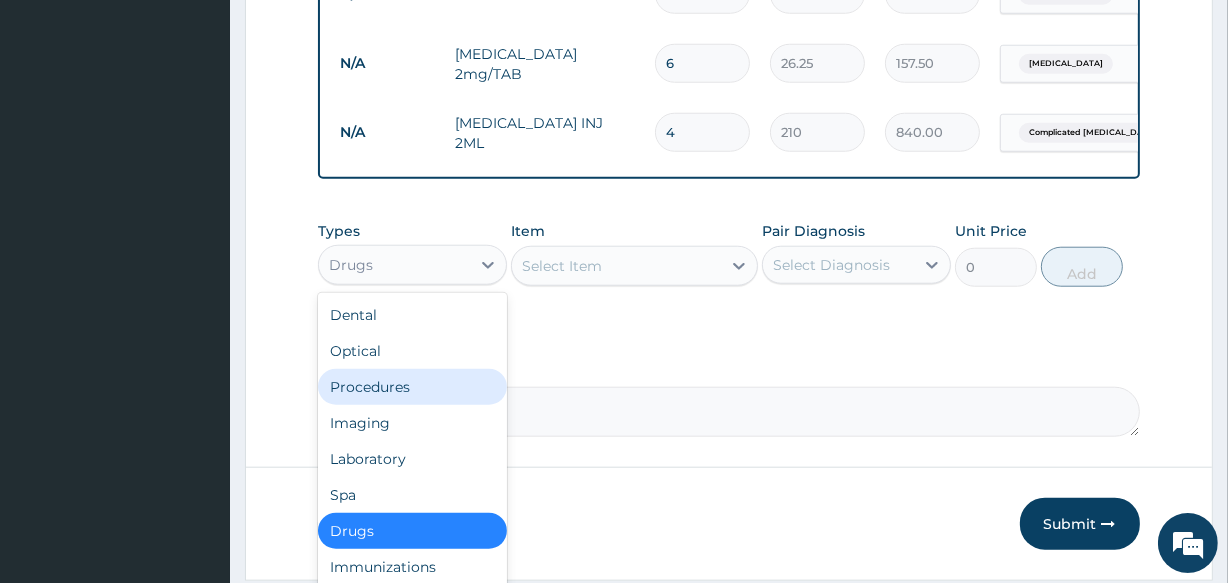 click on "Procedures" at bounding box center [412, 387] 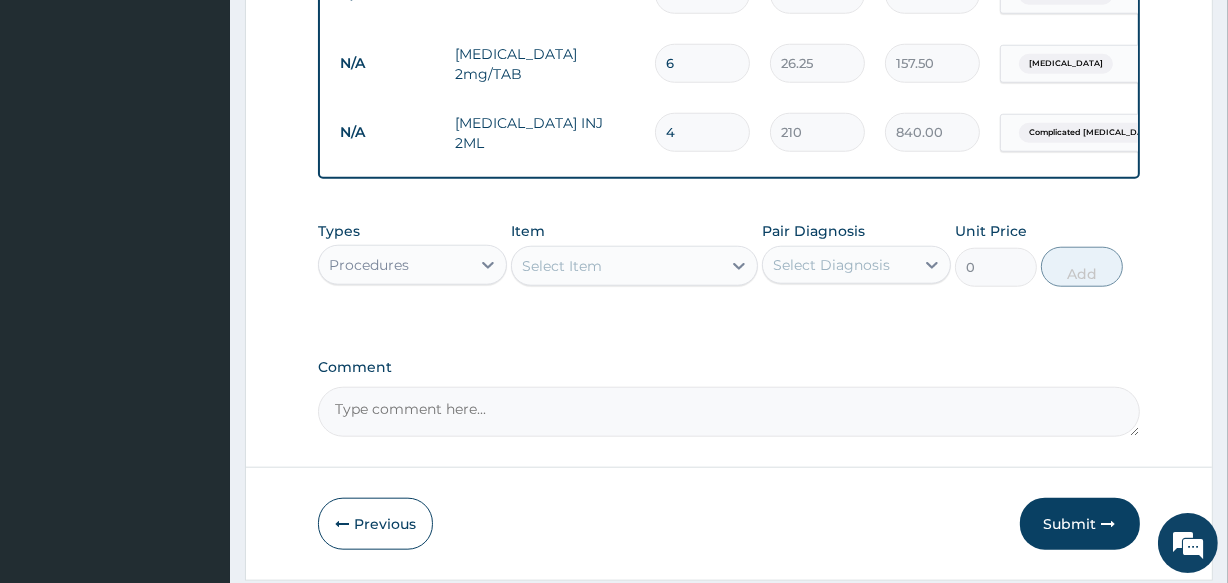 click on "Select Item" at bounding box center (616, 266) 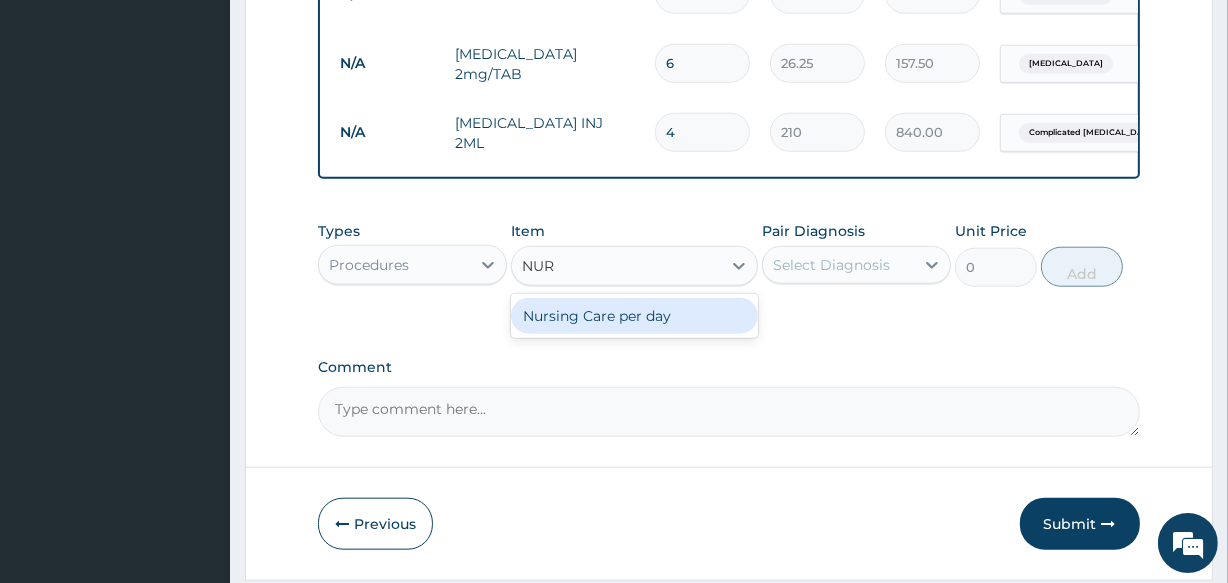 type on "NURS" 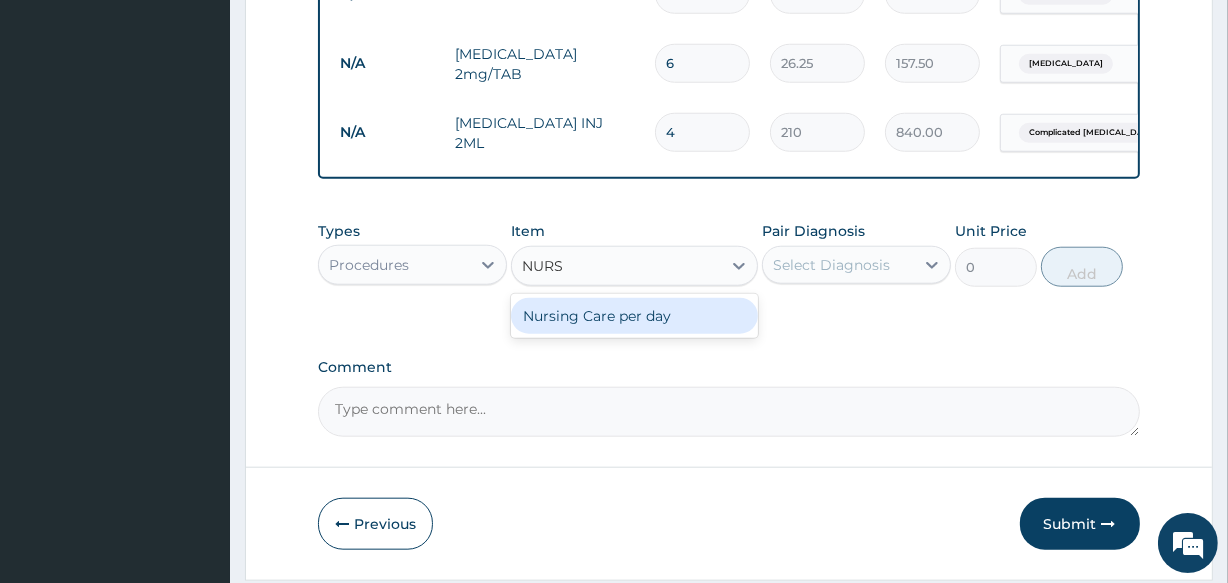 click on "Nursing Care per day" at bounding box center (634, 316) 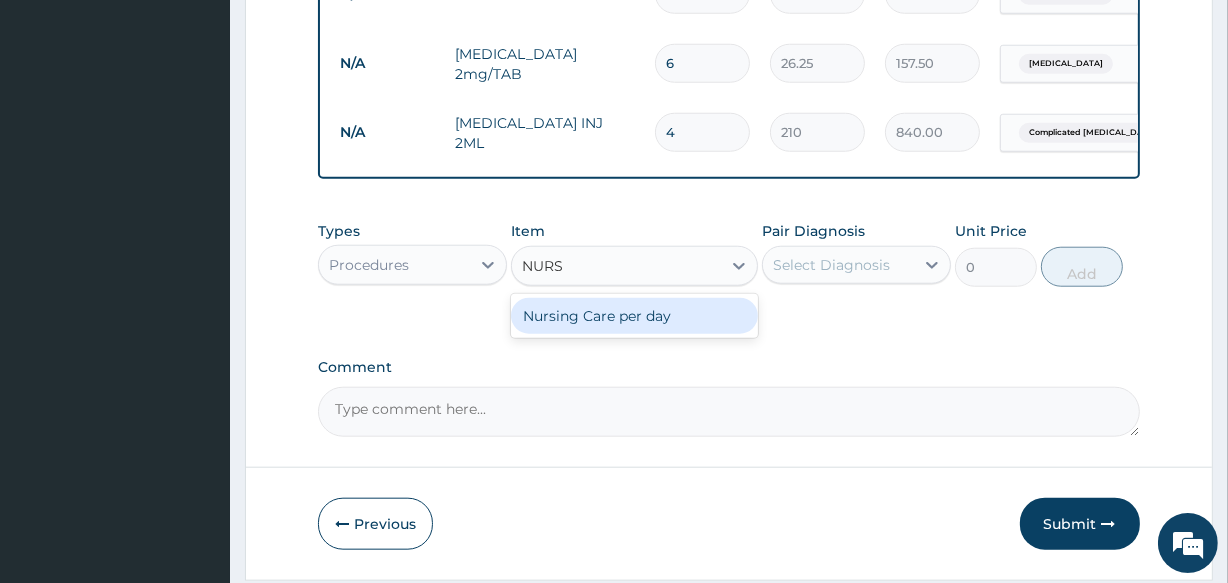 type 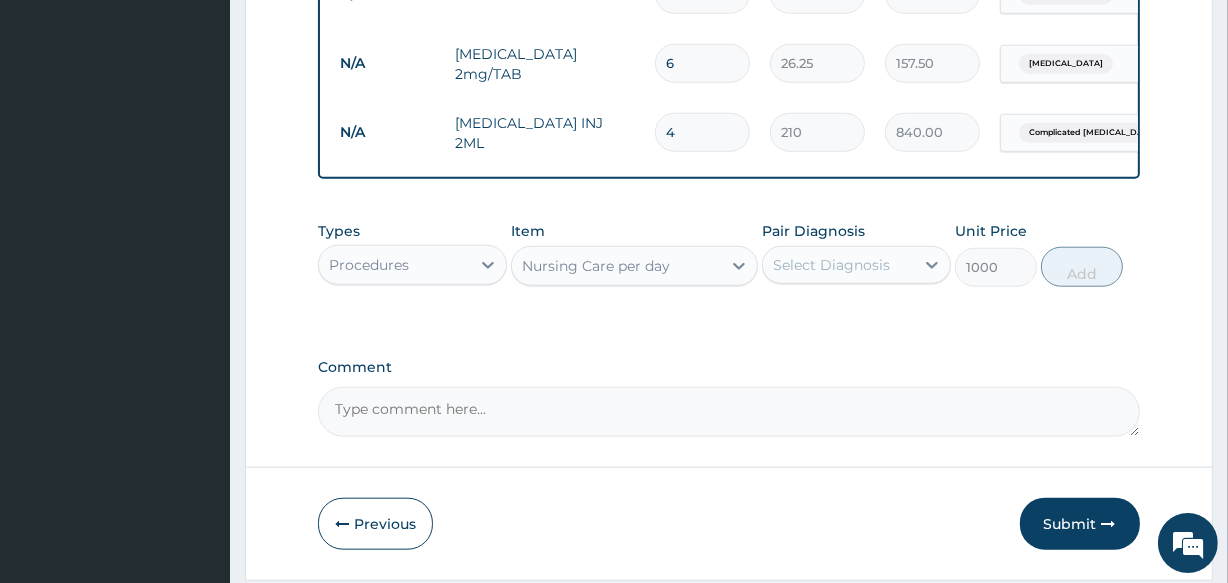 click on "Select Diagnosis" at bounding box center [831, 265] 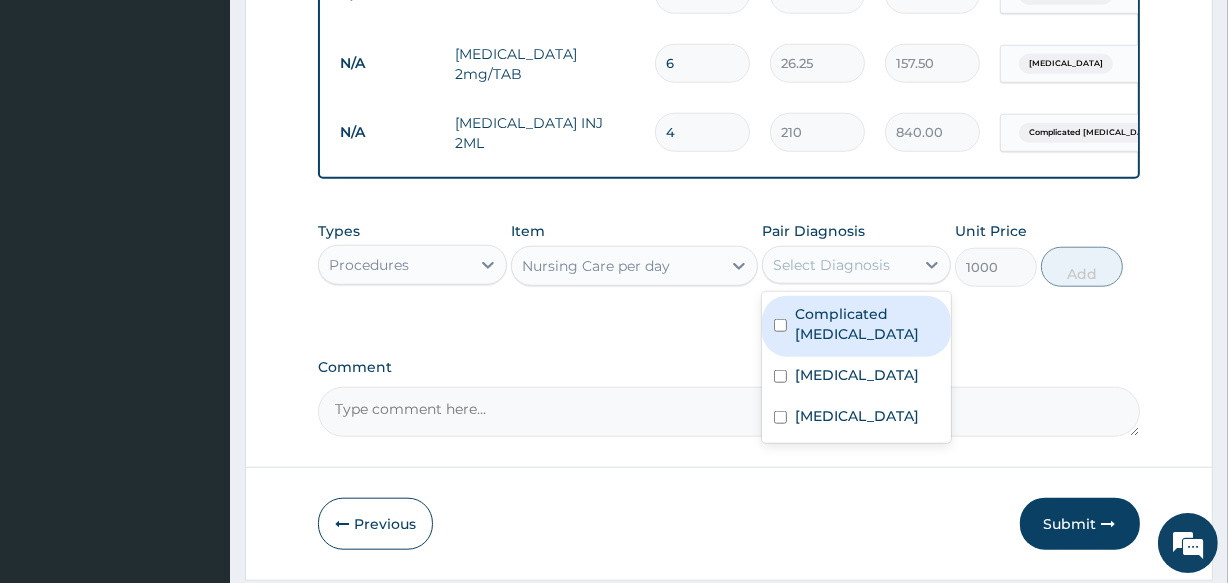click on "Complicated malaria" at bounding box center [867, 324] 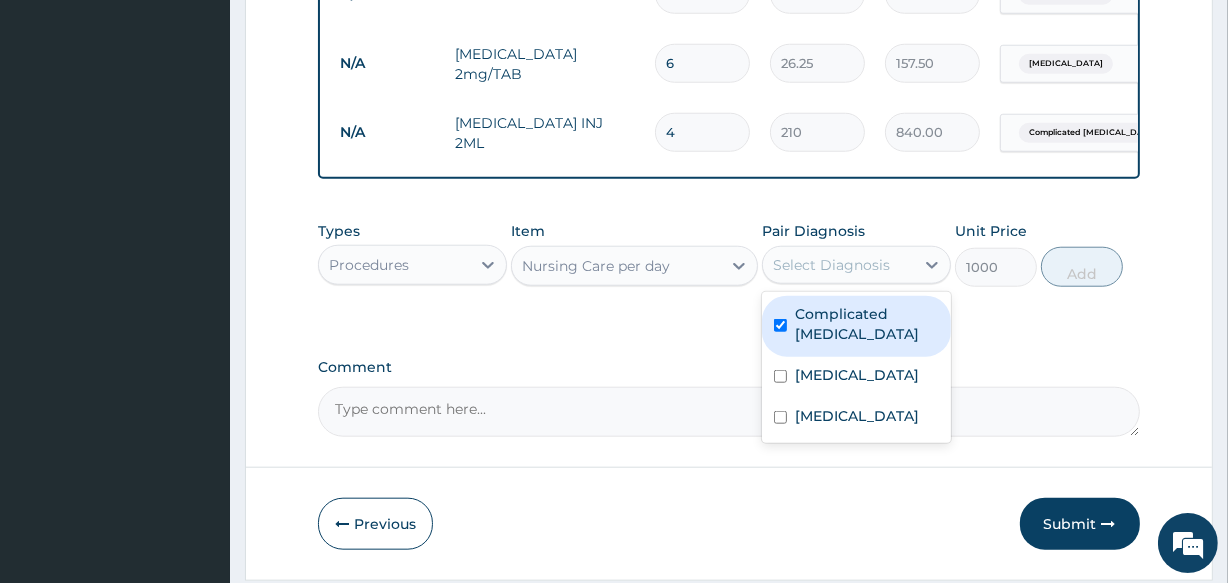 checkbox on "true" 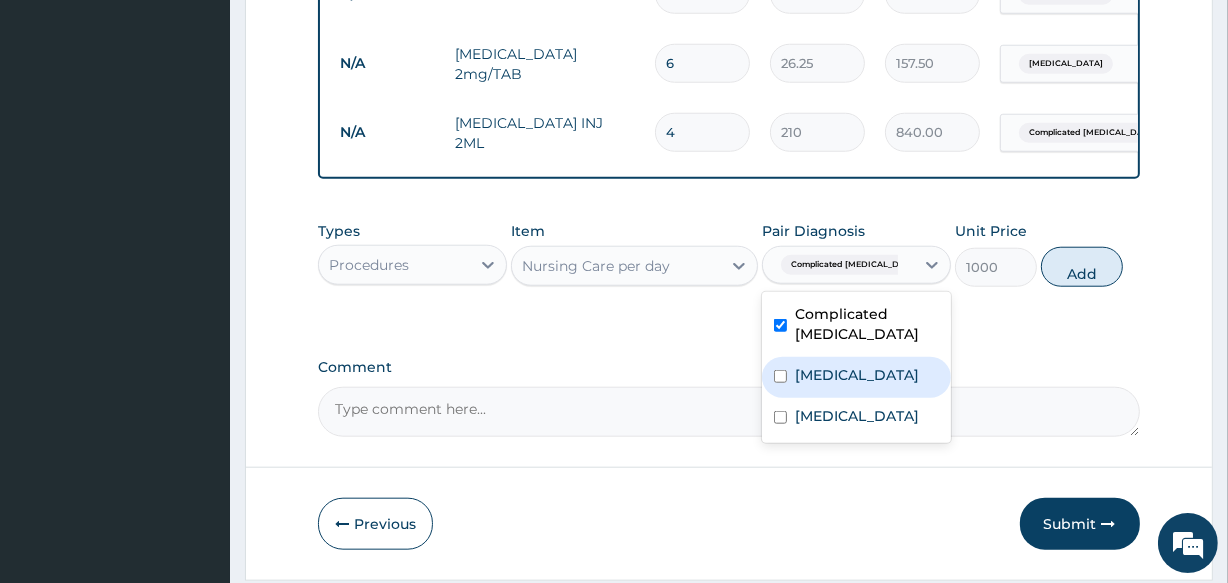 click on "Gastroenteritis" at bounding box center (857, 375) 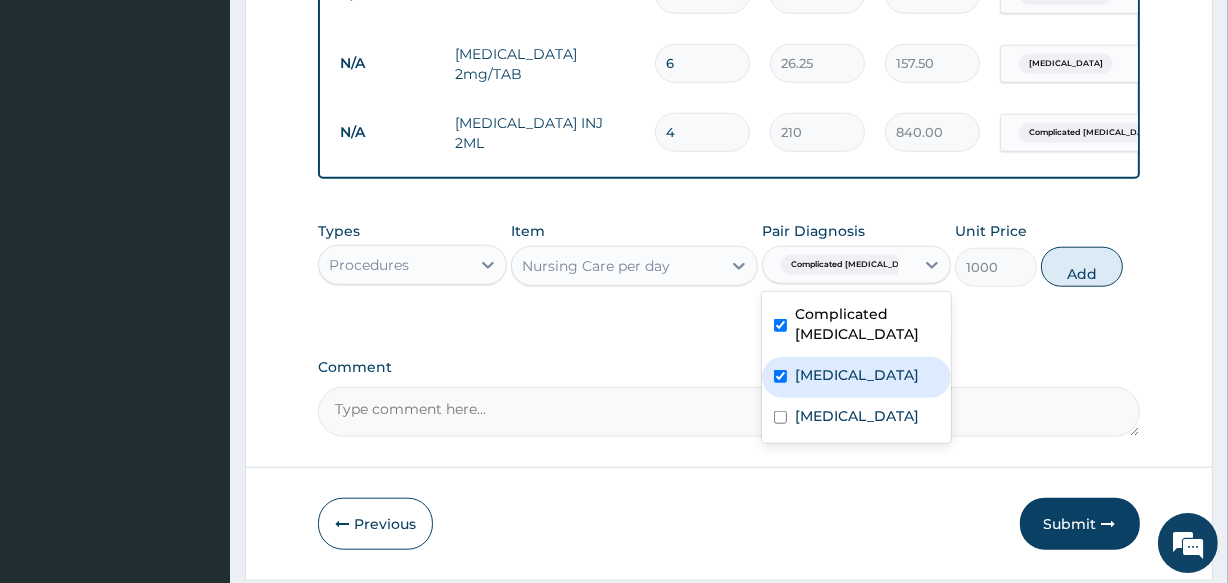 checkbox on "true" 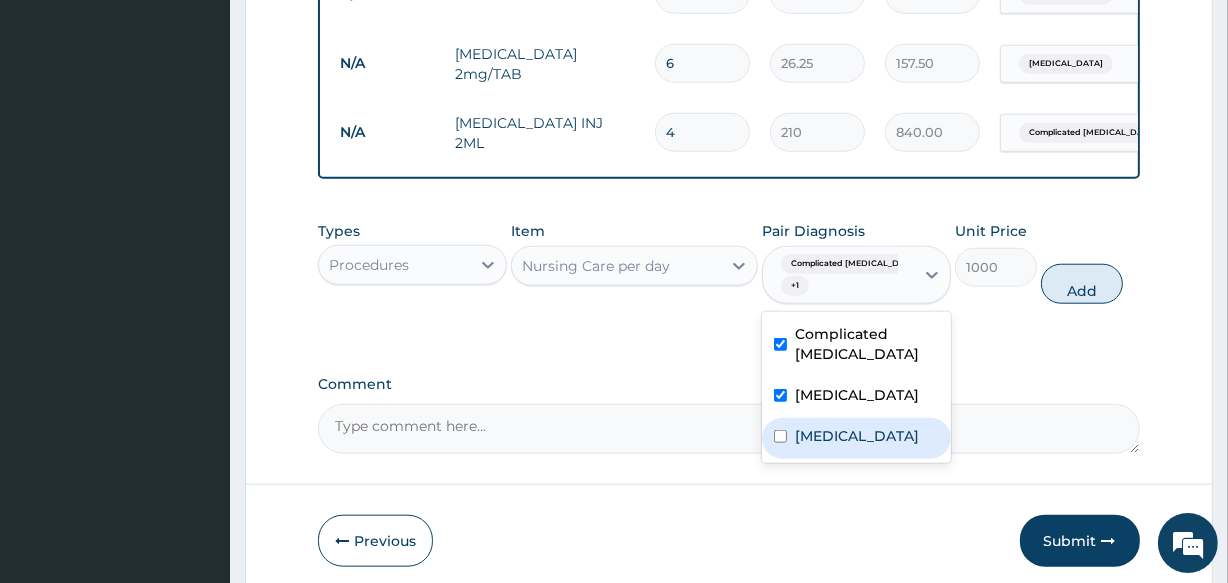 drag, startPoint x: 839, startPoint y: 433, endPoint x: 995, endPoint y: 357, distance: 173.52809 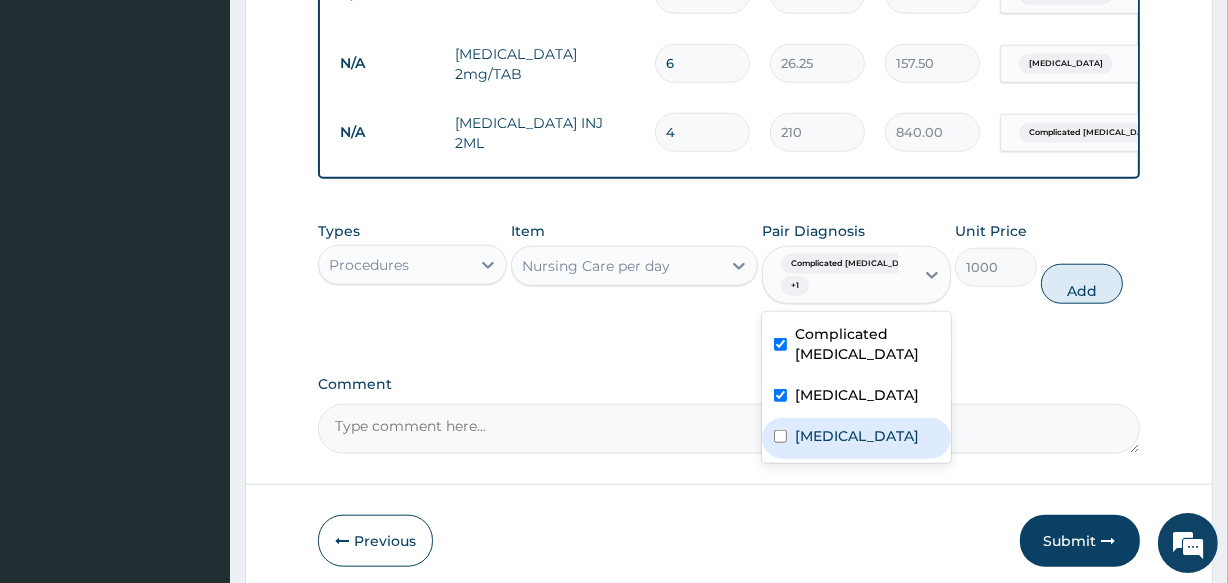 click on "PA Code / Prescription Code PA/5806C8 Encounter Date 02-07-2025 Important Notice Please enter PA codes before entering items that are not attached to a PA code   All diagnoses entered must be linked to a claim item. Diagnosis & Claim Items that are visible but inactive cannot be edited because they were imported from an already approved PA code. Diagnosis Complicated malaria confirmed Gastroenteritis confirmed Typhoid fever query NB: All diagnosis must be linked to a claim item Claim Items Type Name Quantity Unit Price Total Price Pair Diagnosis Actions Procedures semi-private ward  (per diem) 2 4000 8000.00 Complicated malaria  + 2 Delete Laboratory stool m/c/s 1 1500 1500.00 Typhoid fever  + 1 Delete Procedures semi-private meal  (per diem) 2 3000 6000.00 Complicated malaria  + 2 Delete N/A General Practitioner (1st consultation) 1 1500 1500.00 Complicated malaria  + 2 Delete N/A QBC MALARIA CONCENTRATION AND FLUORESCENT STAINING 1 1200 1200.00 Complicated malaria Delete N/A FBC 1 1600 1600.00 Delete N/A 6" at bounding box center [728, -535] 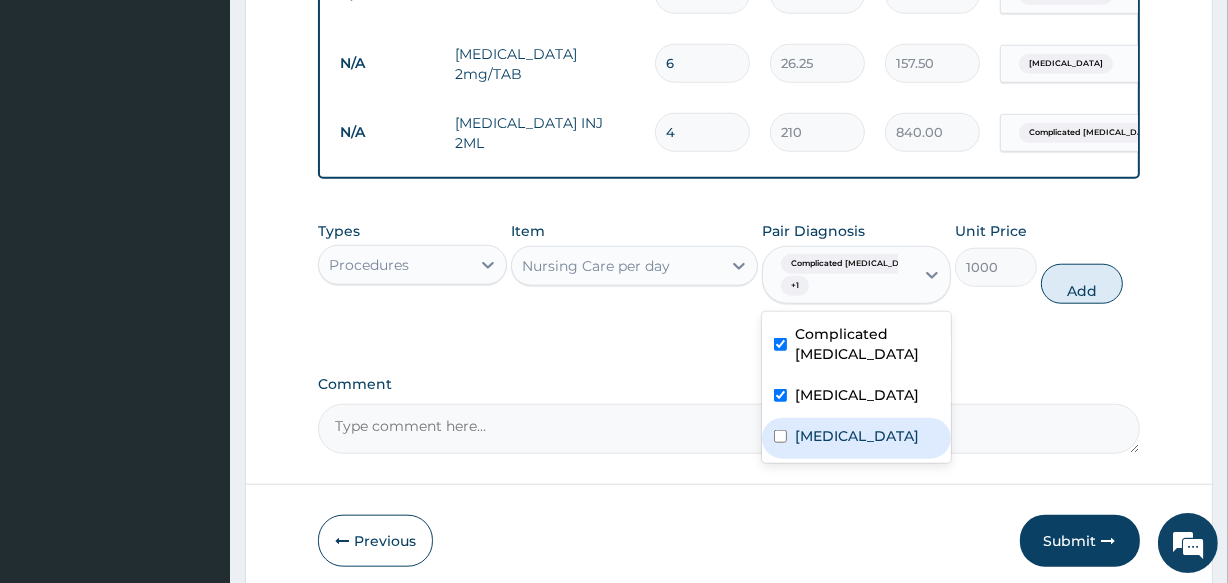 click on "Typhoid fever" at bounding box center [857, 436] 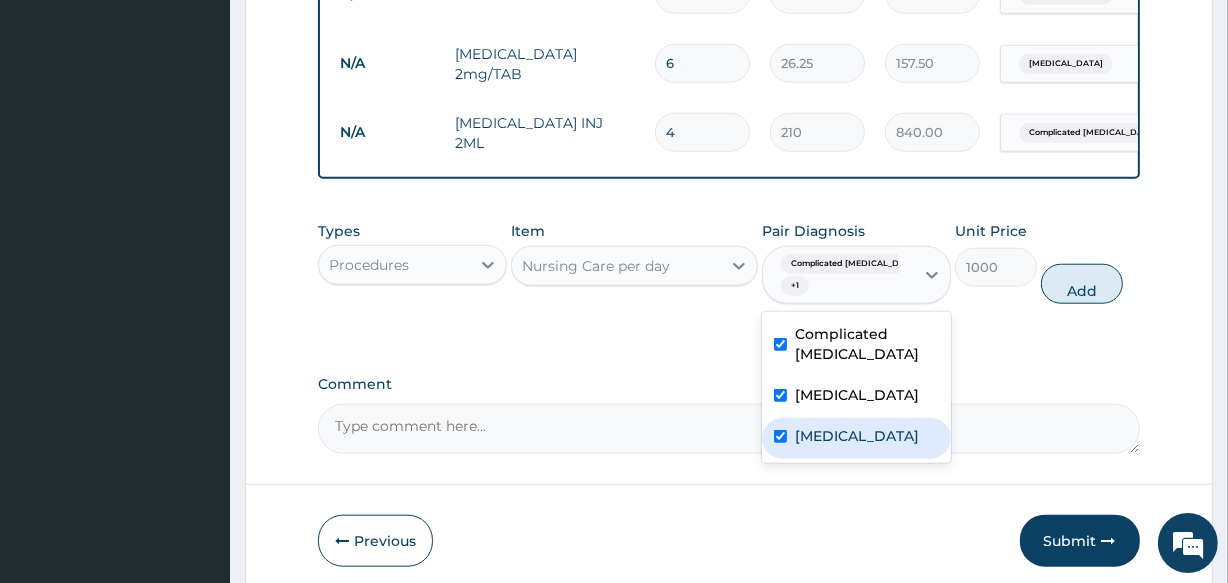 checkbox on "true" 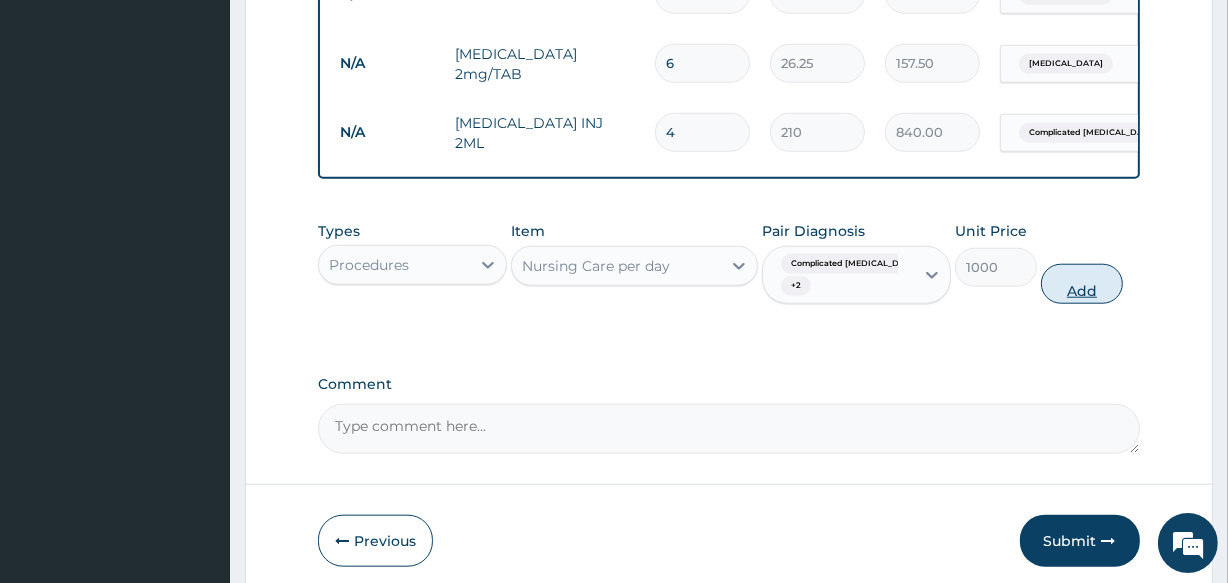 click on "Add" at bounding box center (1082, 284) 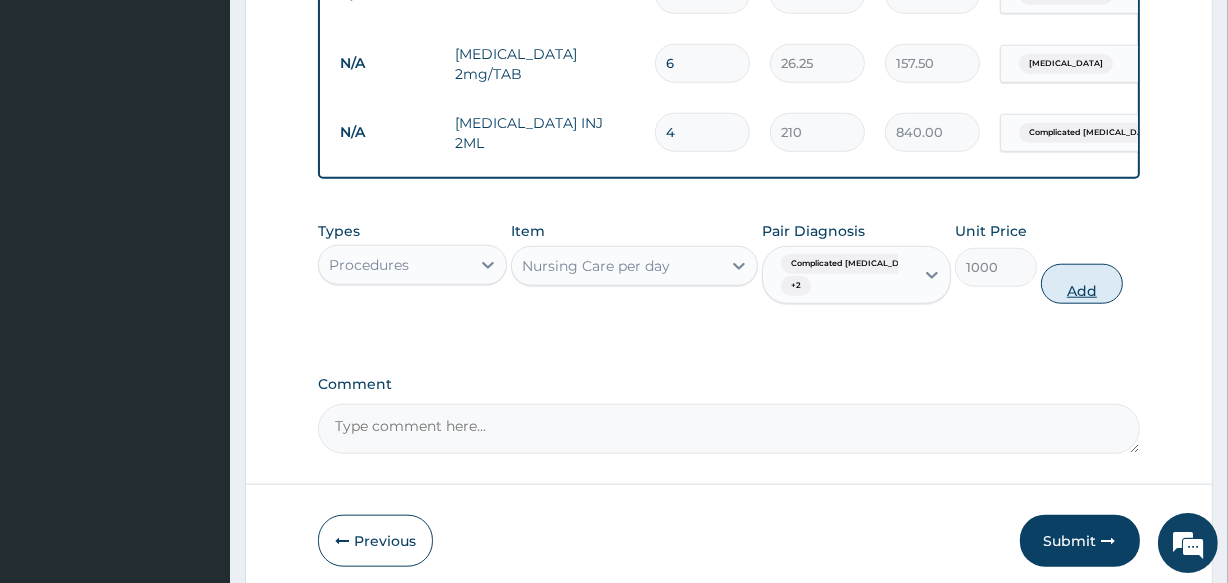 type on "0" 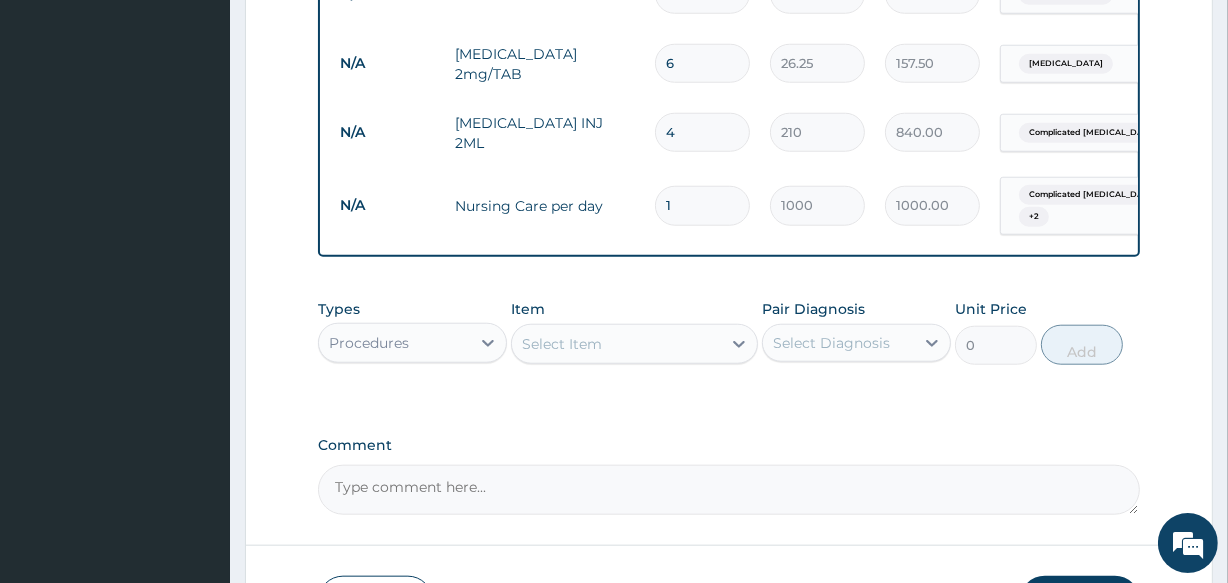 type 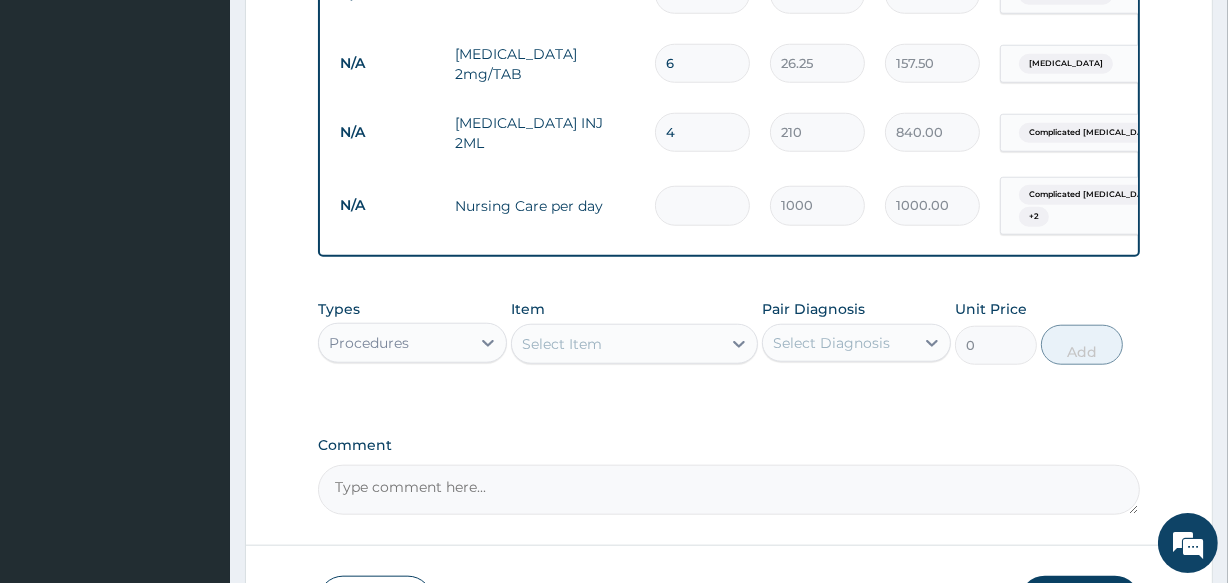type on "0.00" 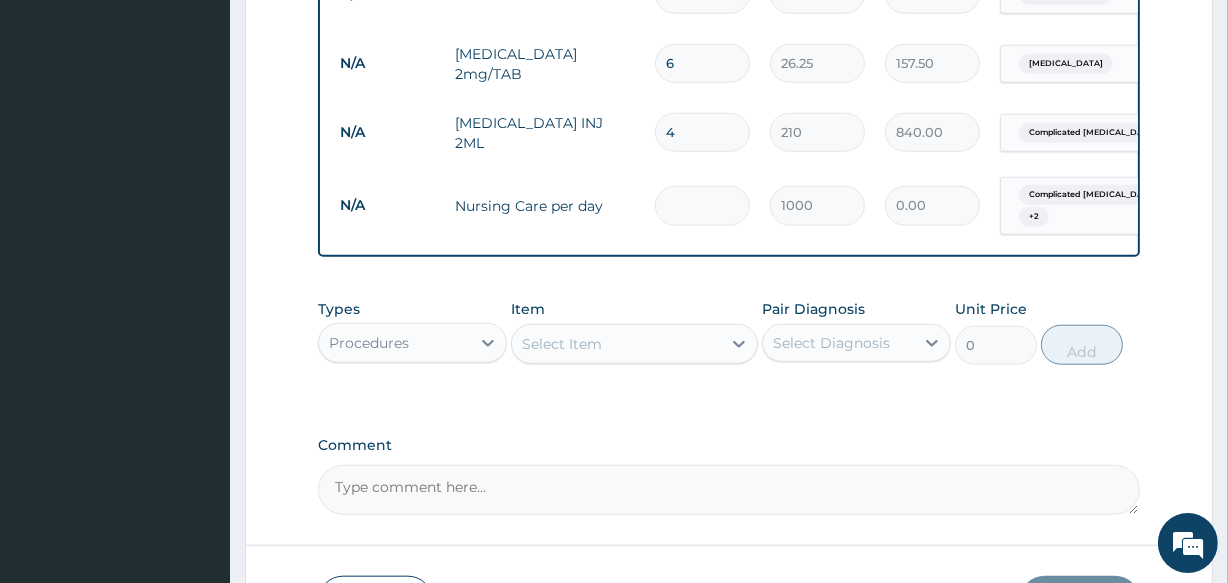 type on "2" 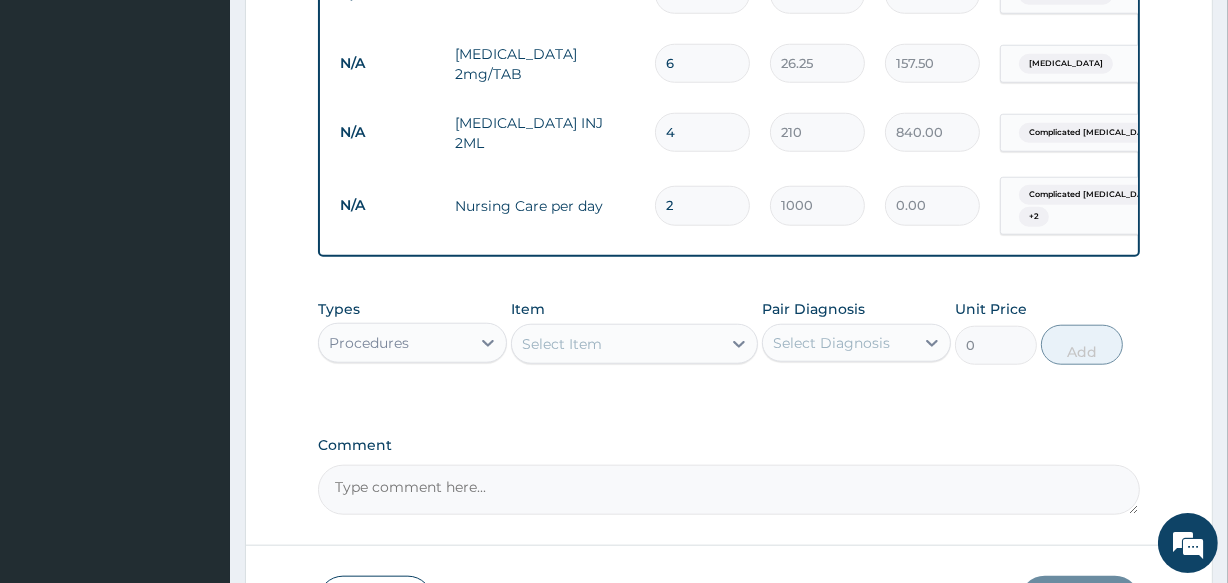 type on "2000.00" 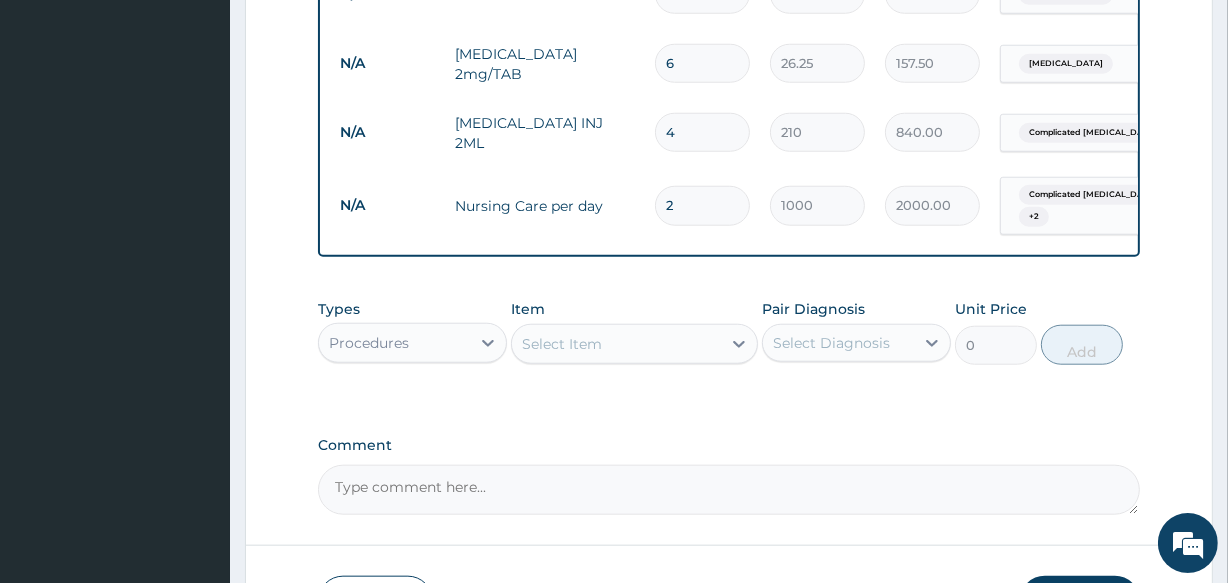 type on "2" 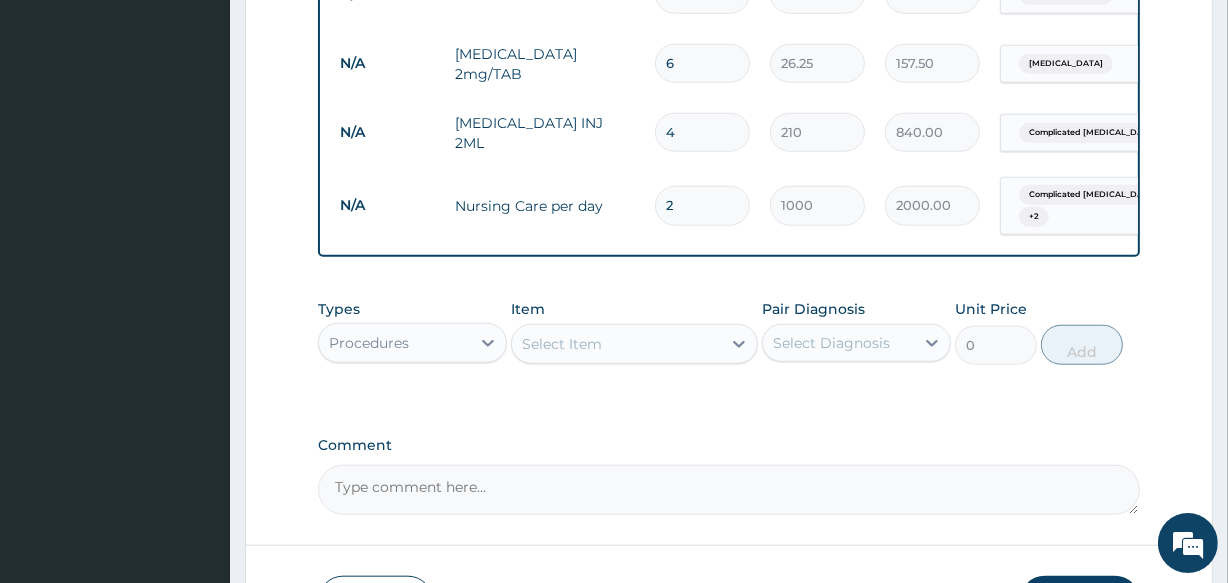 click on "Types Procedures Item Select Item Pair Diagnosis Select Diagnosis Unit Price 0 Add" at bounding box center [728, 347] 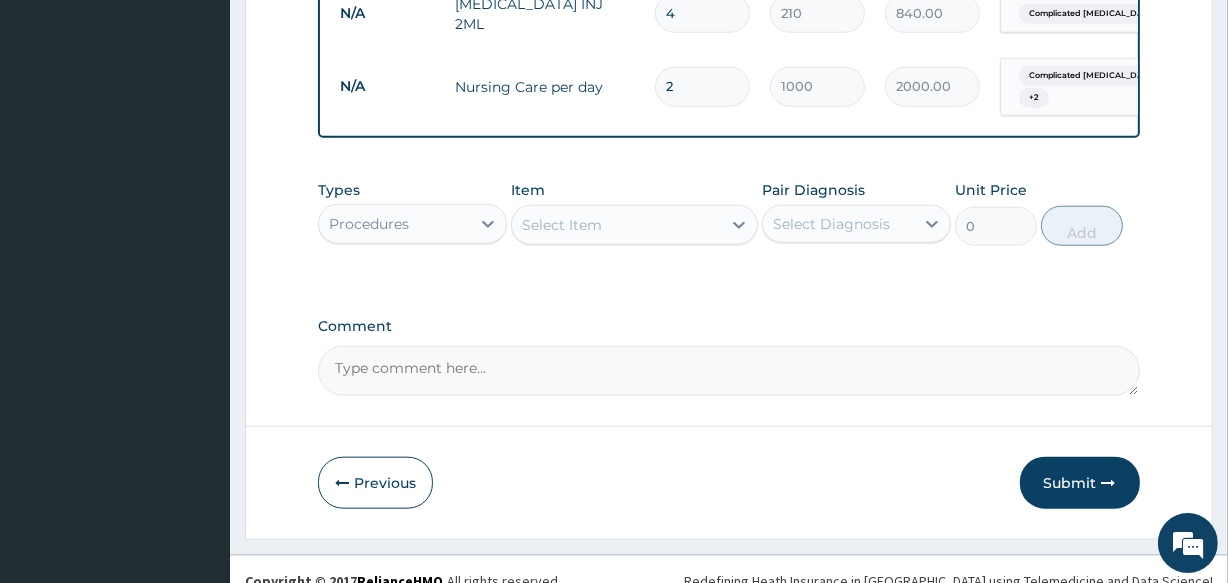 scroll, scrollTop: 1860, scrollLeft: 0, axis: vertical 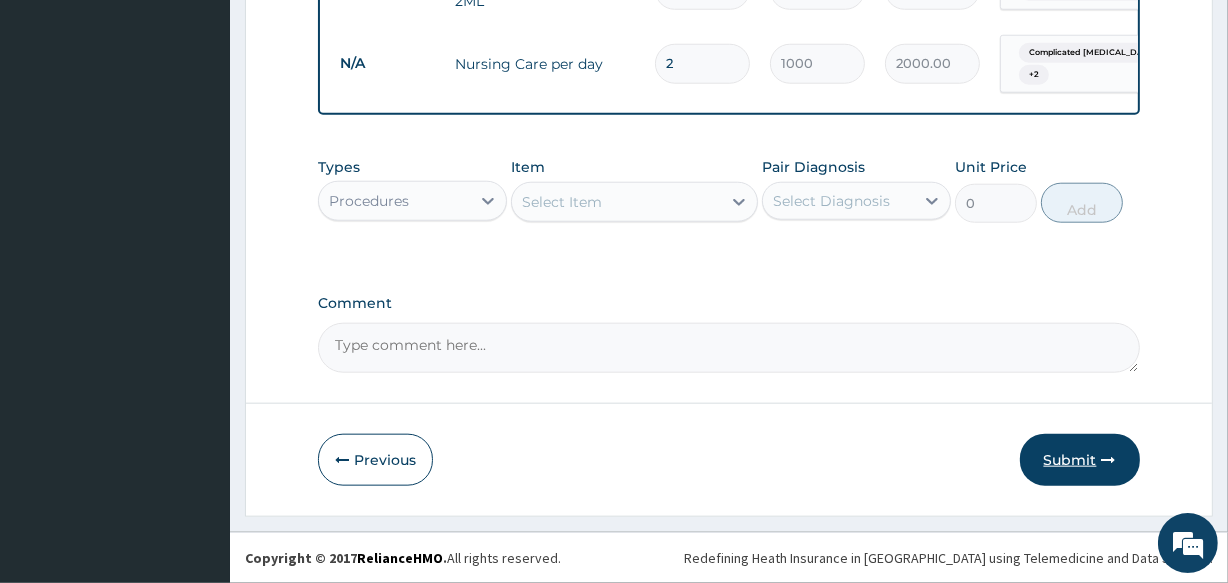 click on "Submit" at bounding box center [1080, 460] 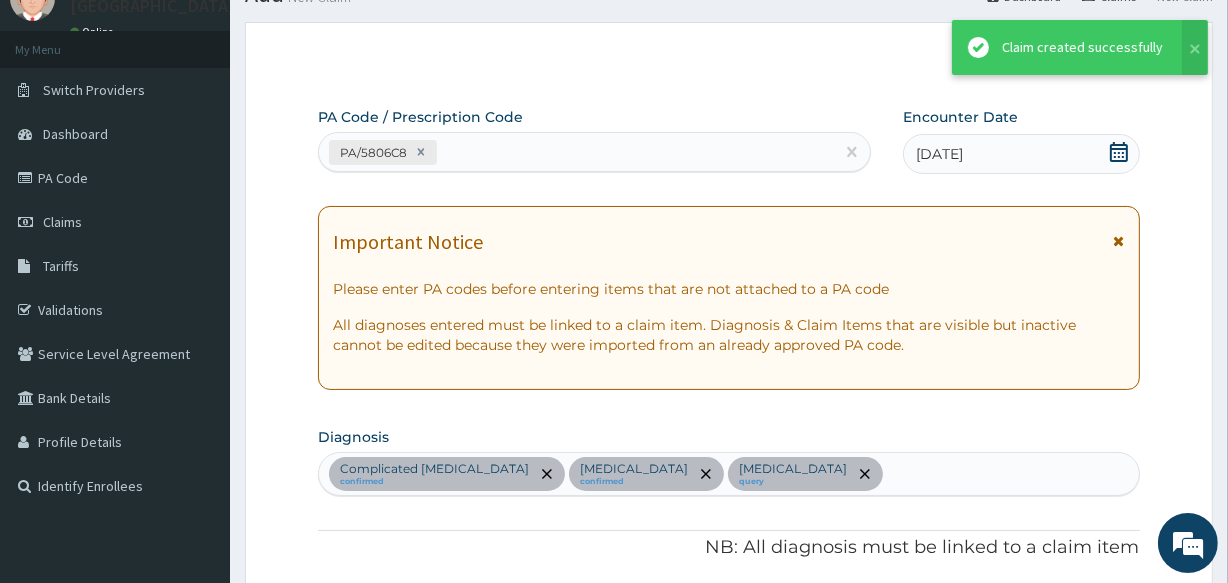 scroll, scrollTop: 1860, scrollLeft: 0, axis: vertical 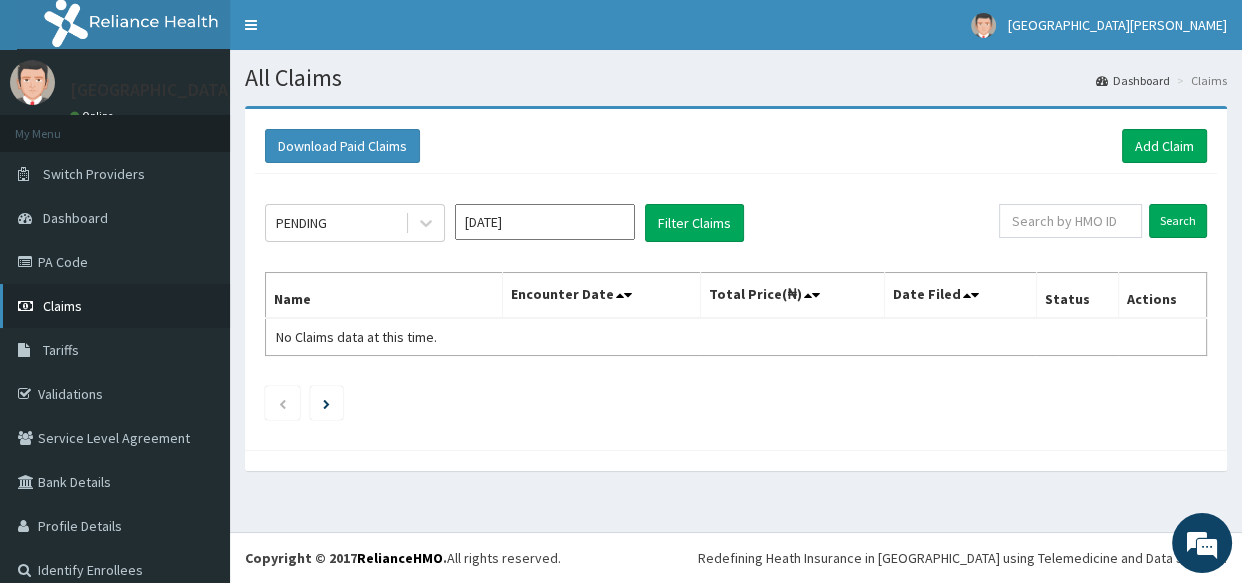 click on "Claims" at bounding box center [62, 306] 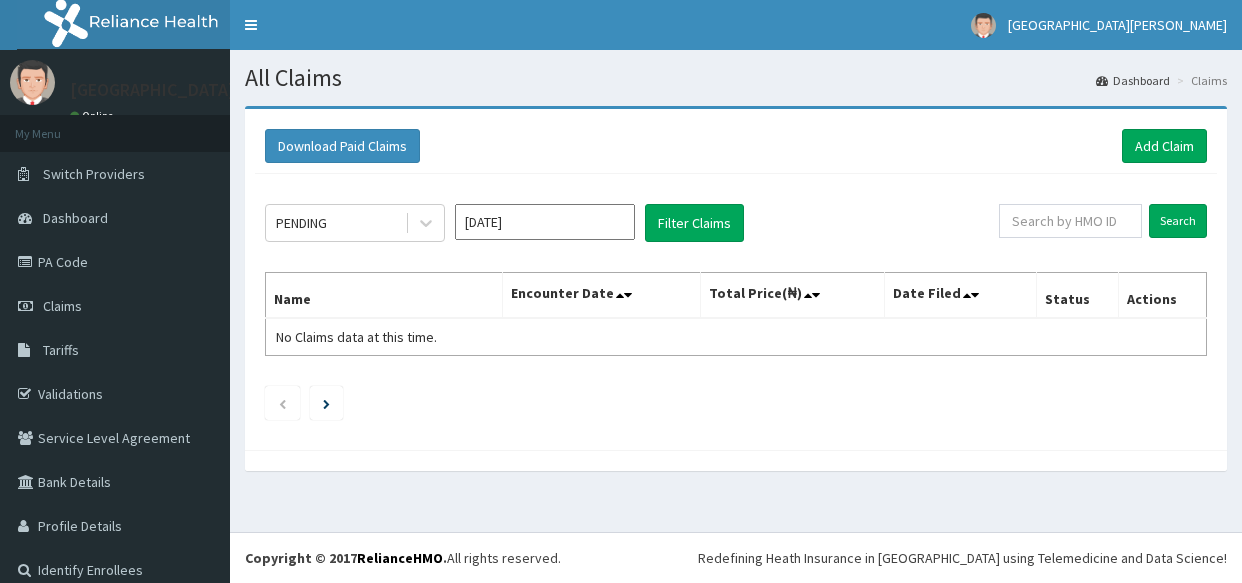 scroll, scrollTop: 0, scrollLeft: 0, axis: both 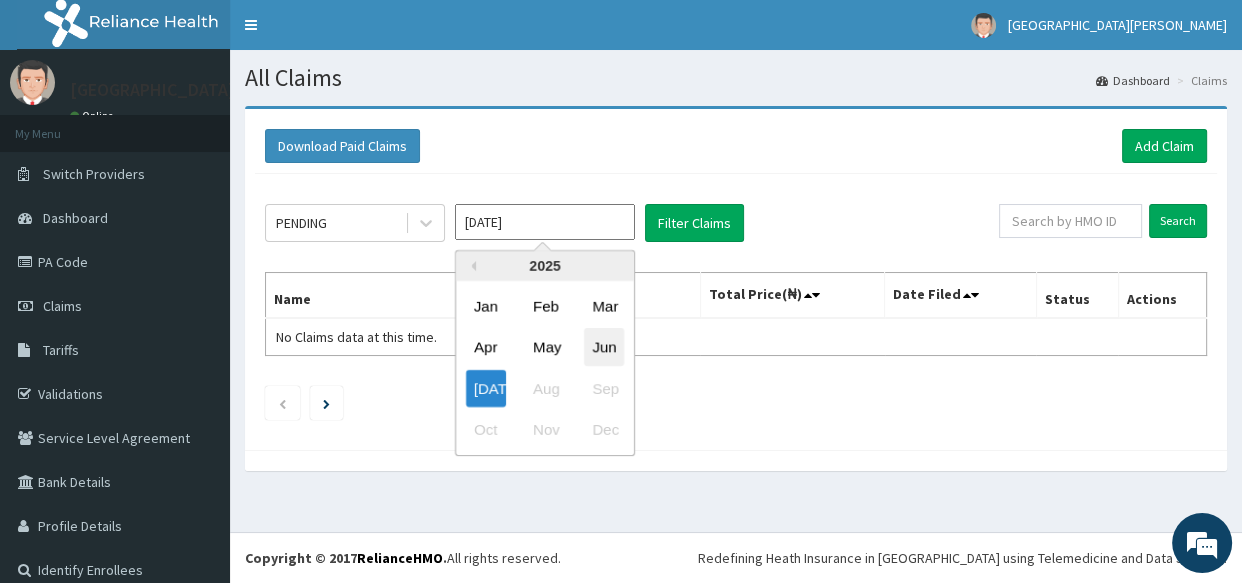 click on "Jun" at bounding box center [604, 347] 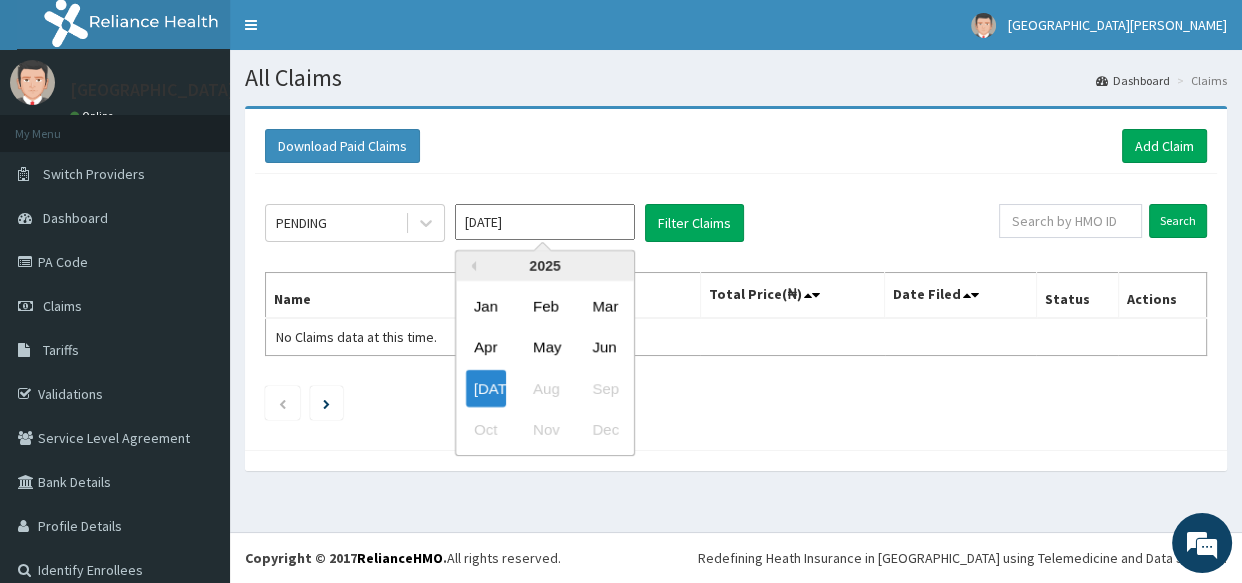 type on "Jun 2025" 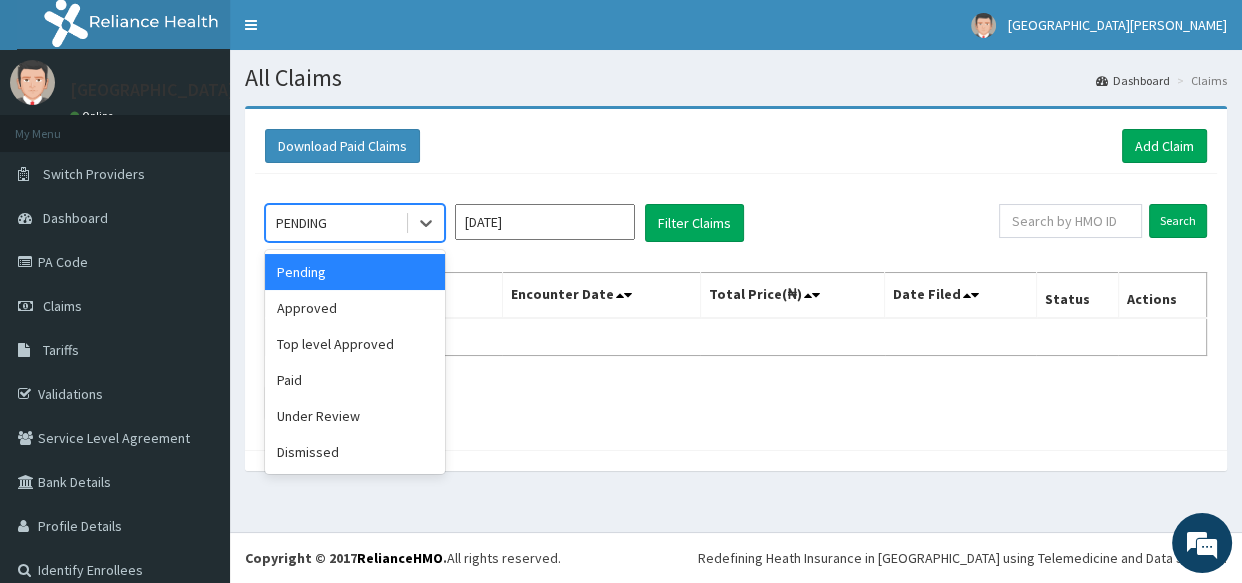 click on "PENDING" at bounding box center [335, 223] 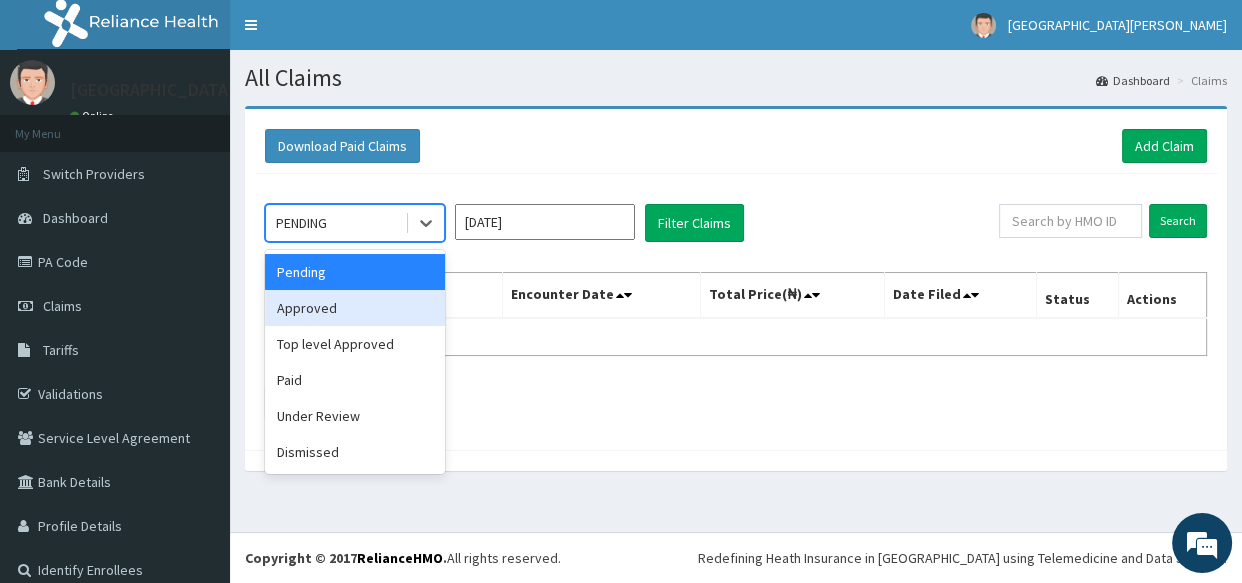 click on "Approved" at bounding box center [355, 308] 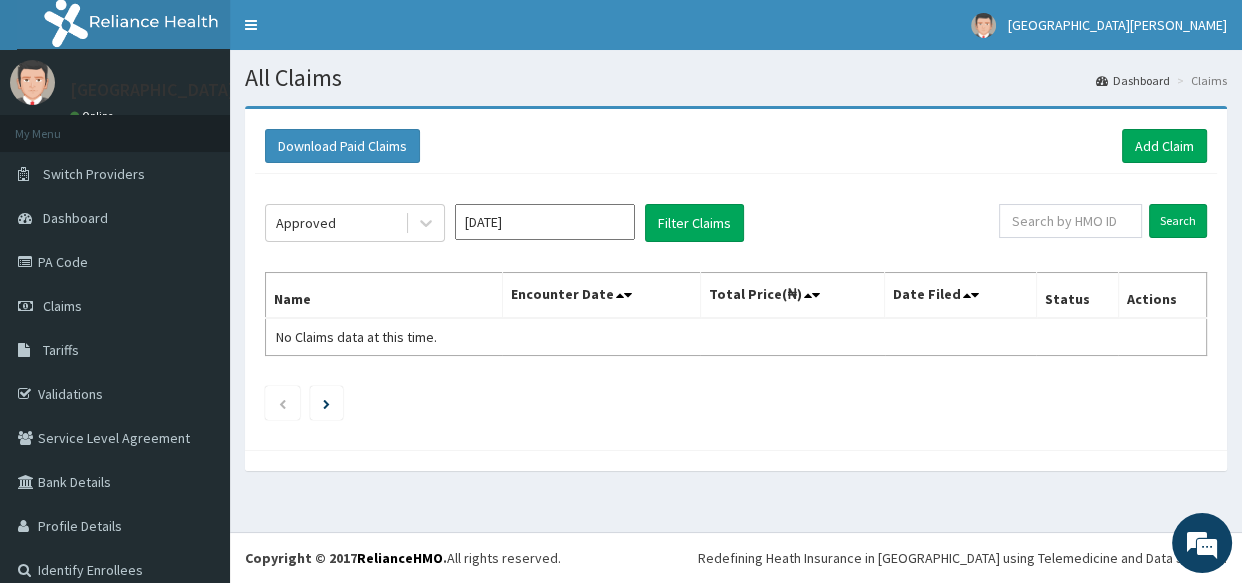click on "Name" at bounding box center (384, 296) 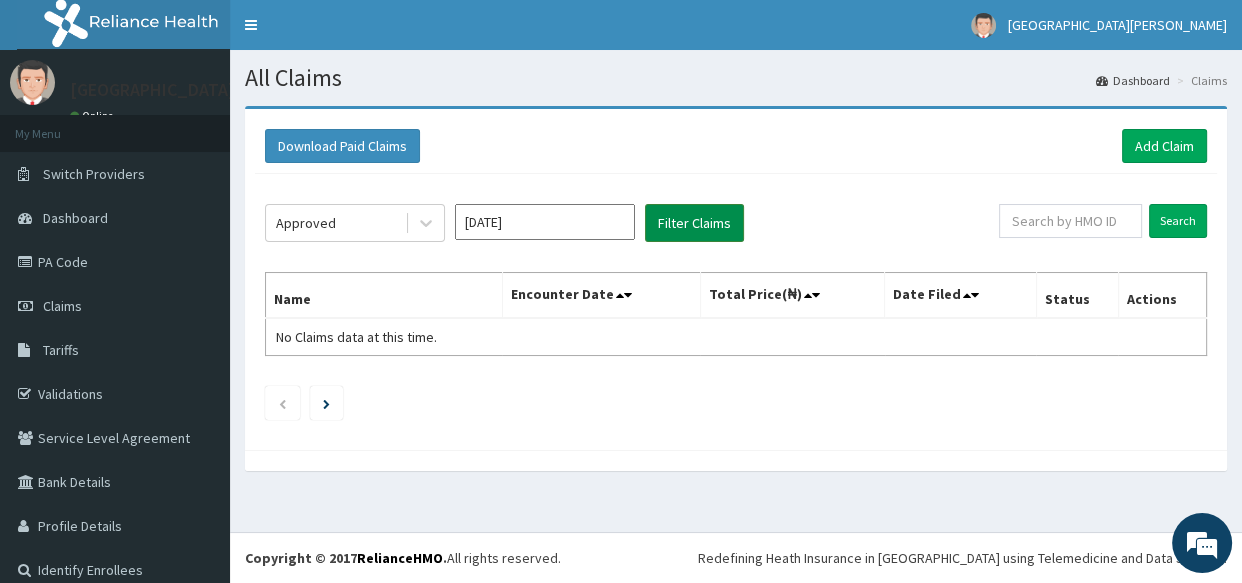 click on "Filter Claims" at bounding box center [694, 223] 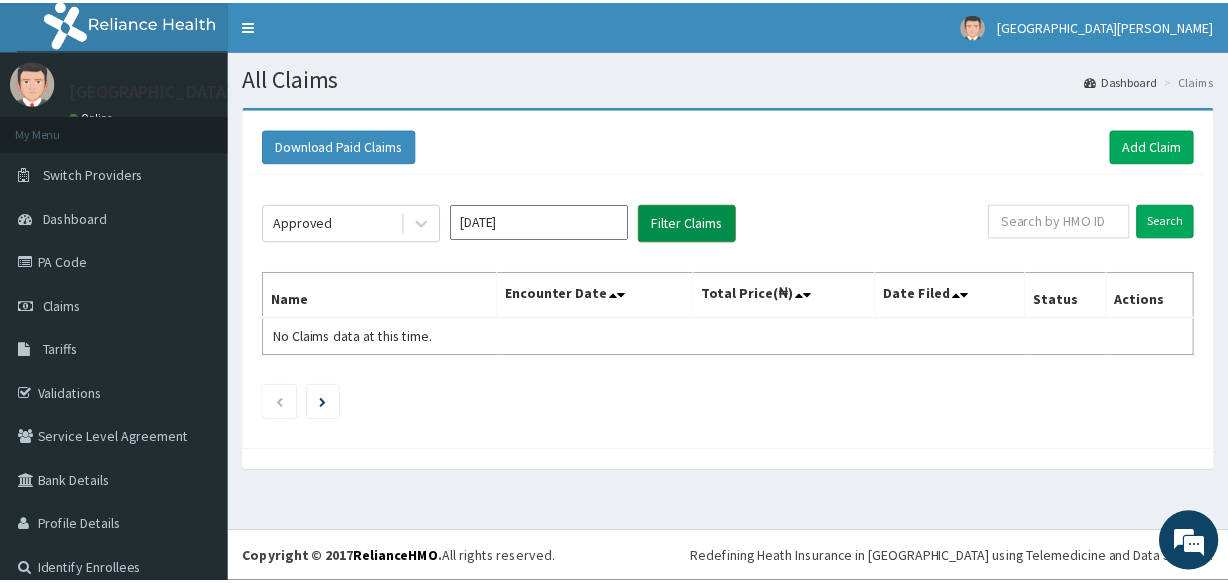 scroll, scrollTop: 0, scrollLeft: 0, axis: both 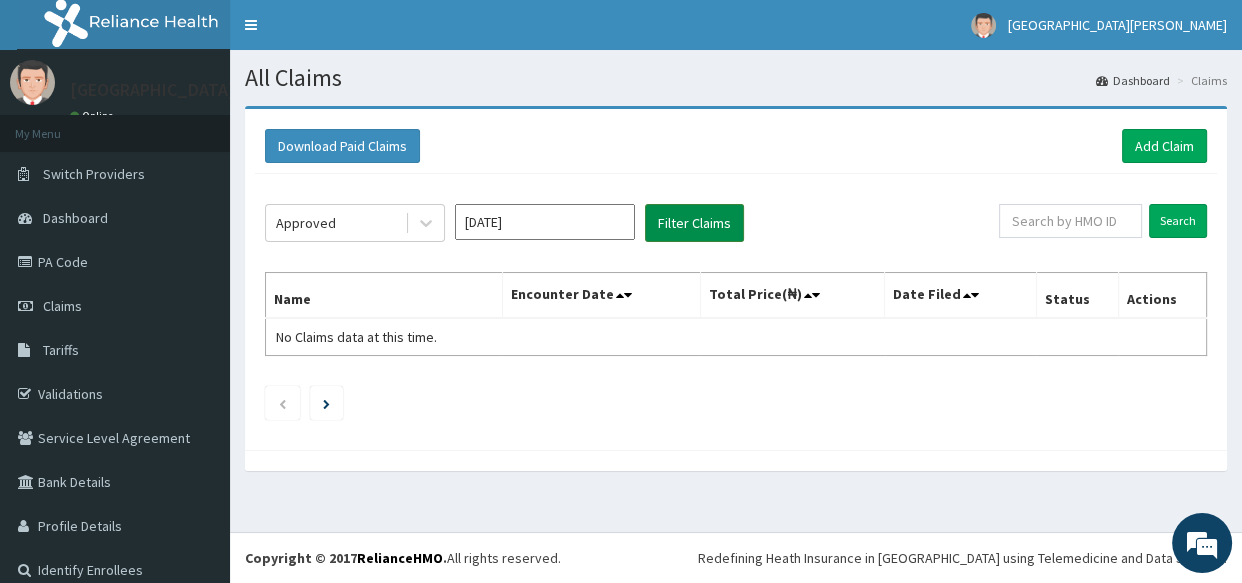 click on "Filter Claims" at bounding box center [694, 223] 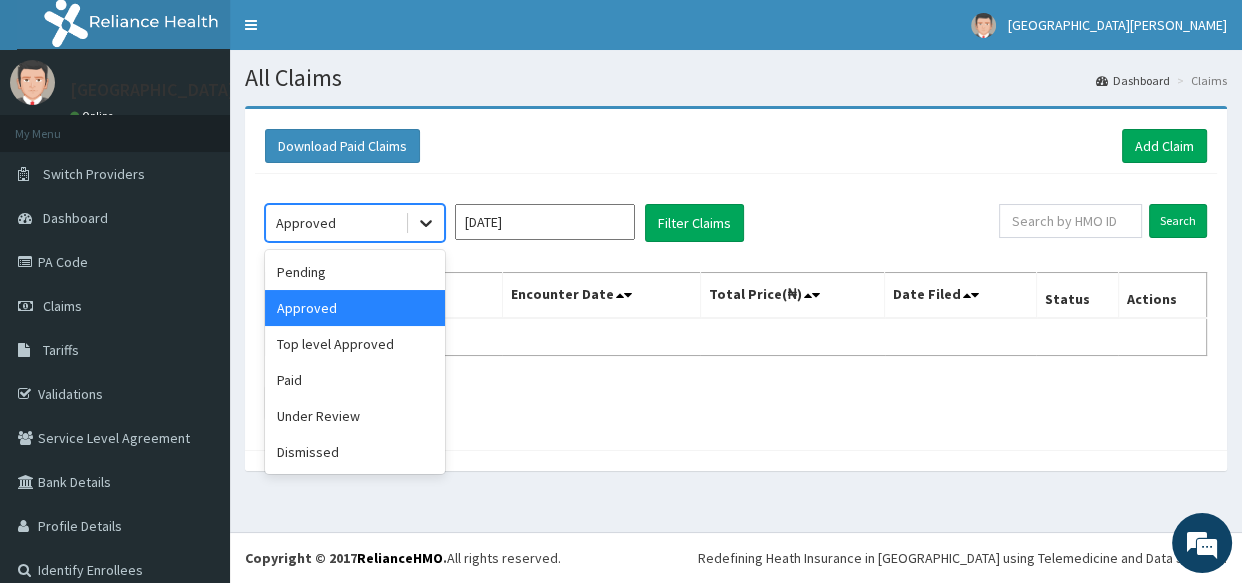 click at bounding box center [426, 223] 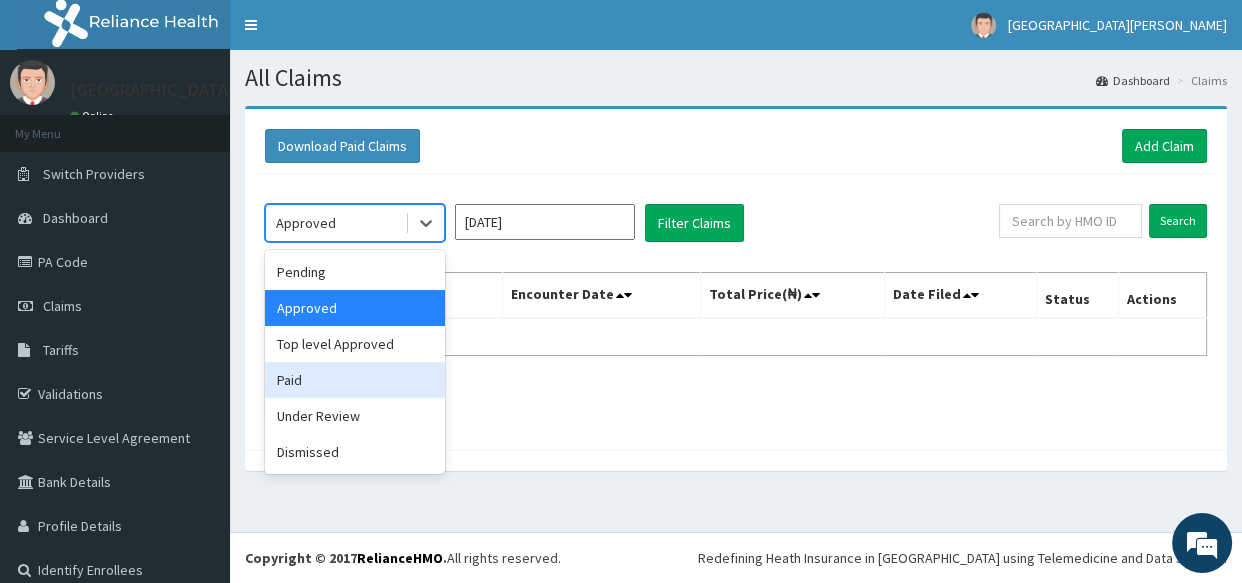 click on "Paid" at bounding box center [355, 380] 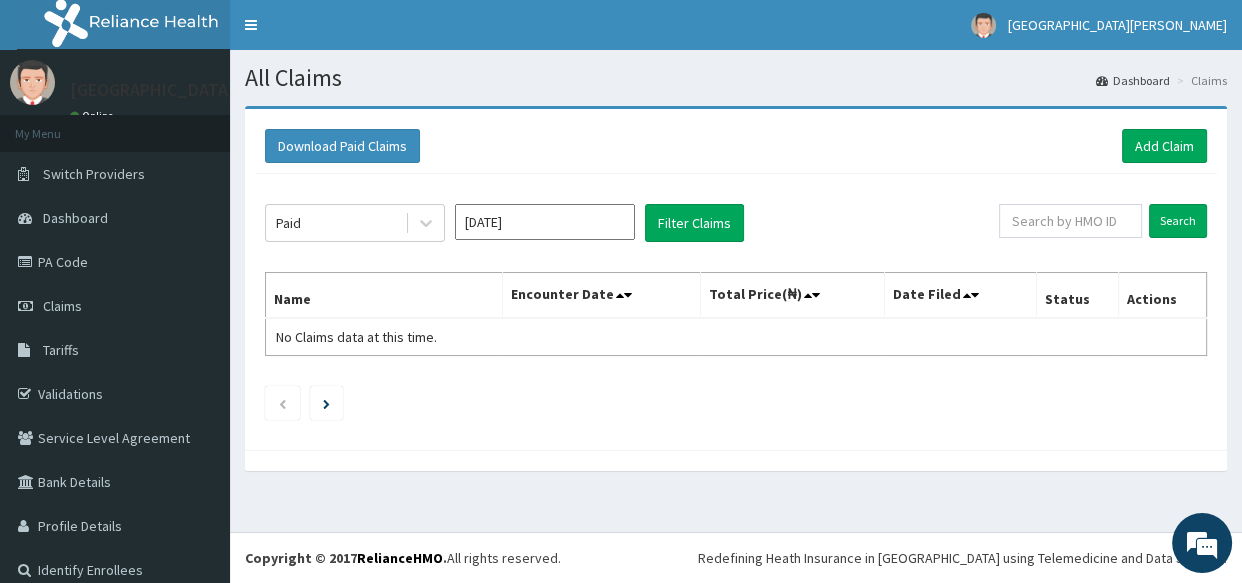 click on "Paid Jun 2025 Filter Claims Search Name Encounter Date Total Price(₦) Date Filed Status Actions No Claims data at this time." 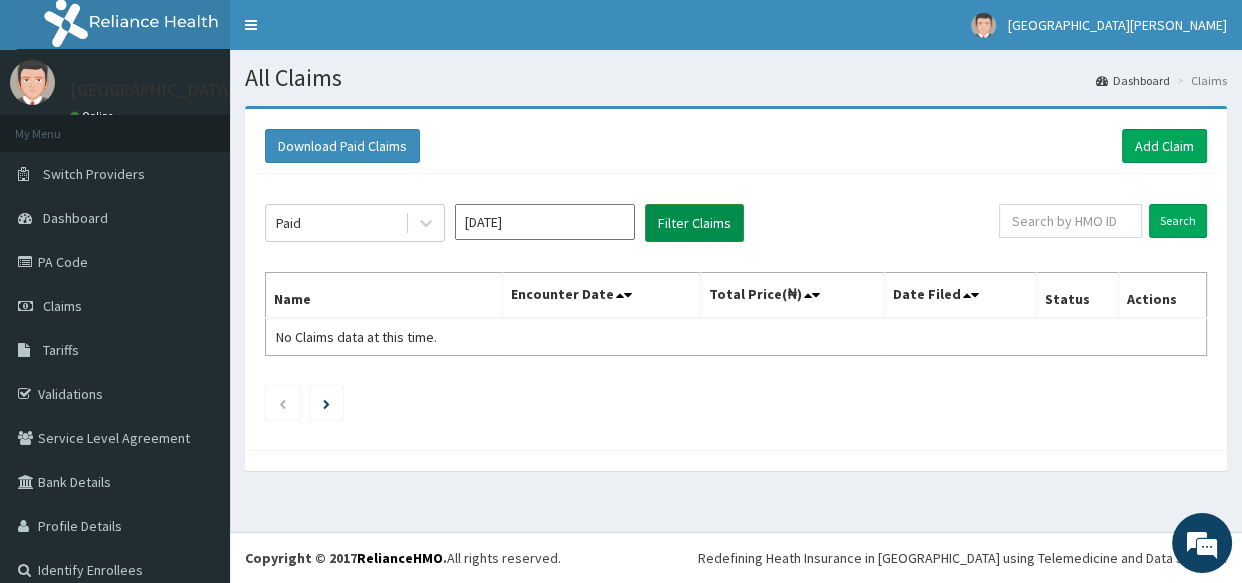 click on "Filter Claims" at bounding box center (694, 223) 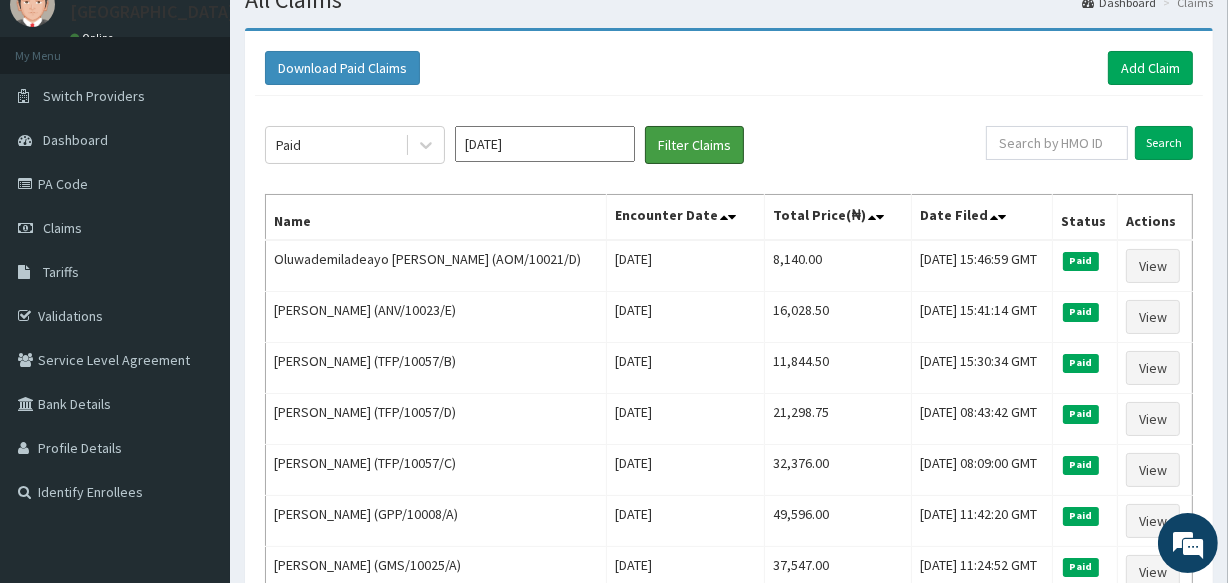 scroll, scrollTop: 109, scrollLeft: 0, axis: vertical 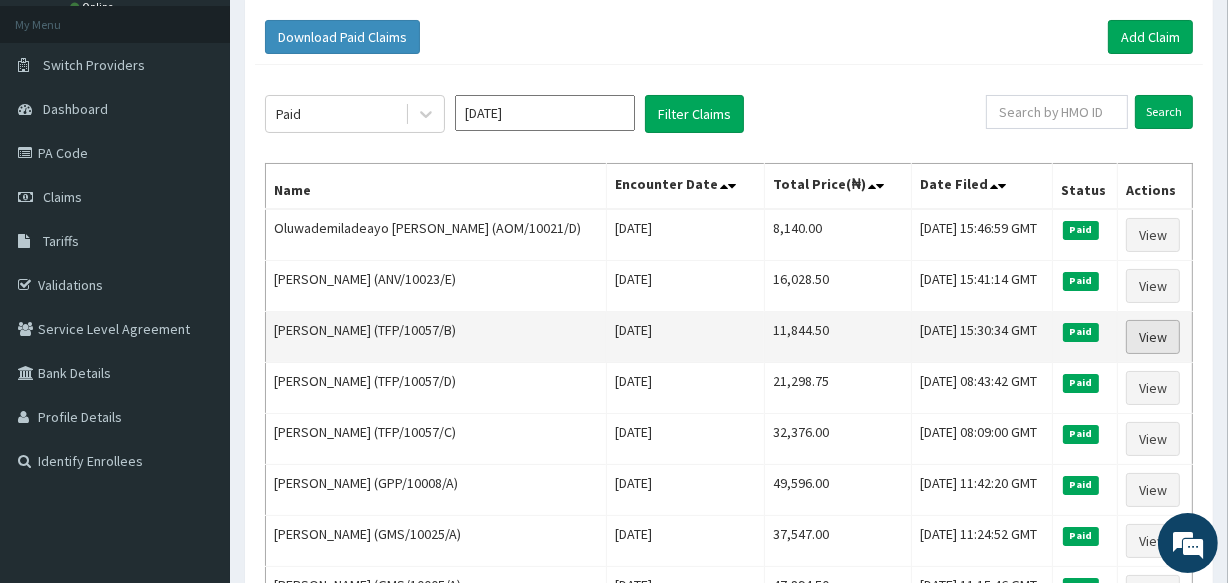 click on "View" at bounding box center [1153, 337] 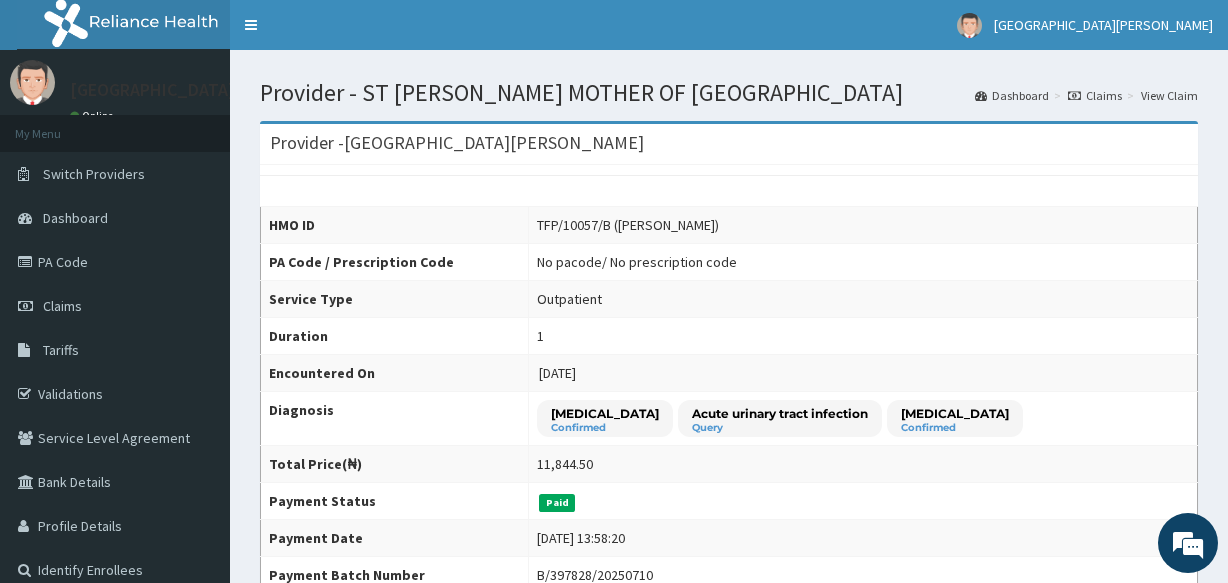 scroll, scrollTop: 0, scrollLeft: 0, axis: both 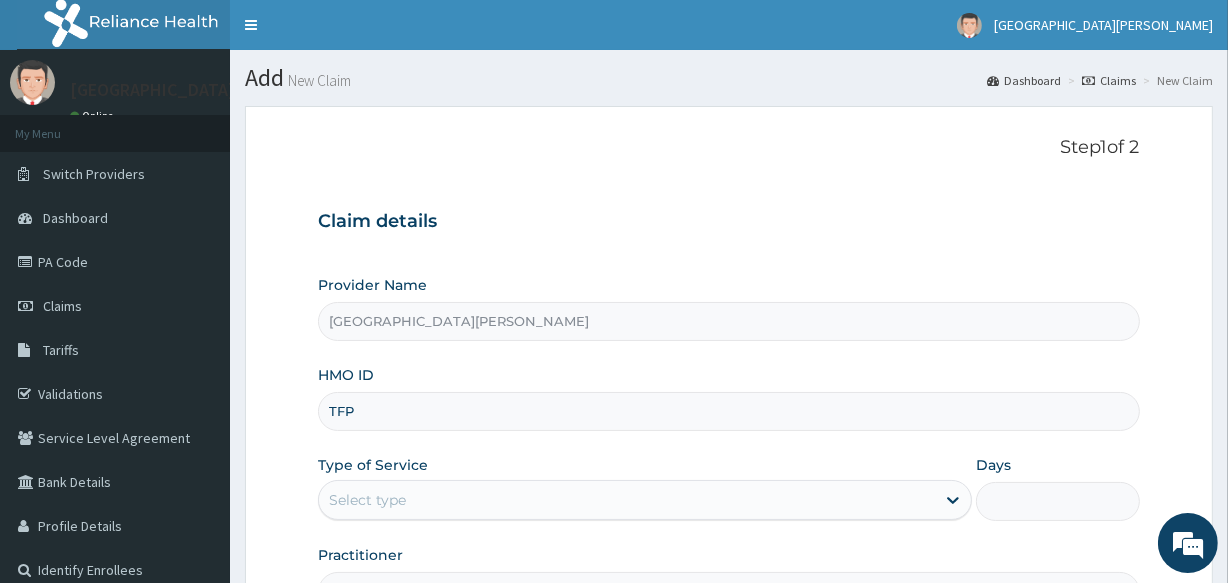 type on "TFP/10057/B" 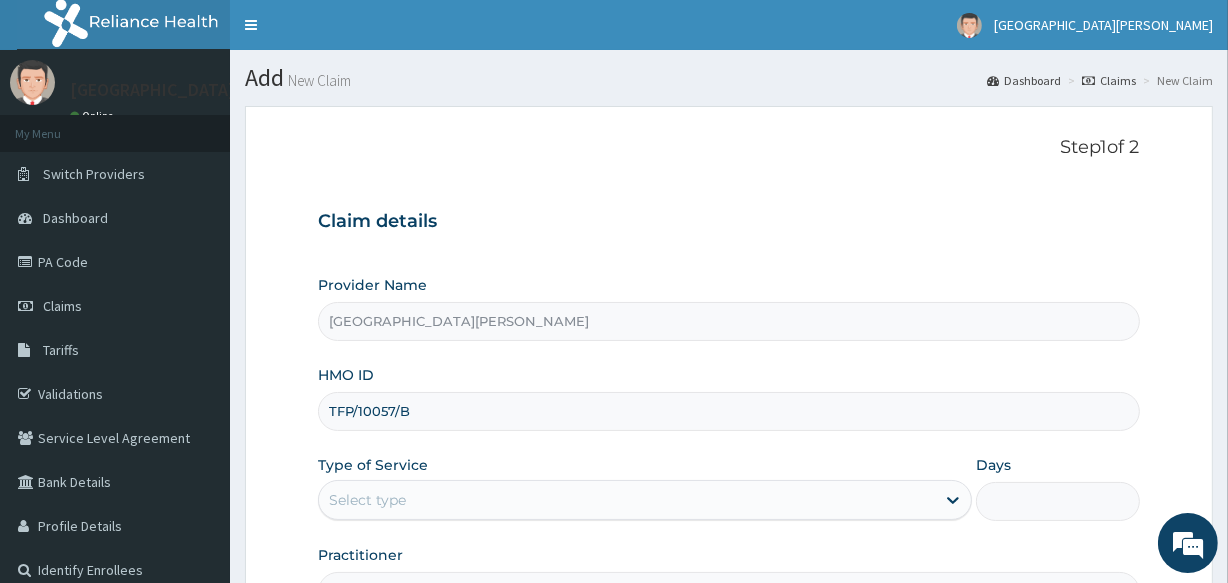 click on "Select type" at bounding box center [627, 500] 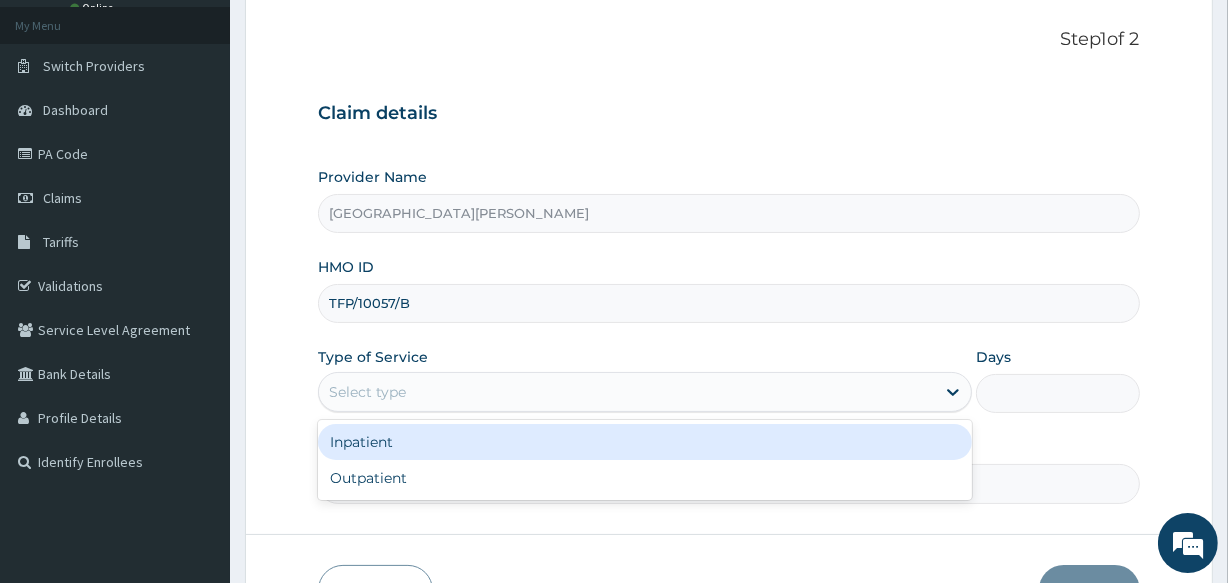 scroll, scrollTop: 109, scrollLeft: 0, axis: vertical 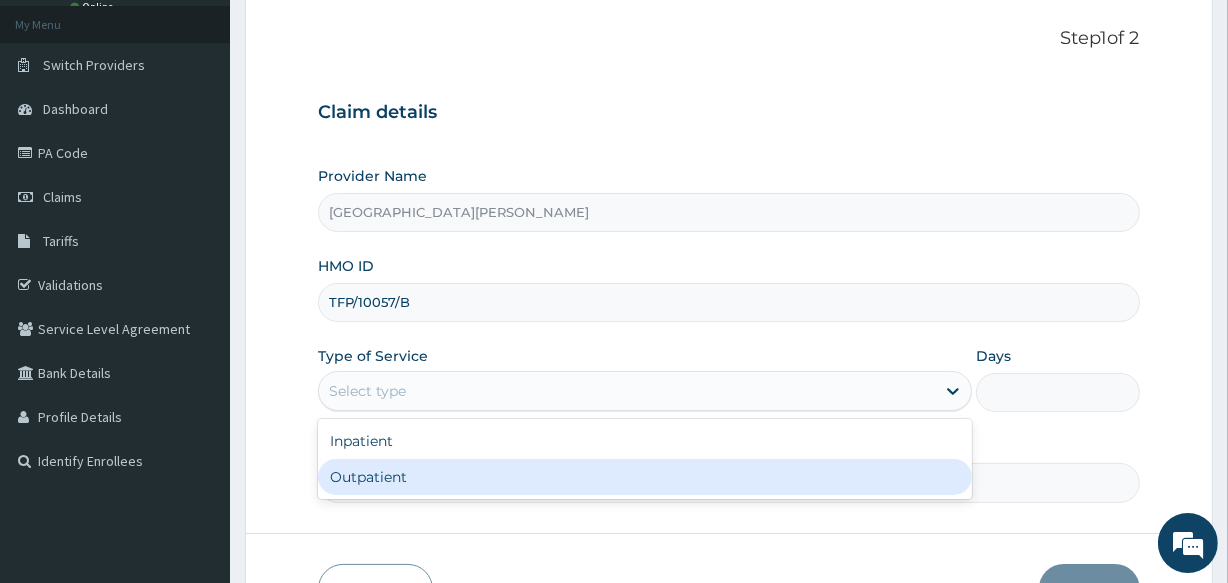 click on "Outpatient" at bounding box center (645, 477) 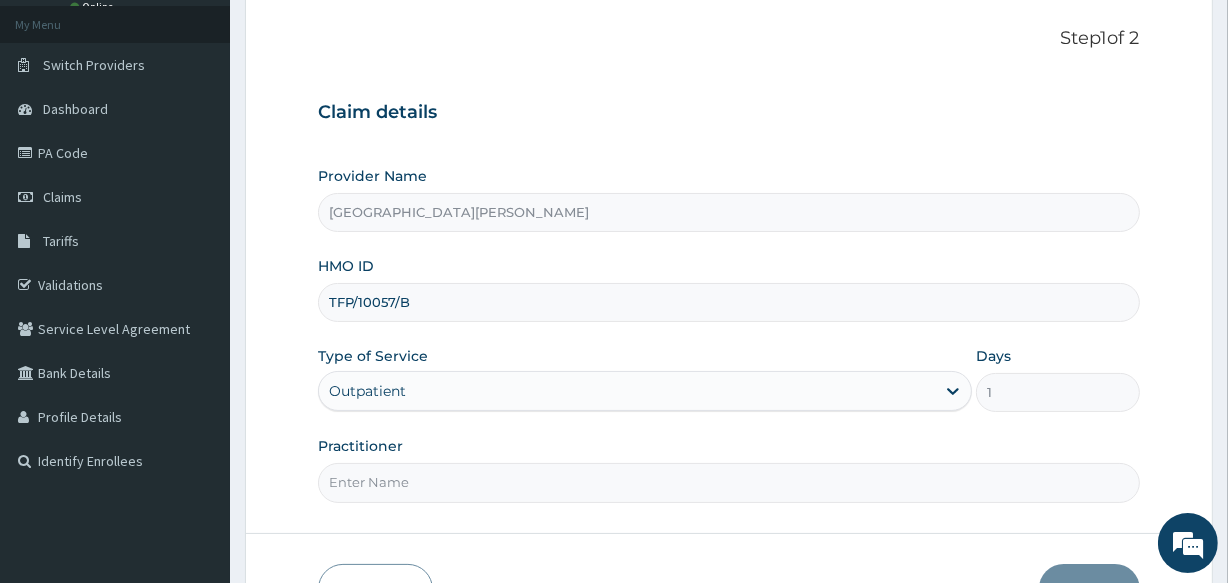 click on "Practitioner" at bounding box center [728, 482] 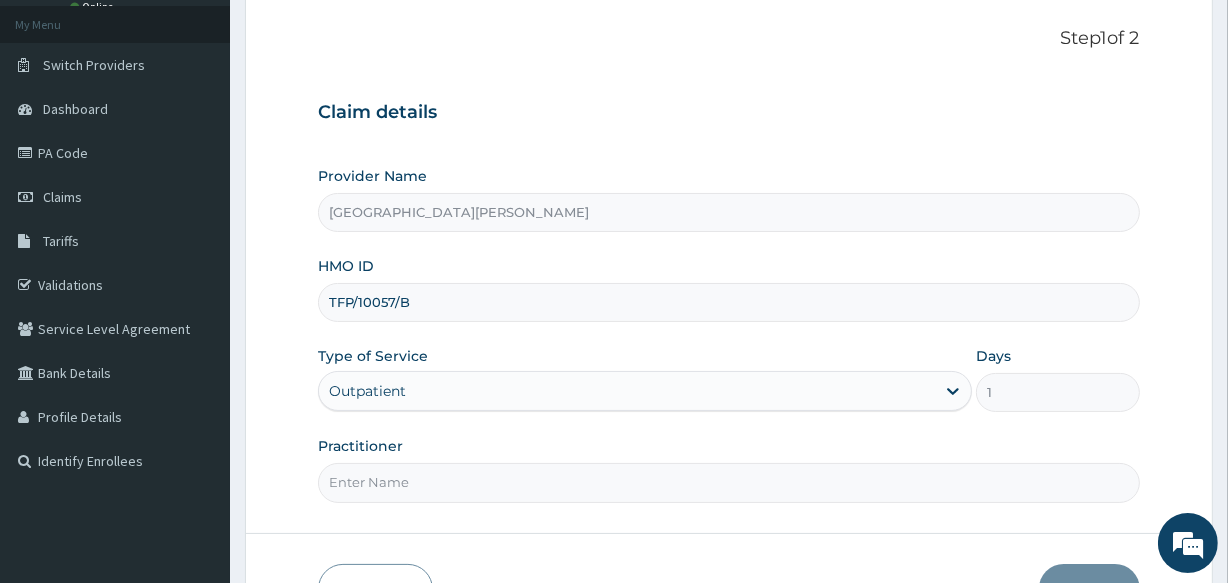 scroll, scrollTop: 0, scrollLeft: 0, axis: both 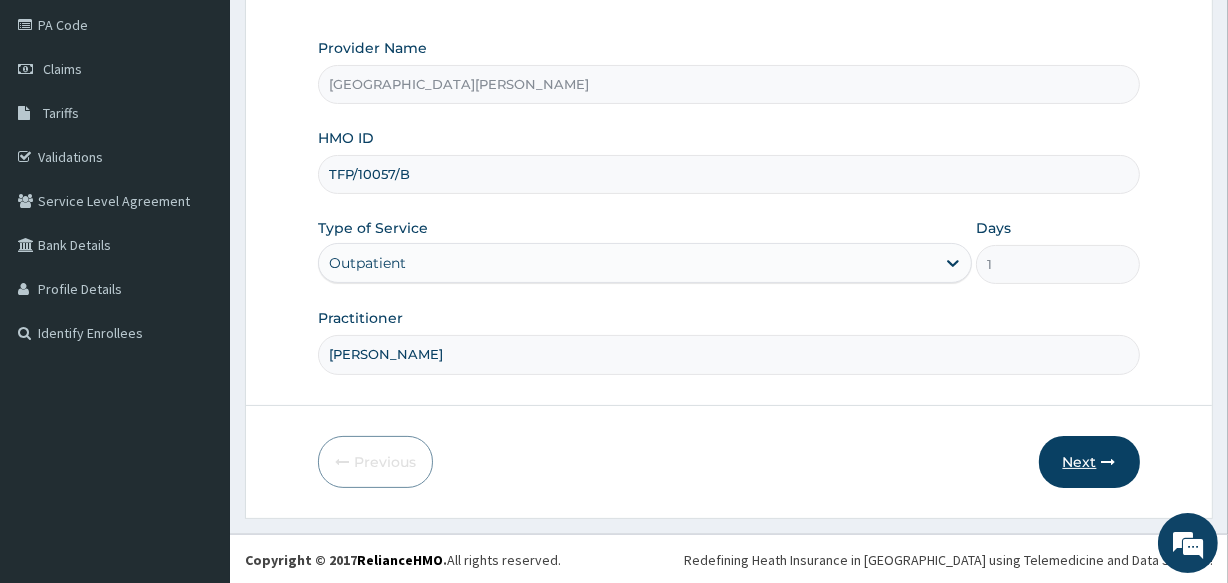 type on "DR M.C NWAGWU" 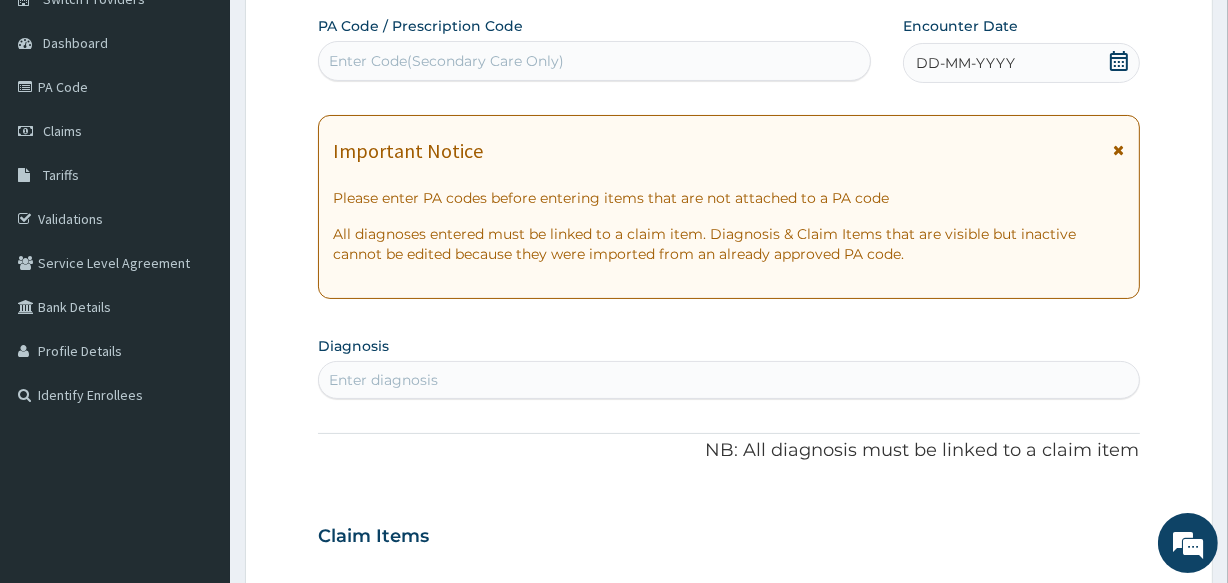 scroll, scrollTop: 164, scrollLeft: 0, axis: vertical 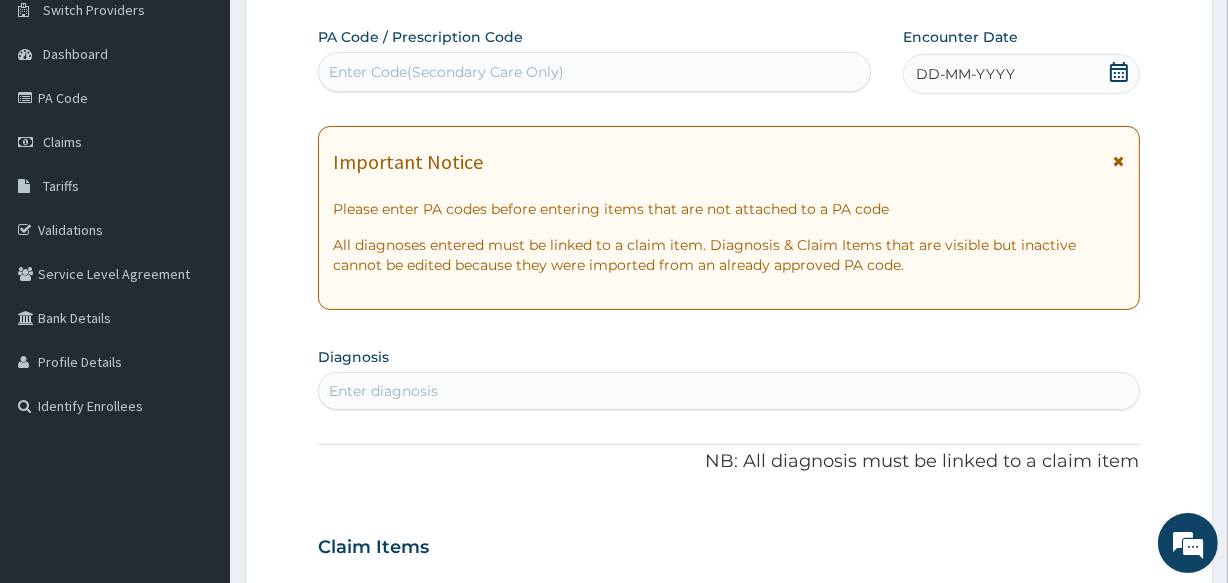 click 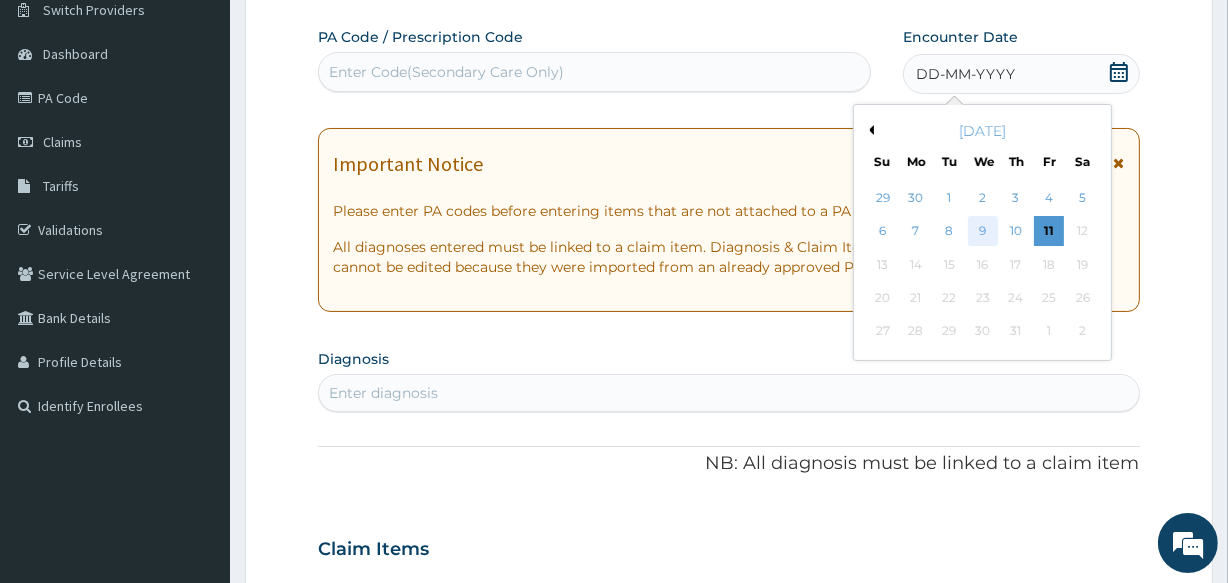 click on "9" at bounding box center (982, 232) 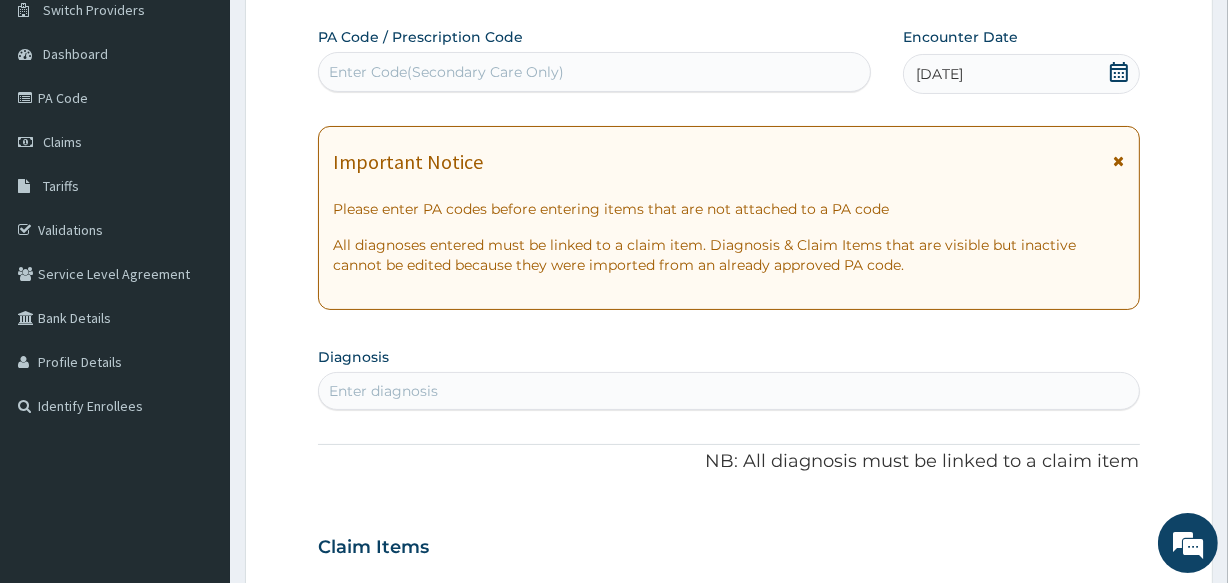 click 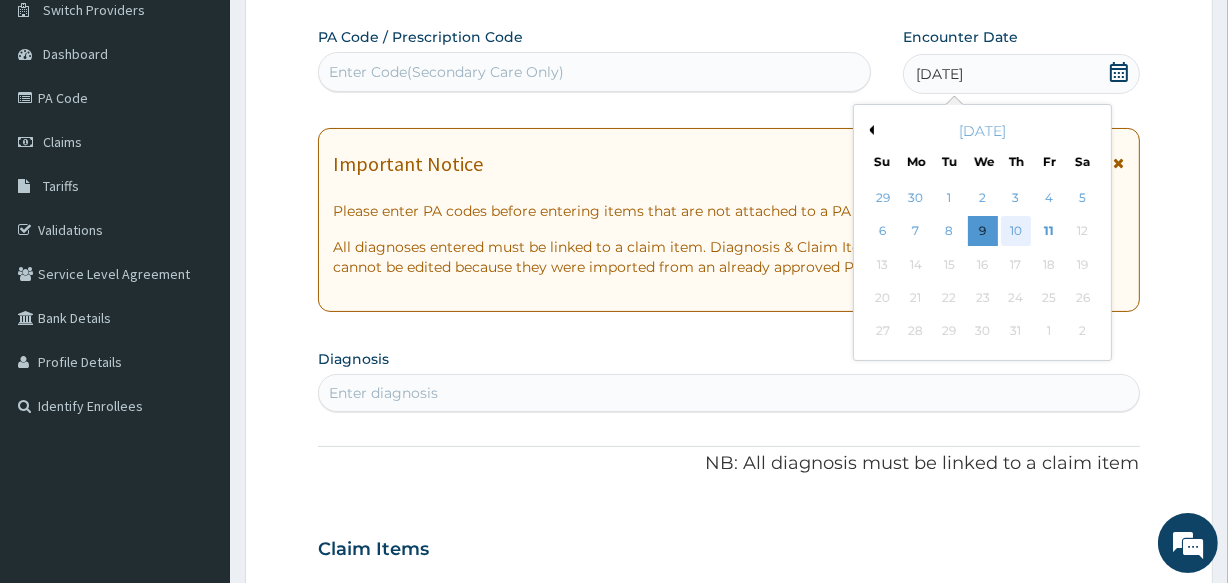 click on "10" at bounding box center [1016, 232] 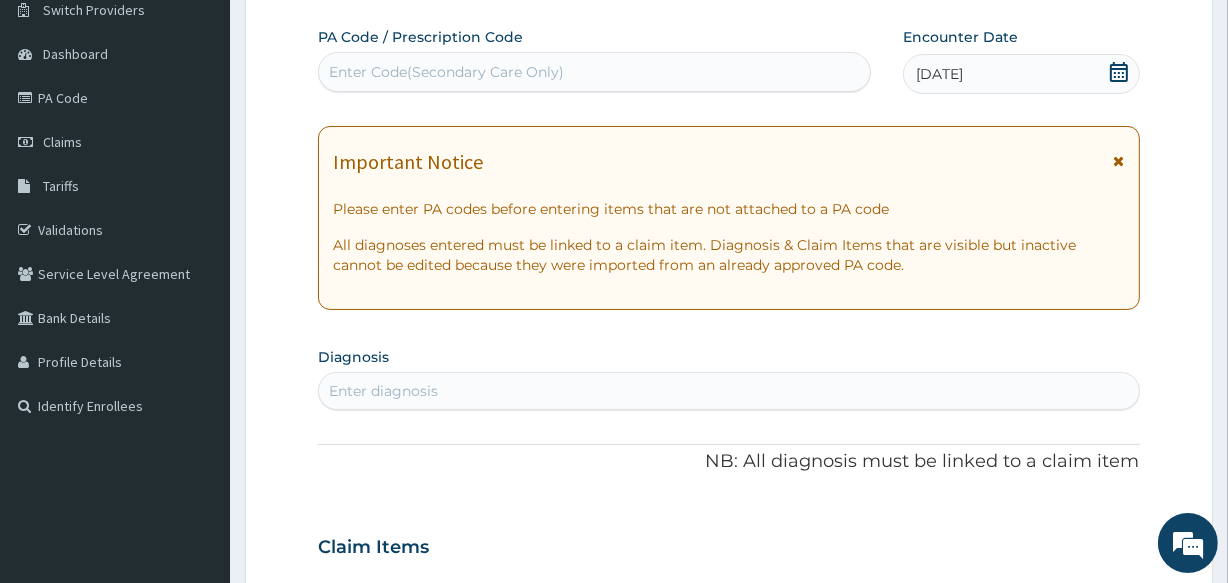 click on "Step  2  of 2 PA Code / Prescription Code Enter Code(Secondary Care Only) Encounter Date 10-07-2025 Important Notice Please enter PA codes before entering items that are not attached to a PA code   All diagnoses entered must be linked to a claim item. Diagnosis & Claim Items that are visible but inactive cannot be edited because they were imported from an already approved PA code. Diagnosis Enter diagnosis NB: All diagnosis must be linked to a claim item Claim Items No claim item Types Select Type Item Select Item Pair Diagnosis Select Diagnosis Unit Price 0 Add Comment     Previous   Submit" at bounding box center [729, 574] 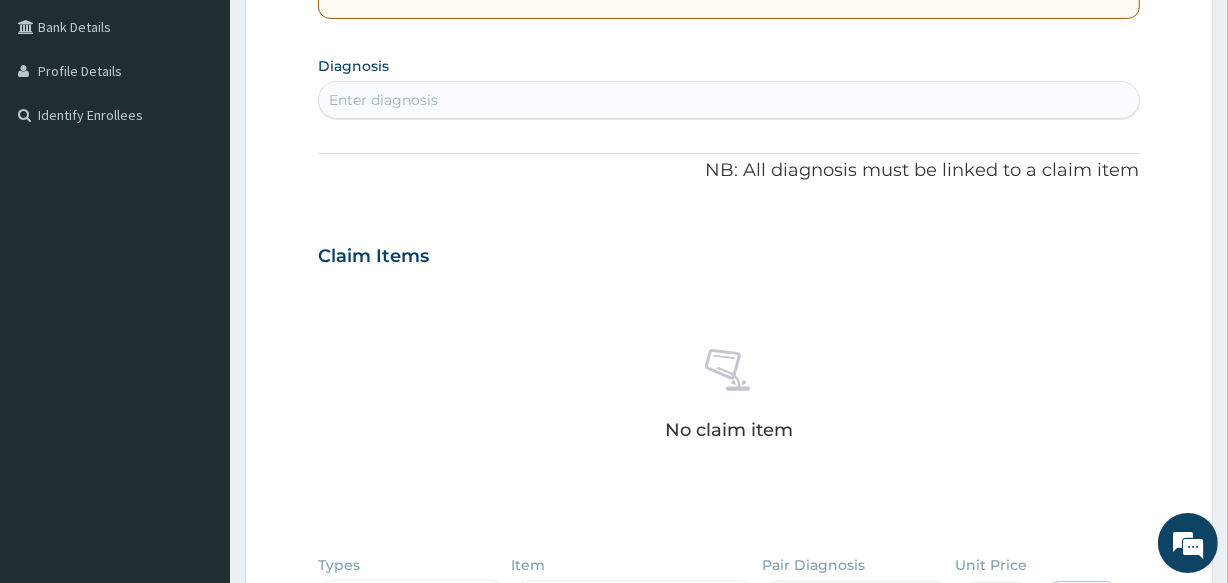 scroll, scrollTop: 491, scrollLeft: 0, axis: vertical 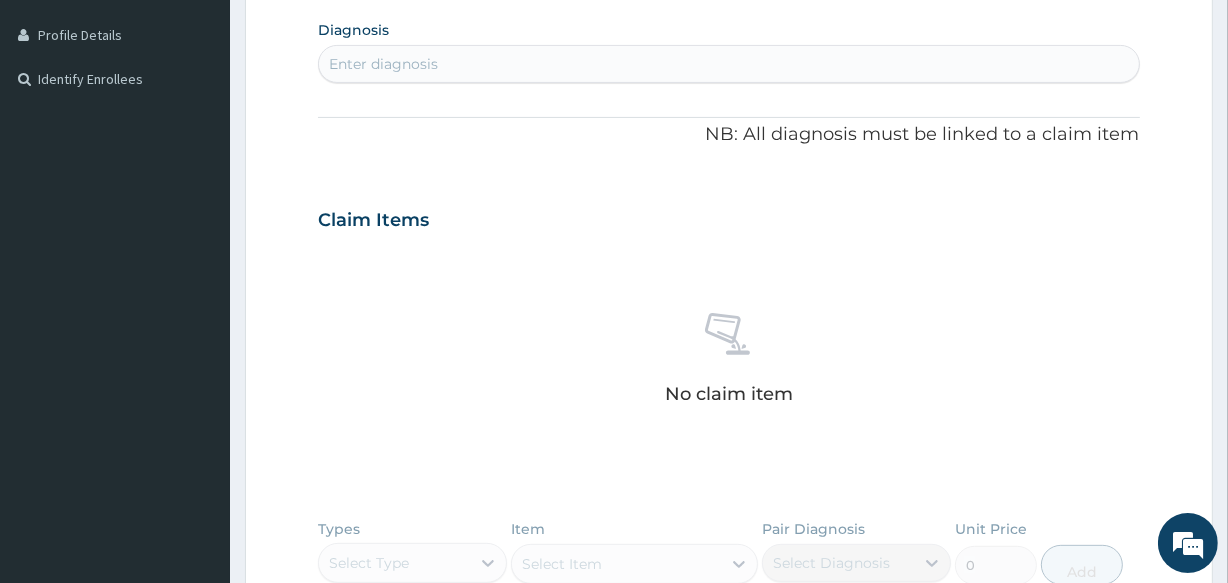 click on "Enter diagnosis" at bounding box center (728, 64) 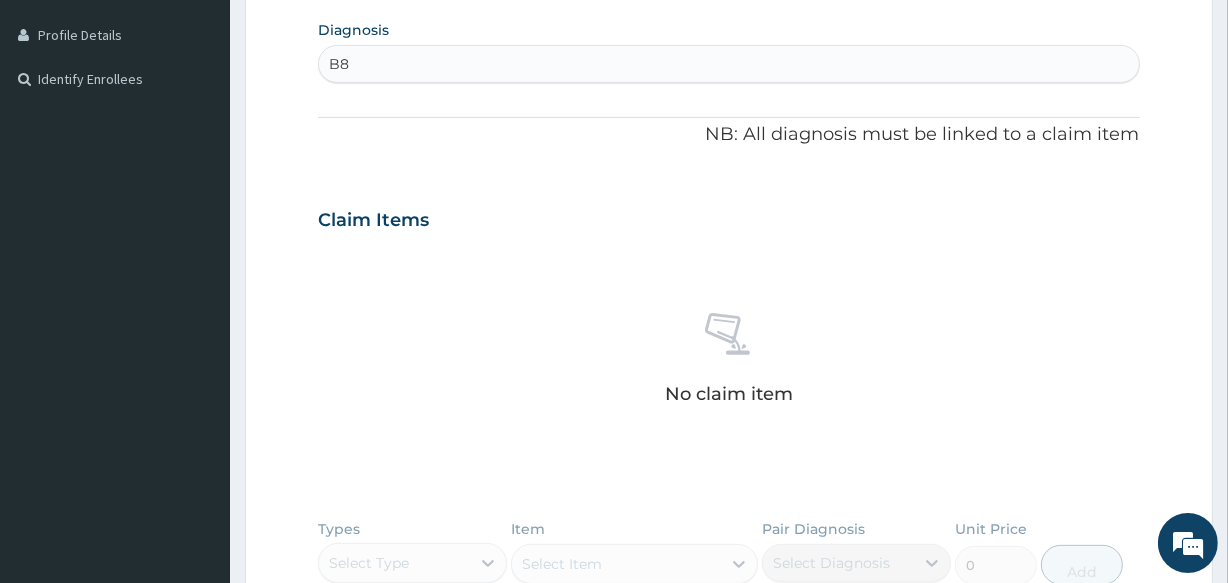 type on "B" 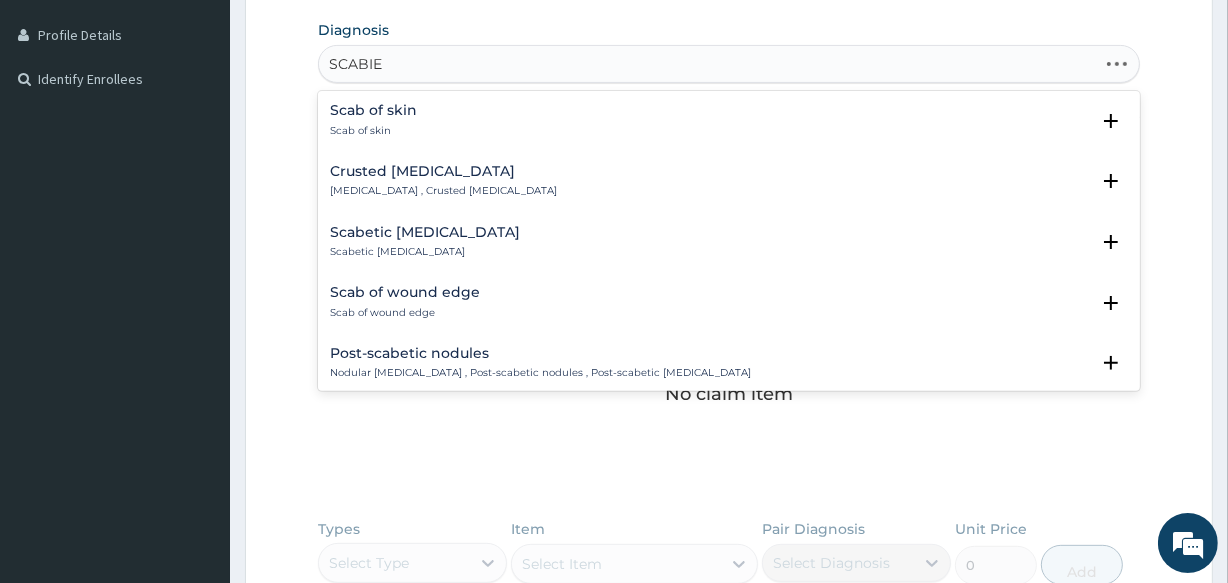 type on "SCABIES" 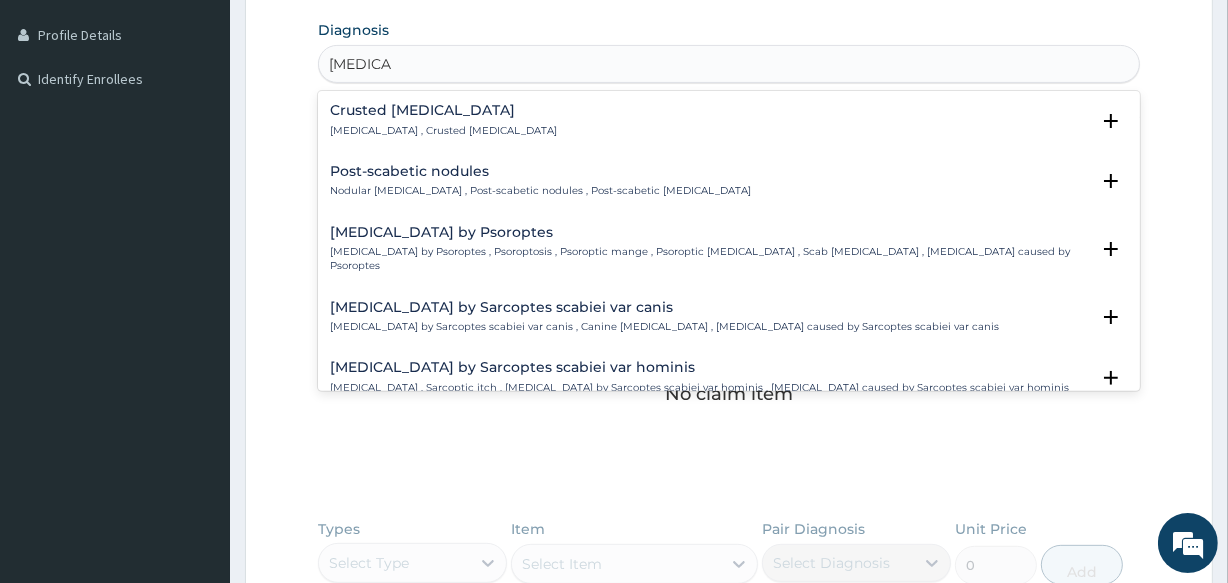 scroll, scrollTop: 0, scrollLeft: 0, axis: both 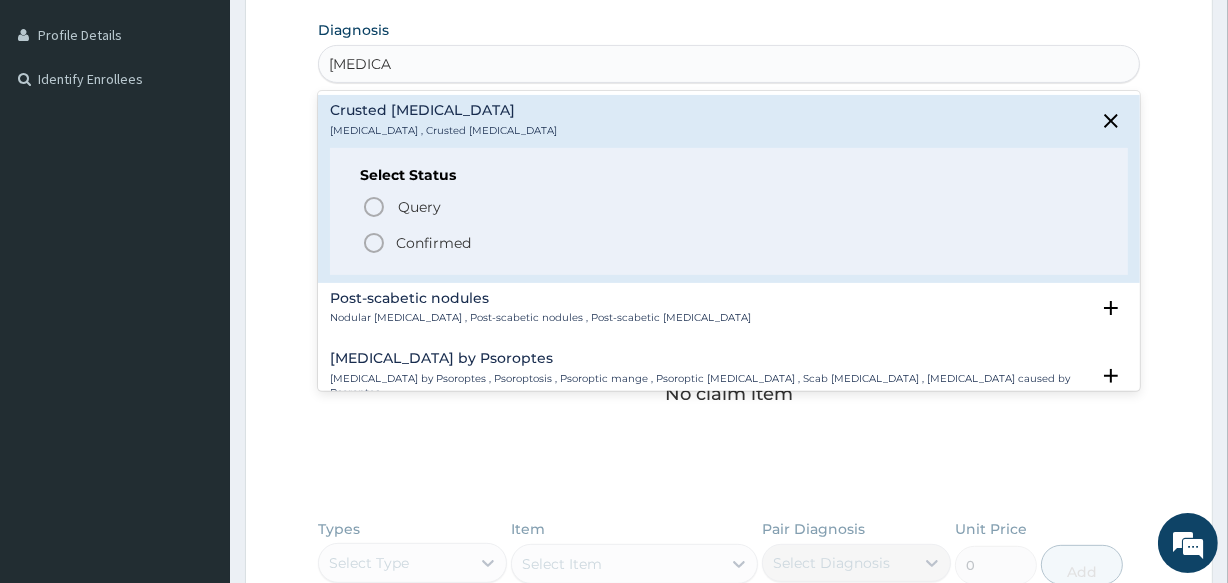 click 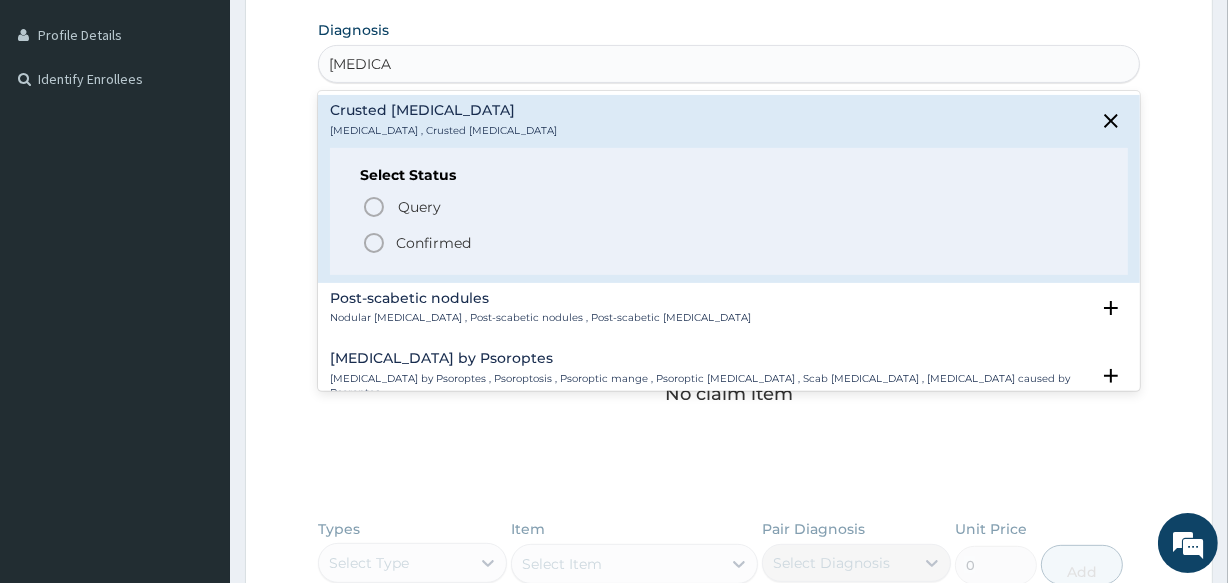 type 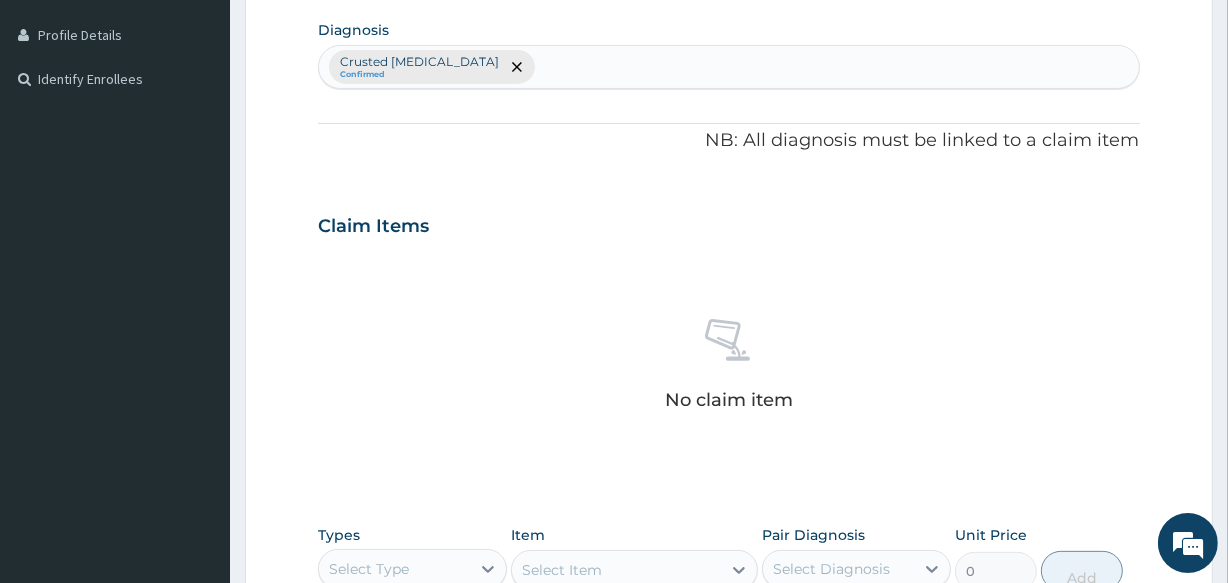 click on "No claim item" at bounding box center [728, 368] 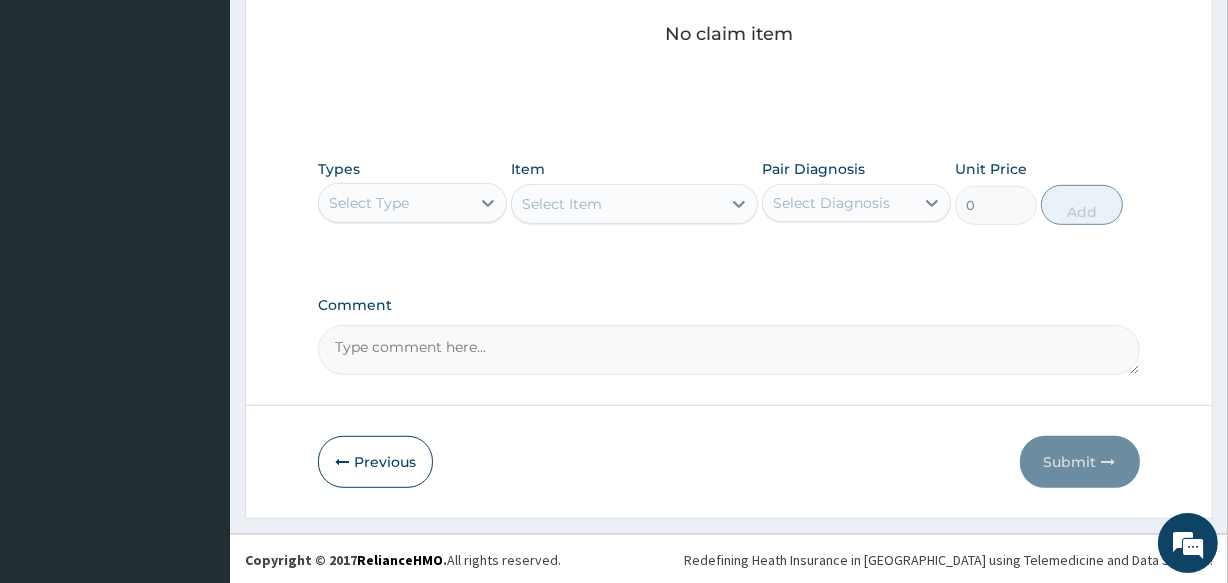 scroll, scrollTop: 858, scrollLeft: 0, axis: vertical 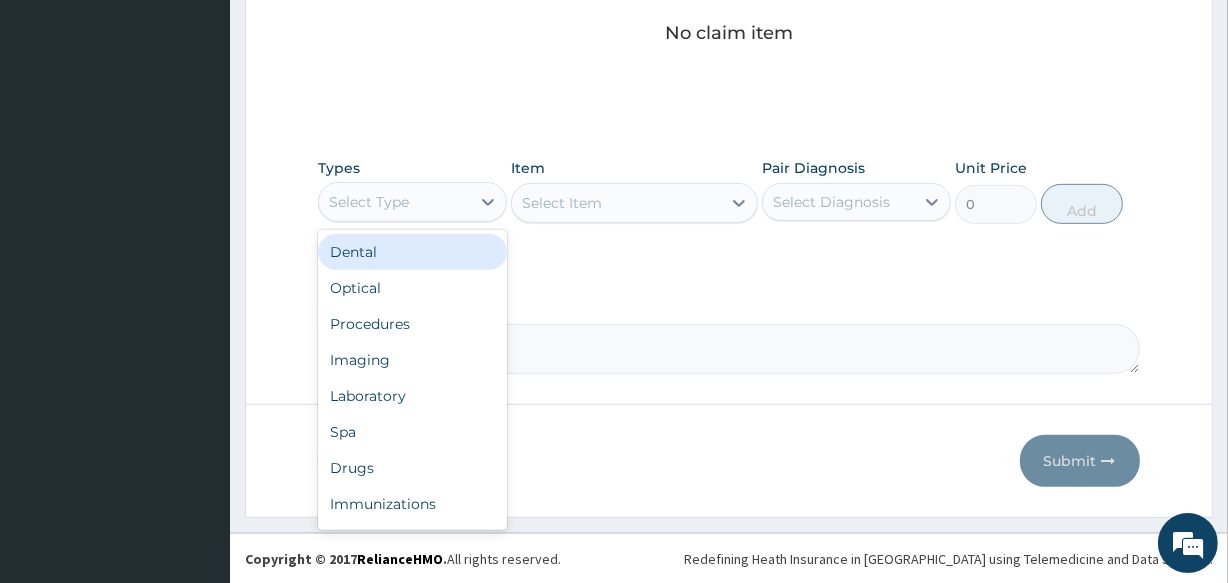 click on "Select Type" at bounding box center [394, 202] 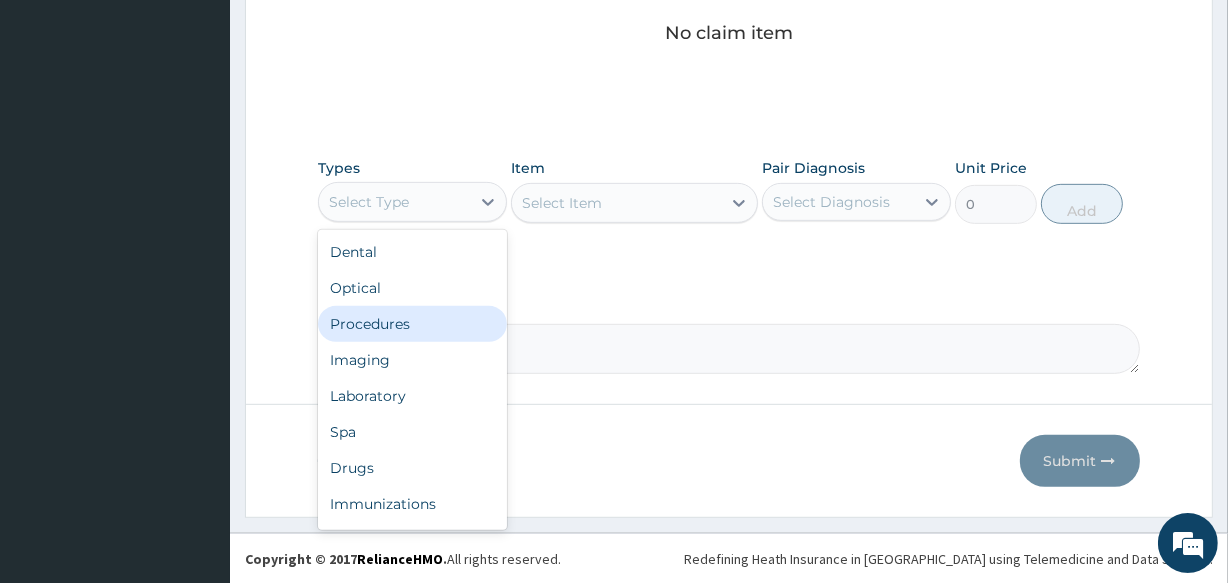 click on "Procedures" at bounding box center (412, 324) 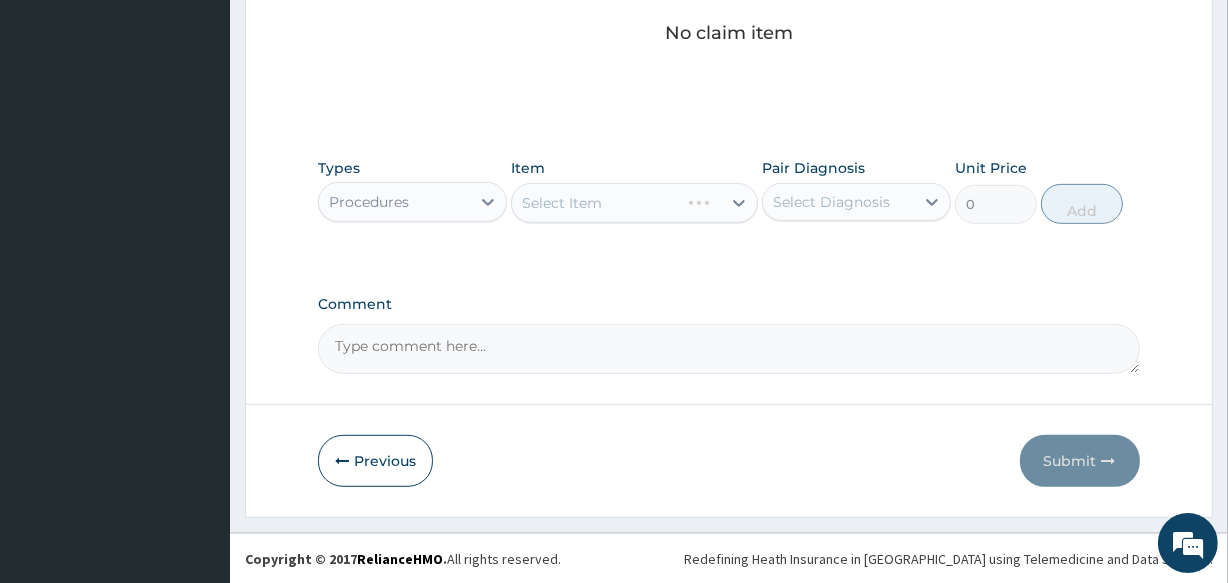 click on "Select Item" at bounding box center [634, 203] 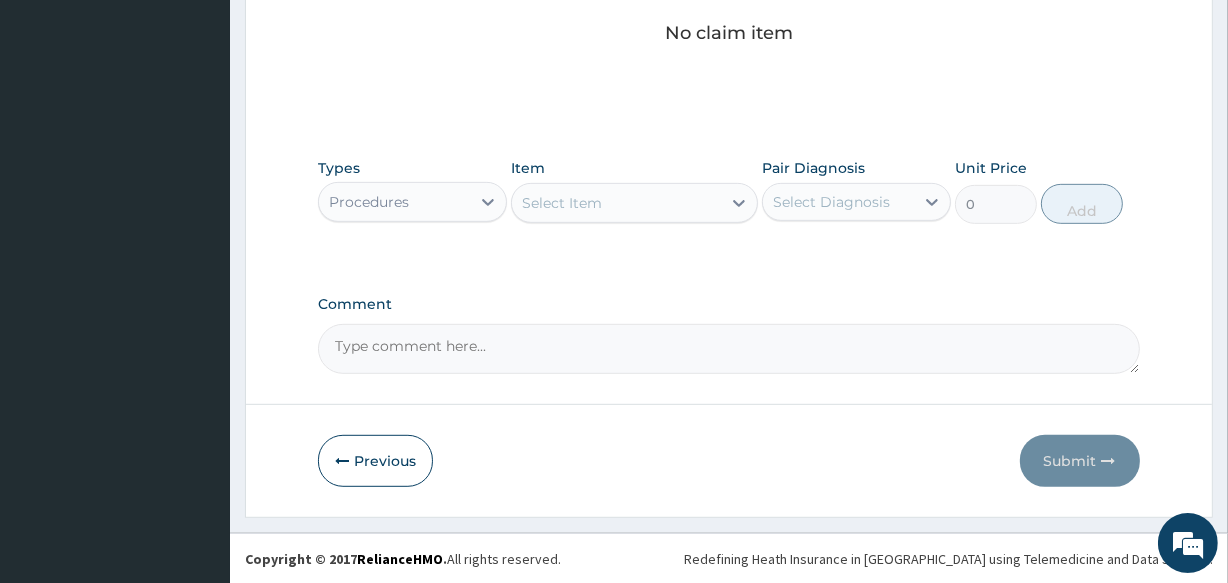 click on "Select Item" at bounding box center [616, 203] 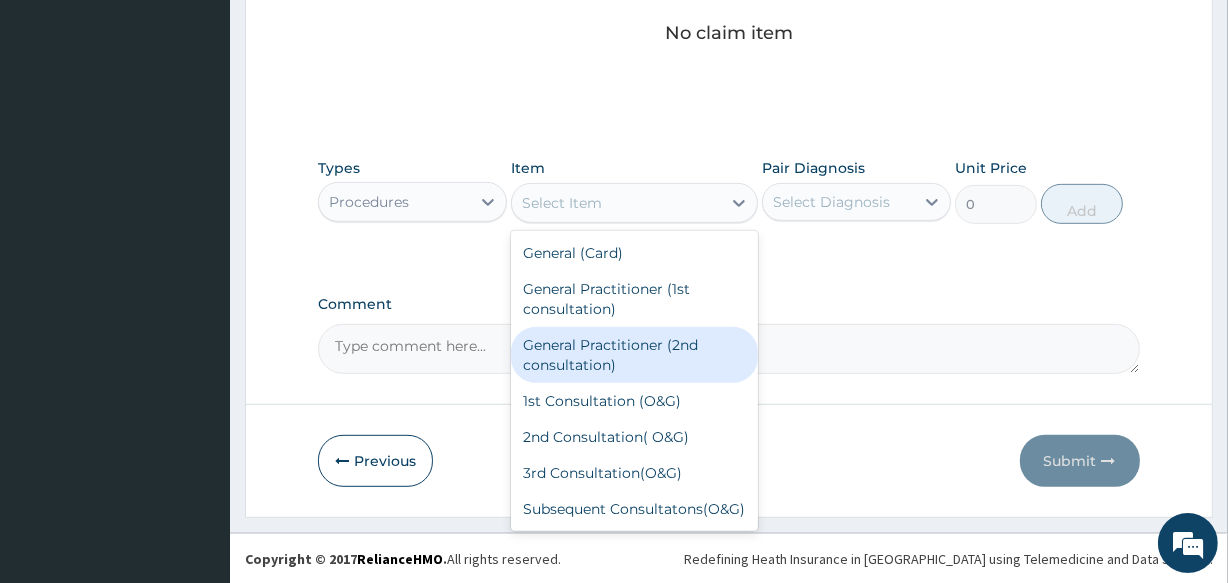click on "General Practitioner (2nd consultation)" at bounding box center (634, 355) 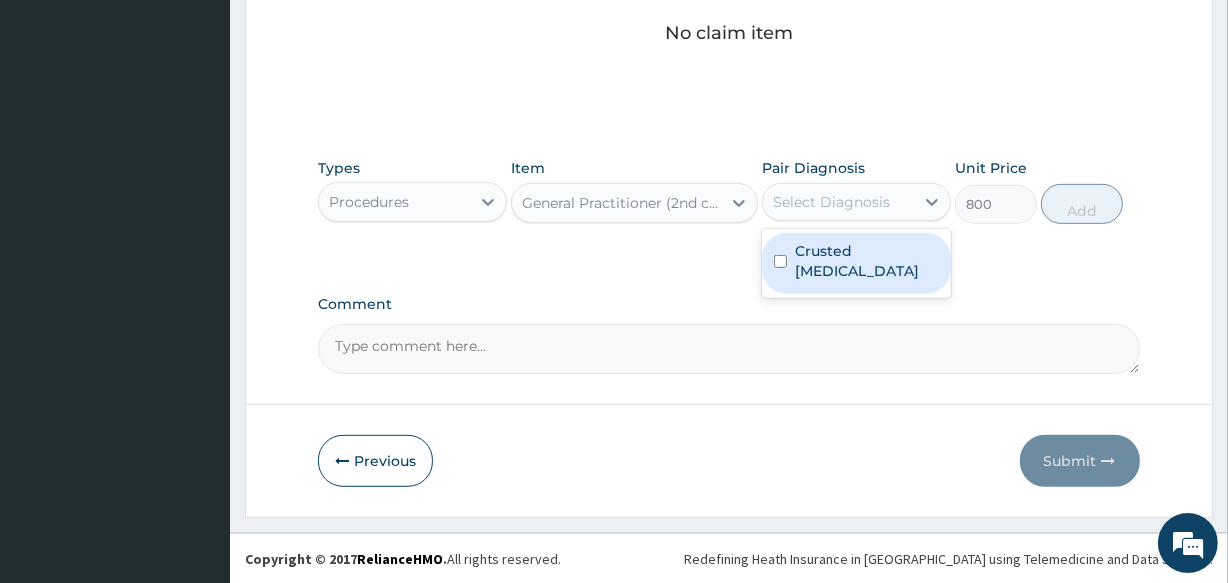 click on "Select Diagnosis" at bounding box center [831, 202] 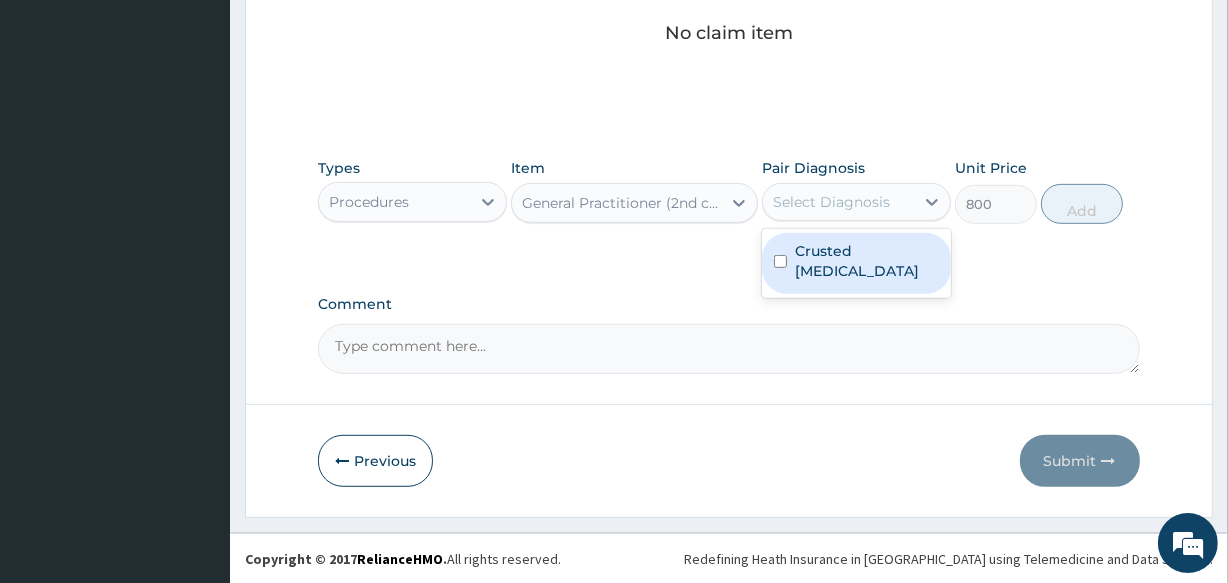 click on "PA Code / Prescription Code Enter Code(Secondary Care Only) Encounter Date 10-07-2025 Important Notice Please enter PA codes before entering items that are not attached to a PA code   All diagnoses entered must be linked to a claim item. Diagnosis & Claim Items that are visible but inactive cannot be edited because they were imported from an already approved PA code. Diagnosis Crusted scabies Confirmed NB: All diagnosis must be linked to a claim item Claim Items No claim item Types Procedures Item General Practitioner (2nd consultation) Pair Diagnosis option Crusted scabies focused, 1 of 1. 1 result available. Use Up and Down to choose options, press Enter to select the currently focused option, press Escape to exit the menu, press Tab to select the option and exit the menu. Select Diagnosis Crusted scabies Unit Price 800 Add Comment" at bounding box center [728, -147] 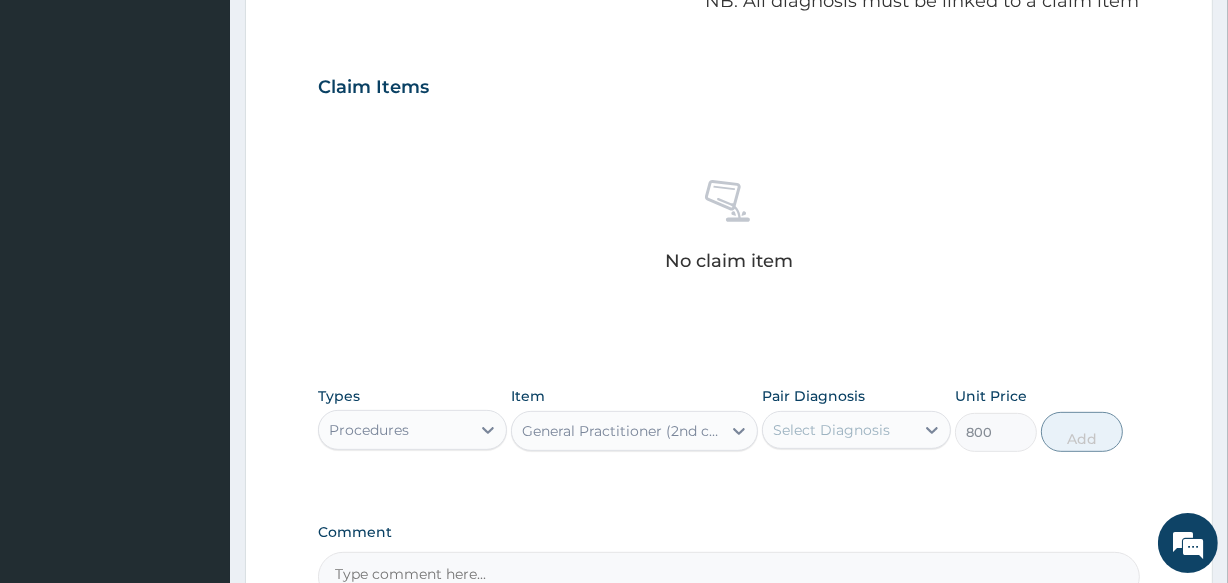 scroll, scrollTop: 530, scrollLeft: 0, axis: vertical 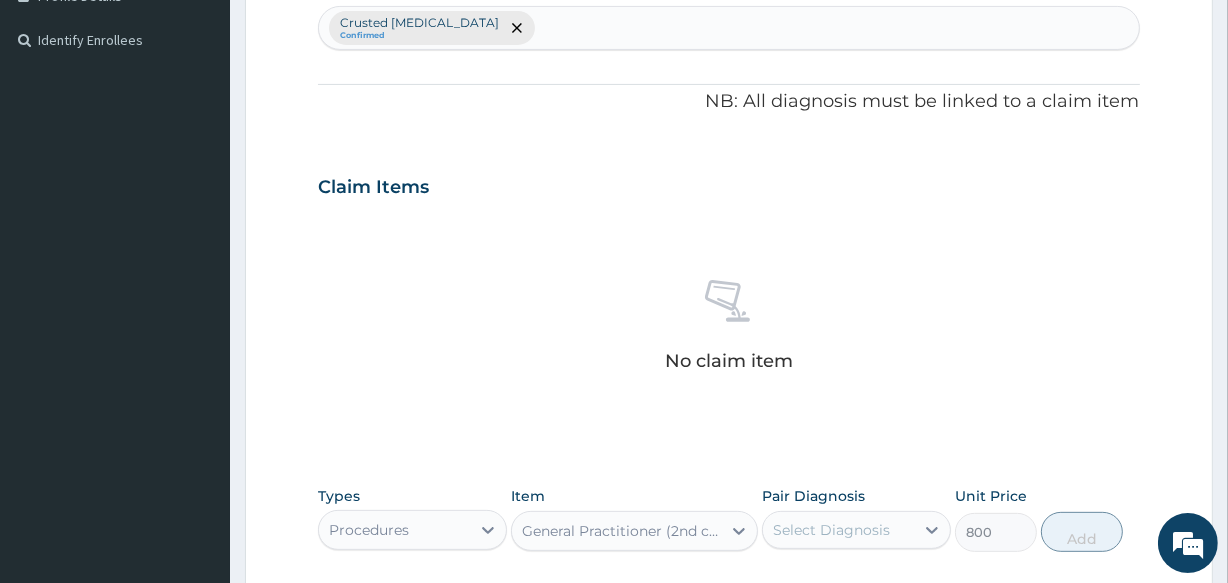 click at bounding box center [516, 28] 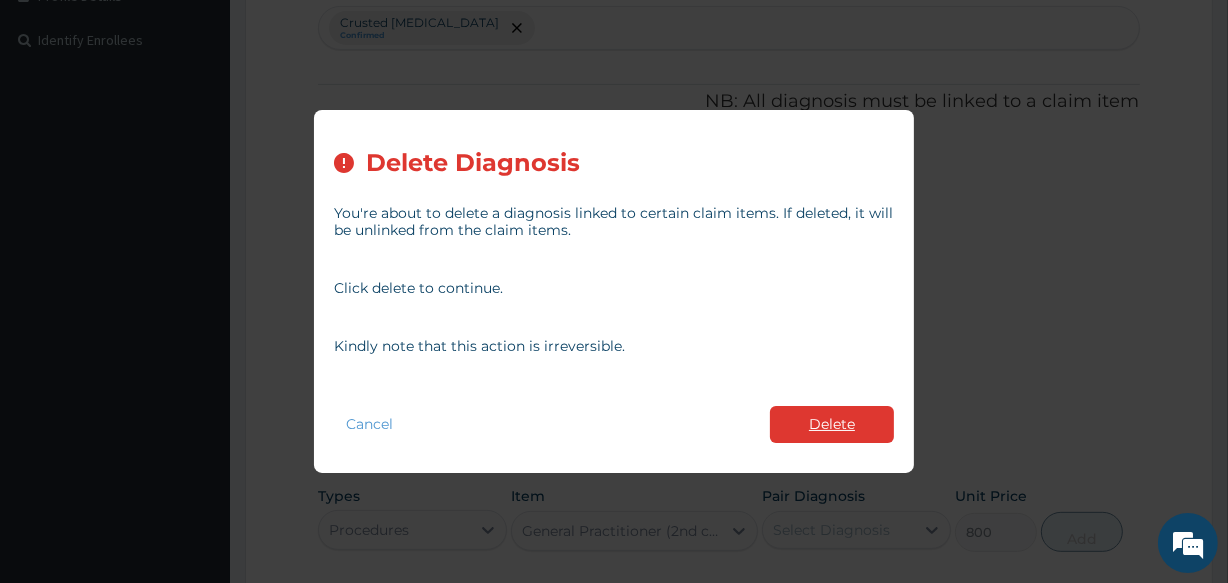 click on "Delete" at bounding box center (832, 424) 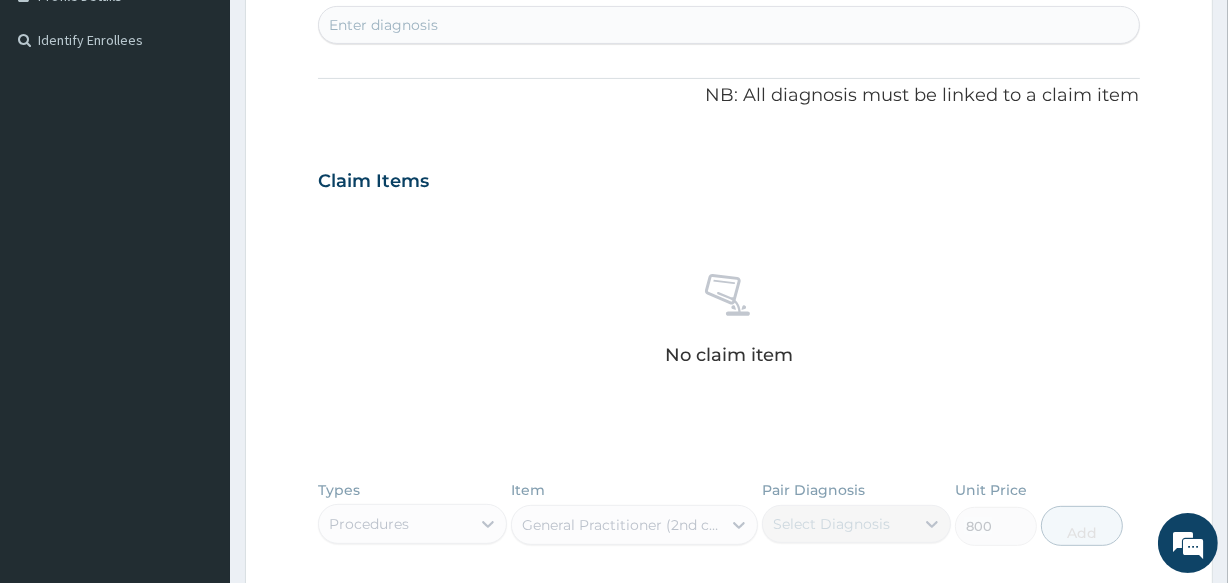 click on "Enter diagnosis" at bounding box center [383, 25] 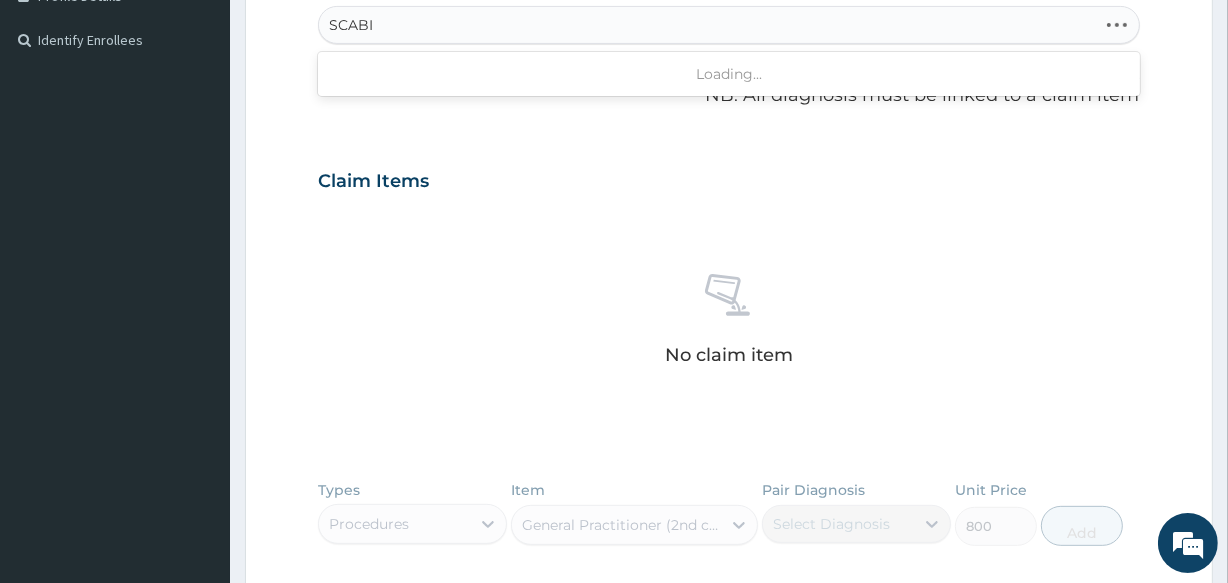 type on "SCABIES" 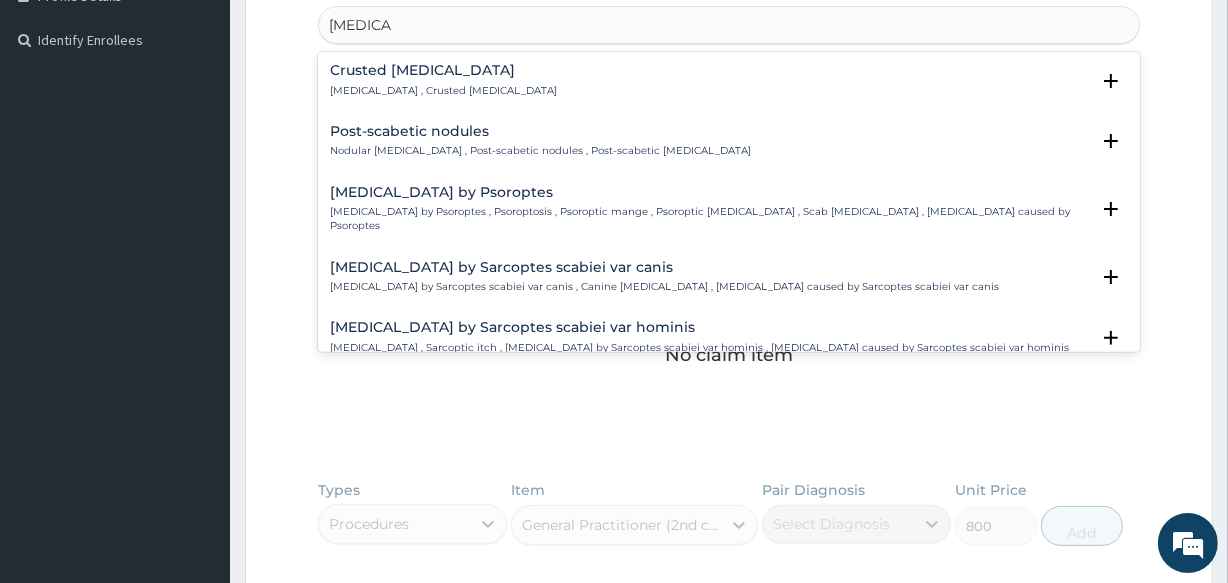 scroll, scrollTop: 0, scrollLeft: 0, axis: both 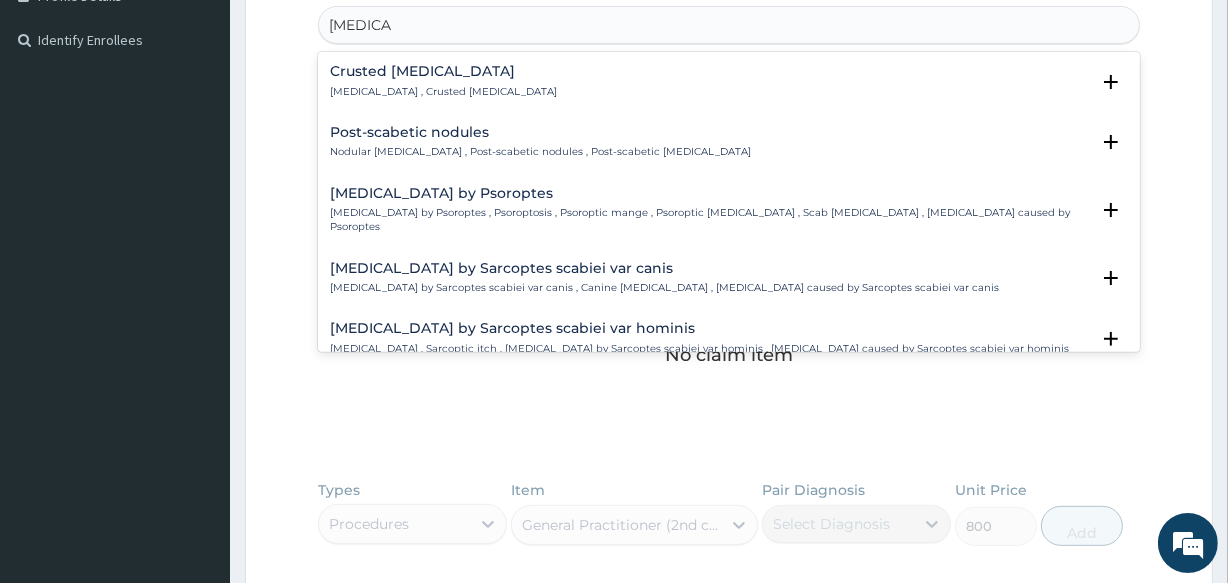 click on "Crusted scabies Norwegian scabies , Crusted scabies" at bounding box center [443, 81] 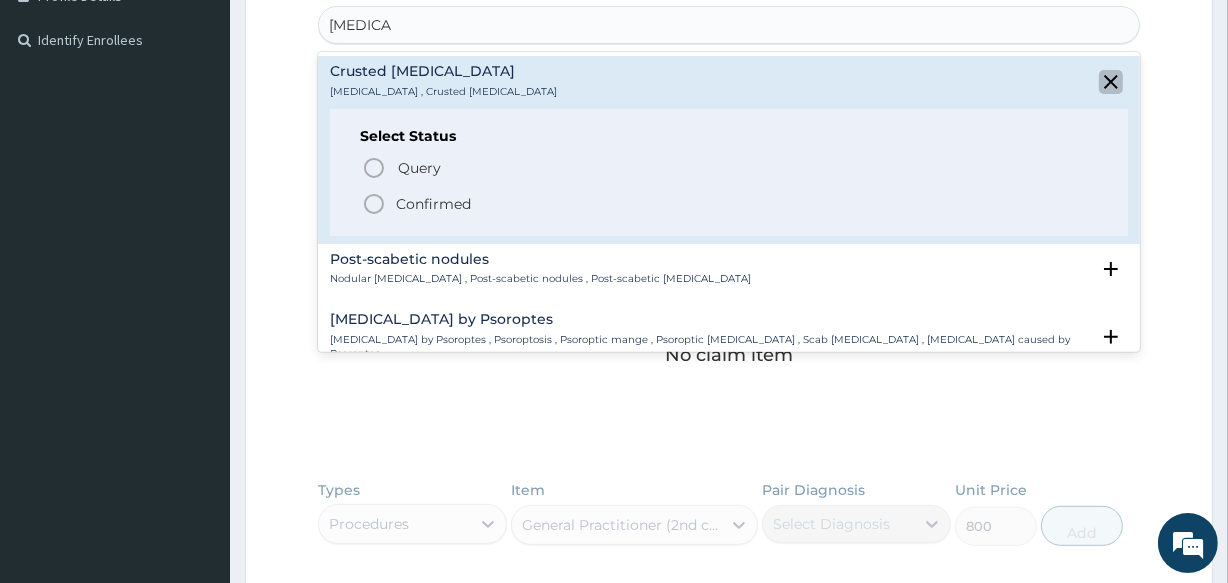 click at bounding box center (1111, 82) 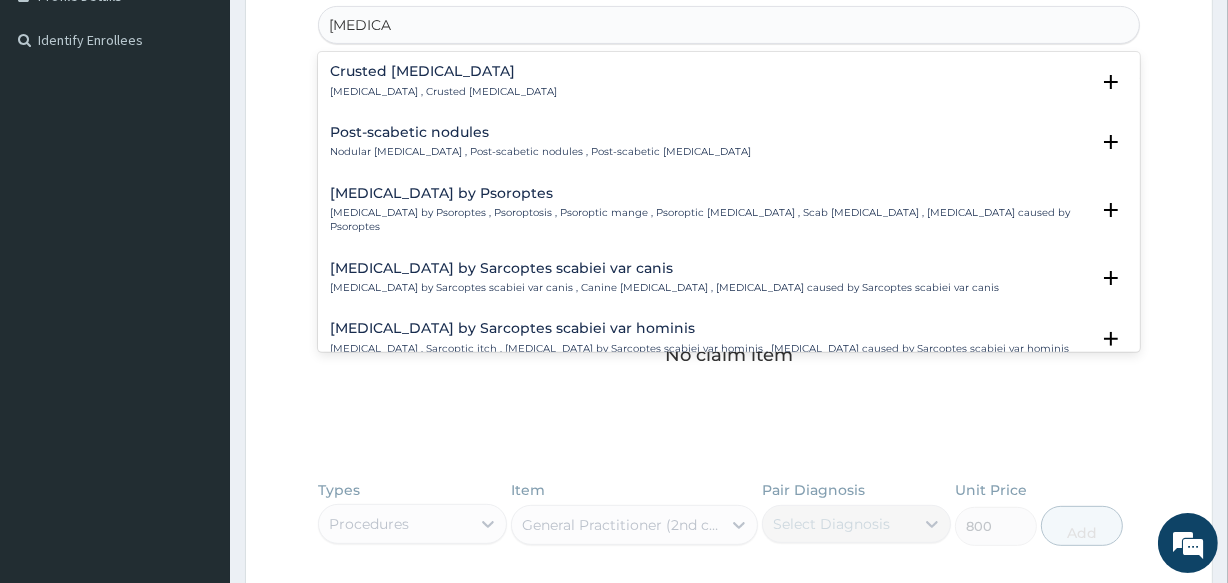 click on "Crusted scabies" at bounding box center [443, 71] 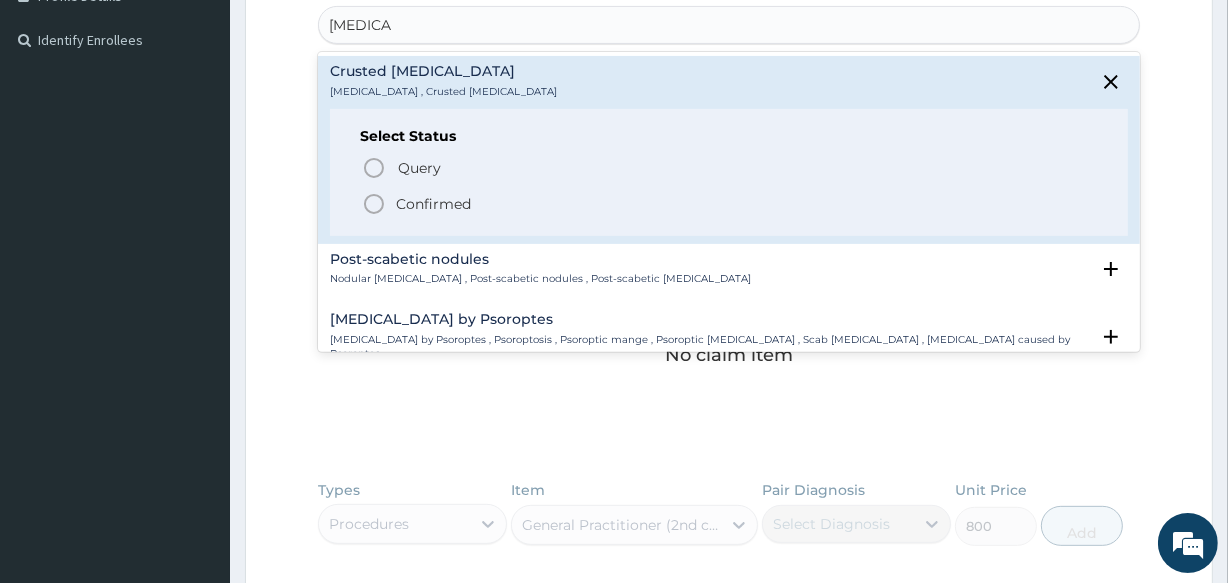 click 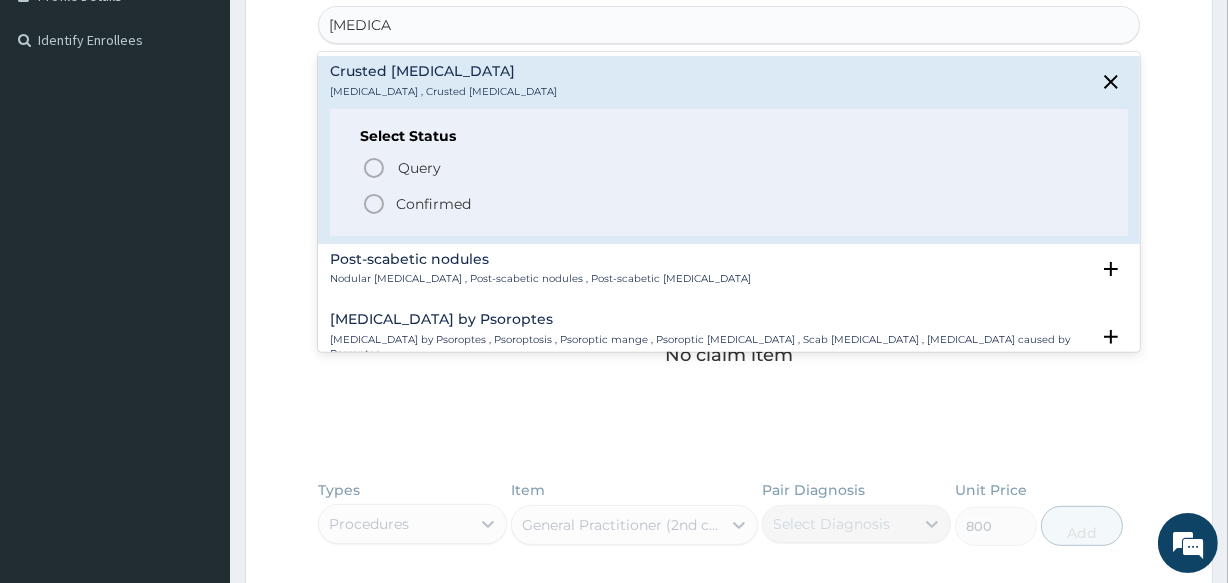 type 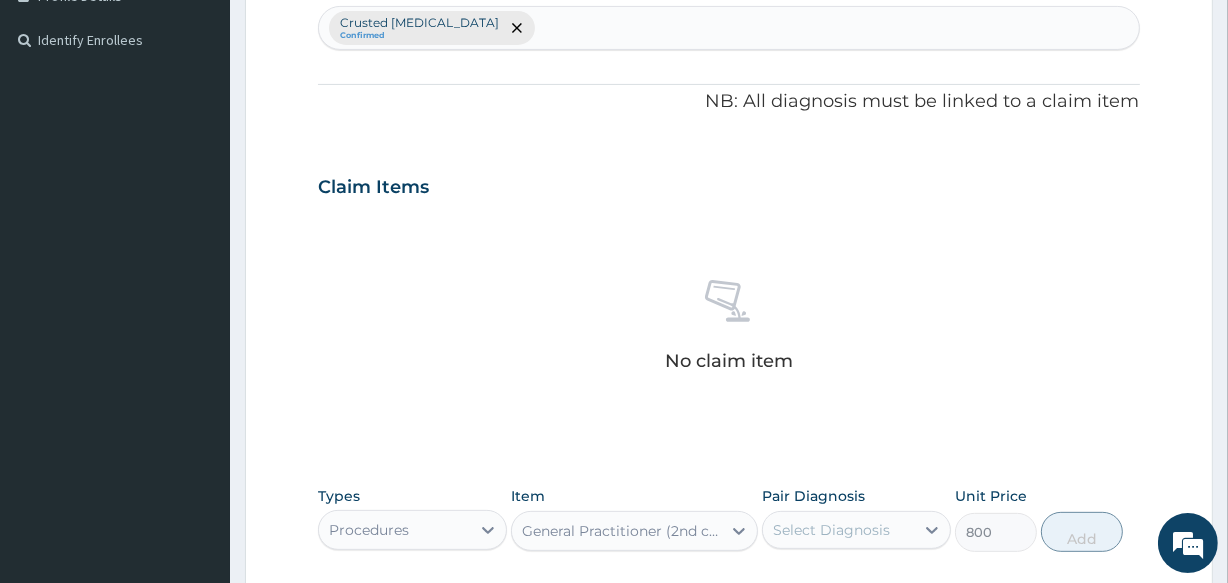 click on "Select Diagnosis" at bounding box center [831, 530] 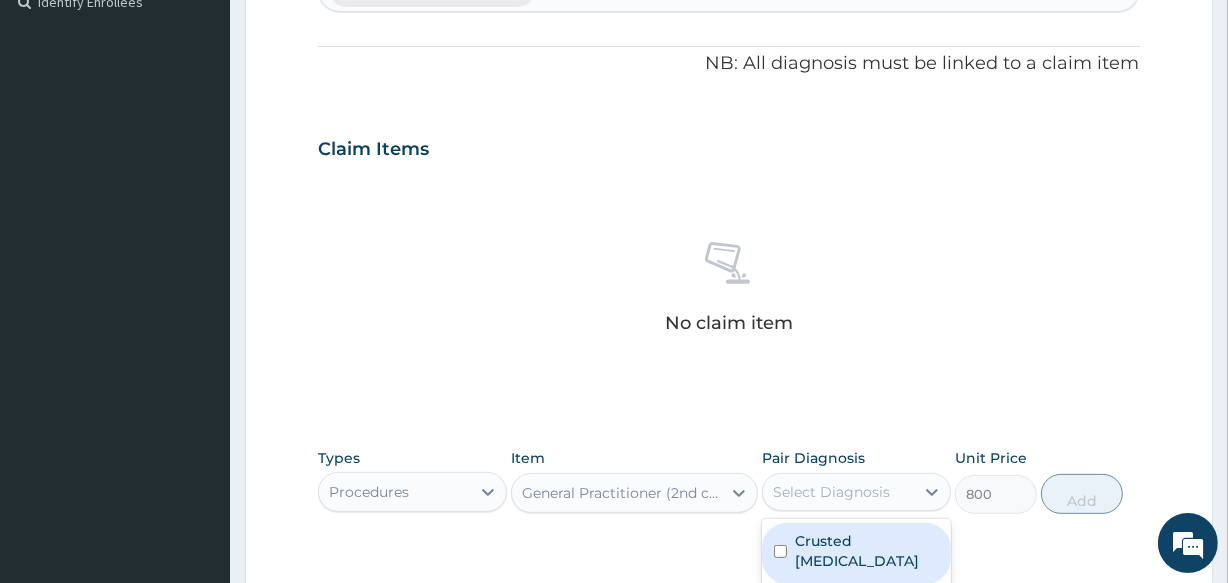 scroll, scrollTop: 603, scrollLeft: 0, axis: vertical 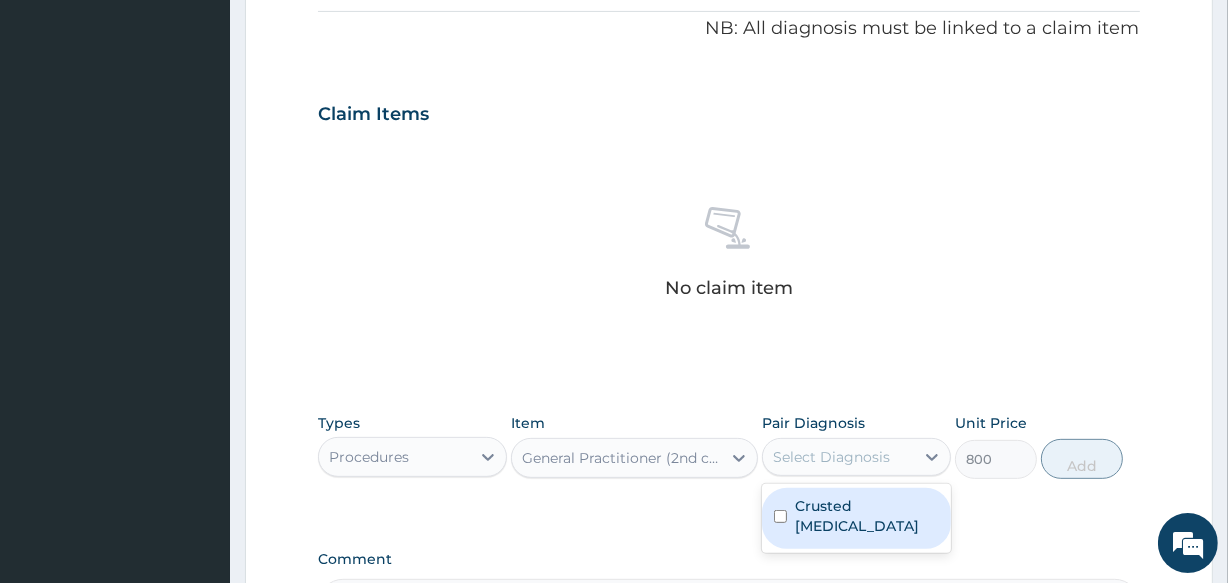 click on "Crusted scabies" at bounding box center (856, 518) 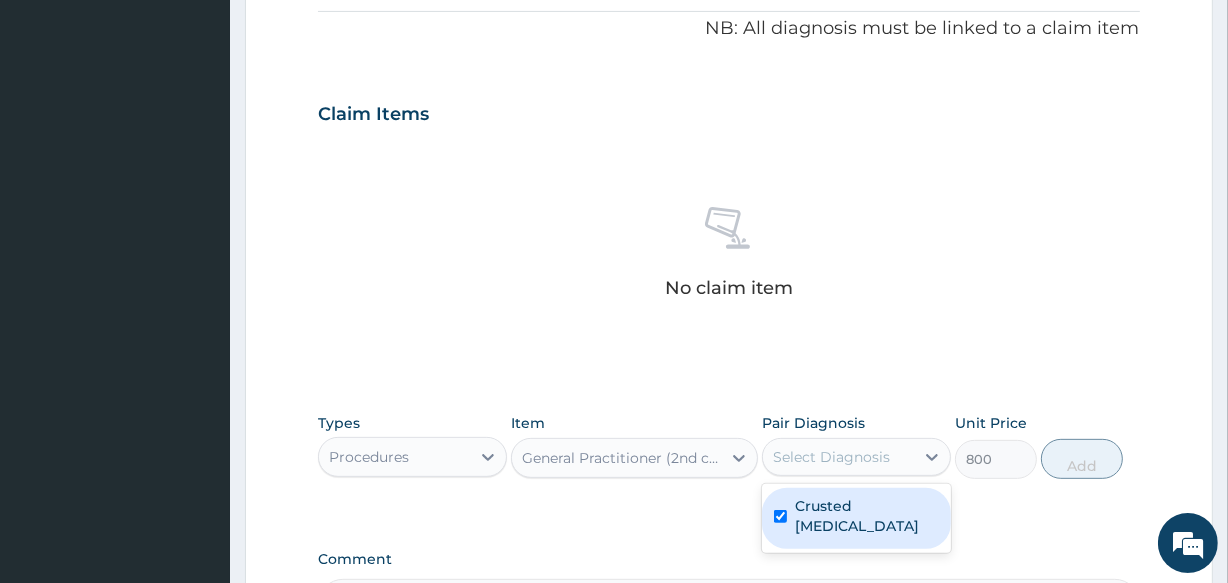 checkbox on "true" 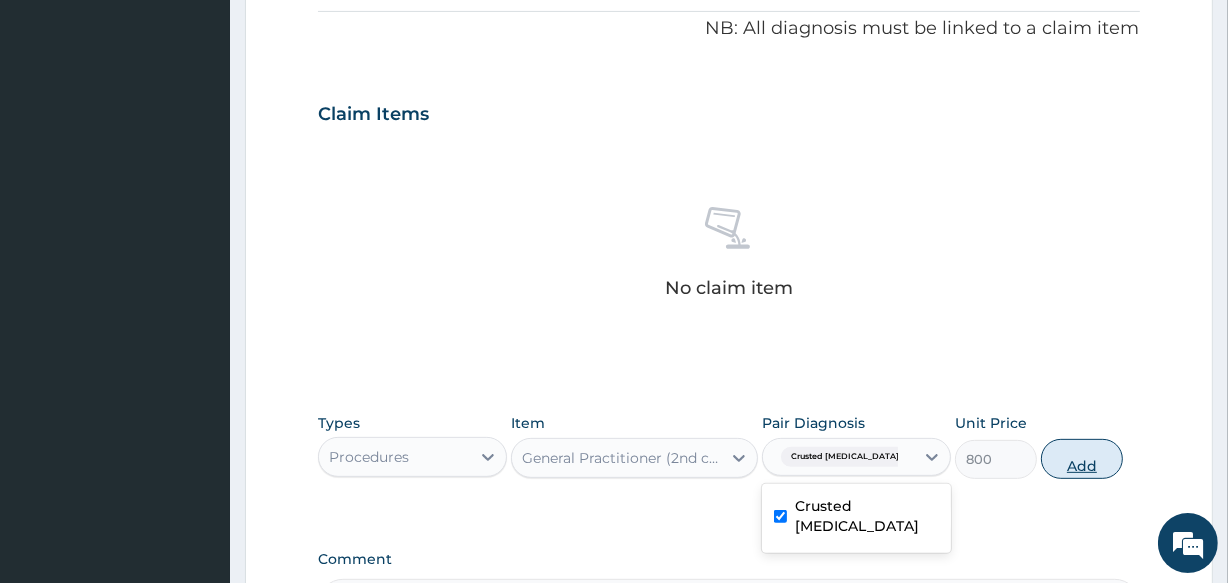 click on "Add" at bounding box center (1082, 459) 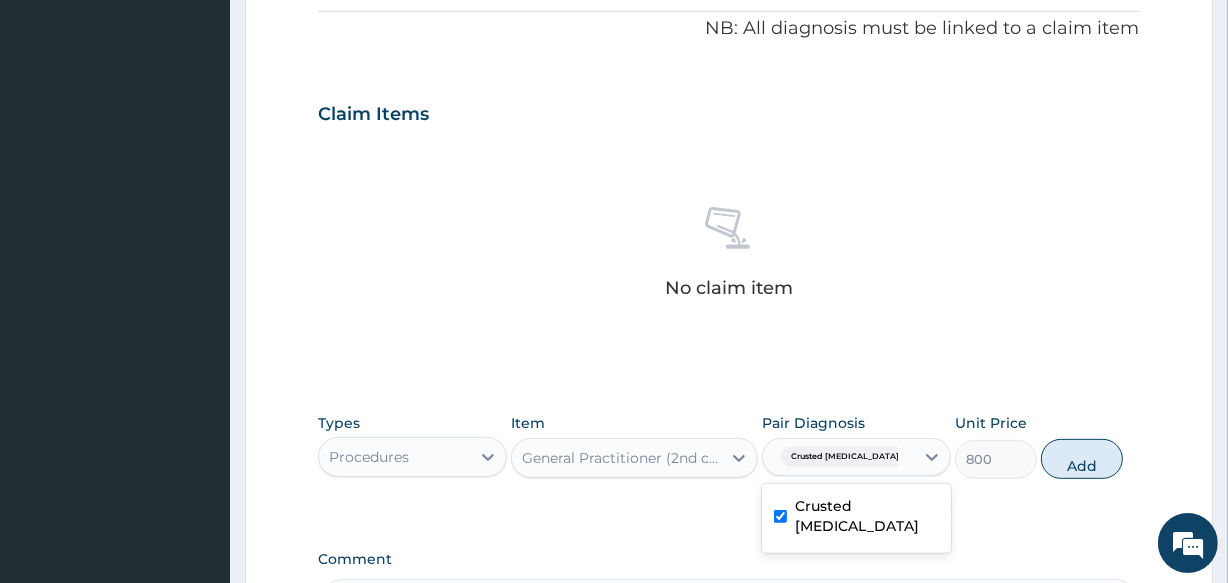 type on "0" 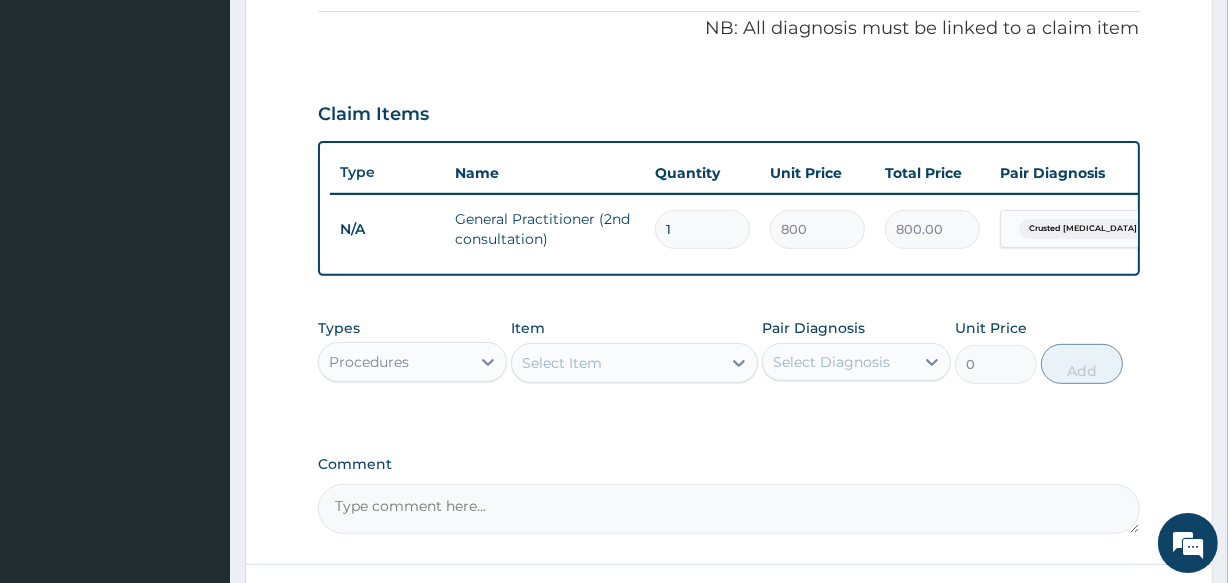 click on "Procedures" at bounding box center [394, 362] 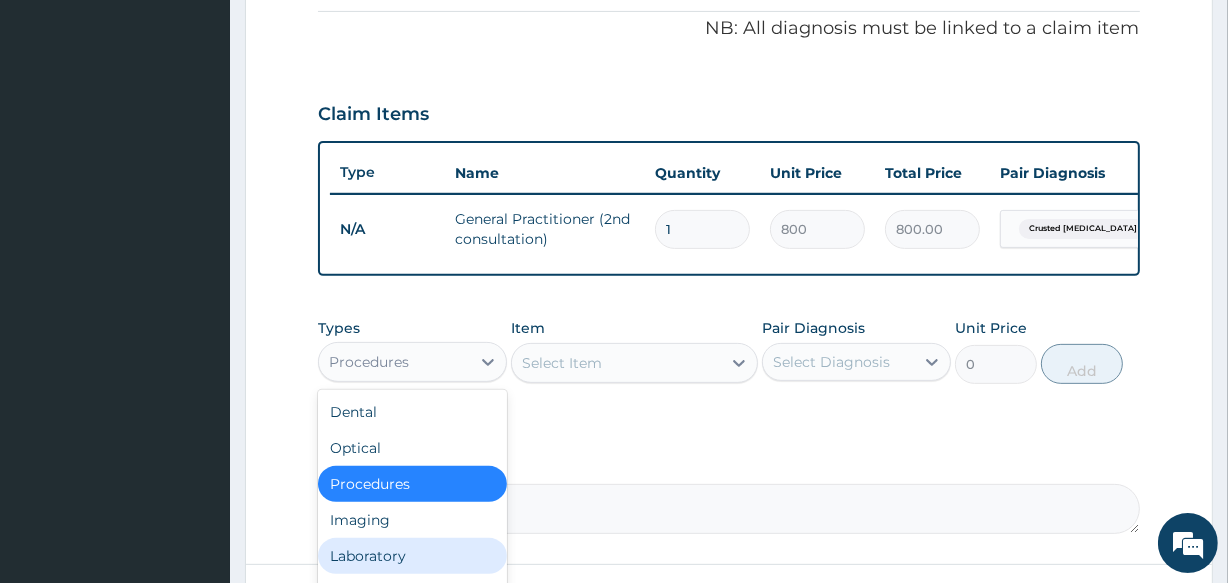 click on "Laboratory" at bounding box center [412, 556] 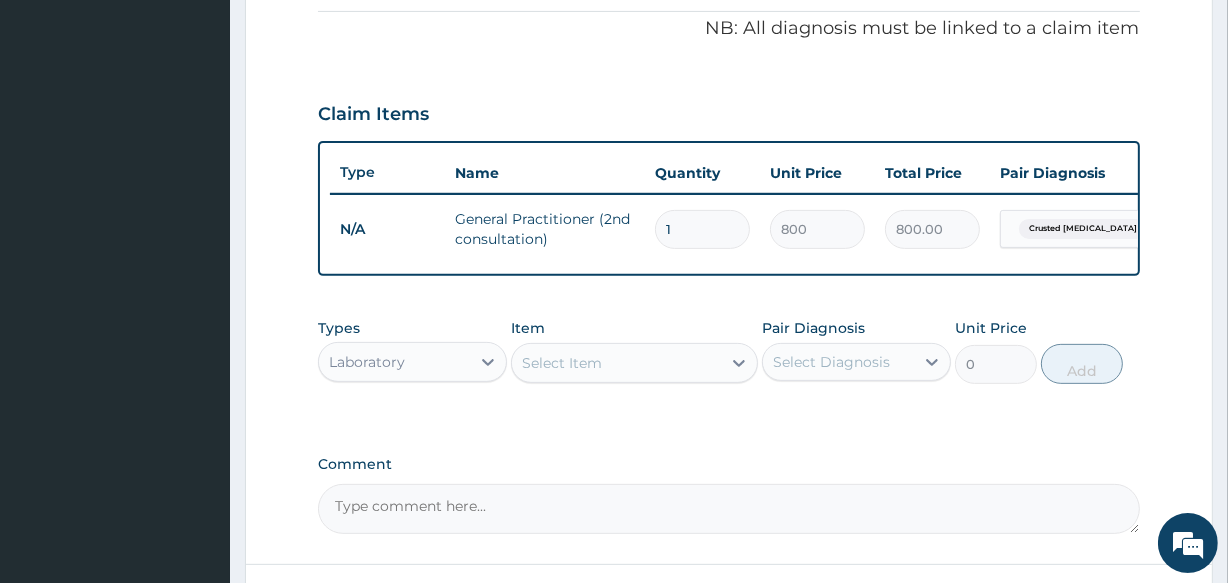 click on "Select Item" at bounding box center (616, 363) 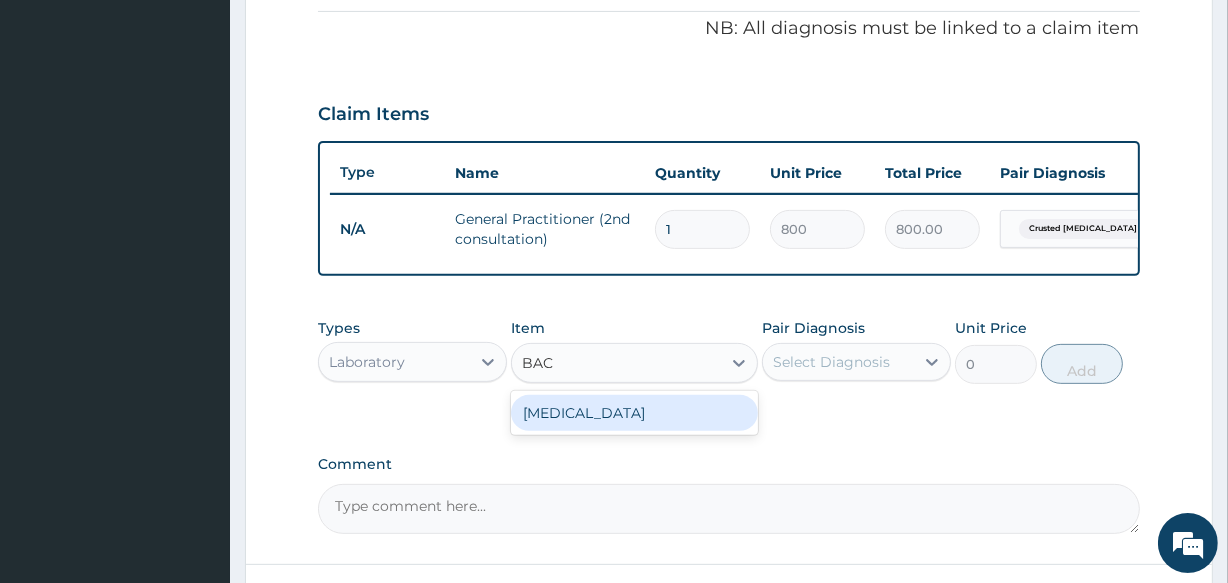 type on "BAC" 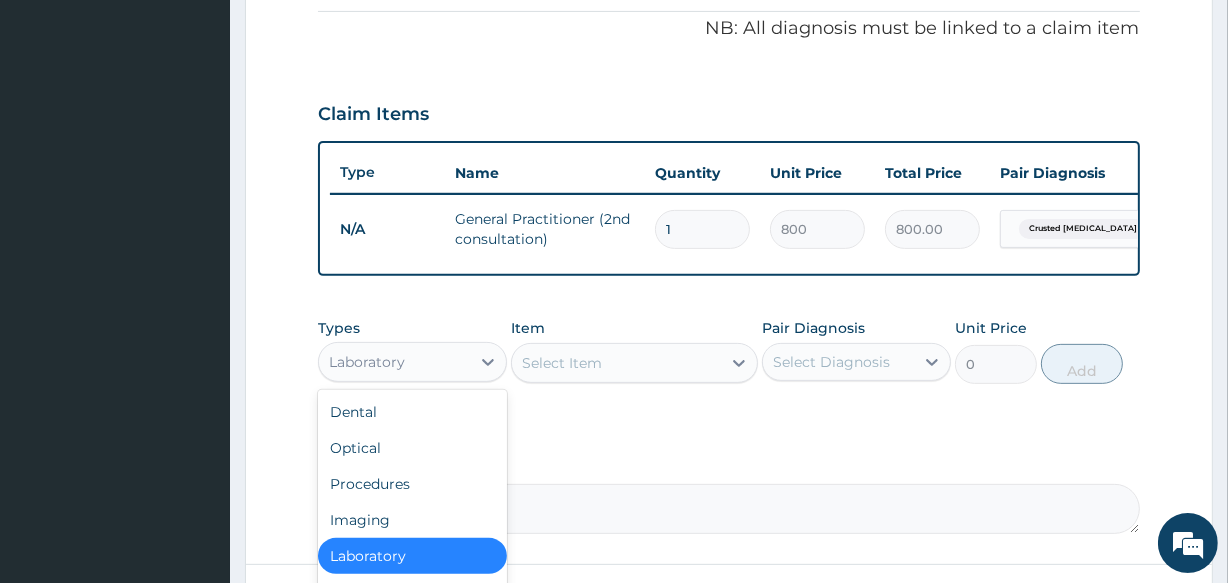click on "Laboratory" at bounding box center (394, 362) 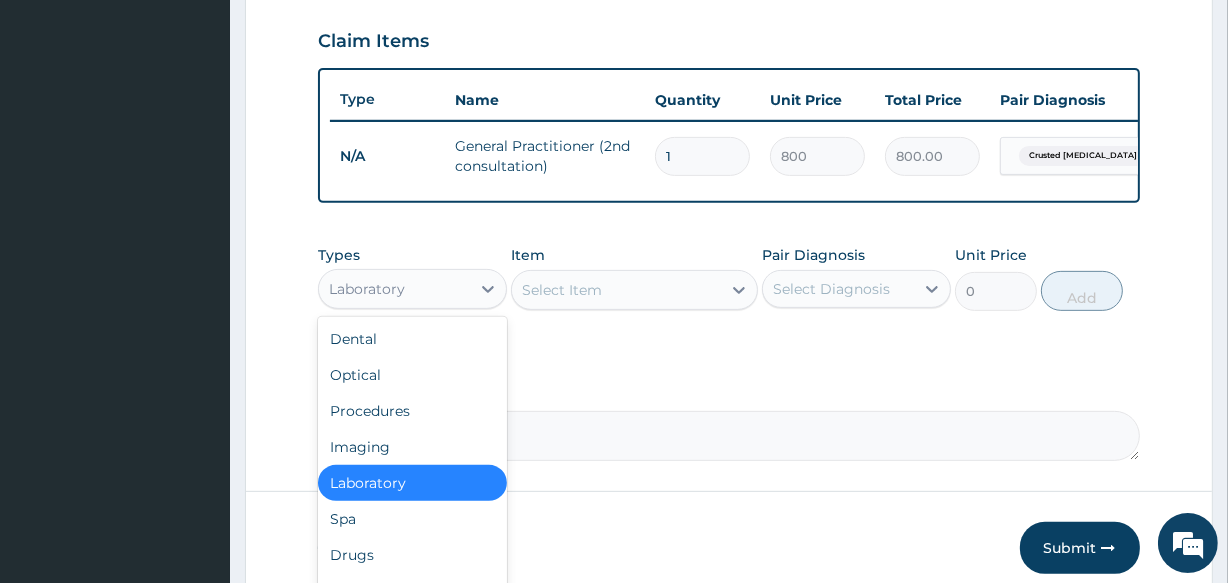scroll, scrollTop: 712, scrollLeft: 0, axis: vertical 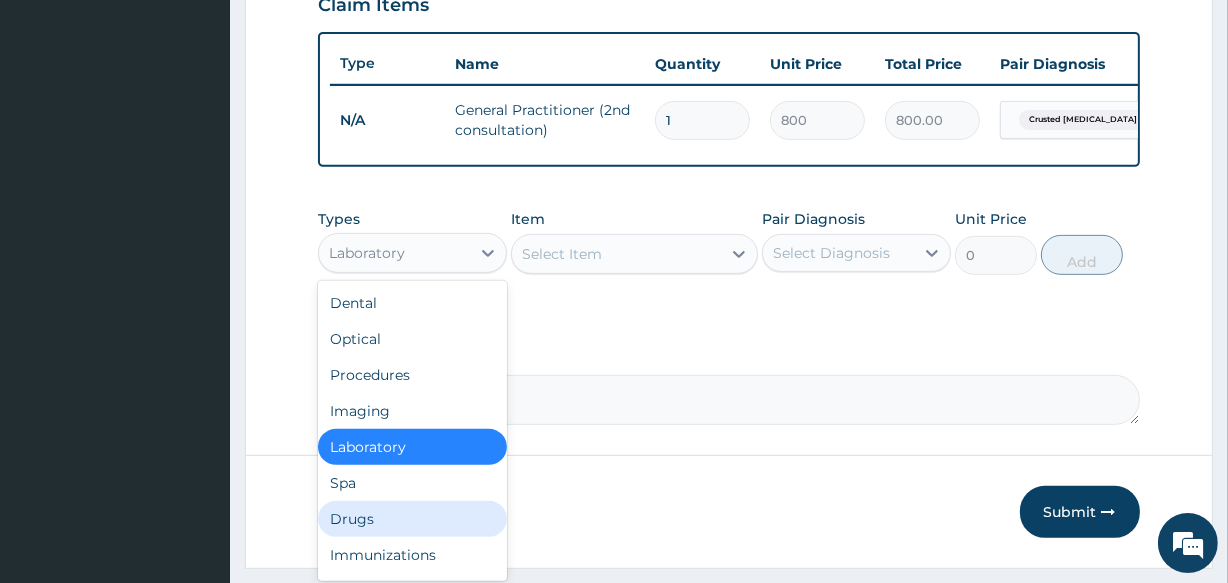 click on "Drugs" at bounding box center [412, 519] 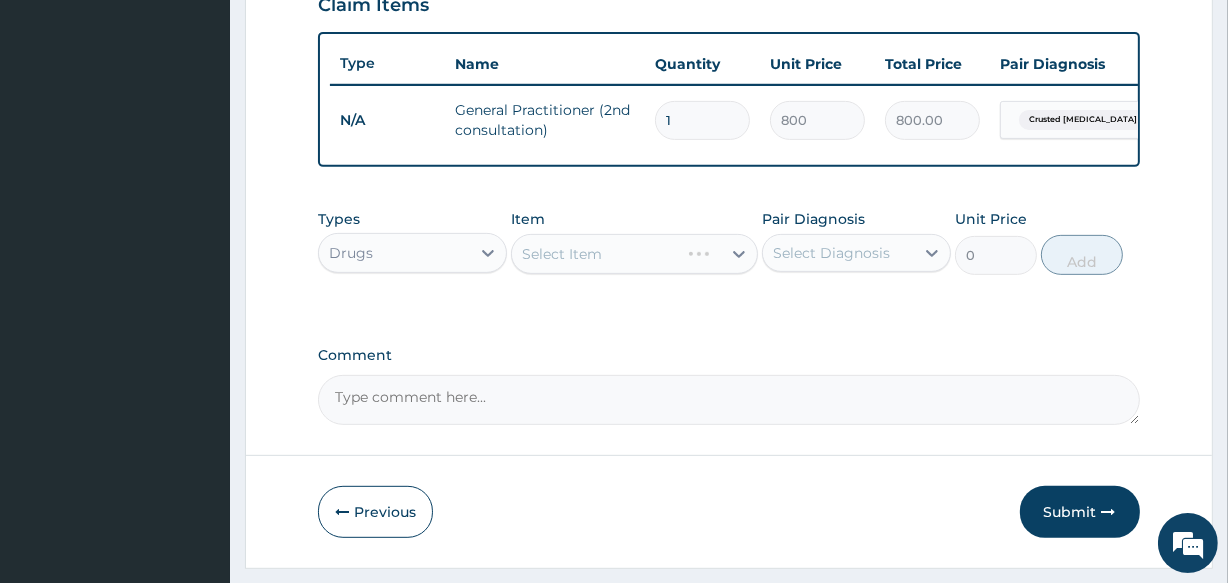 click on "Select Item" at bounding box center (634, 254) 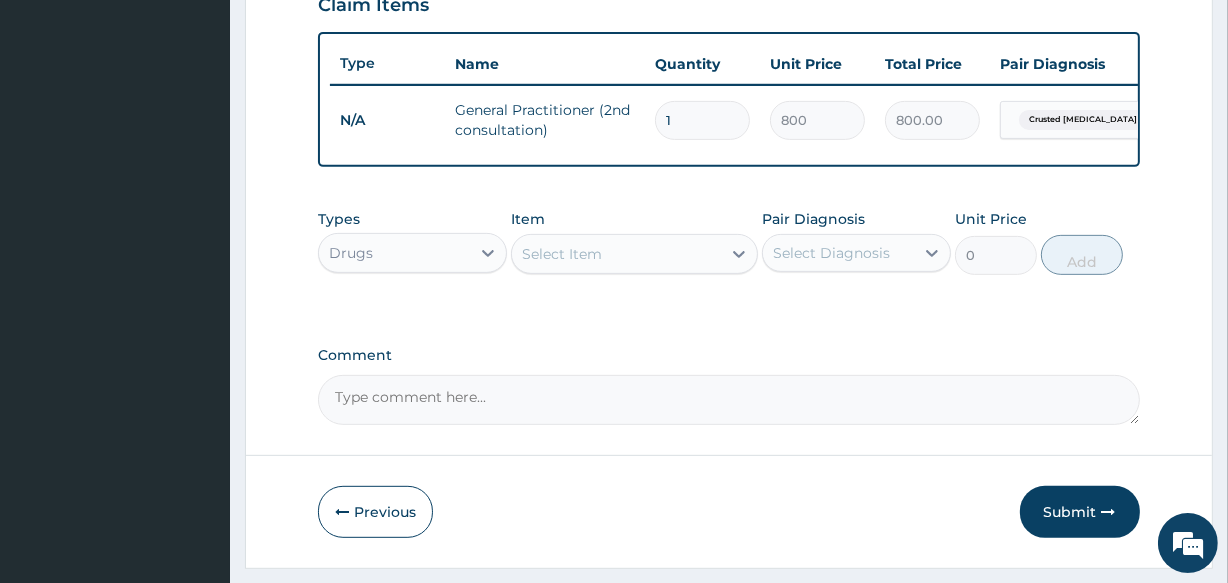 click on "Select Item" at bounding box center (616, 254) 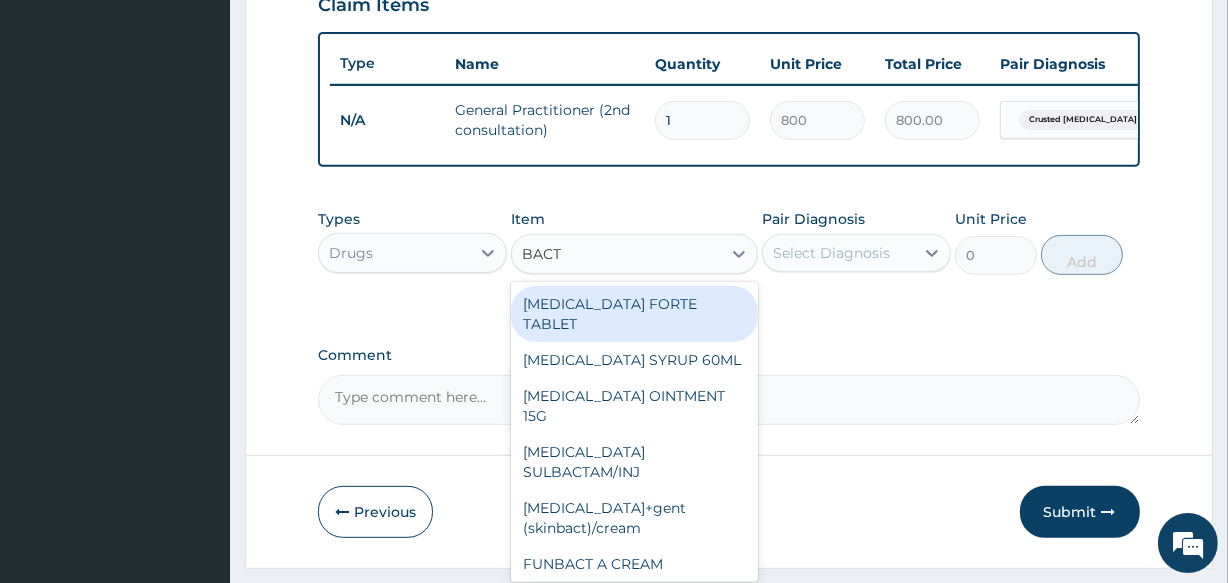 type on "BACTR" 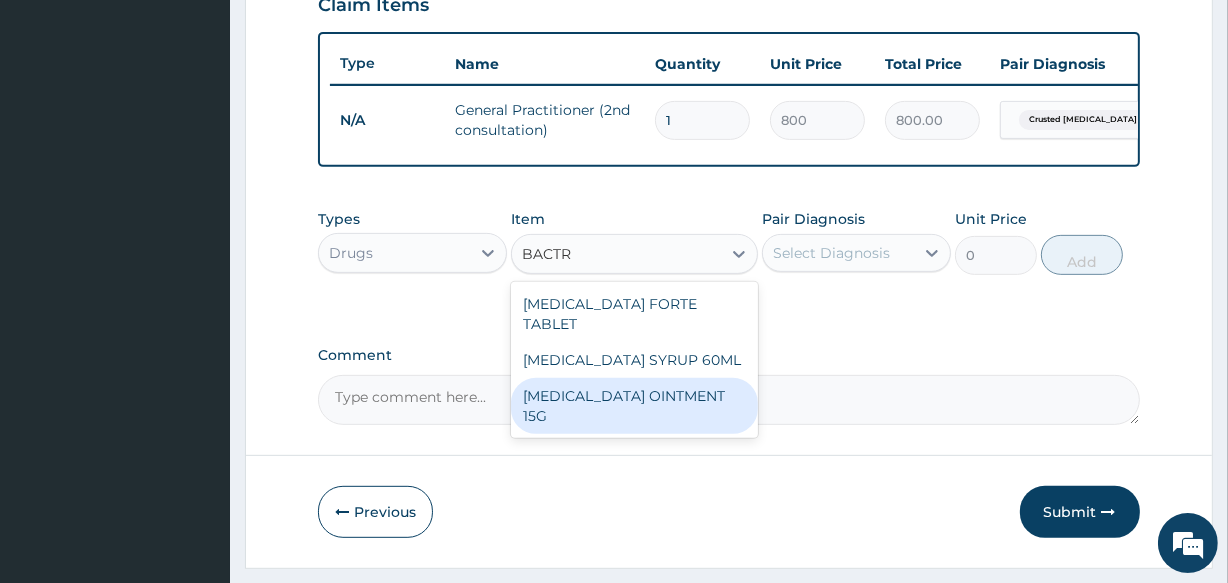 click on "BACTROBAN OINTMENT 15G" at bounding box center [634, 406] 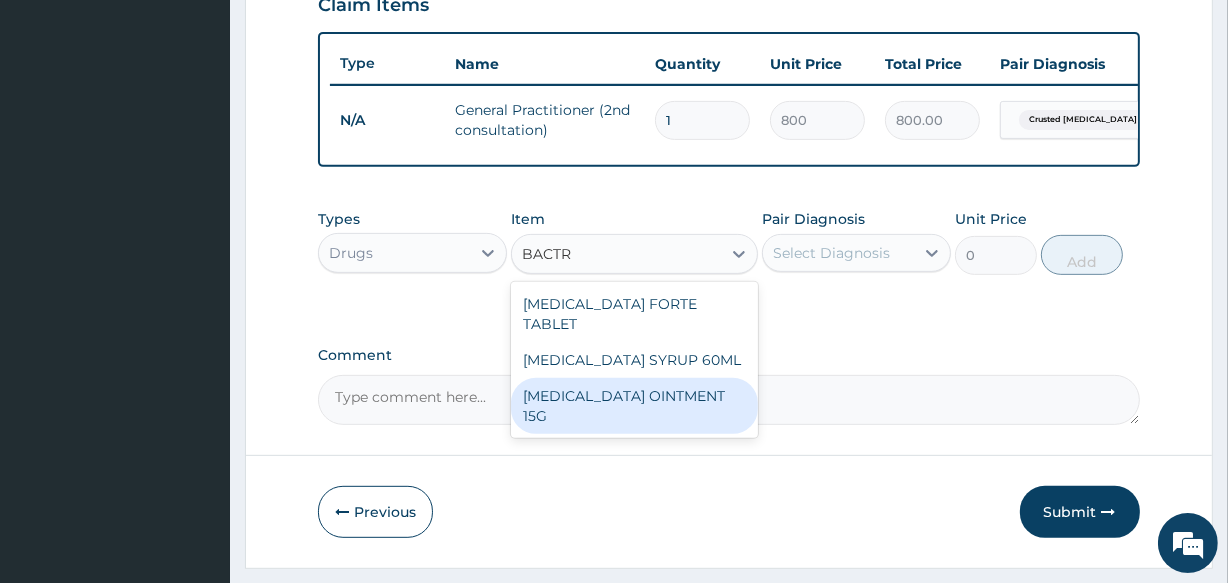 type 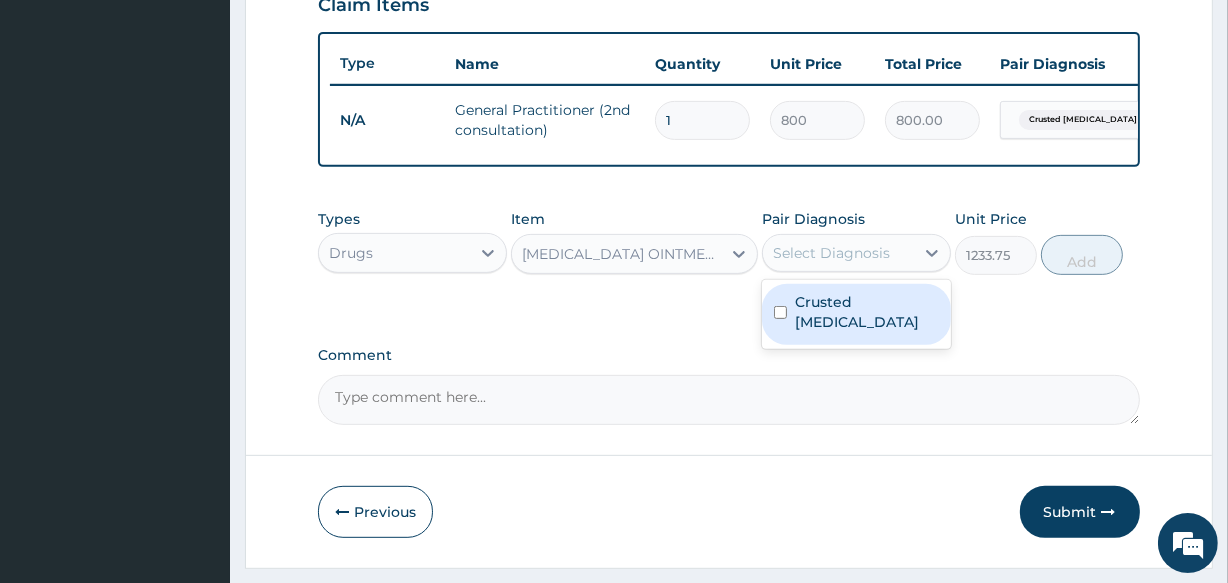 click on "Select Diagnosis" at bounding box center (838, 253) 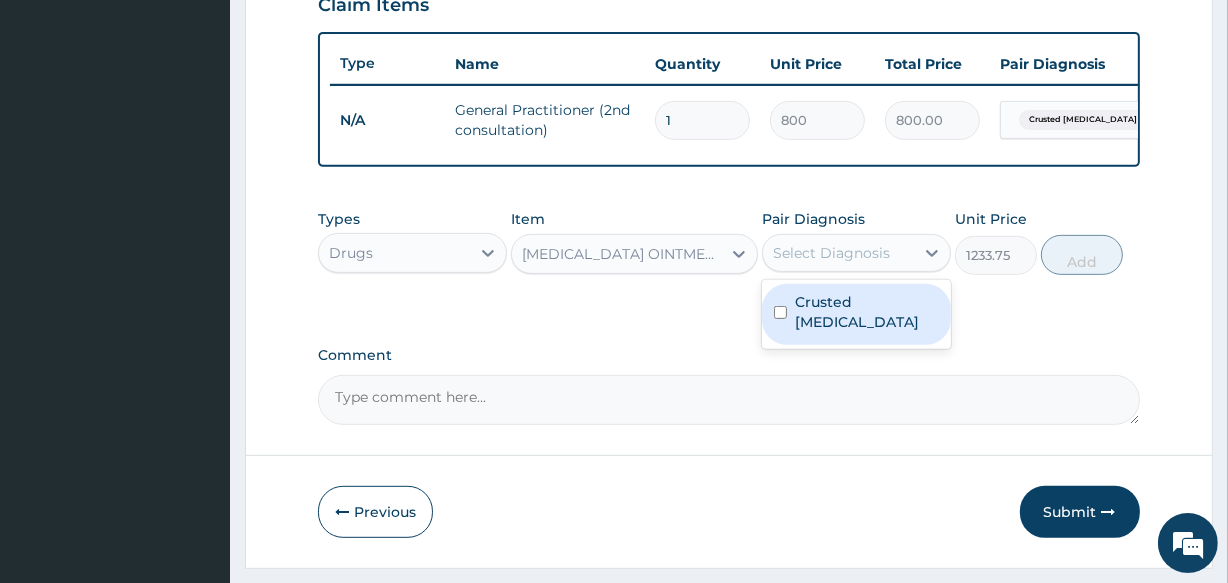 click on "Crusted scabies" at bounding box center (867, 312) 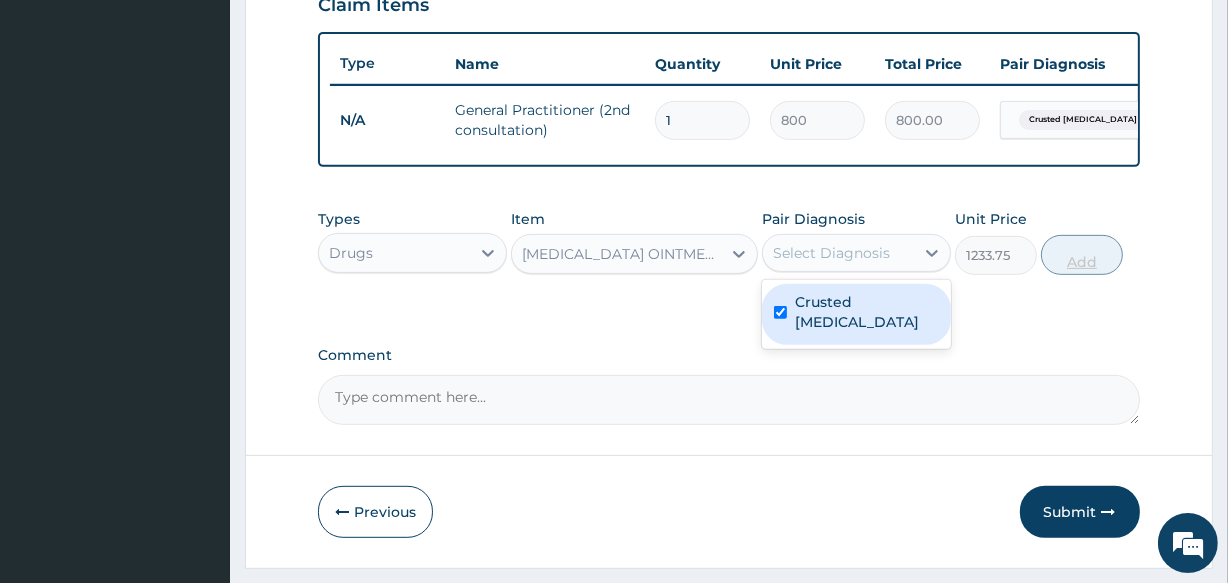 checkbox on "true" 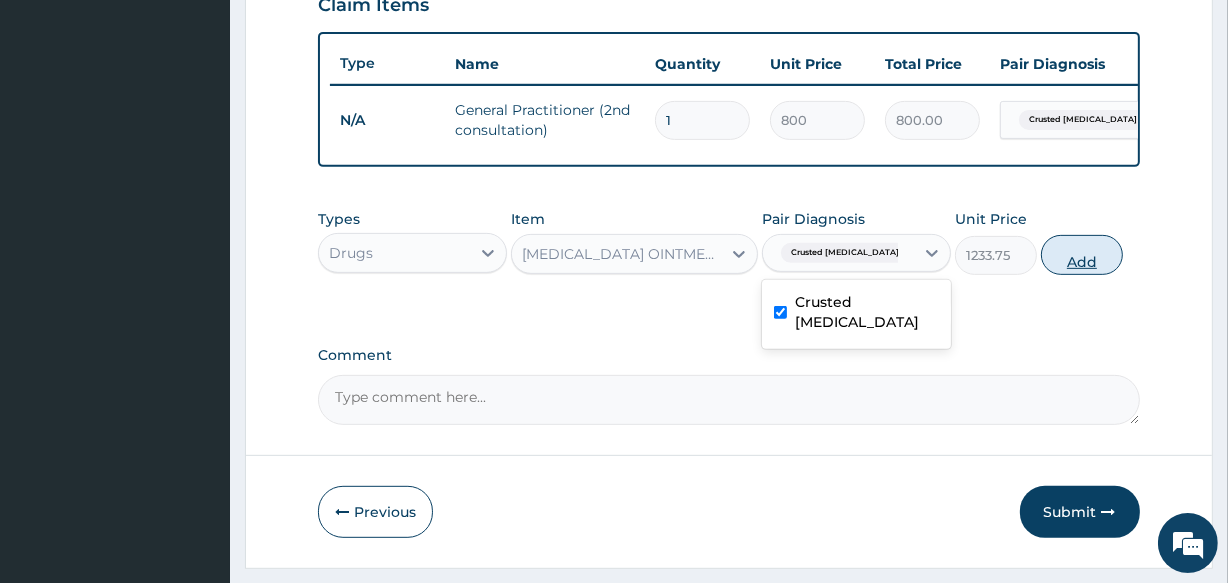 click on "Add" at bounding box center (1082, 255) 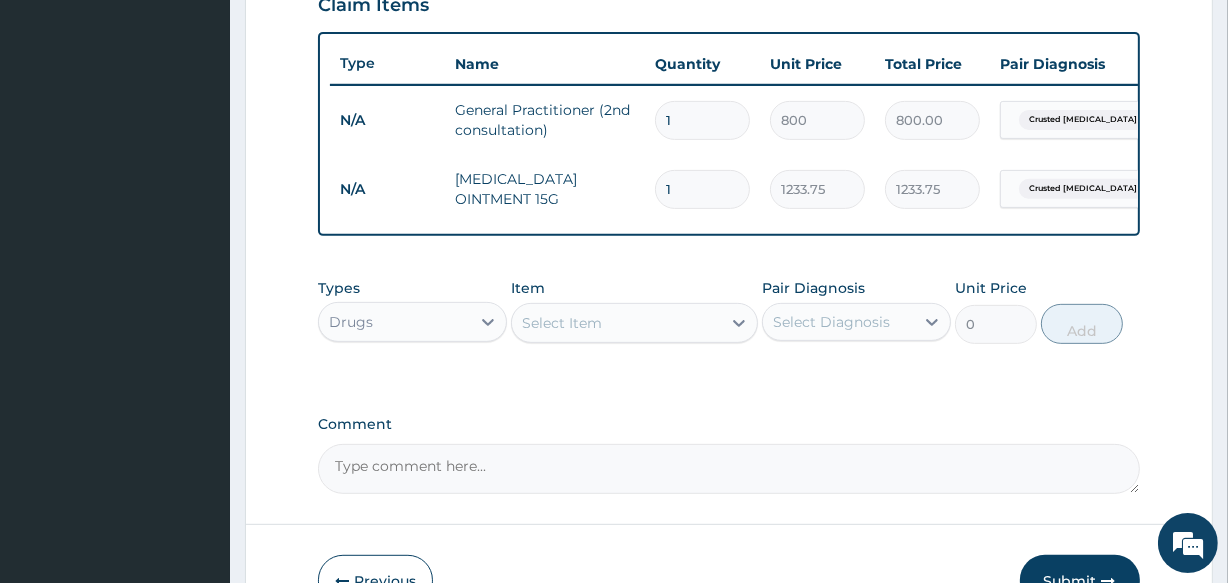 click on "Select Item" at bounding box center [616, 323] 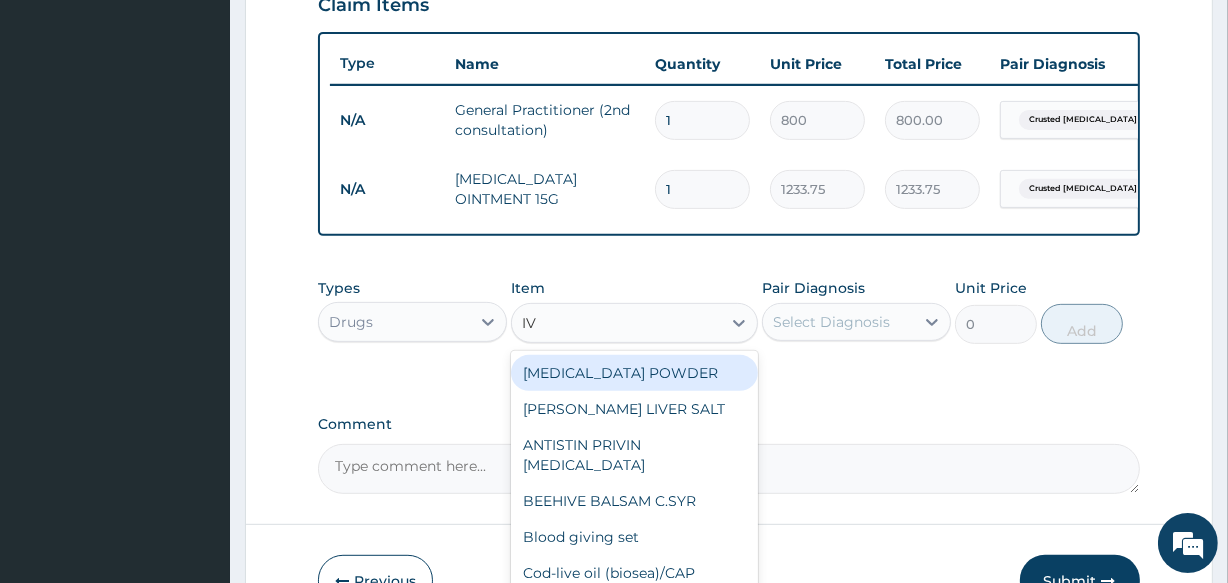 type on "IVE" 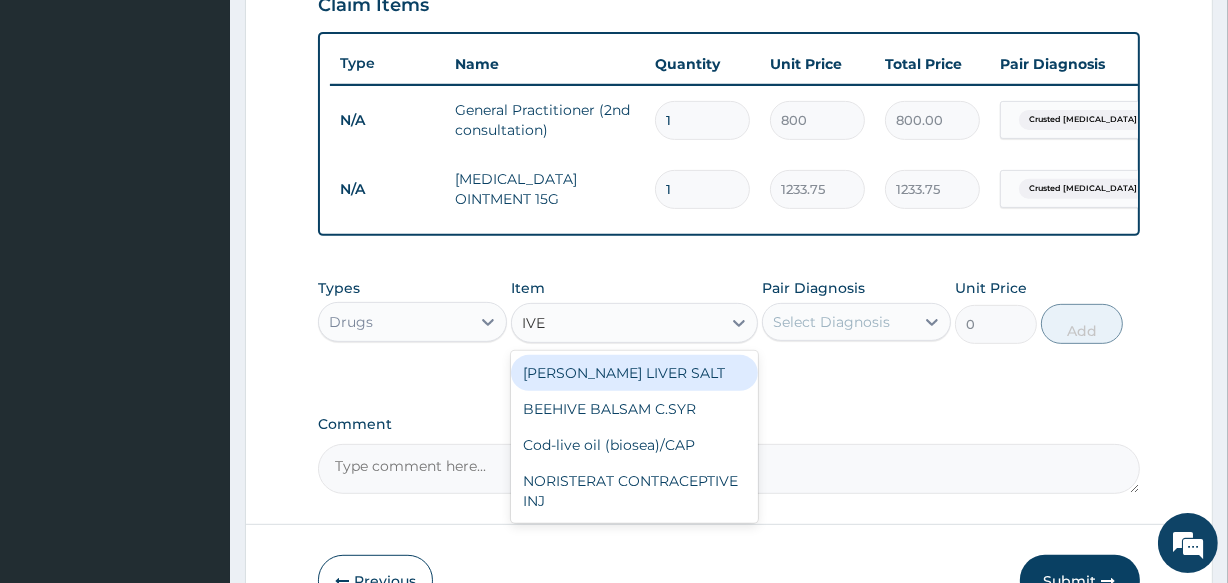 click on "ANDREWS LIVER SALT" at bounding box center [634, 373] 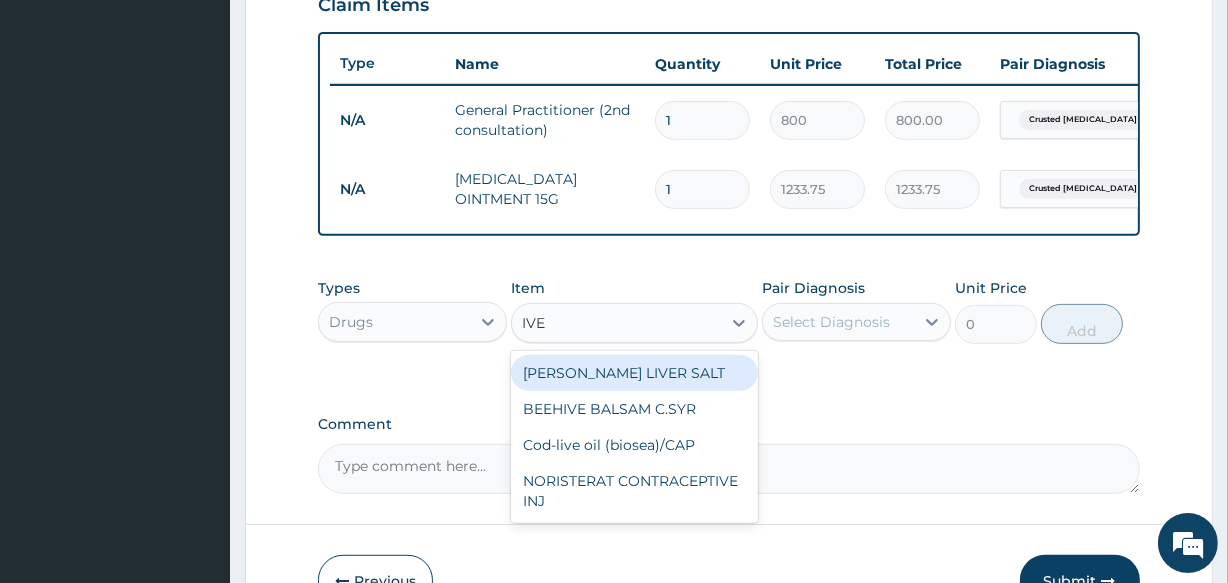 type 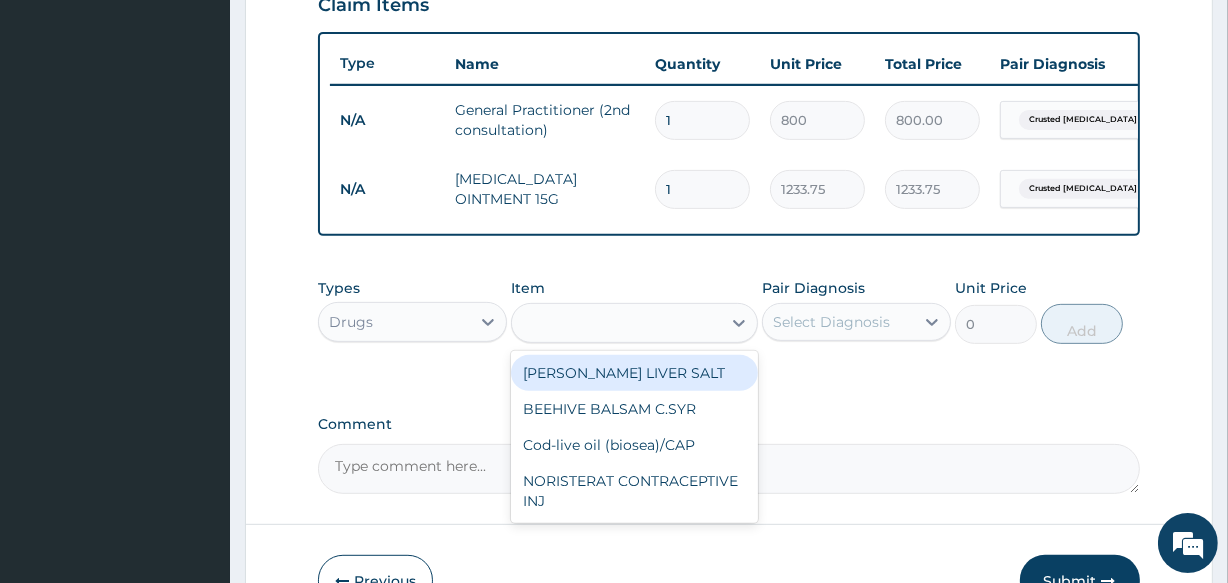 type on "26.25" 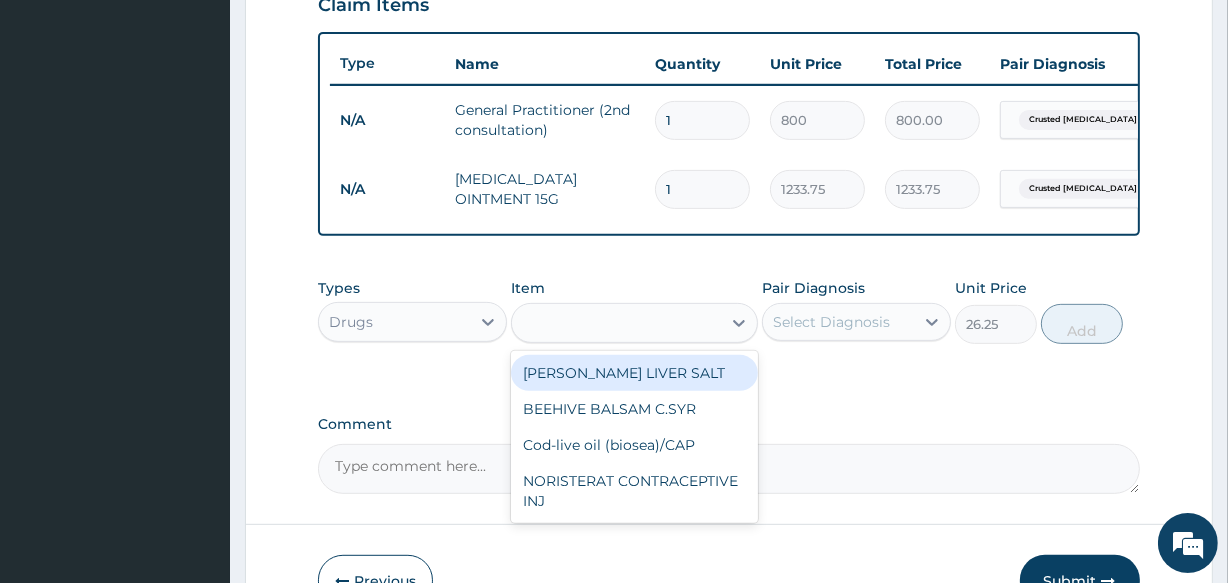 type on "R" 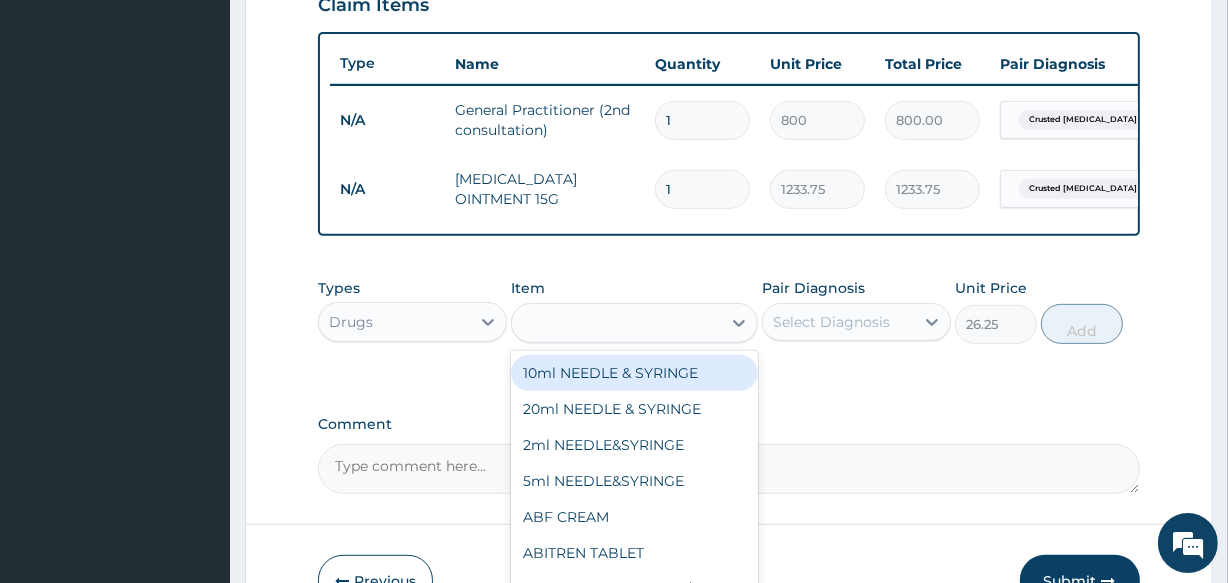 click on "R" at bounding box center (616, 323) 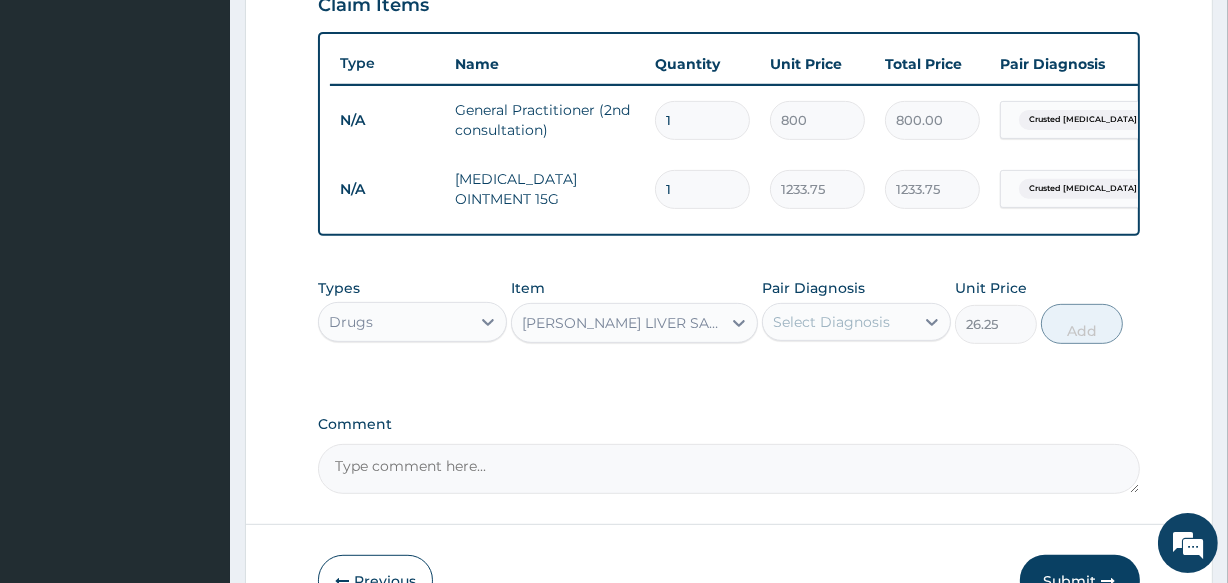 click on "ANDREWS LIVER SALT" at bounding box center [616, 323] 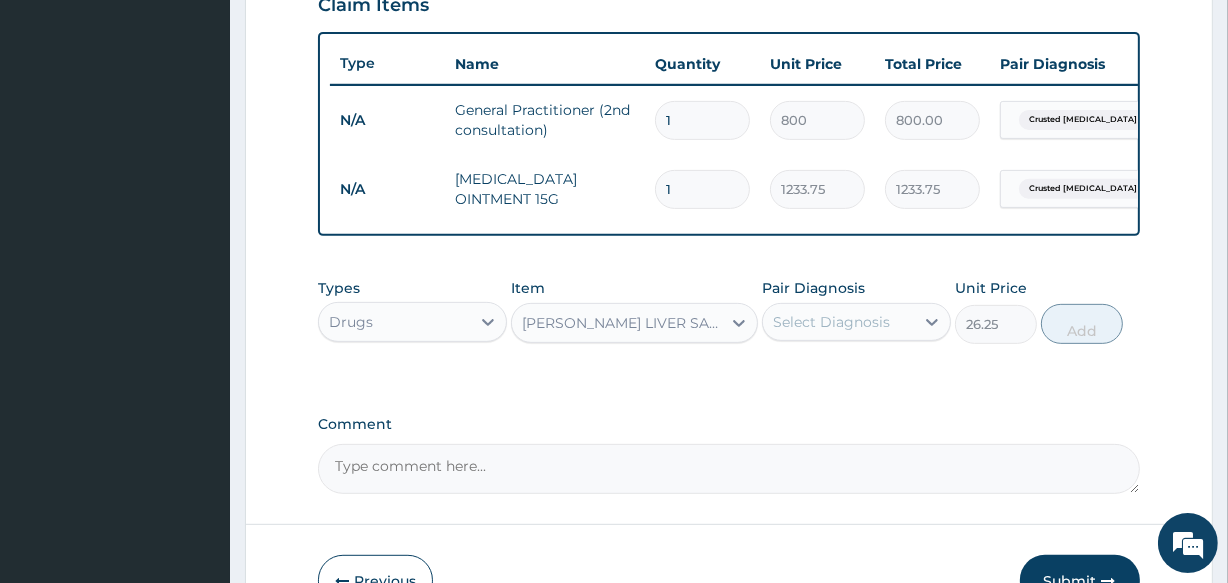 click on "ANDREWS LIVER SALT" at bounding box center (616, 323) 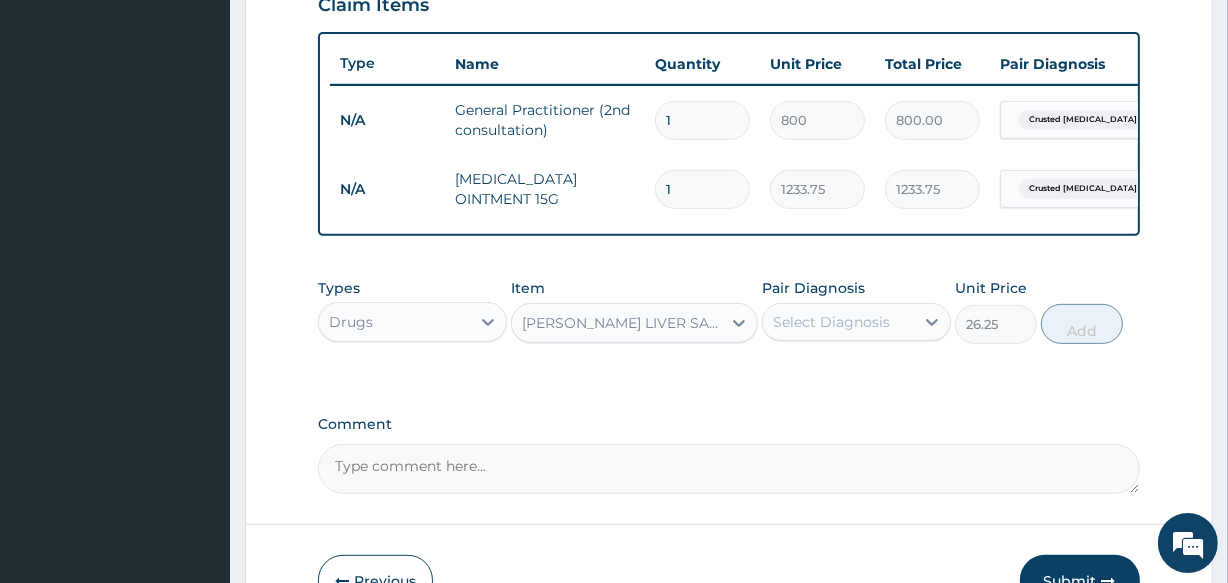 click on "ANDREWS LIVER SALT" at bounding box center (622, 323) 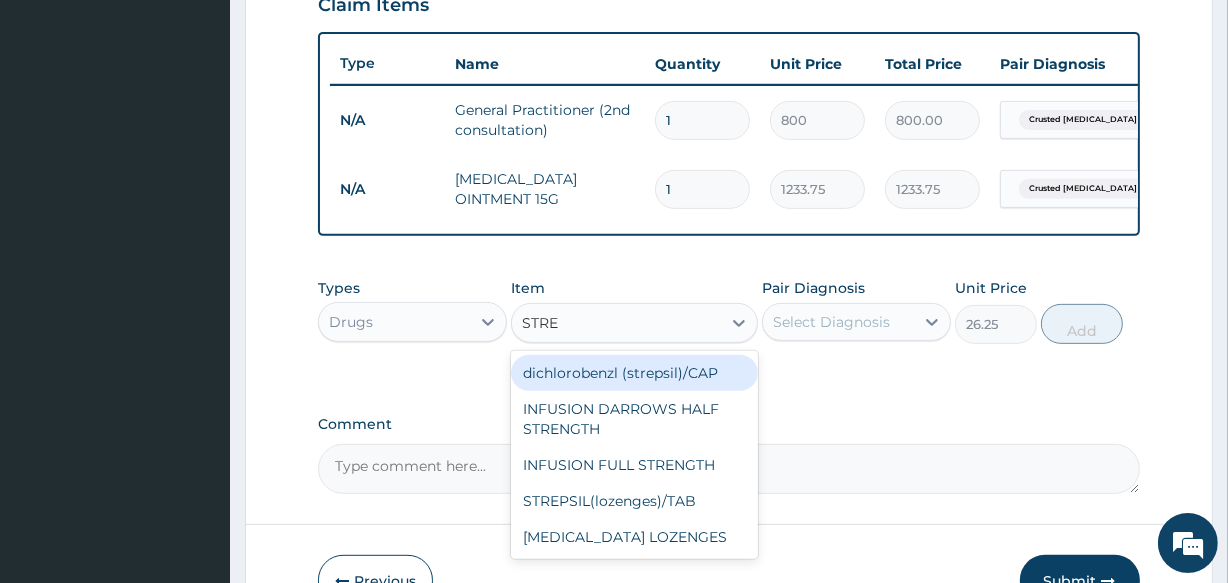 scroll, scrollTop: 0, scrollLeft: 0, axis: both 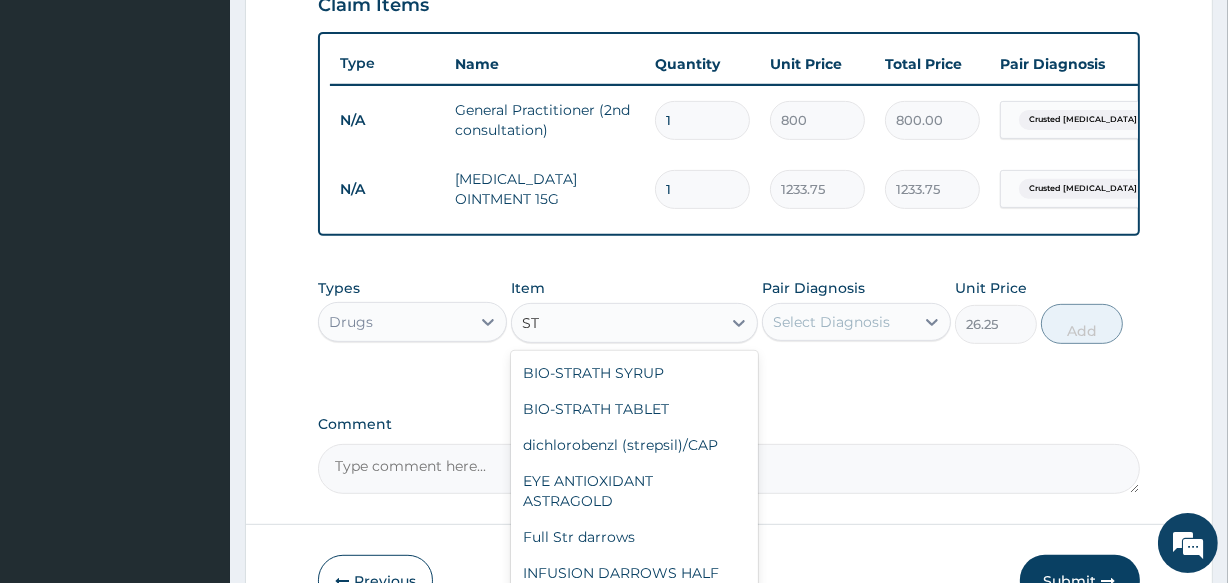 type on "S" 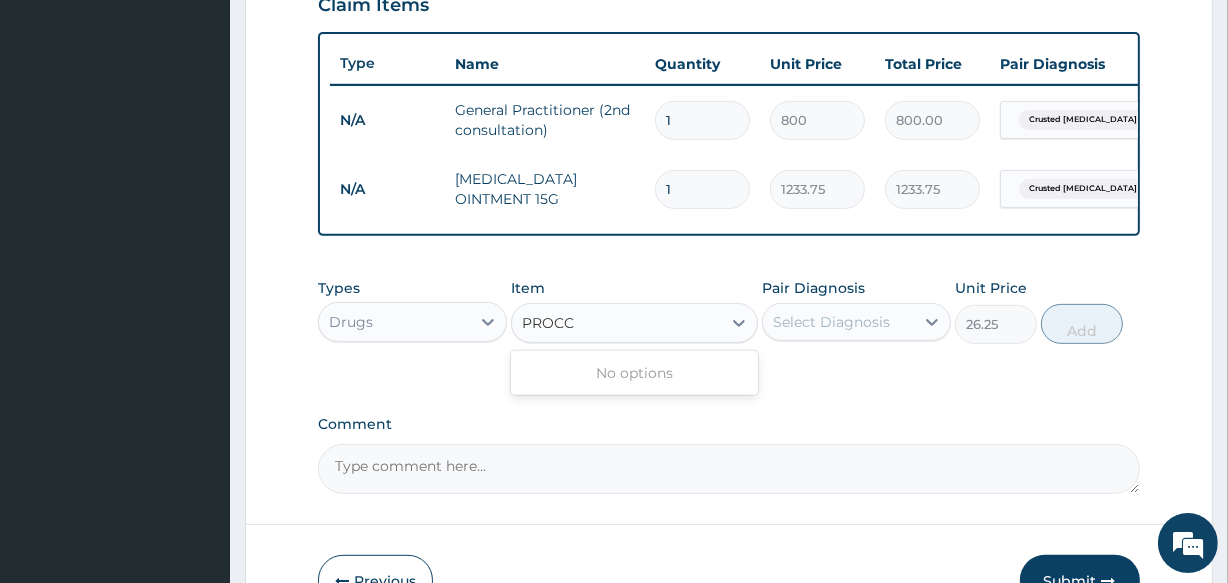 type on "PROC" 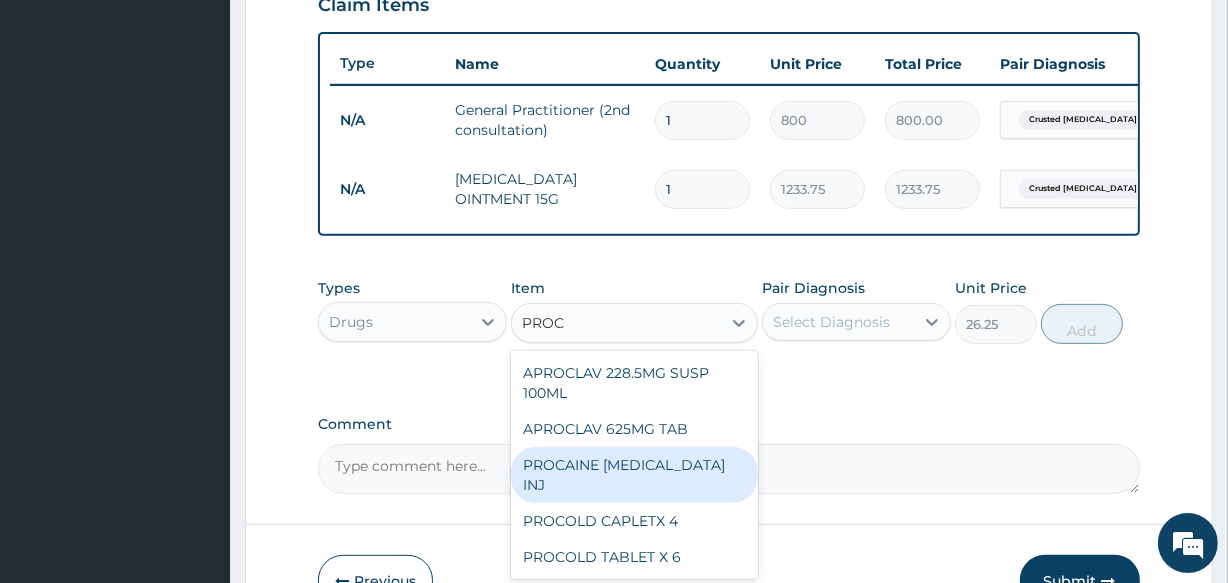 click on "PROCAINE PENICILLIN INJ" at bounding box center [634, 475] 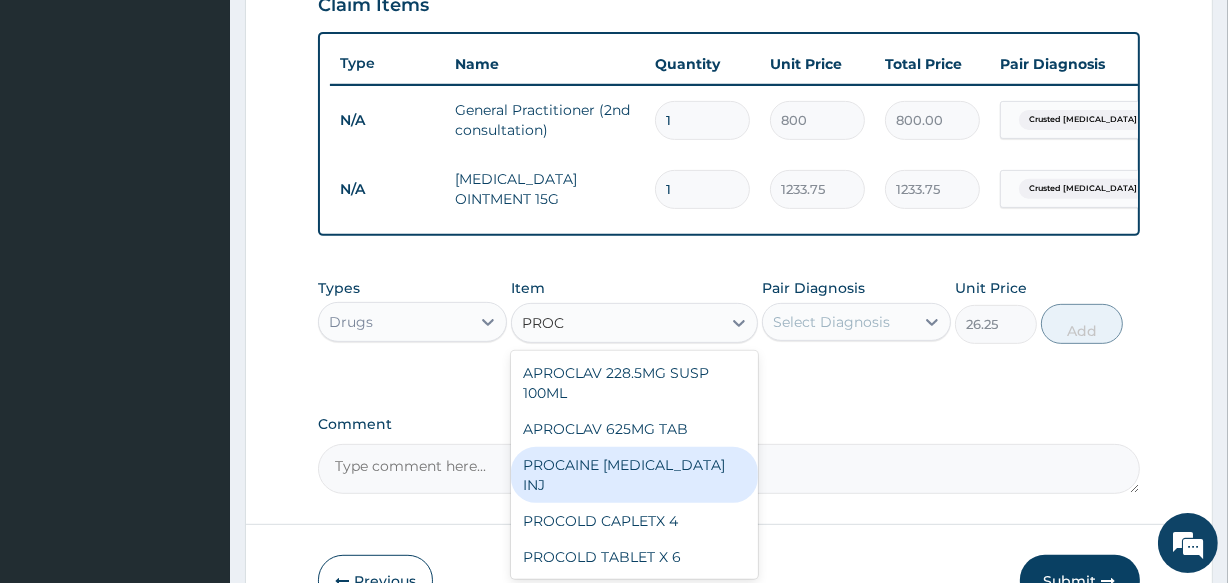 type 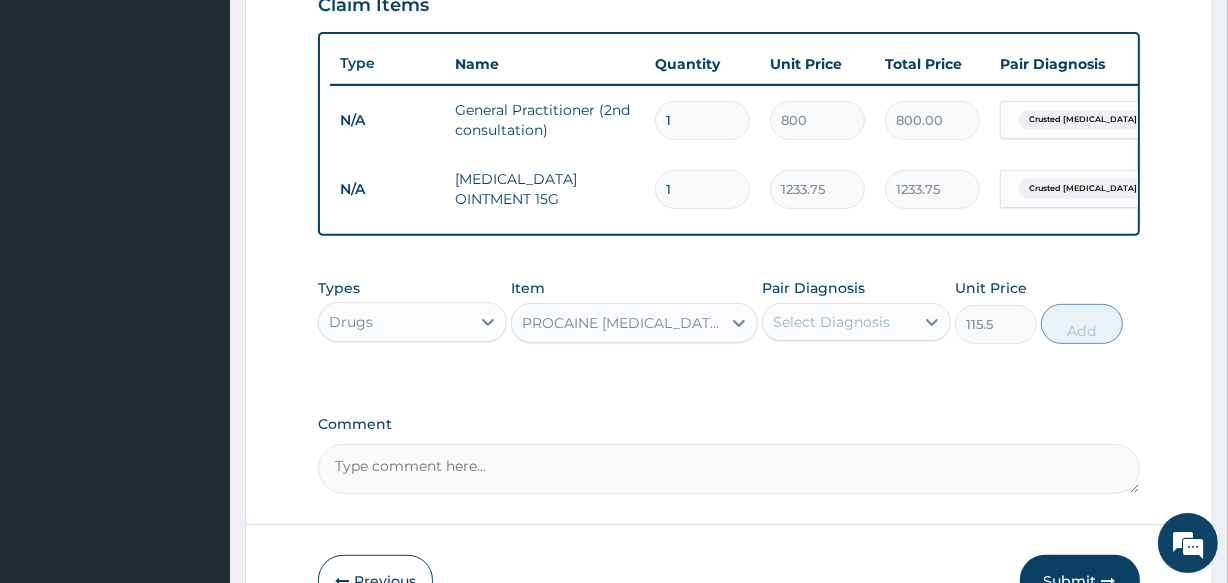 click on "Select Diagnosis" at bounding box center (831, 322) 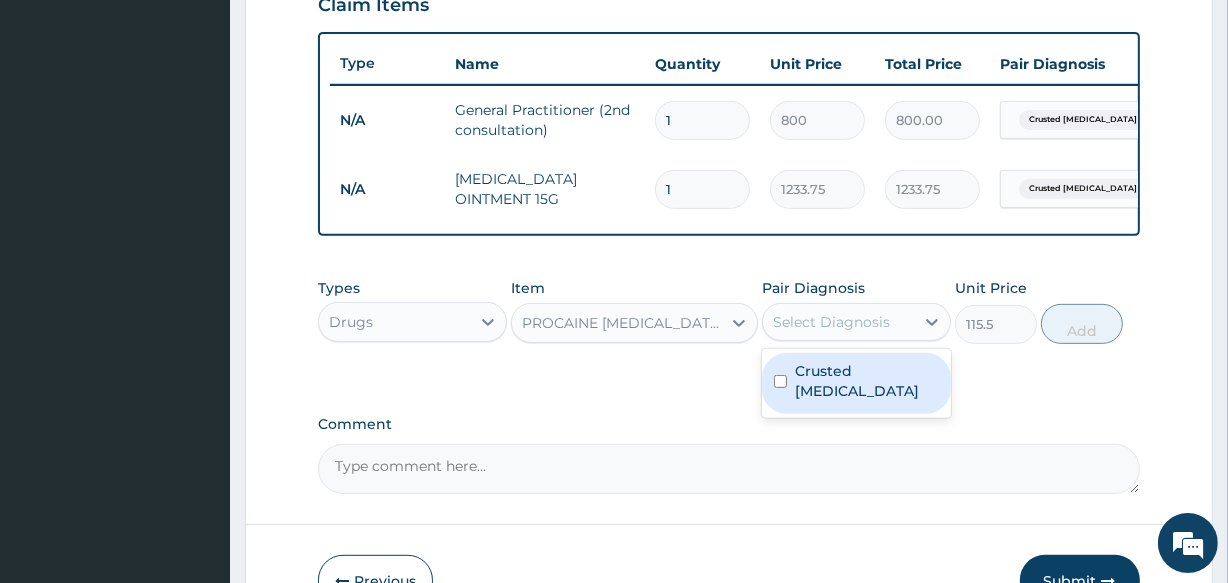 click on "Crusted scabies" at bounding box center [856, 383] 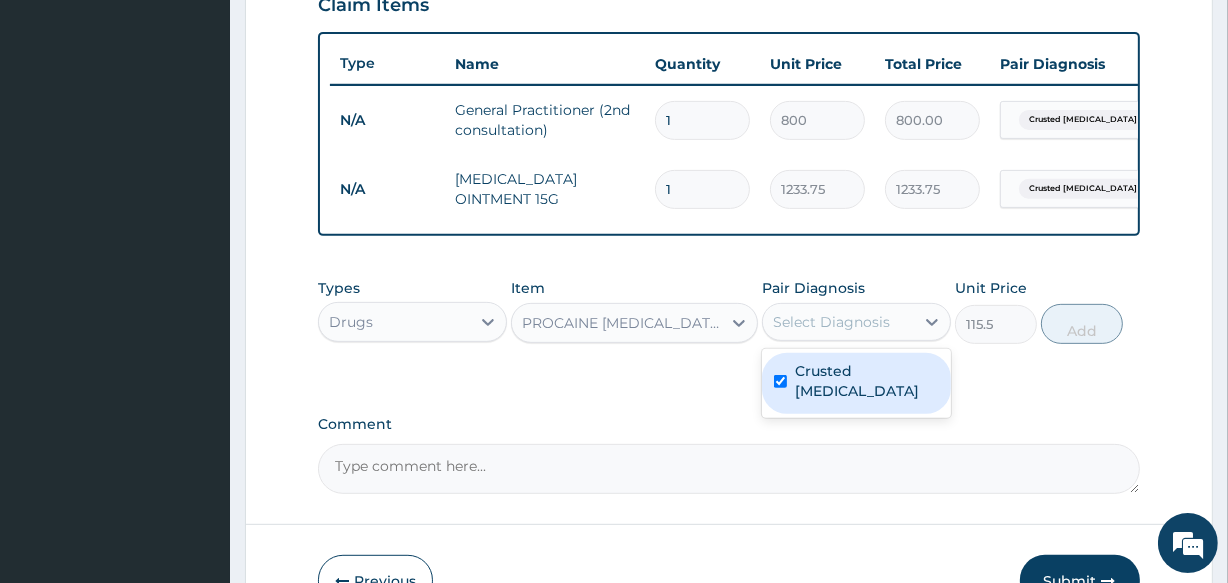 checkbox on "true" 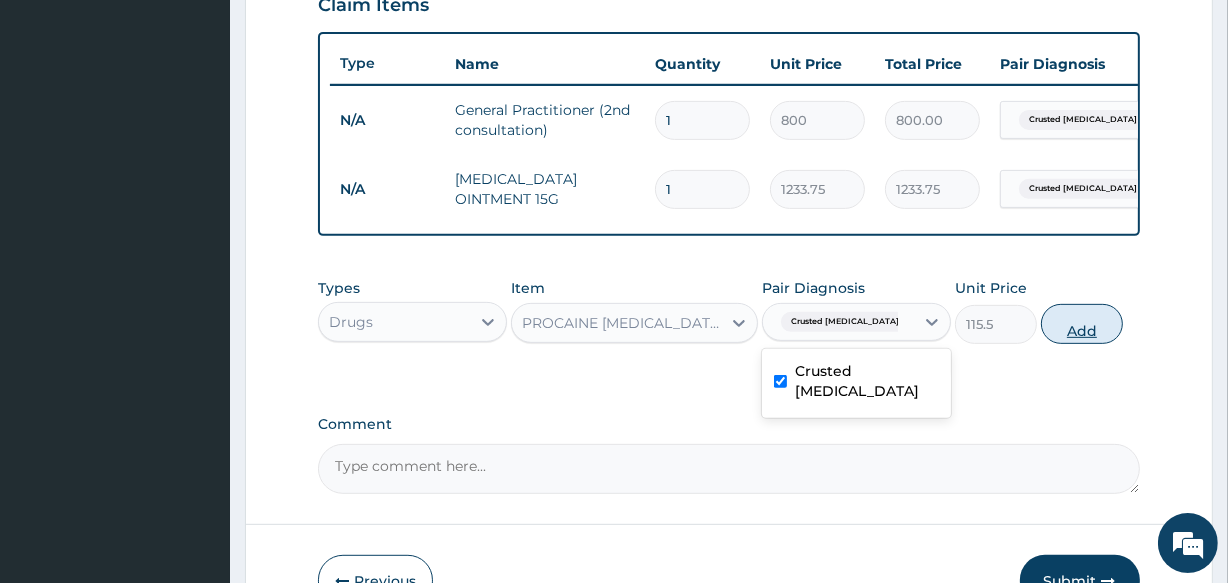 click on "Add" at bounding box center (1082, 324) 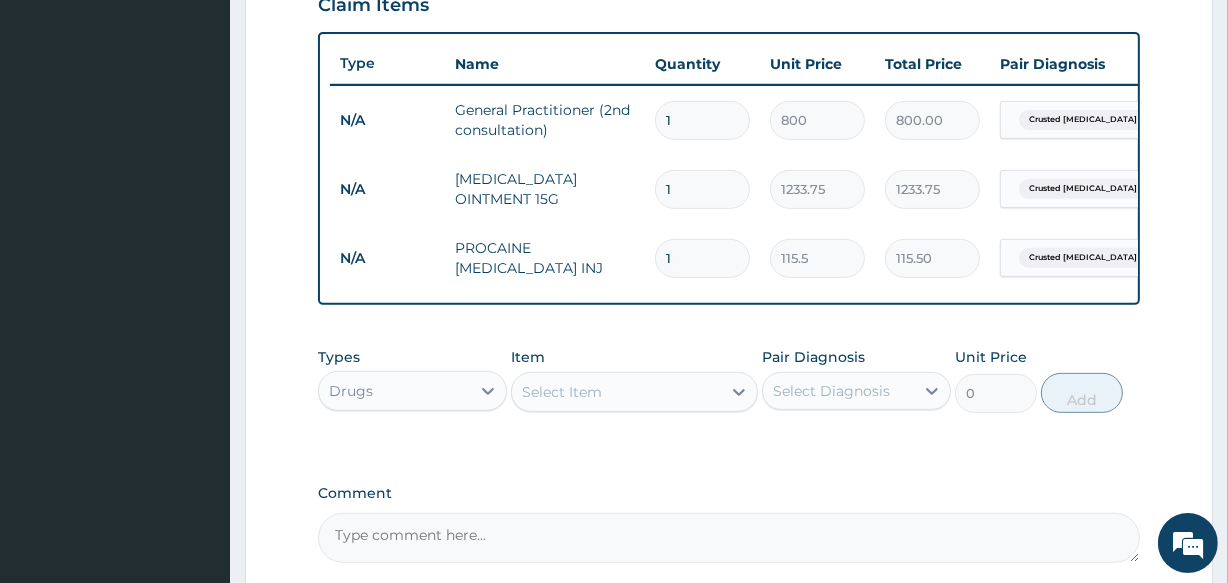 type 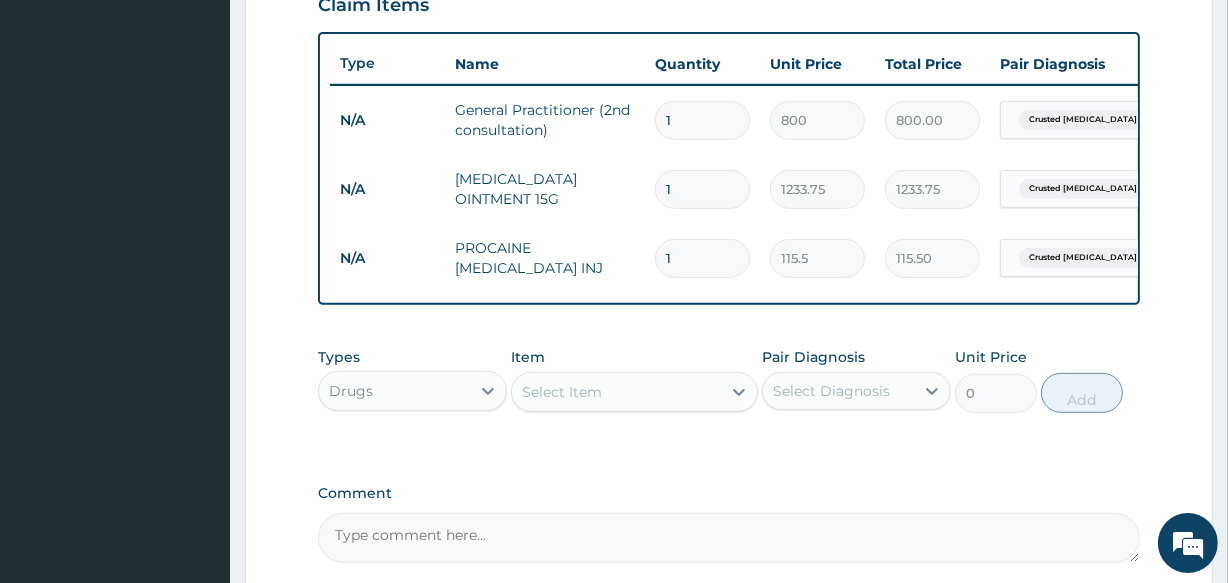 type on "0.00" 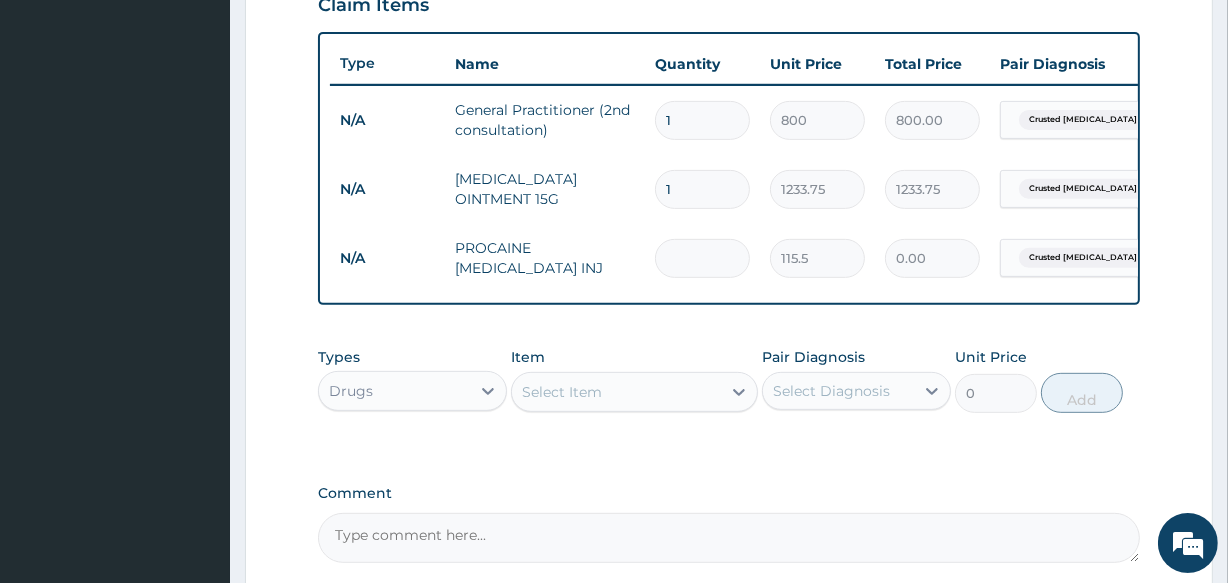 type on "5" 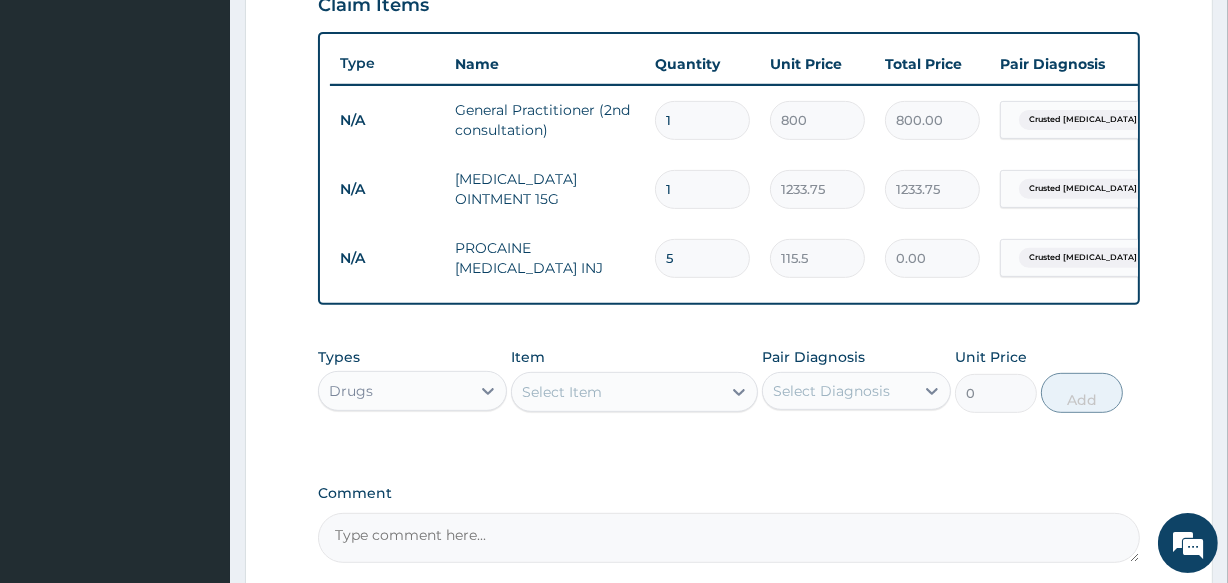 type on "577.50" 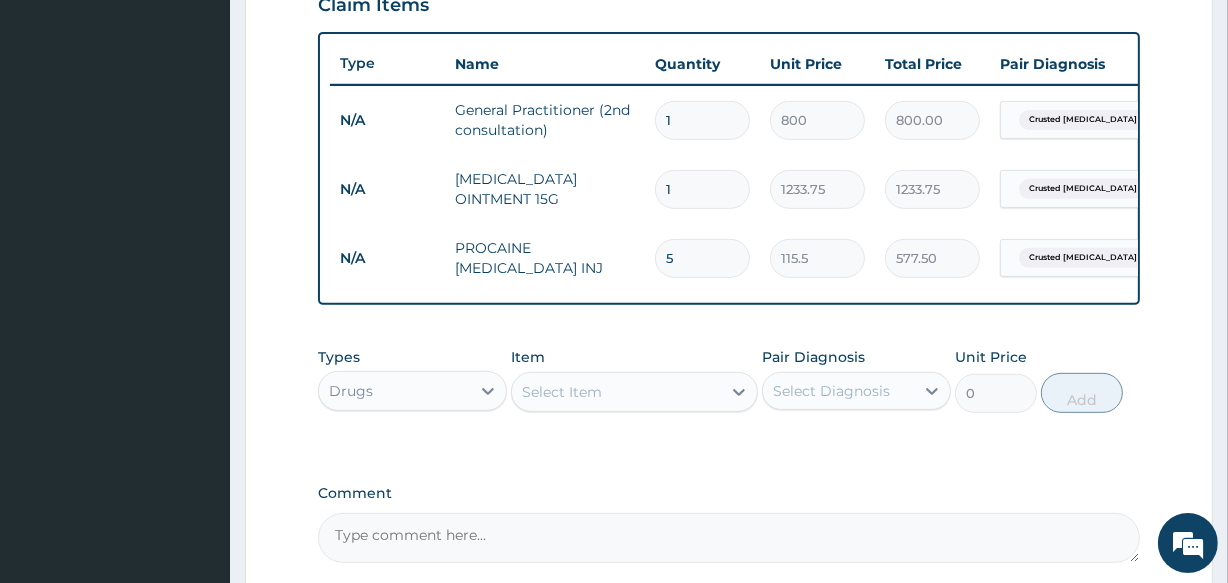 type on "5" 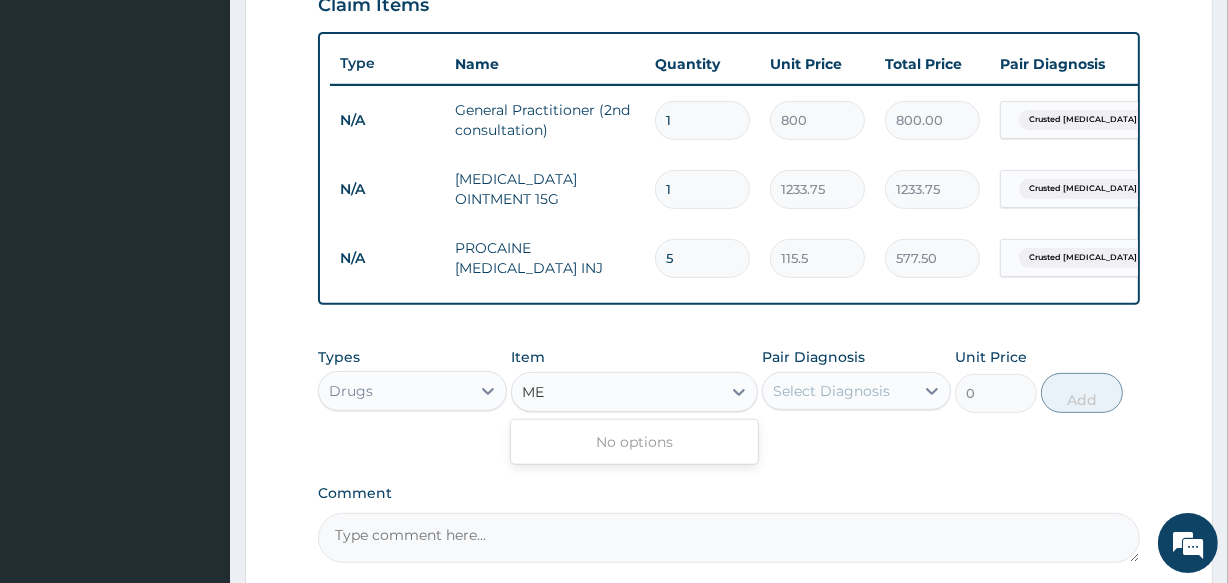 type on "M" 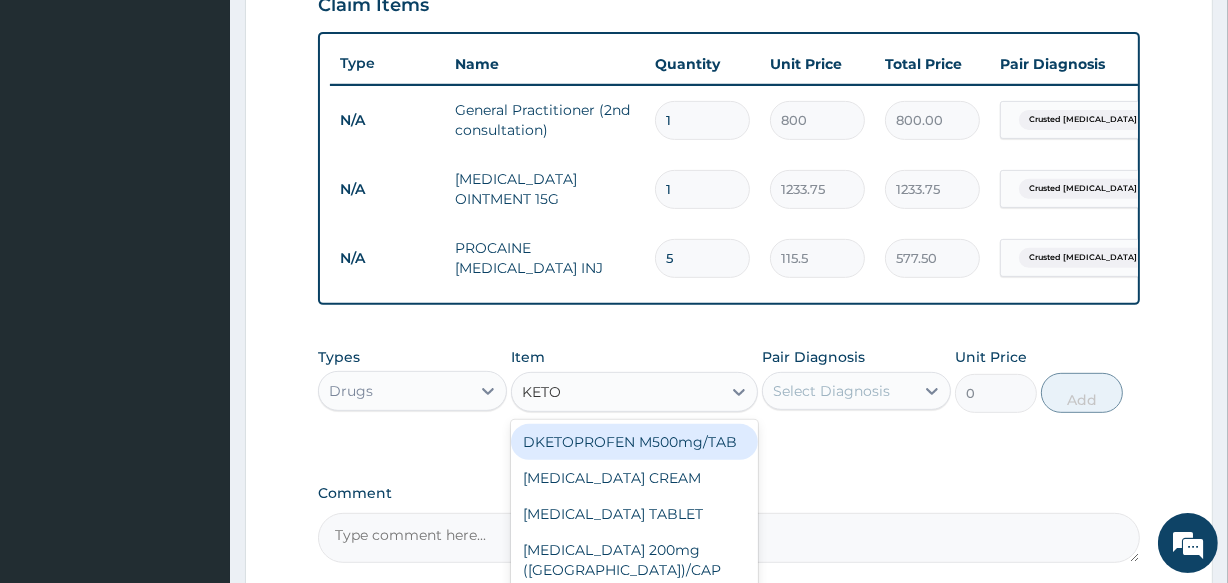 type on "KETOC" 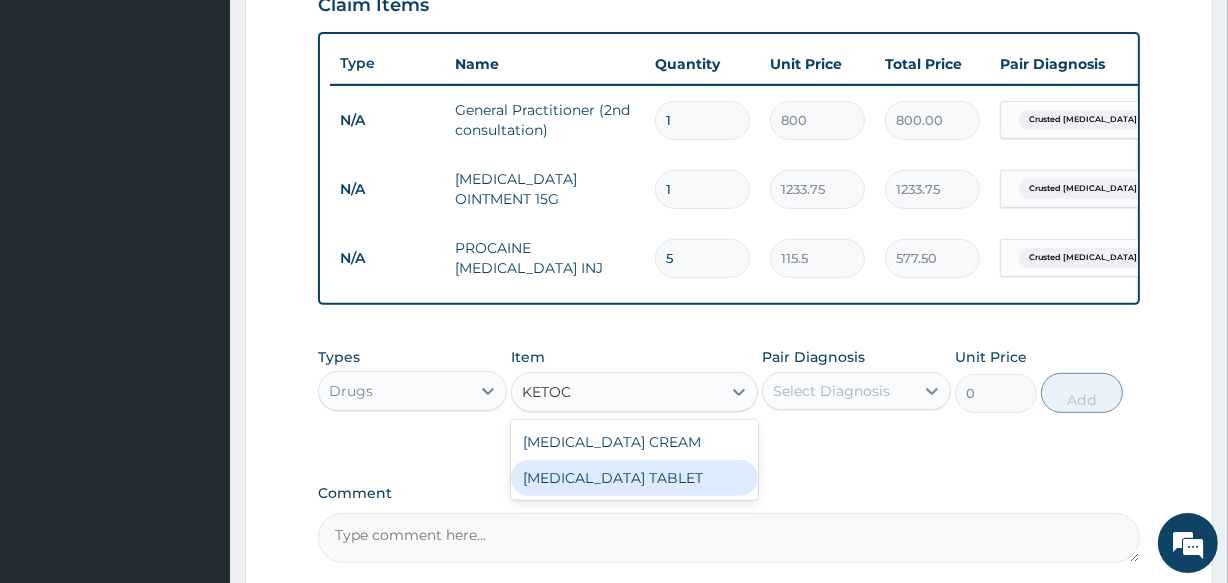 click on "KETOCONAZOLE TABLET" at bounding box center [634, 478] 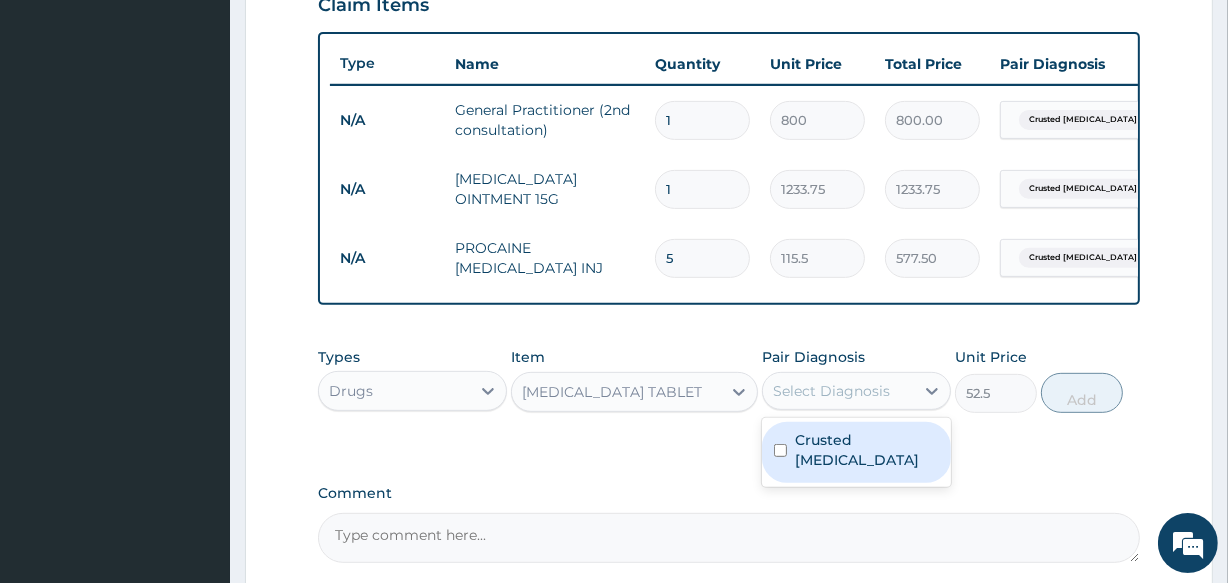 click on "Select Diagnosis" at bounding box center (831, 391) 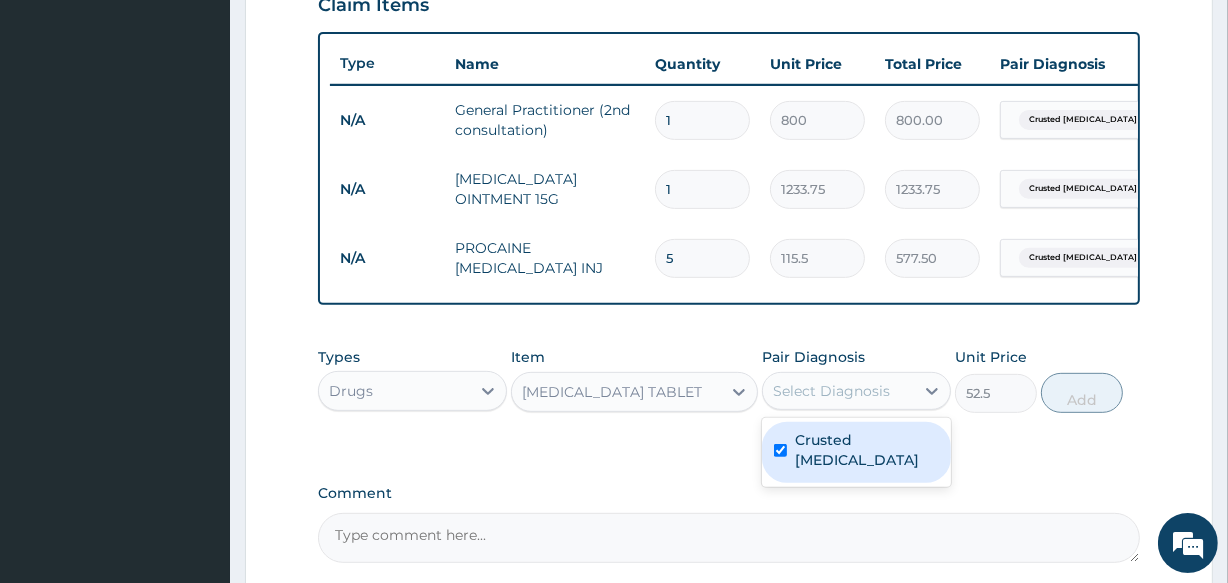 checkbox on "true" 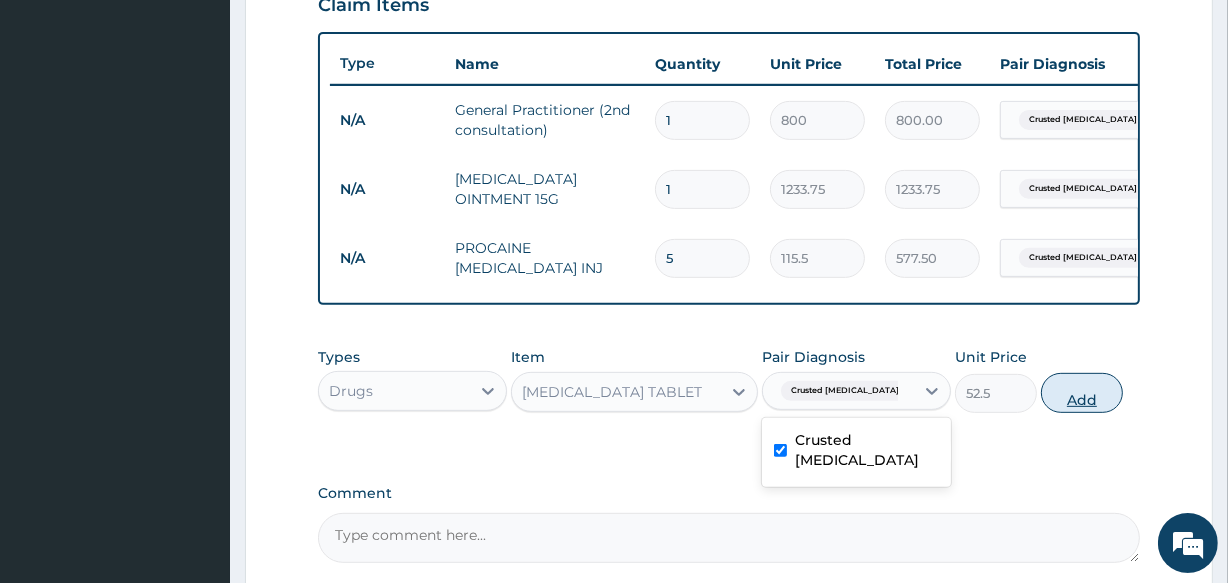 click on "Add" at bounding box center (1082, 393) 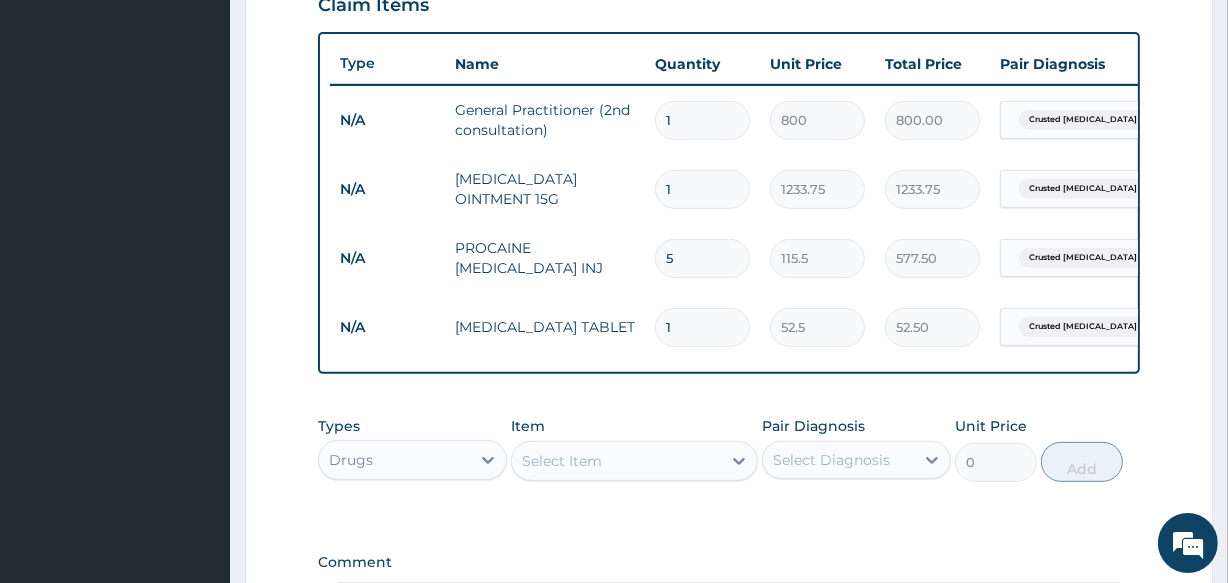 type on "14" 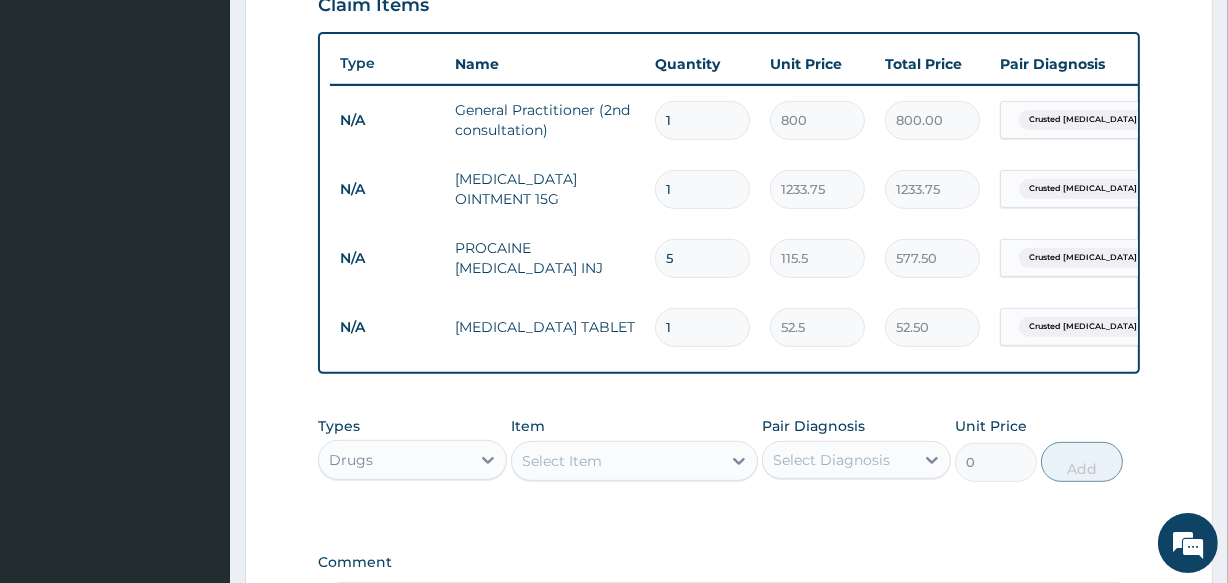 type on "735.00" 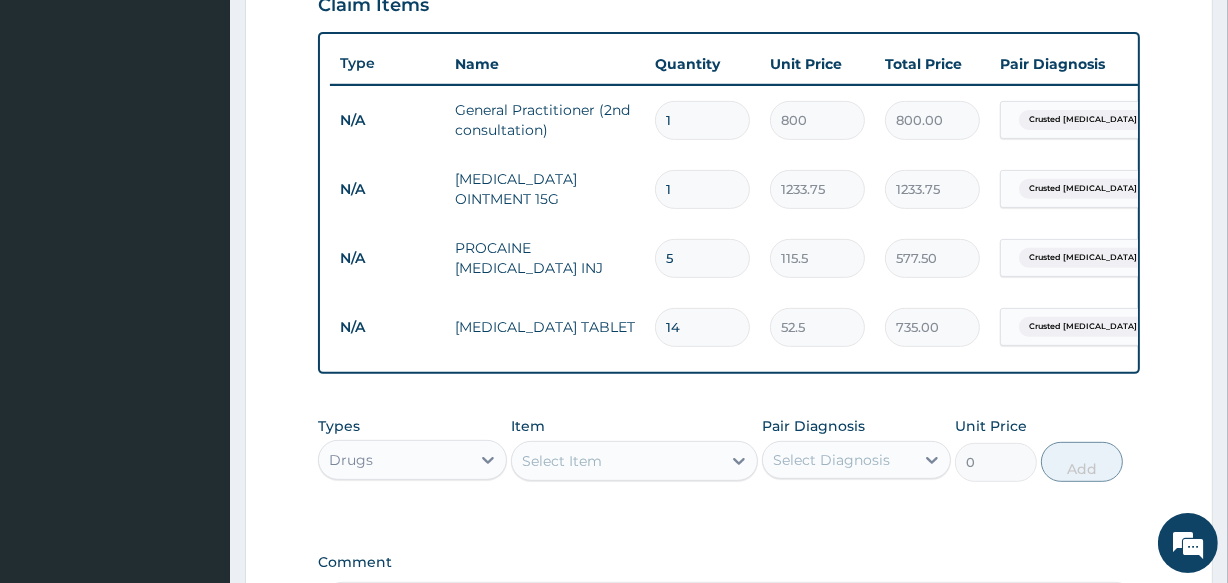 type on "14" 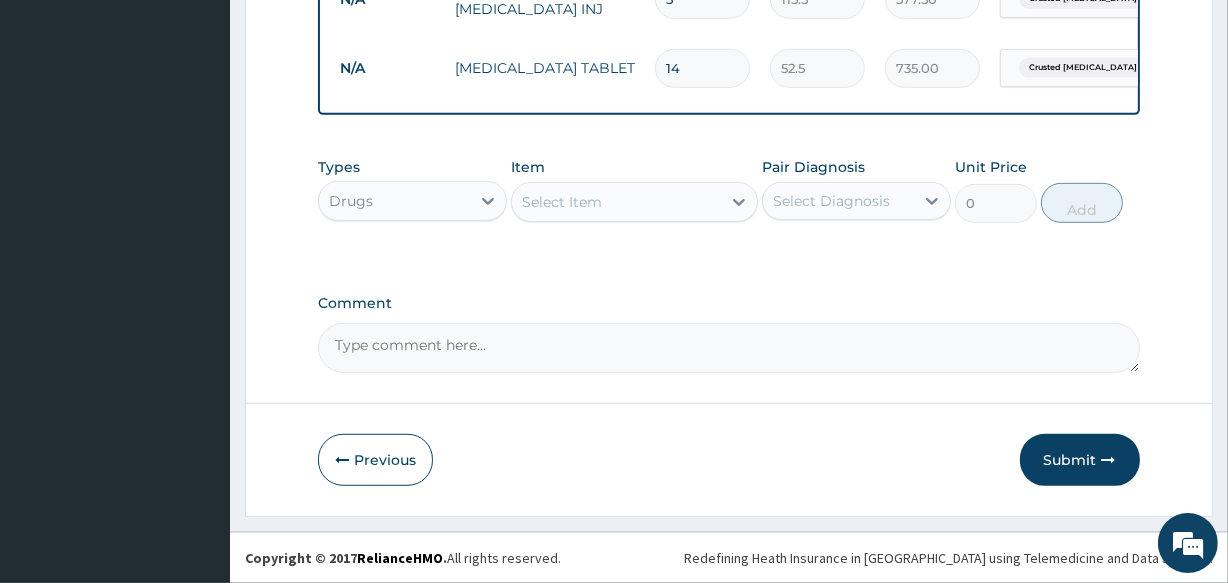 scroll, scrollTop: 984, scrollLeft: 0, axis: vertical 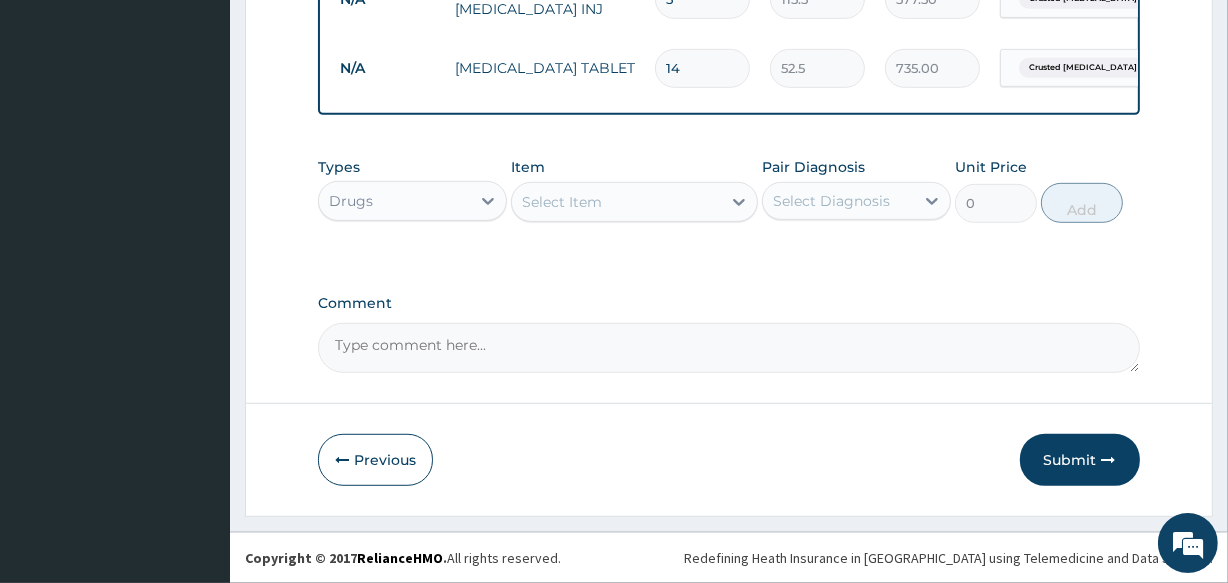click on "Select Item" at bounding box center (616, 202) 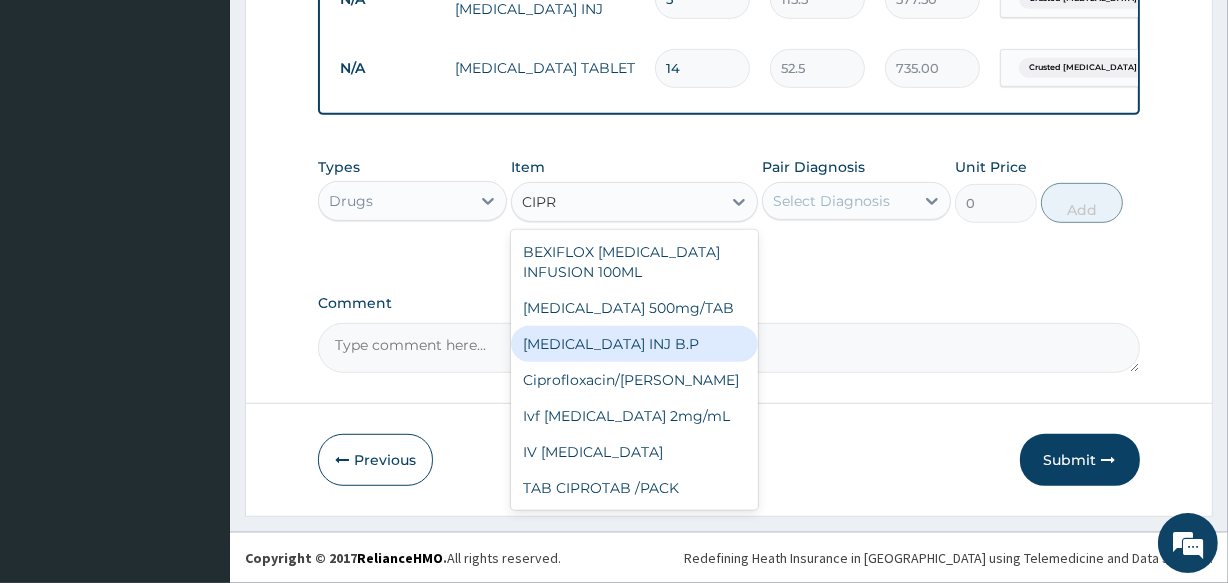 type on "CIPR" 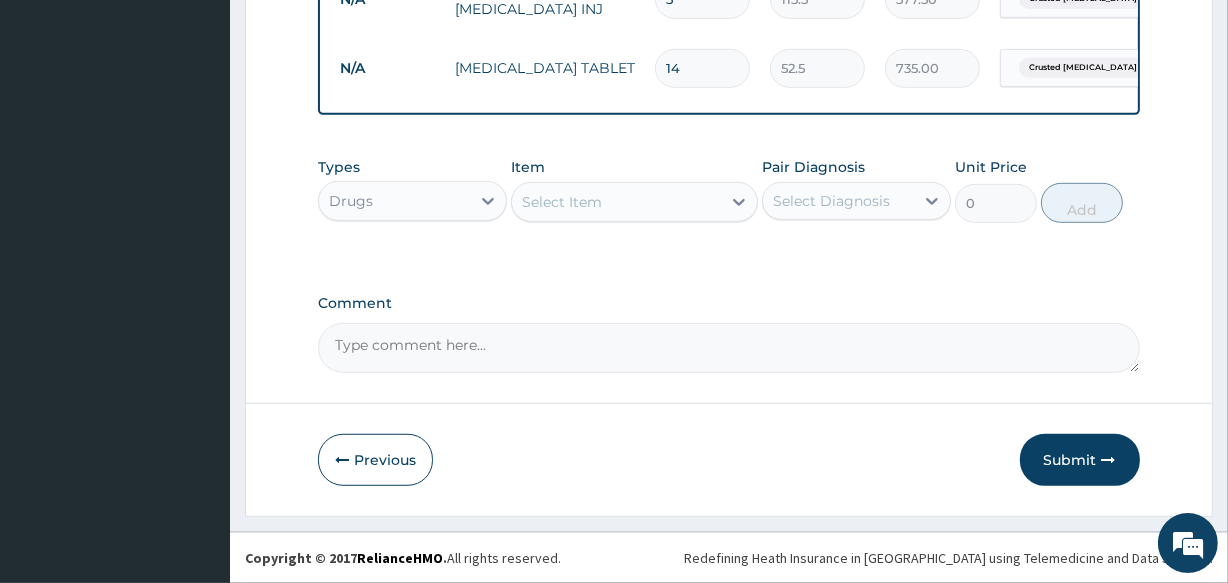 click on "Types Drugs Item Select Item Pair Diagnosis Select Diagnosis Unit Price 0 Add" at bounding box center (728, 205) 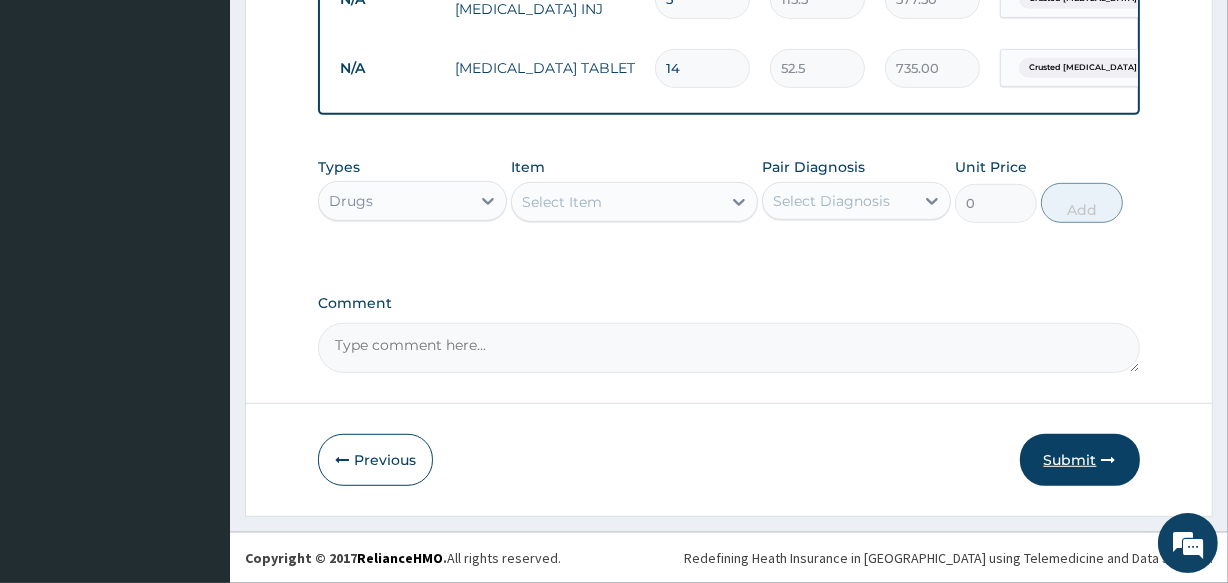 click on "Submit" at bounding box center [1080, 460] 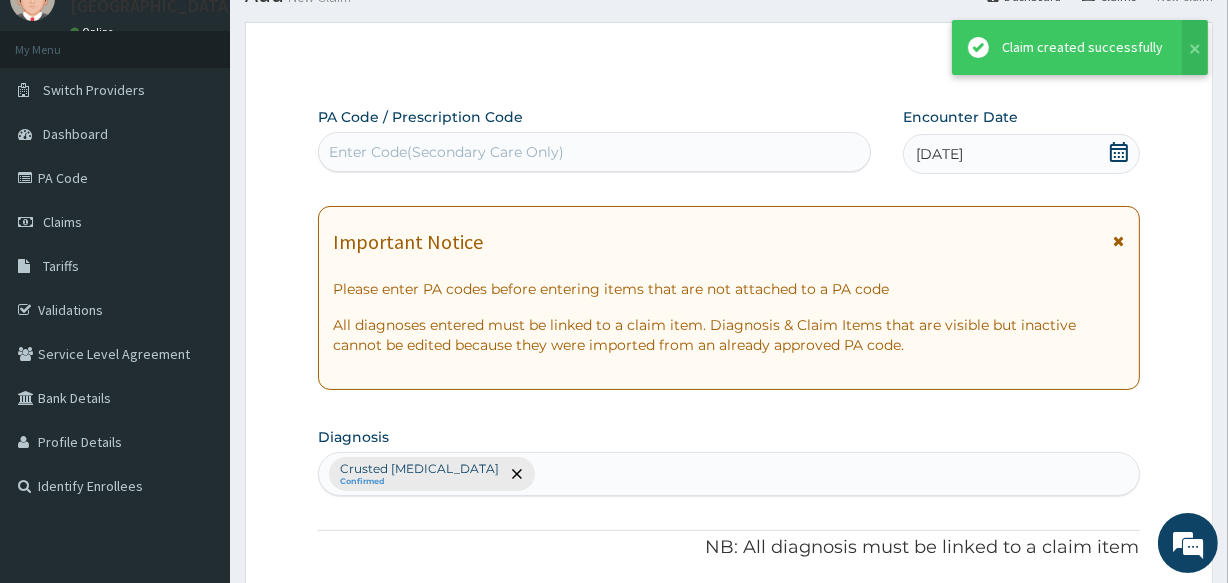 scroll, scrollTop: 984, scrollLeft: 0, axis: vertical 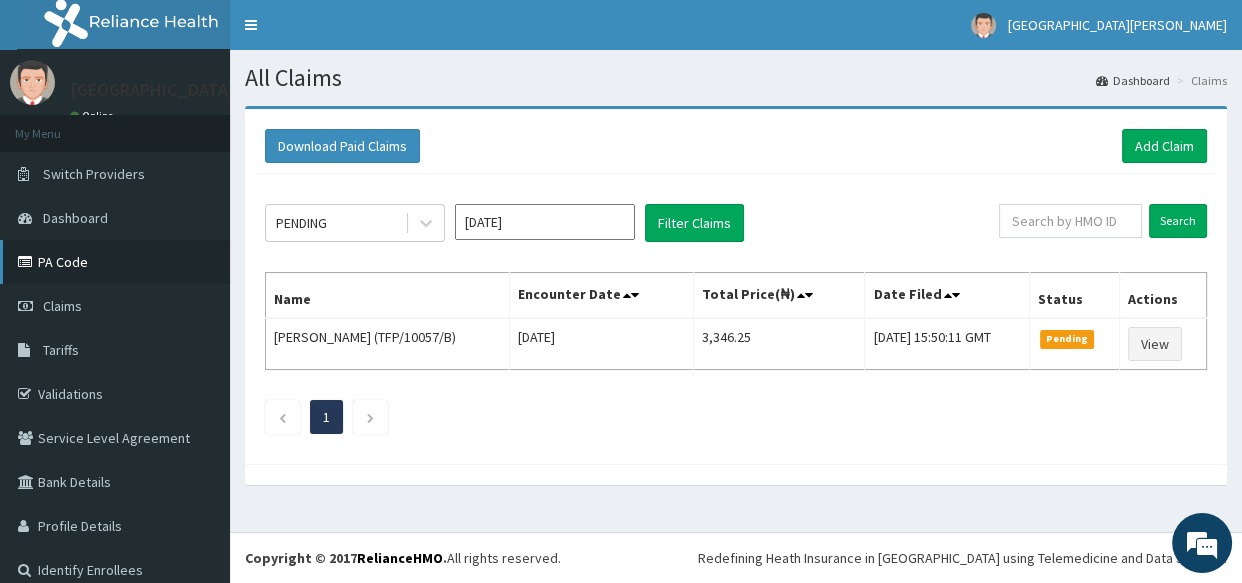 click on "PA Code" at bounding box center [115, 262] 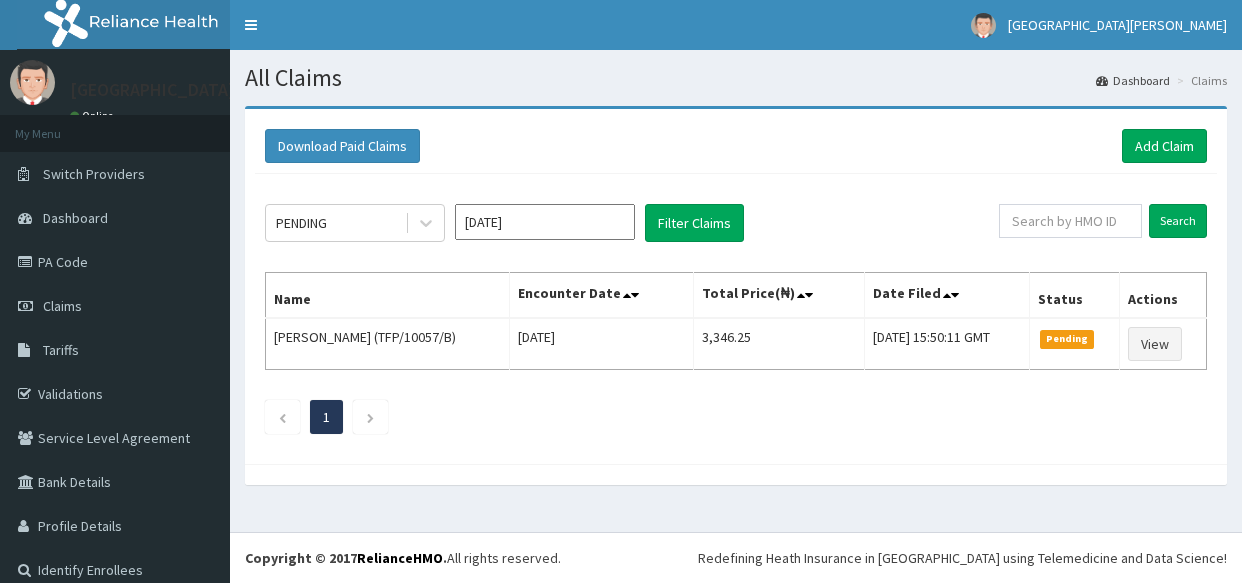 scroll, scrollTop: 0, scrollLeft: 0, axis: both 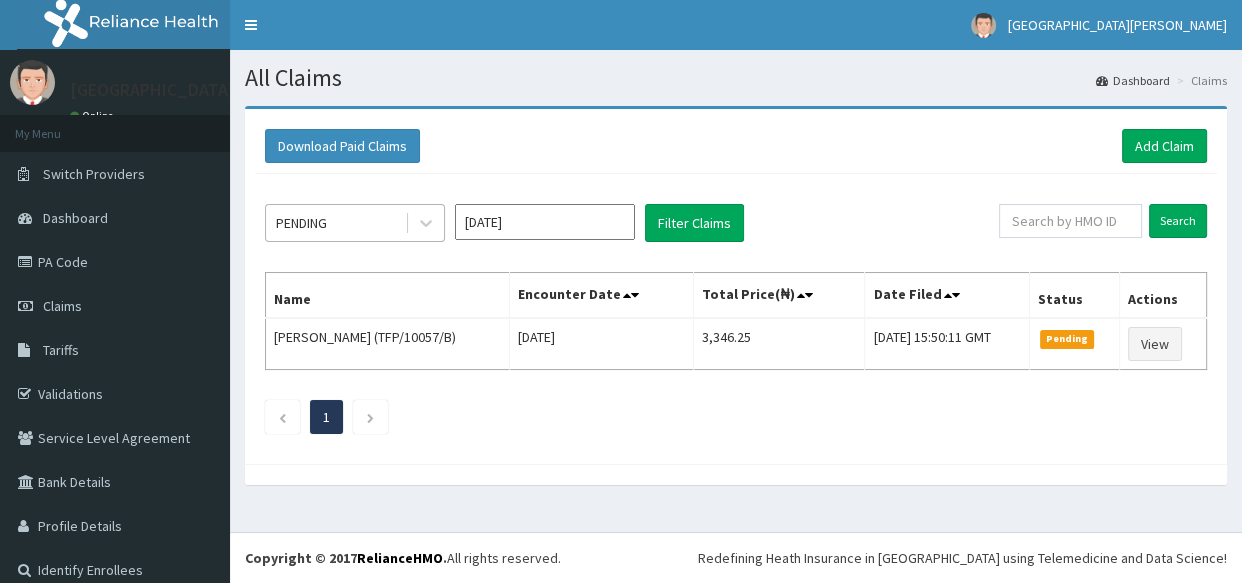click on "PENDING" at bounding box center (335, 223) 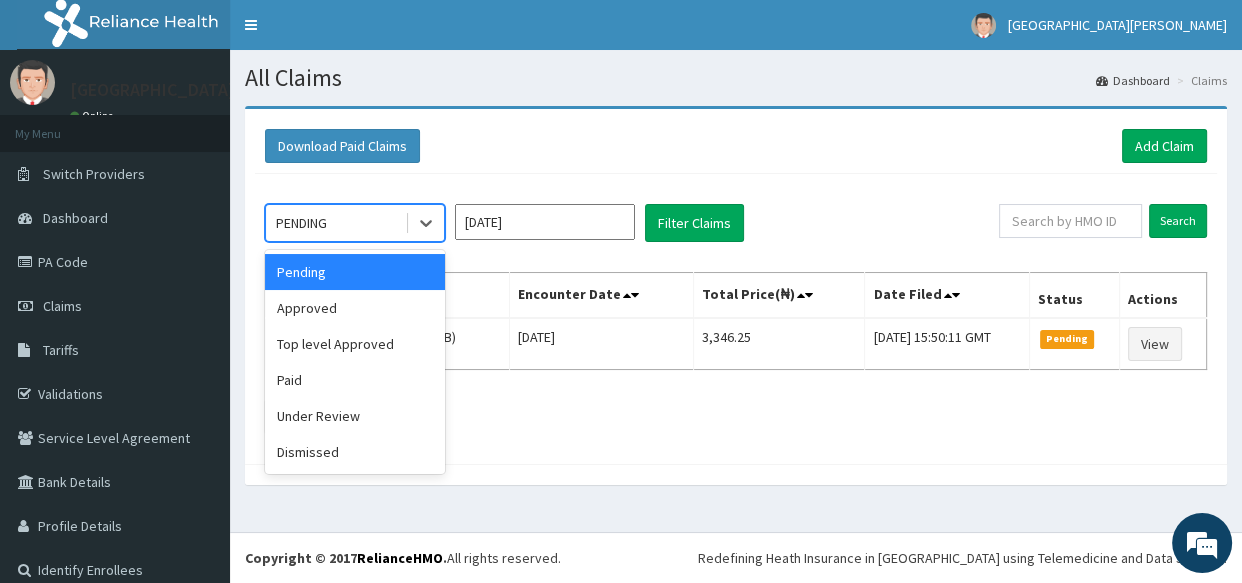 click on "[DATE]" at bounding box center (545, 222) 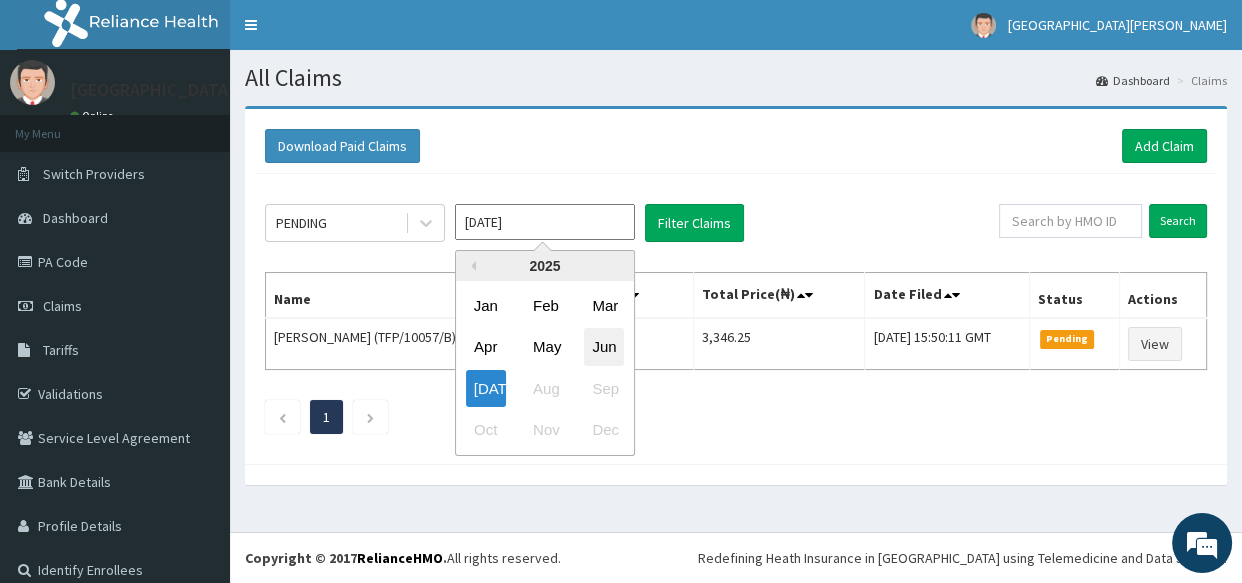 click on "Jun" at bounding box center (604, 347) 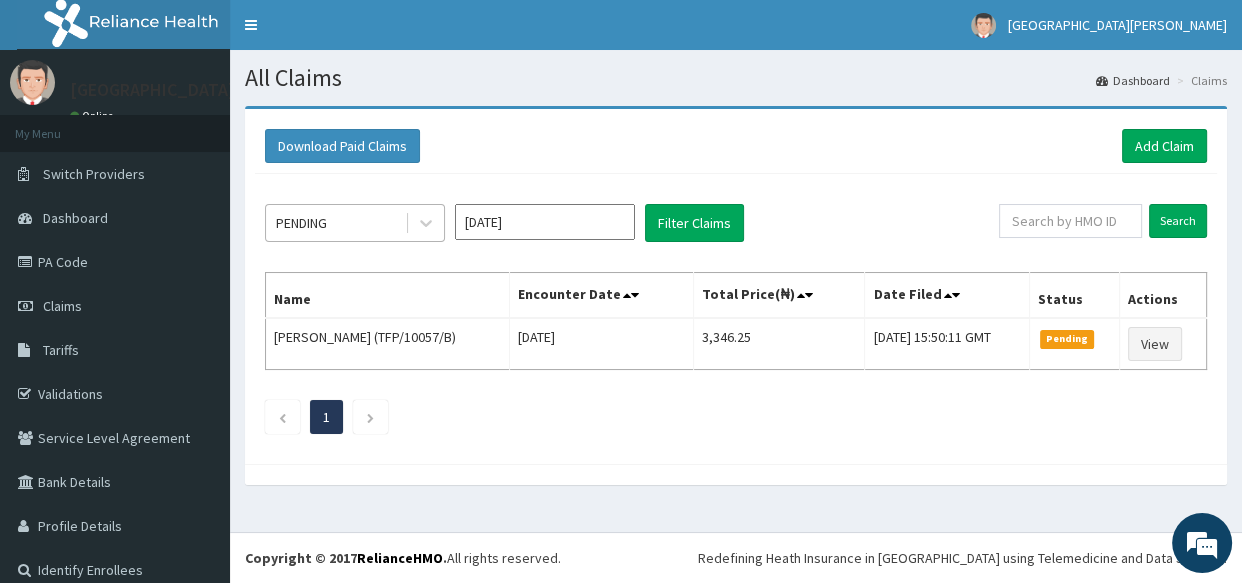 click on "PENDING" at bounding box center [335, 223] 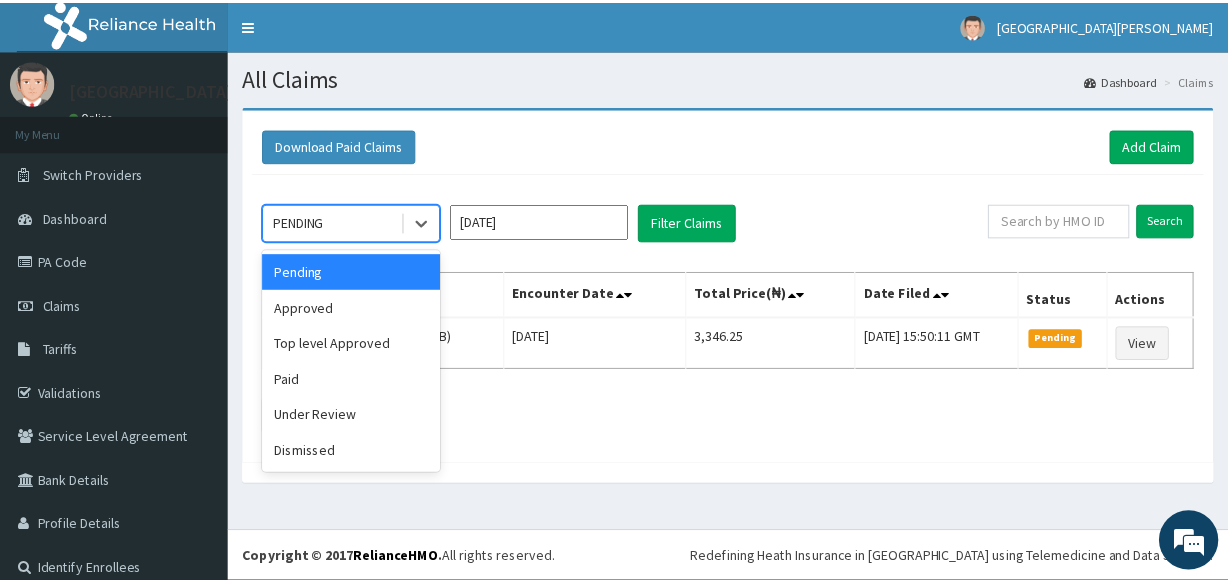 scroll, scrollTop: 0, scrollLeft: 0, axis: both 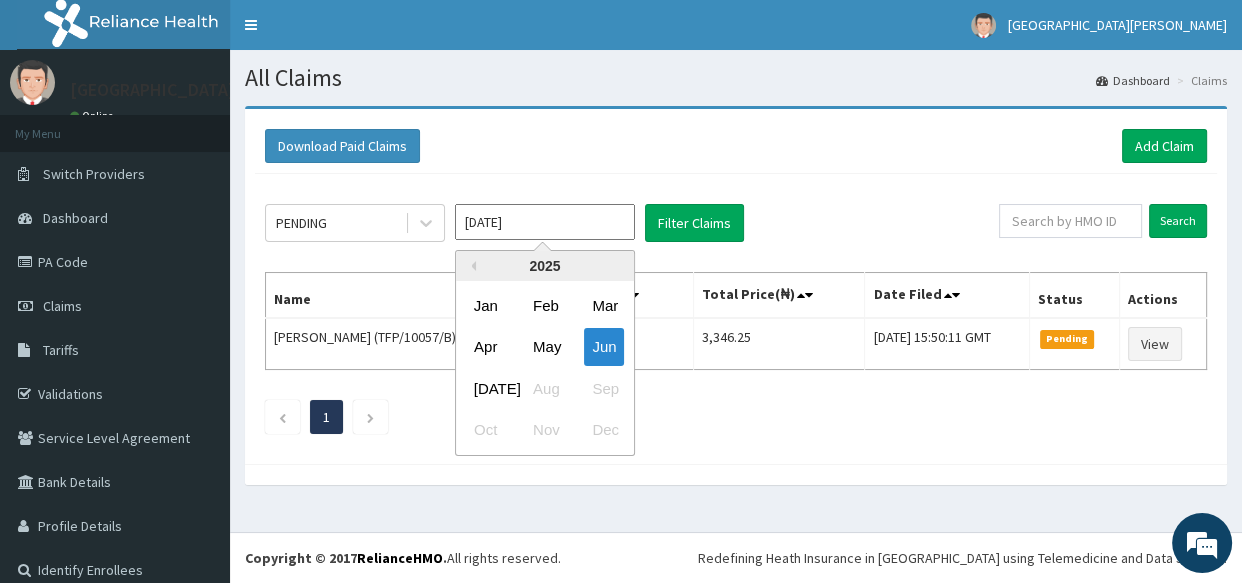 click on "Jun 2025" at bounding box center (545, 222) 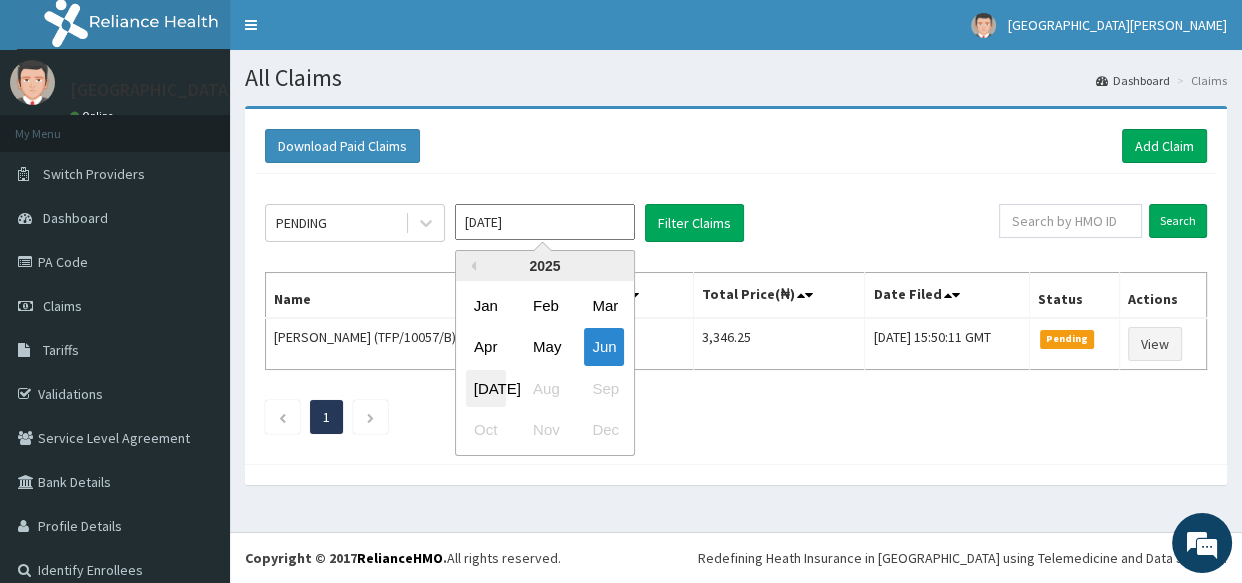 click on "Jul" at bounding box center (486, 388) 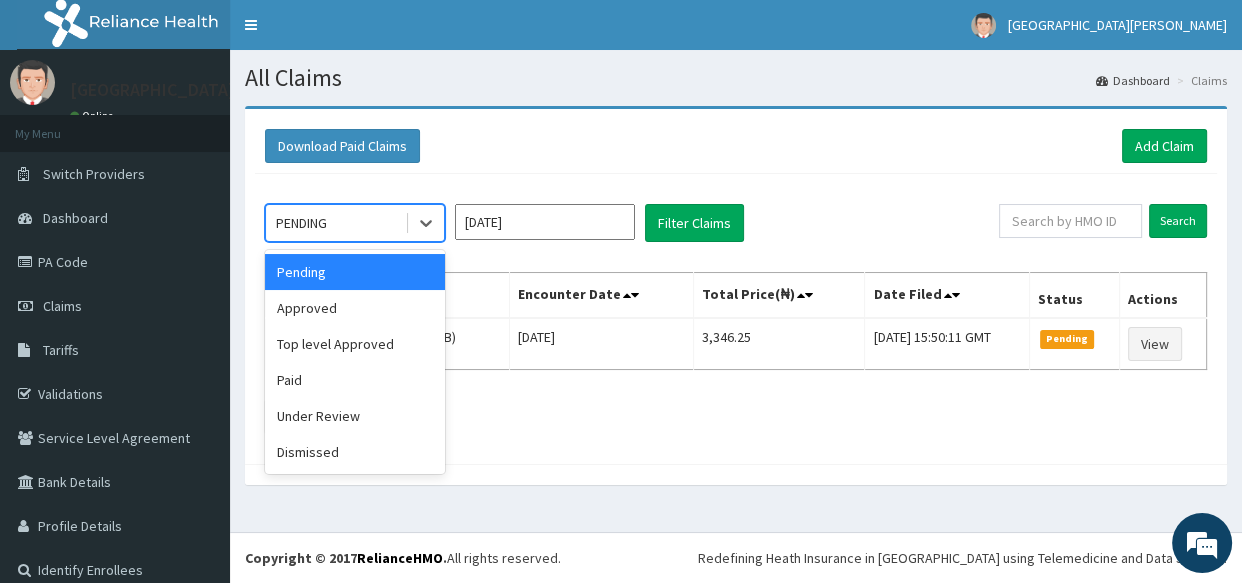 click on "PENDING" at bounding box center [335, 223] 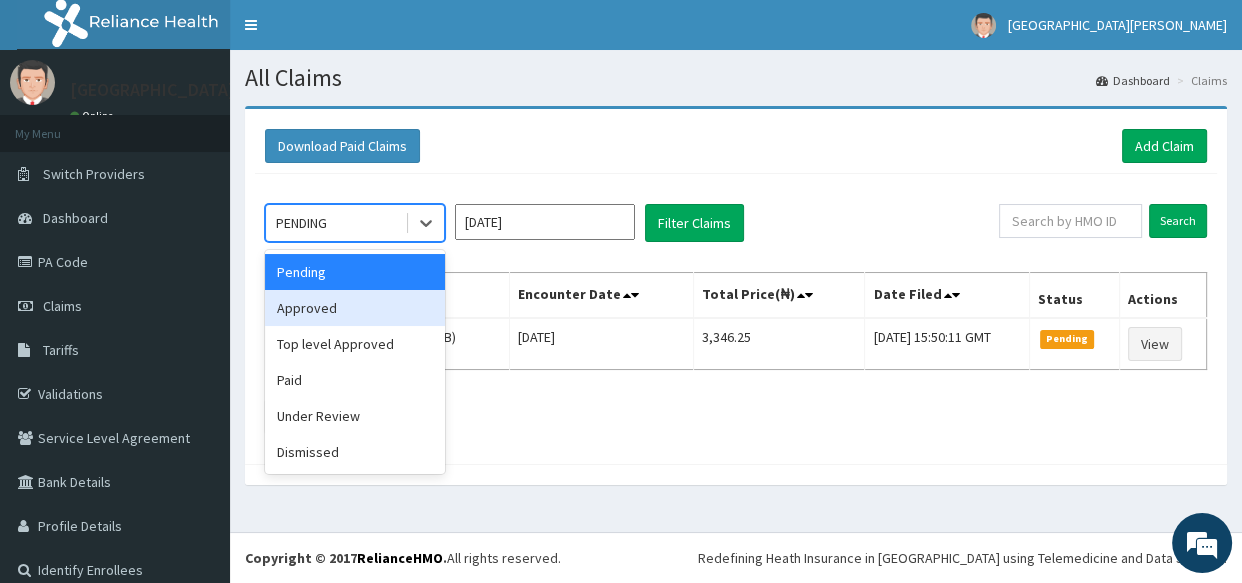 drag, startPoint x: 337, startPoint y: 297, endPoint x: 616, endPoint y: 275, distance: 279.86603 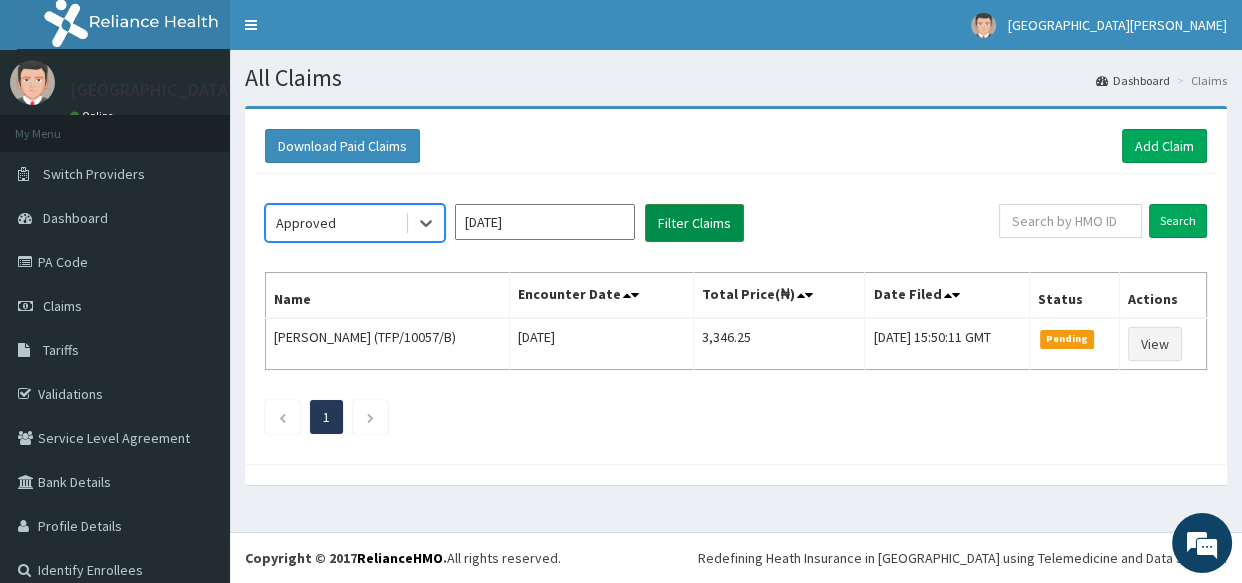 click on "Filter Claims" at bounding box center [694, 223] 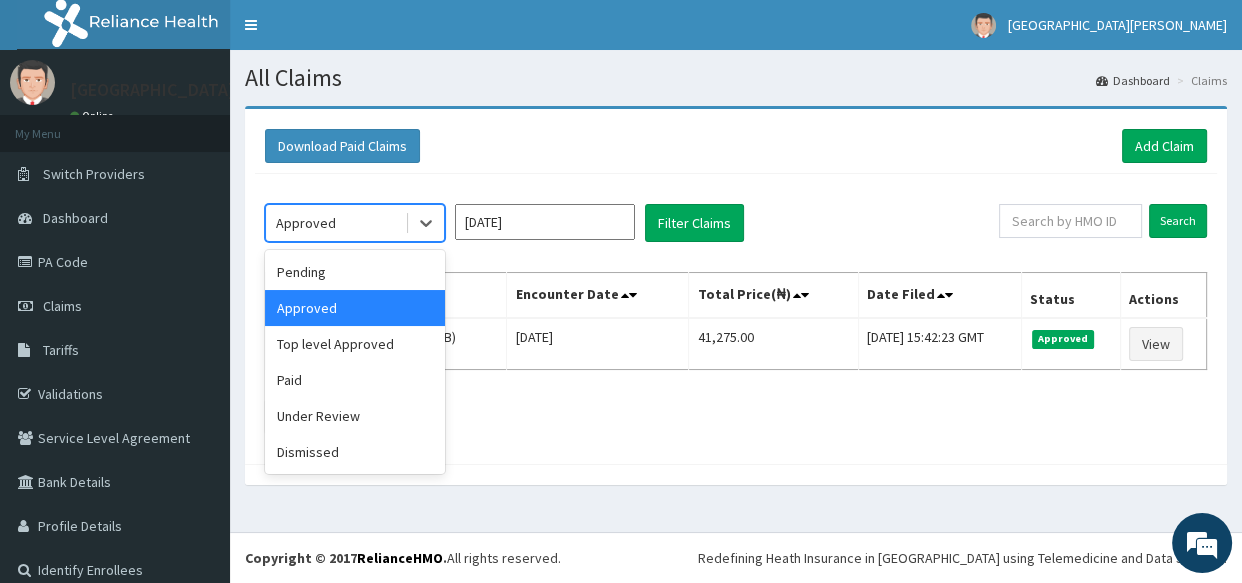 click on "Approved" at bounding box center (306, 223) 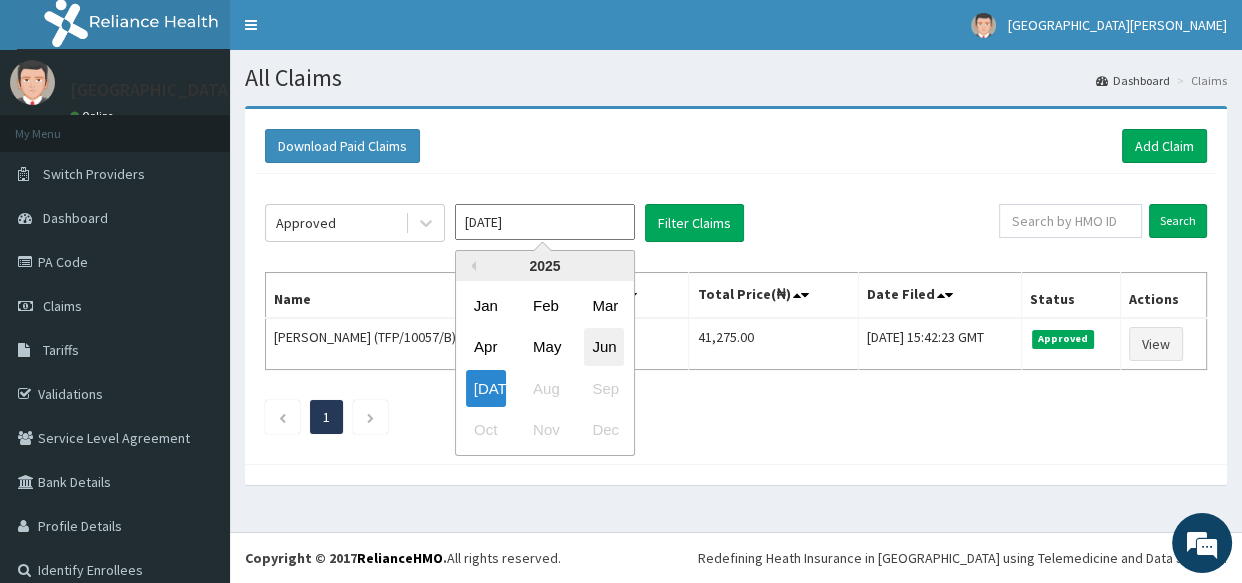 click on "Jun" at bounding box center [604, 347] 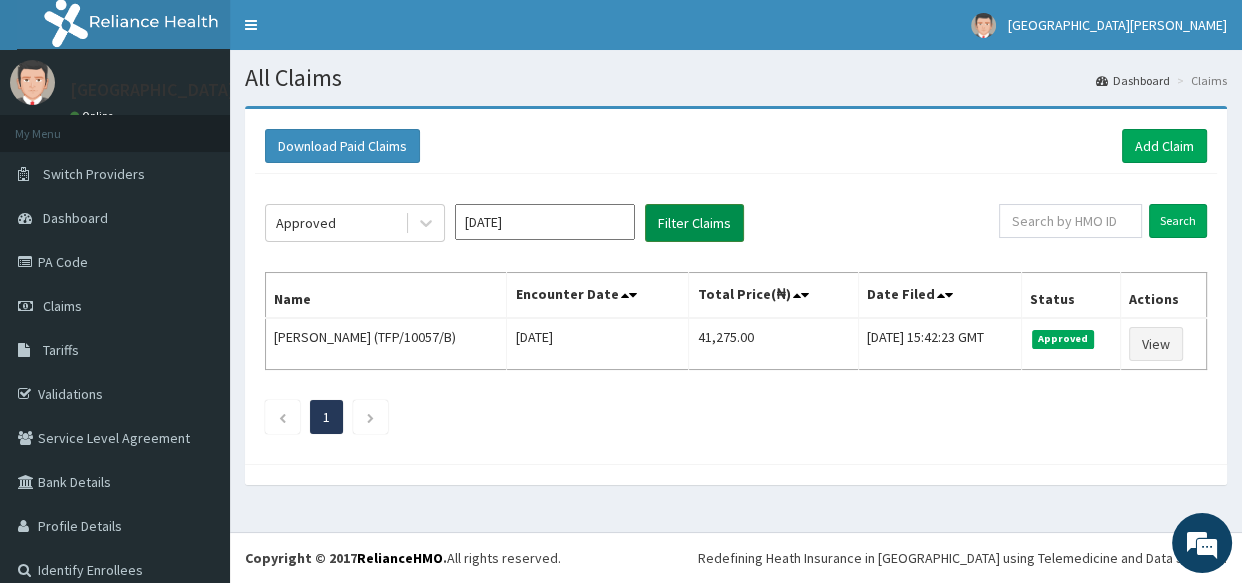 click on "Filter Claims" at bounding box center (694, 223) 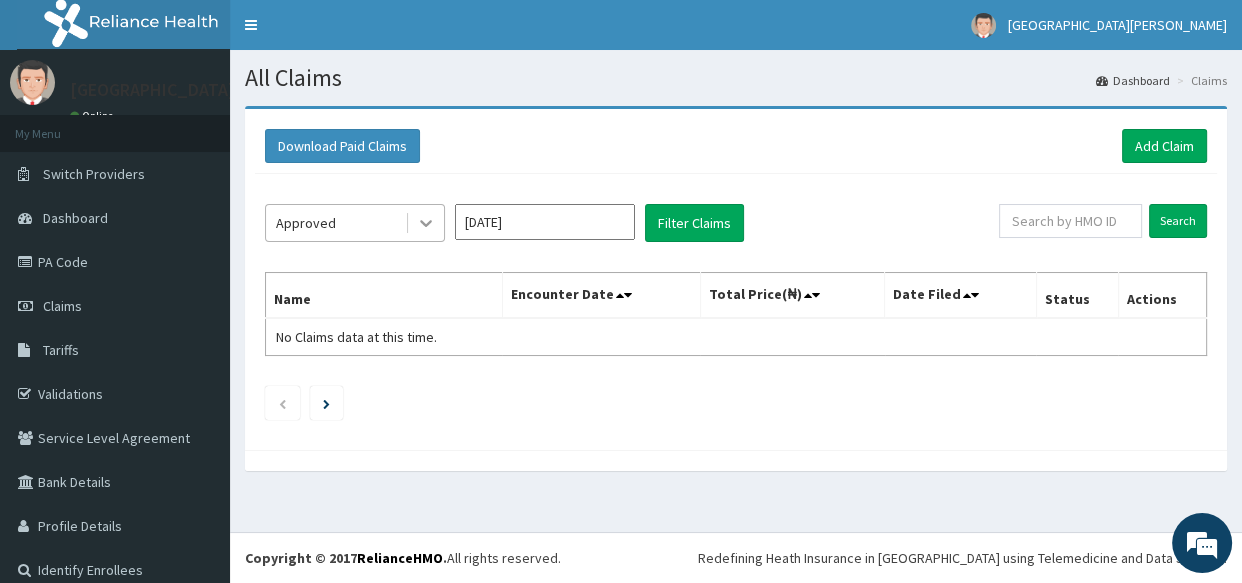 click 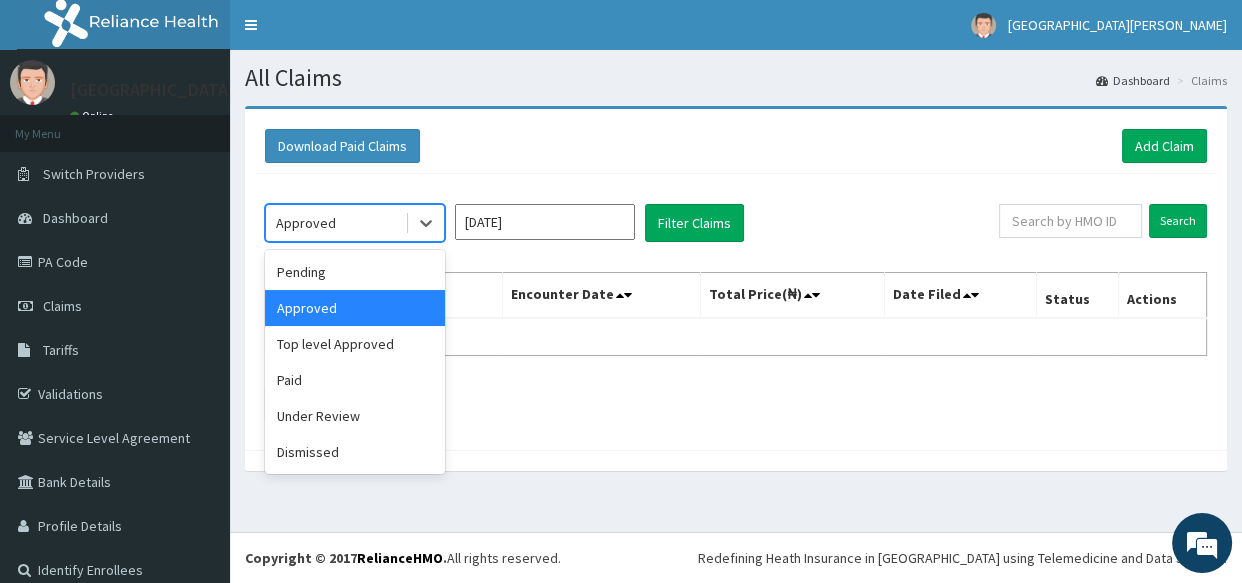 click on "Jun 2025" at bounding box center (545, 222) 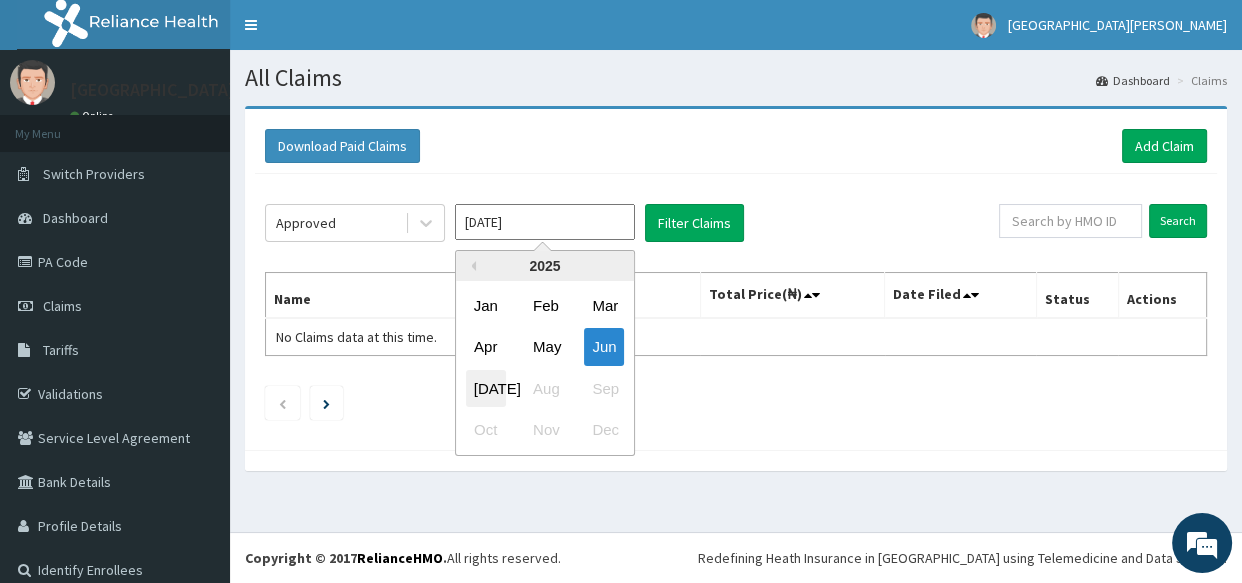 click on "Jul" at bounding box center (486, 388) 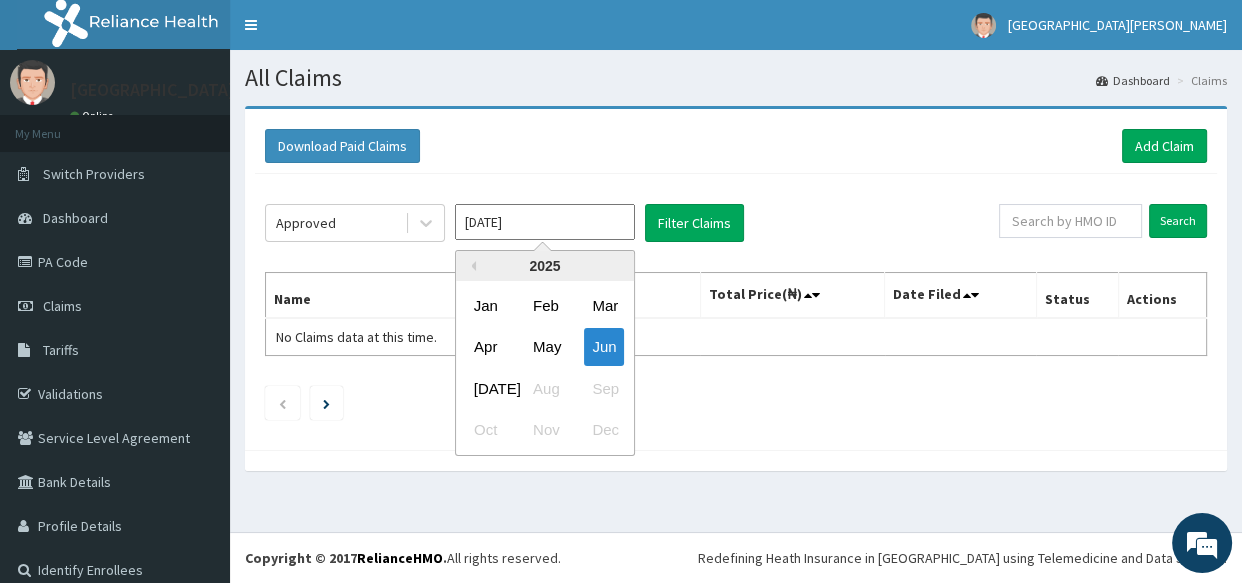 type on "Jul 2025" 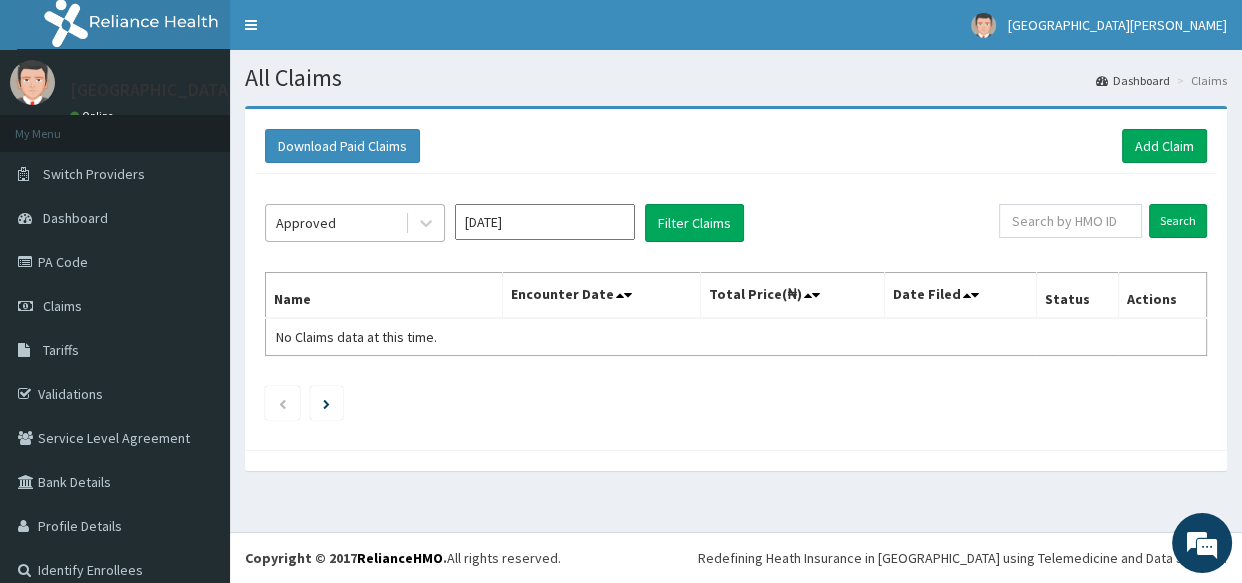 click on "Approved" at bounding box center (335, 223) 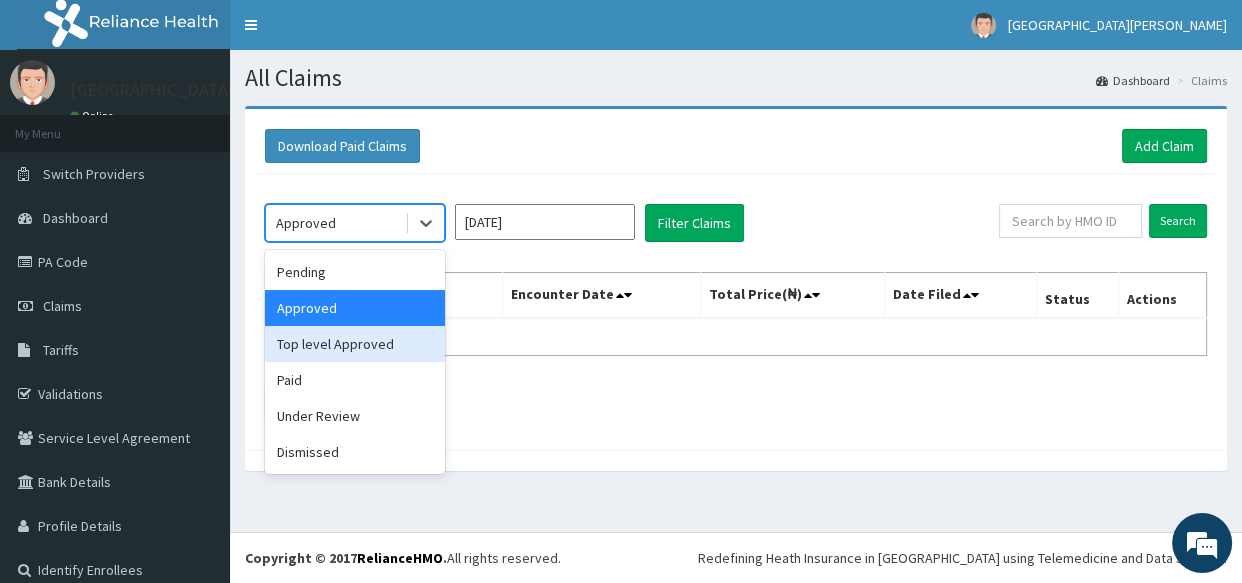drag, startPoint x: 349, startPoint y: 346, endPoint x: 655, endPoint y: 285, distance: 312.02084 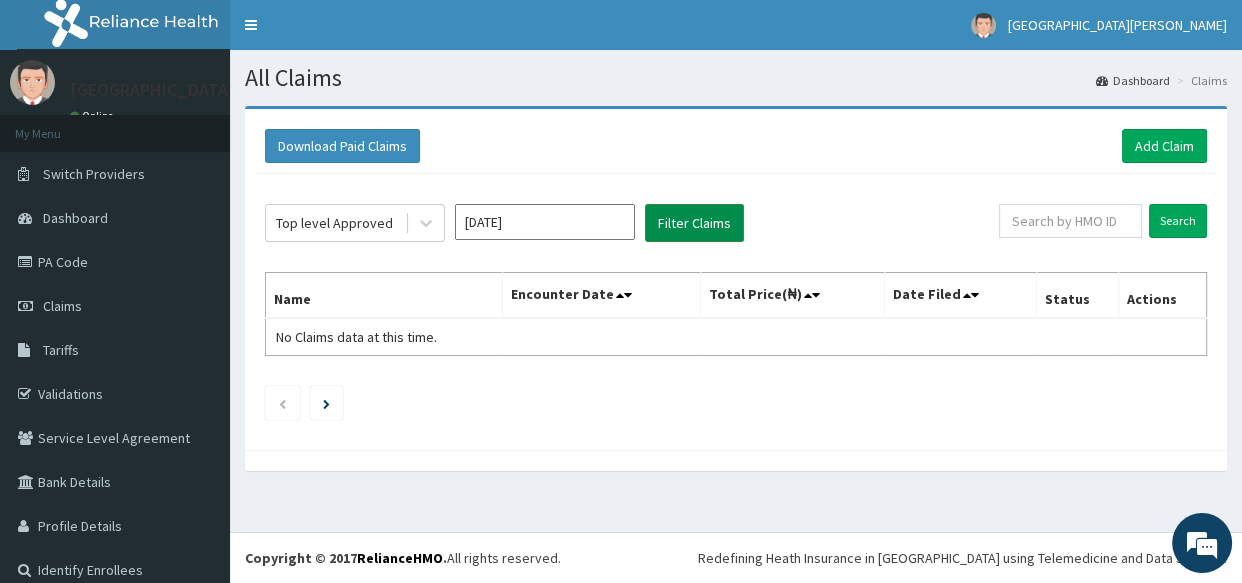 click on "Filter Claims" at bounding box center (694, 223) 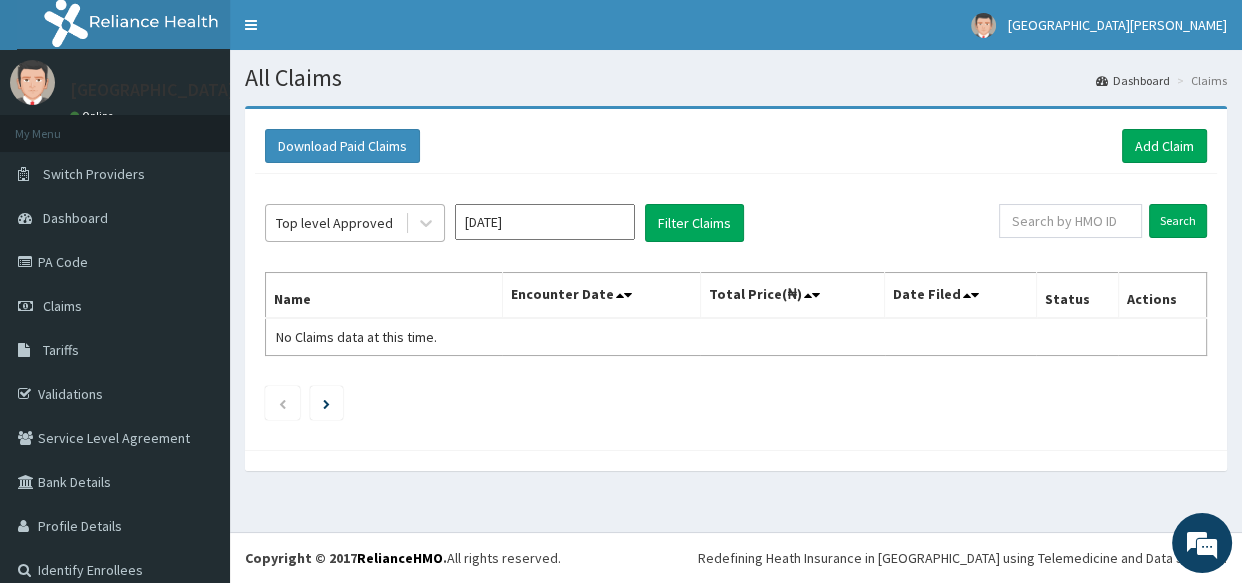 click on "Top level Approved" at bounding box center [334, 223] 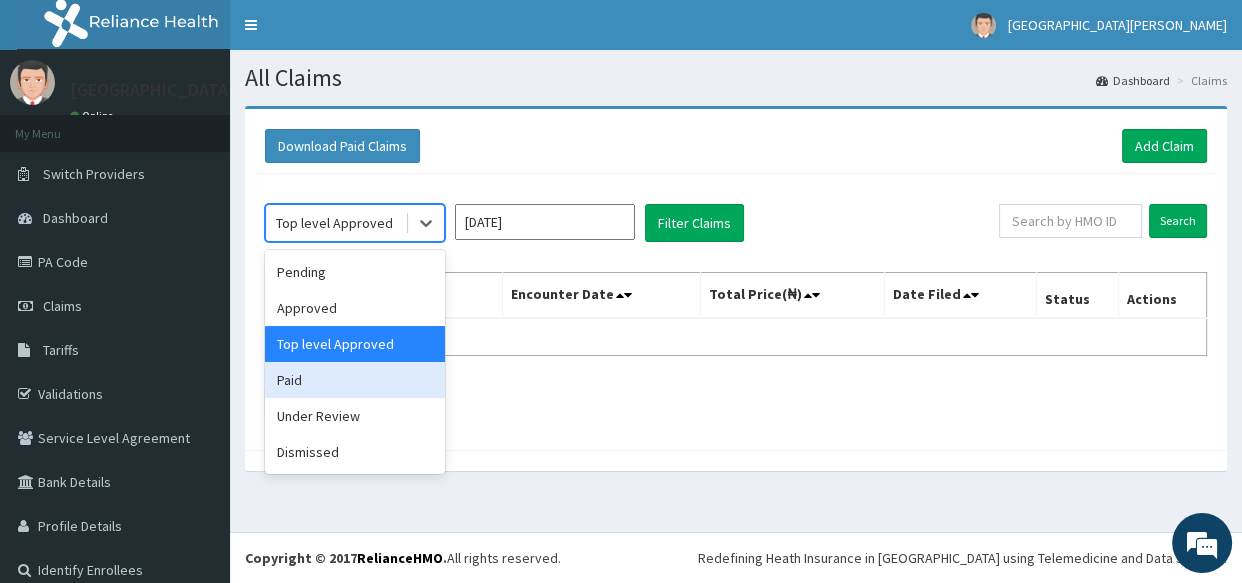 click on "Paid" at bounding box center [355, 380] 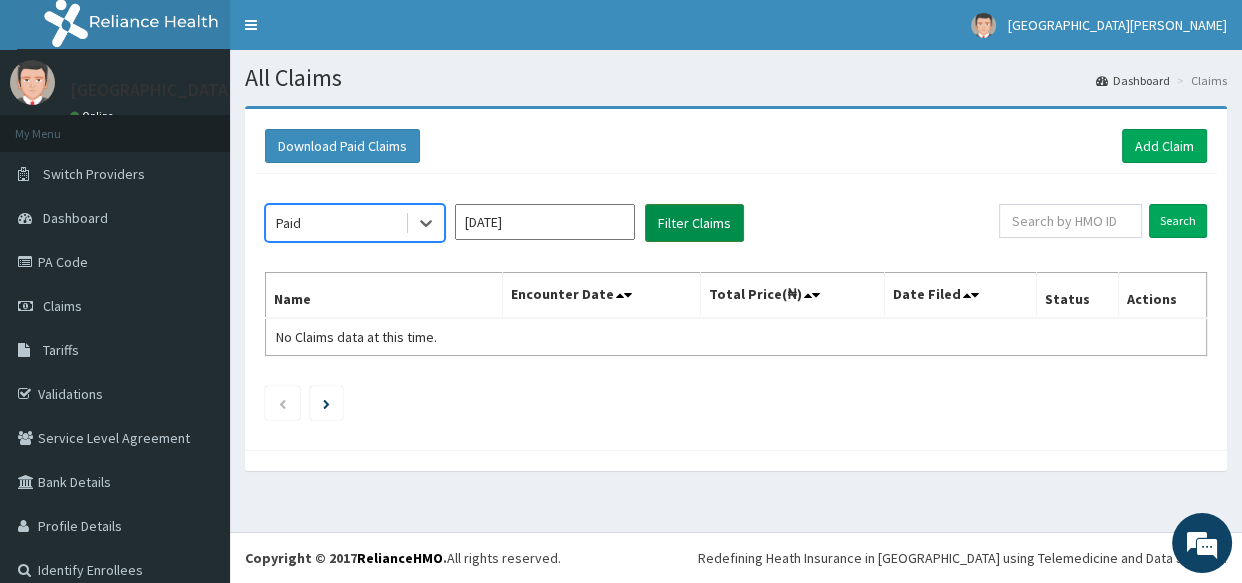 click on "Filter Claims" at bounding box center (694, 223) 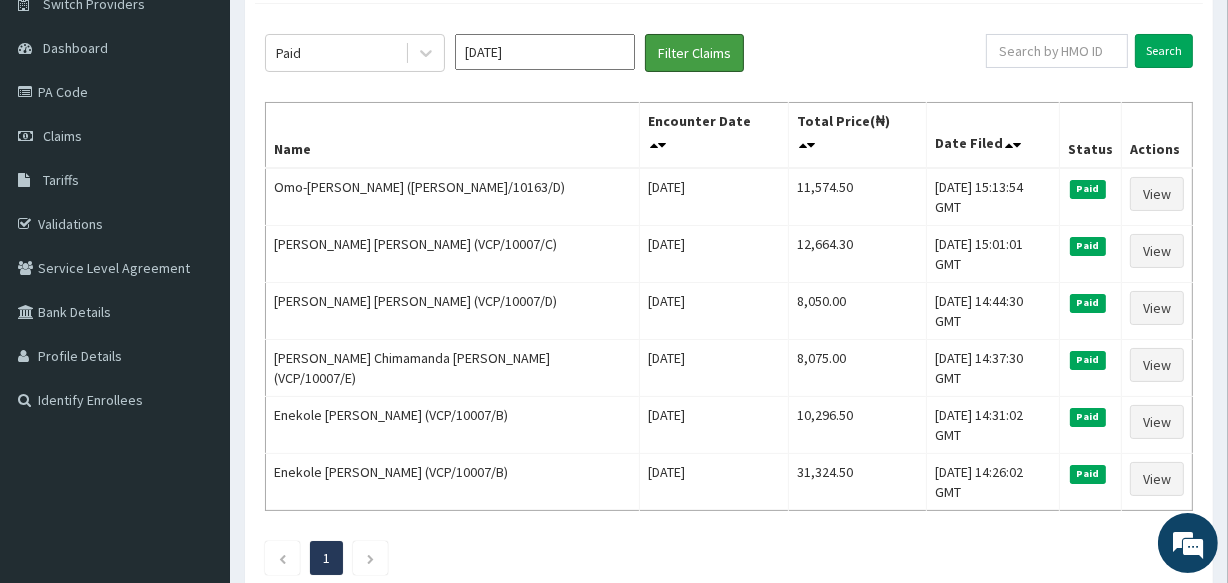 scroll, scrollTop: 181, scrollLeft: 0, axis: vertical 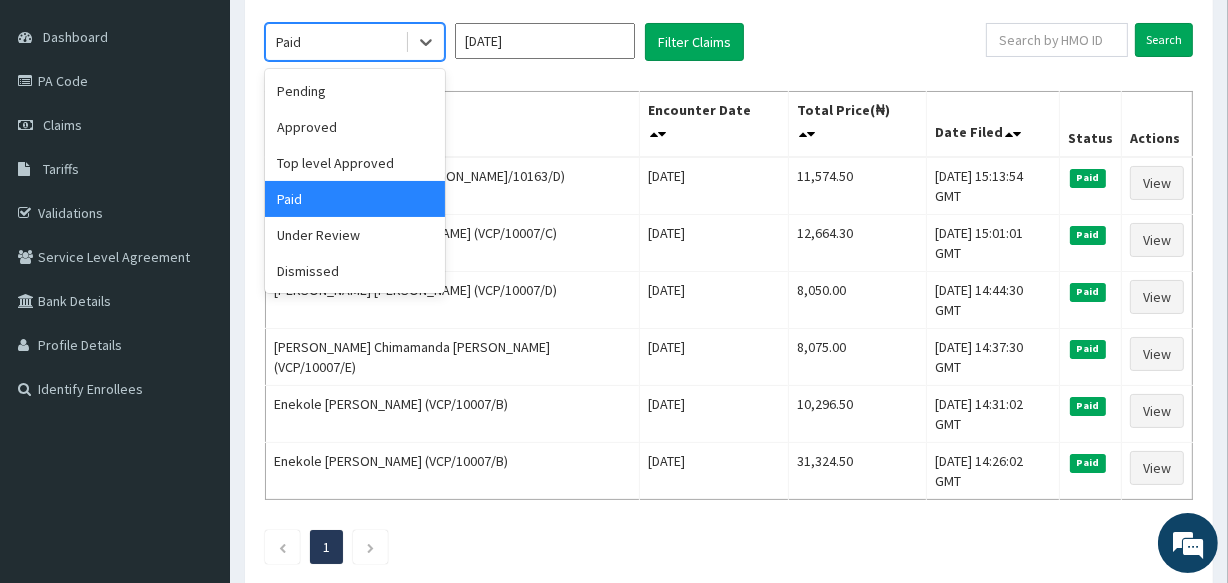 click on "Paid" at bounding box center (335, 42) 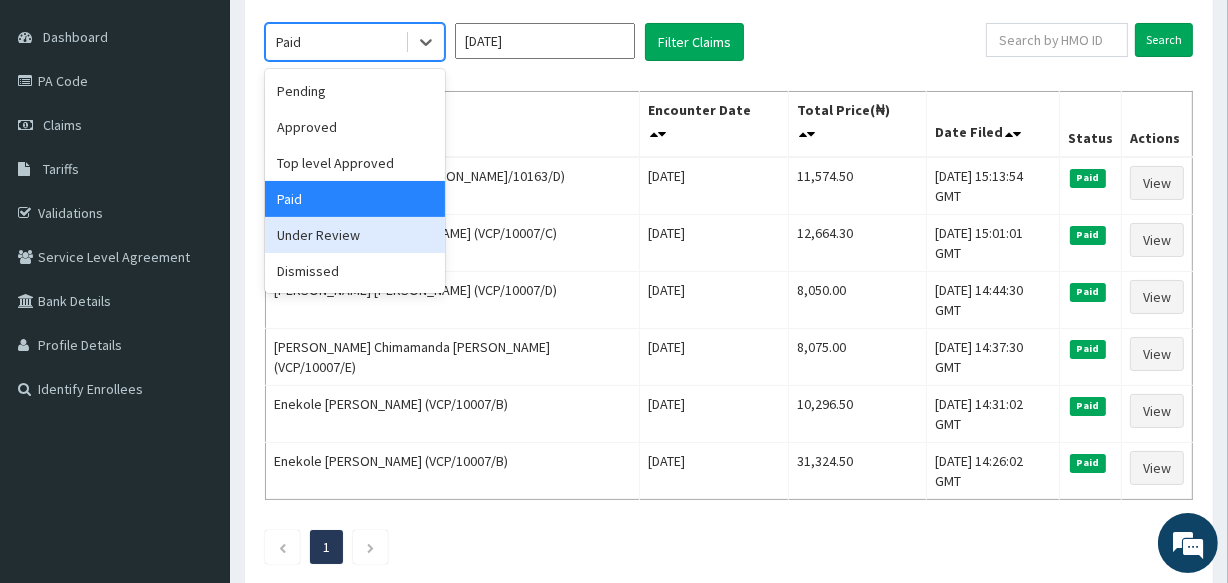 click on "Under Review" at bounding box center (355, 235) 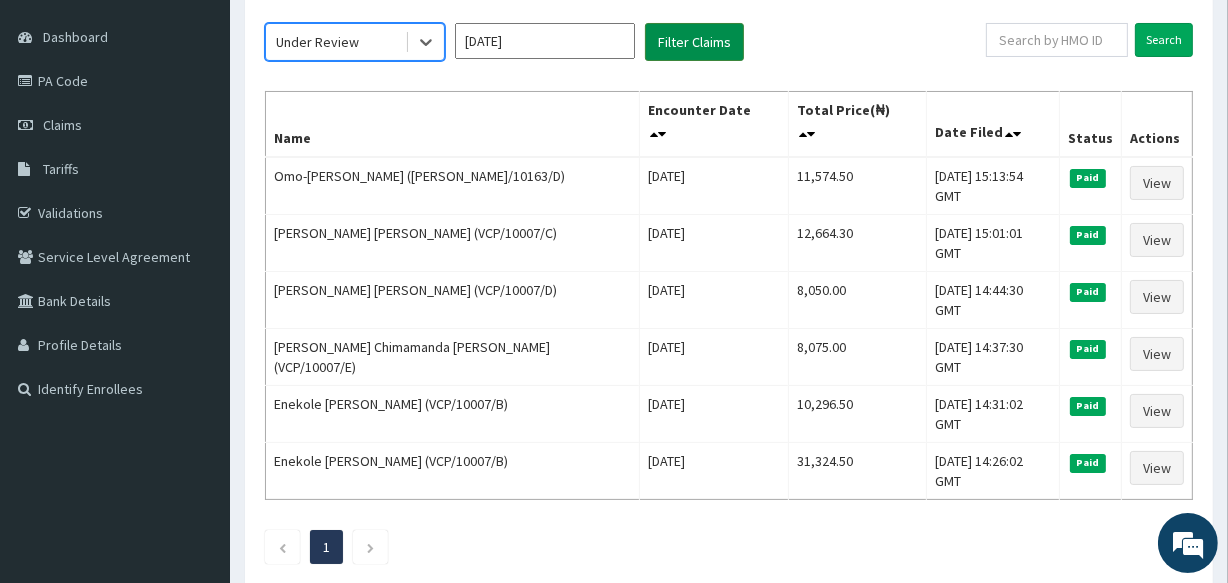 click on "Filter Claims" at bounding box center (694, 42) 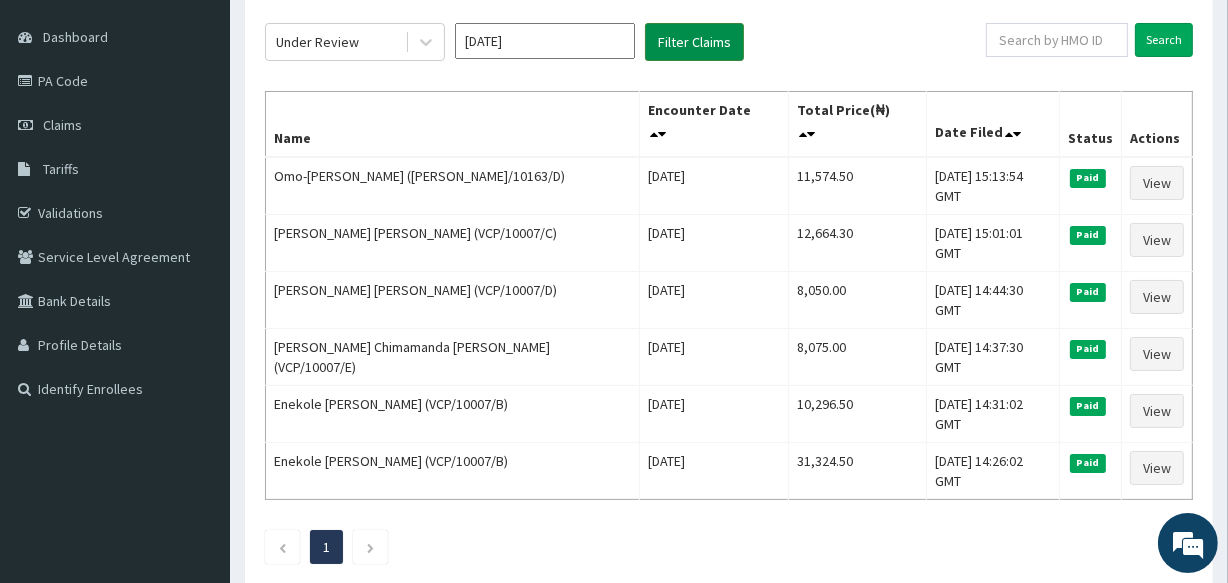 scroll, scrollTop: 38, scrollLeft: 0, axis: vertical 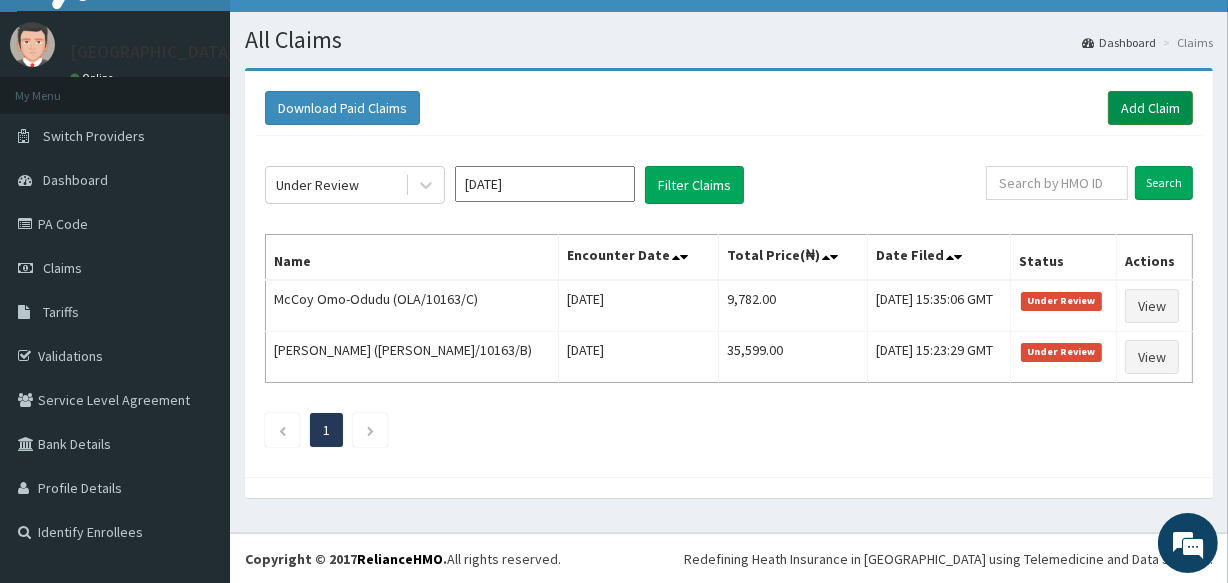 click on "Add Claim" at bounding box center [1150, 108] 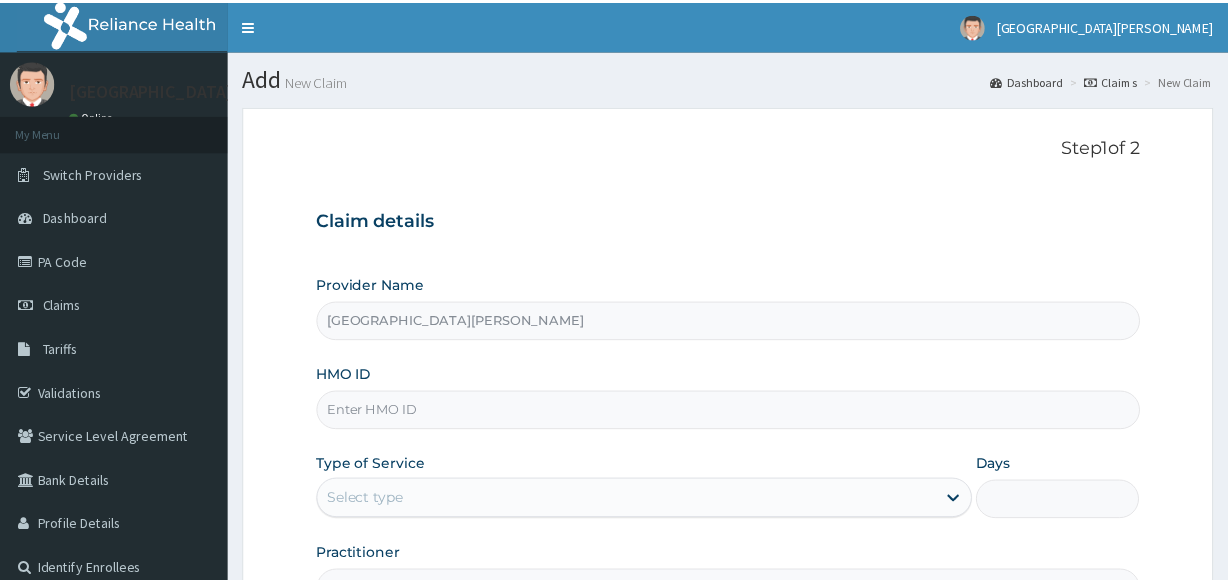 scroll, scrollTop: 0, scrollLeft: 0, axis: both 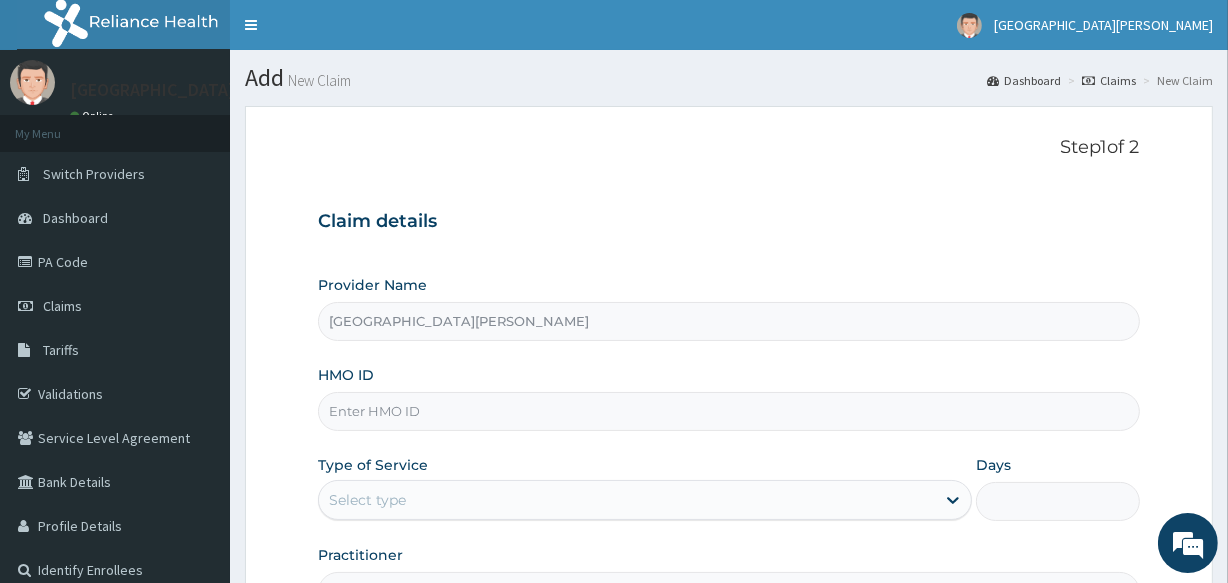 click on "HMO ID" at bounding box center (728, 411) 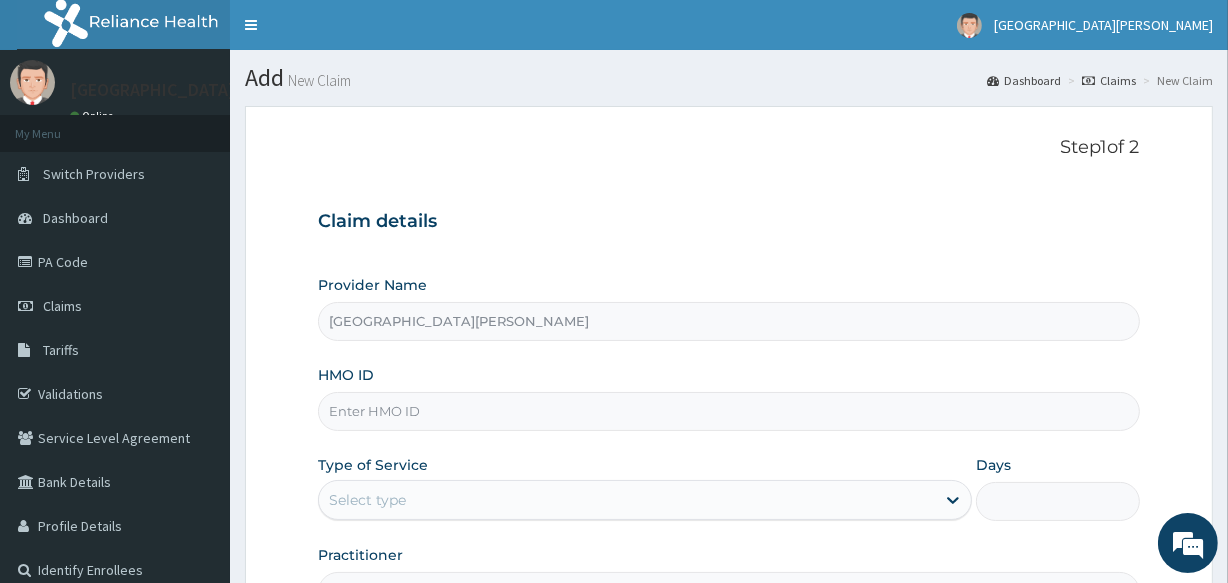 scroll, scrollTop: 0, scrollLeft: 0, axis: both 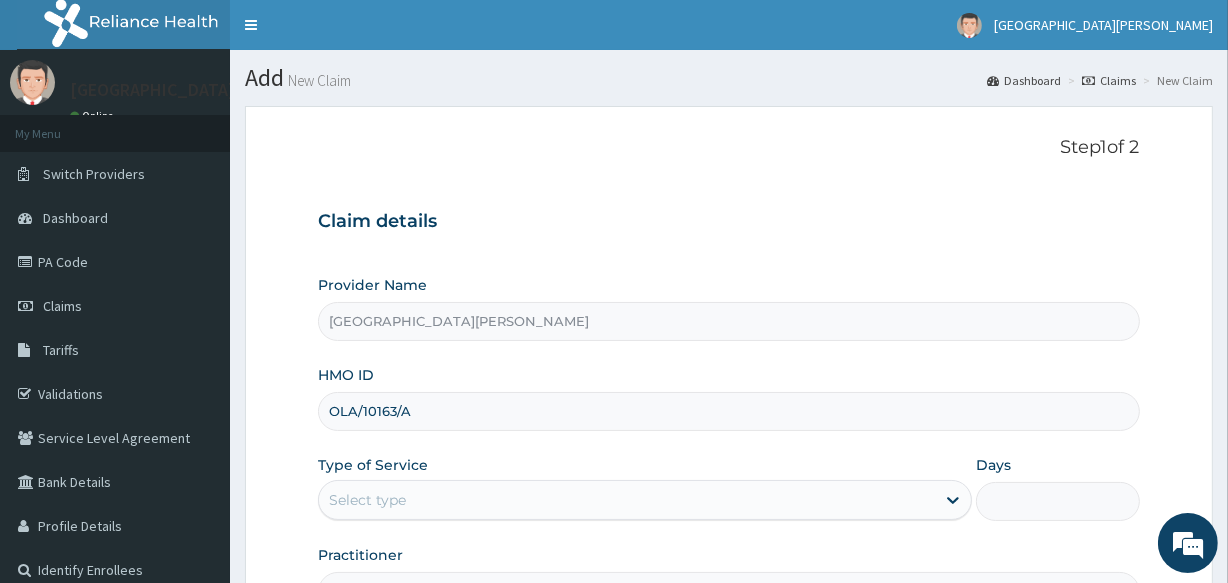 type on "OLA/10163/A" 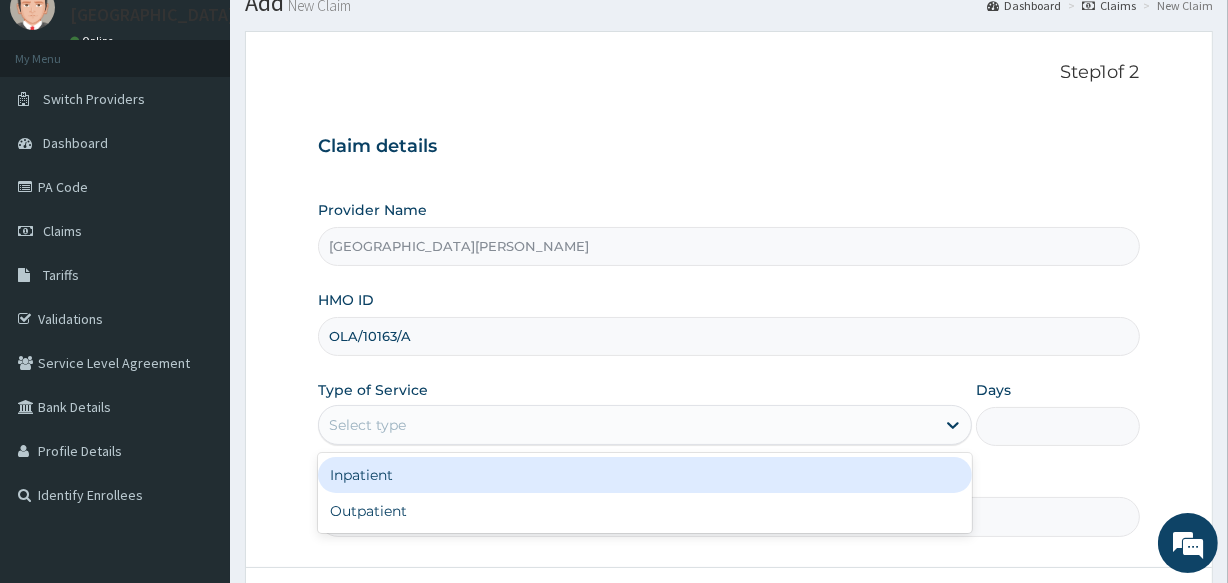scroll, scrollTop: 109, scrollLeft: 0, axis: vertical 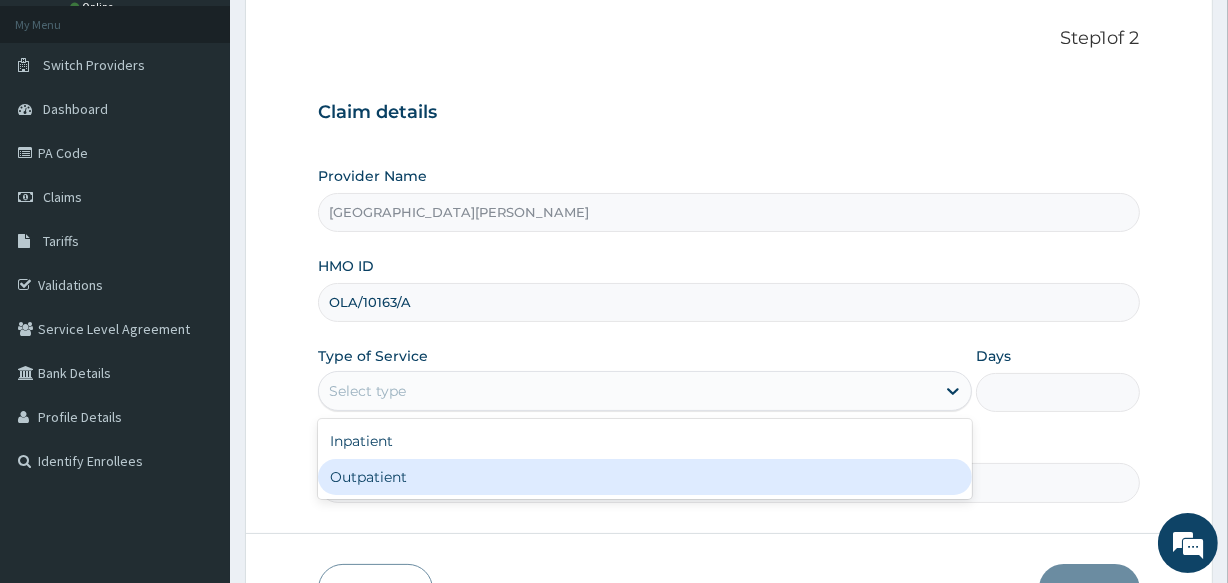 click on "Outpatient" at bounding box center (645, 477) 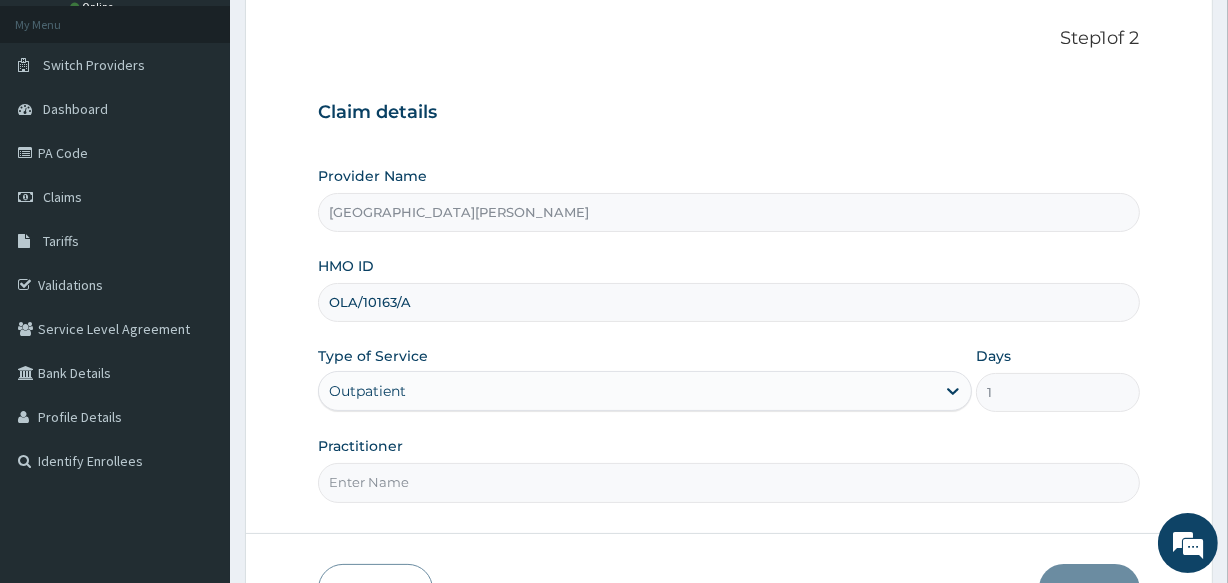 click on "Practitioner" at bounding box center (728, 482) 